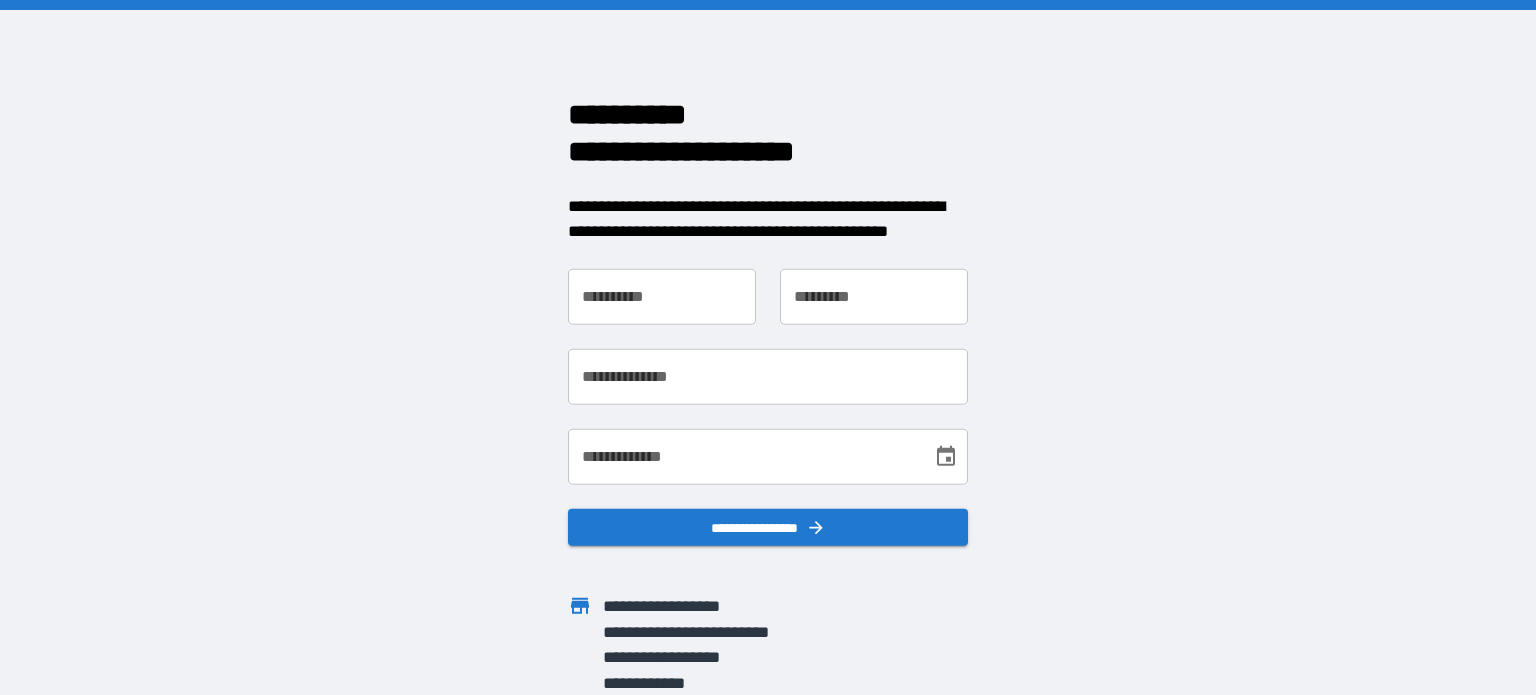 scroll, scrollTop: 0, scrollLeft: 0, axis: both 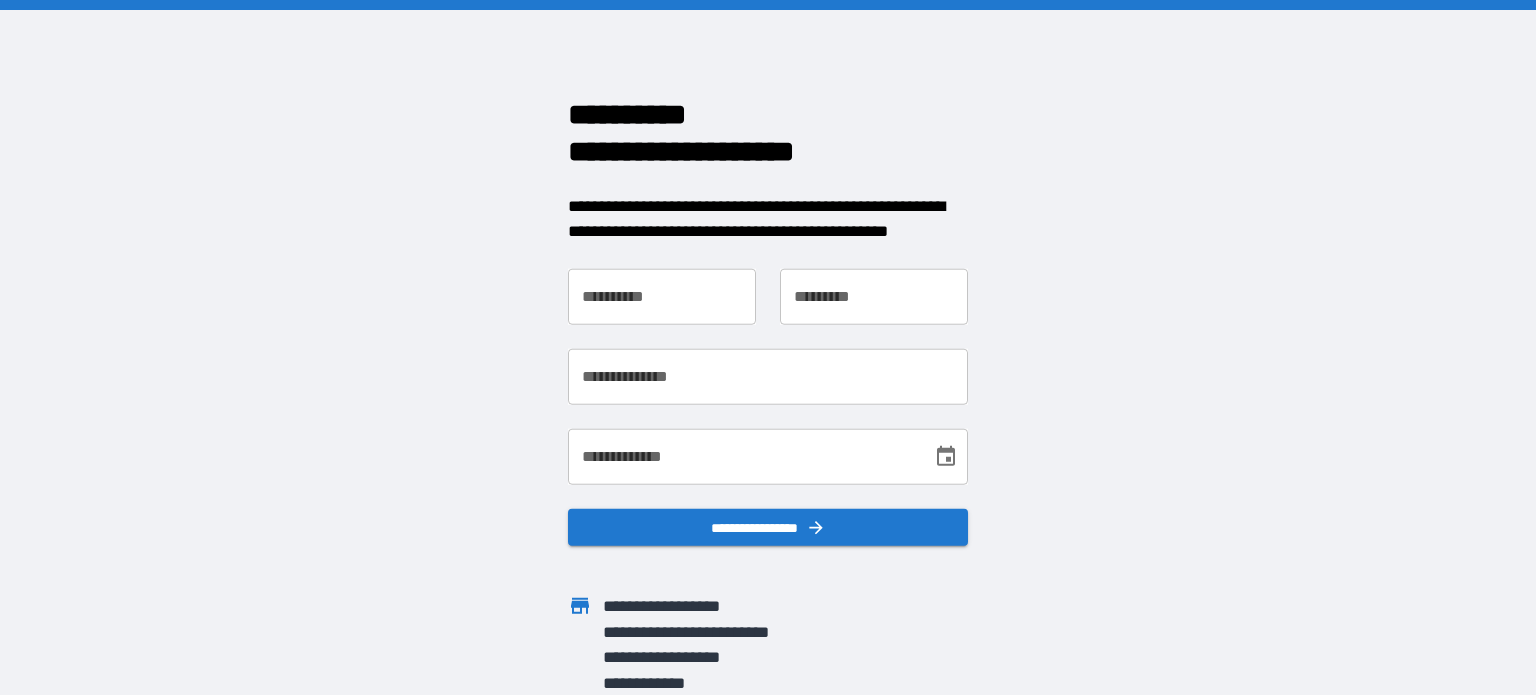 click on "**********" at bounding box center (662, 296) 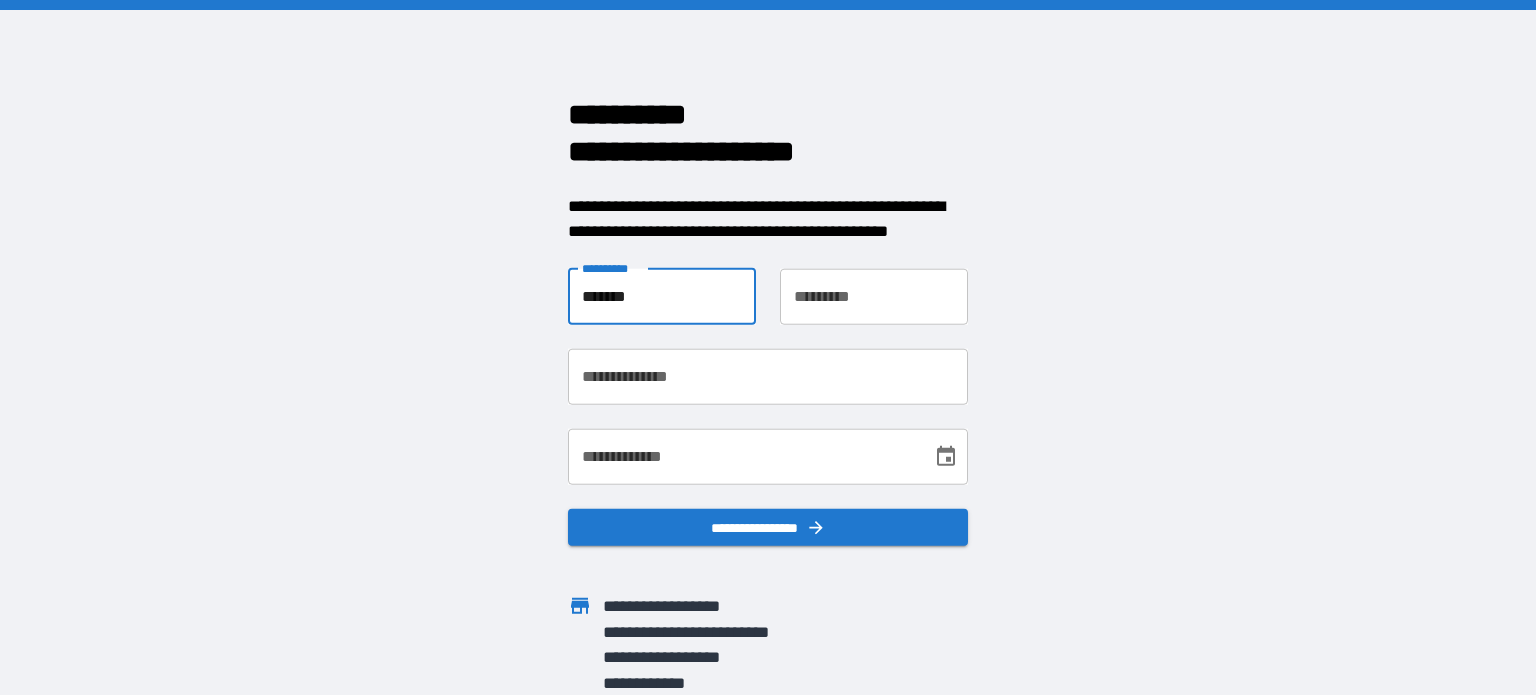 type on "*******" 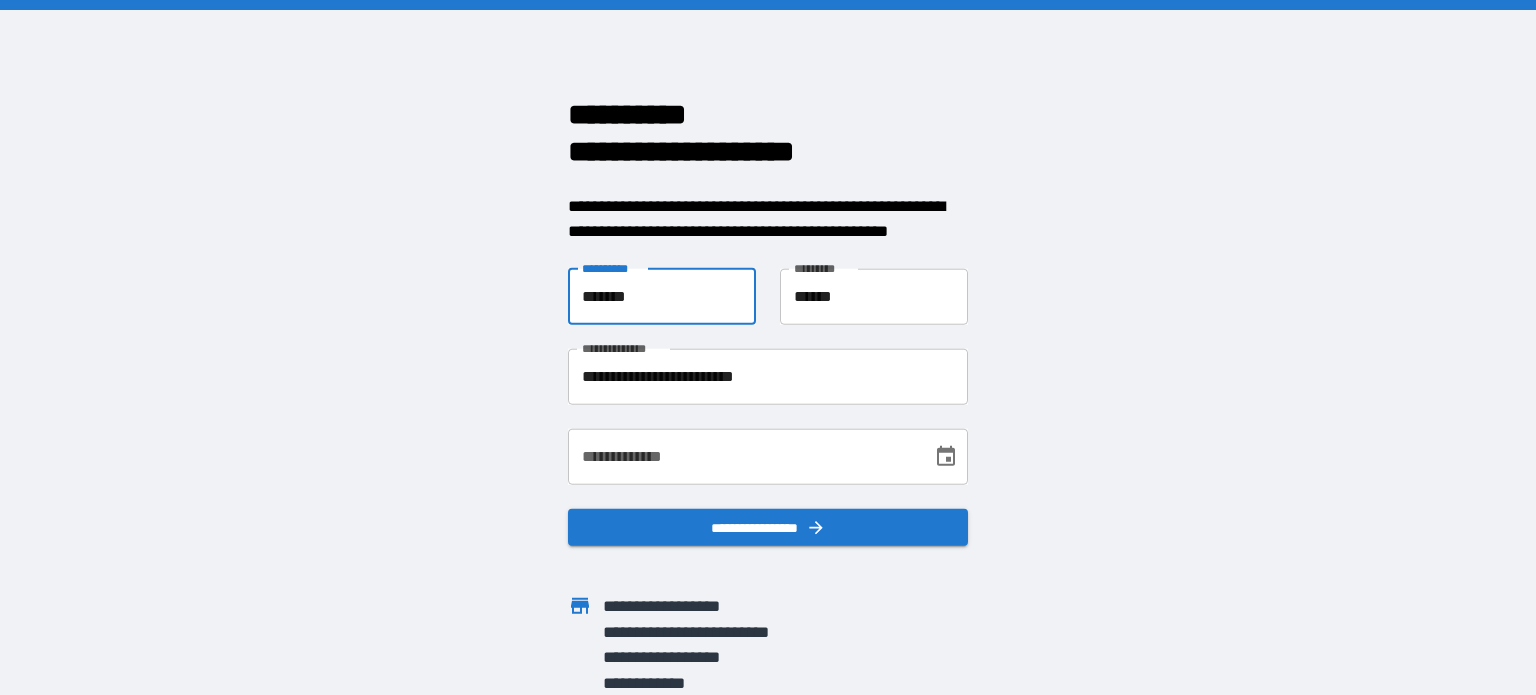 click on "**********" at bounding box center (768, 376) 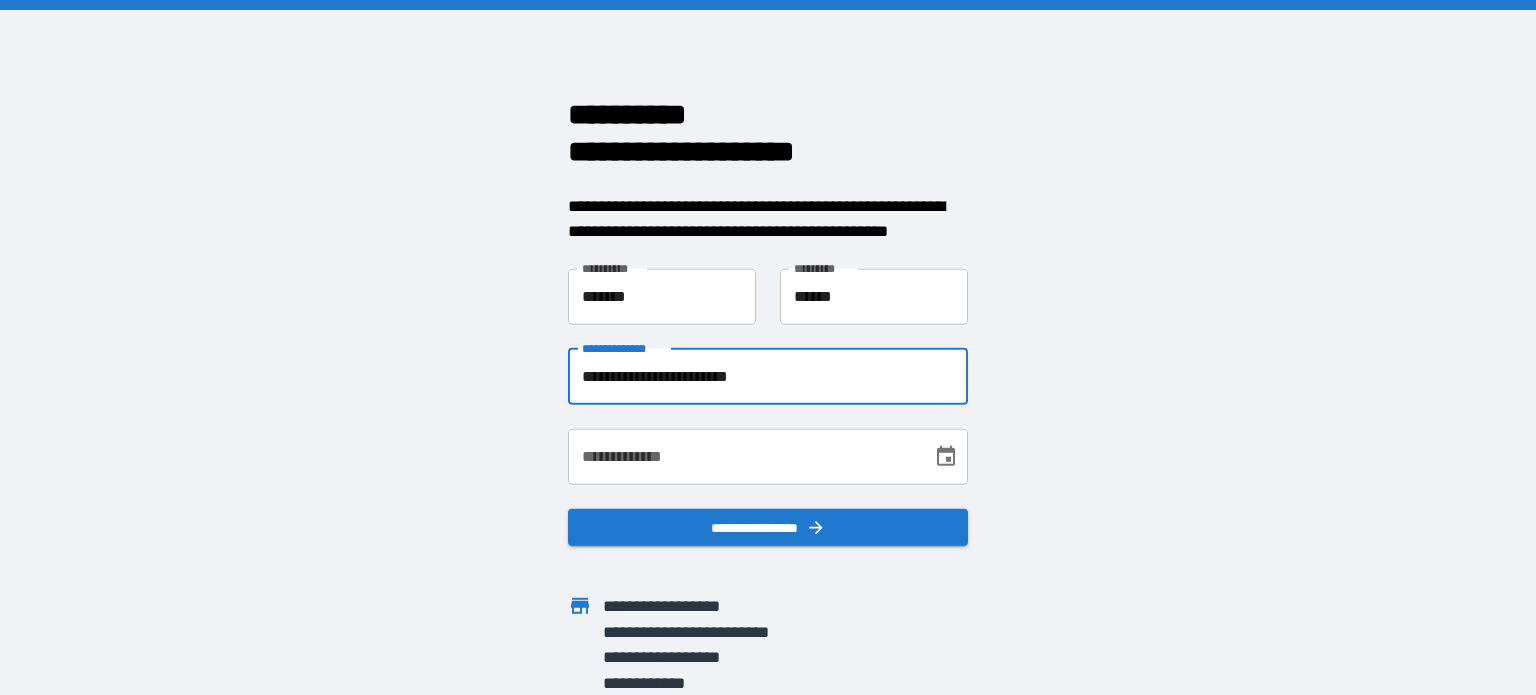 type on "**********" 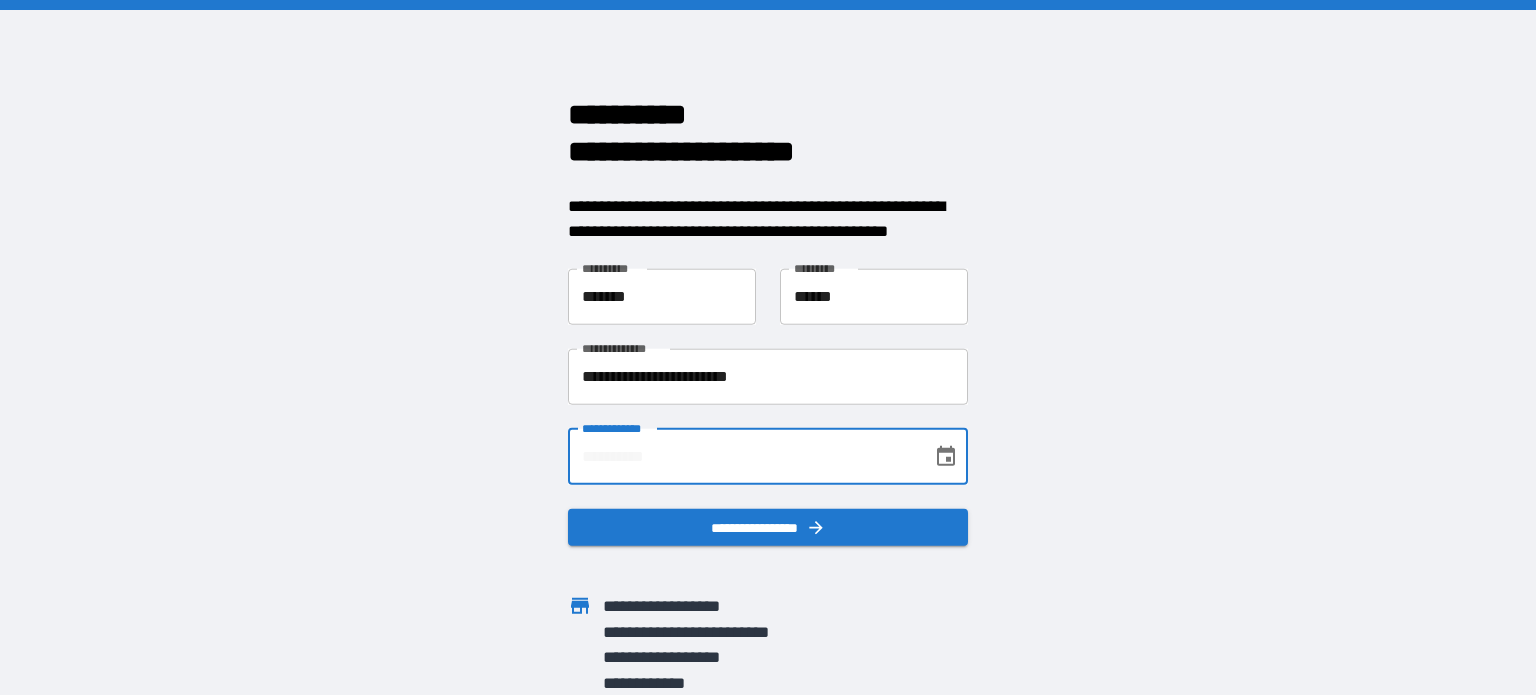type on "**********" 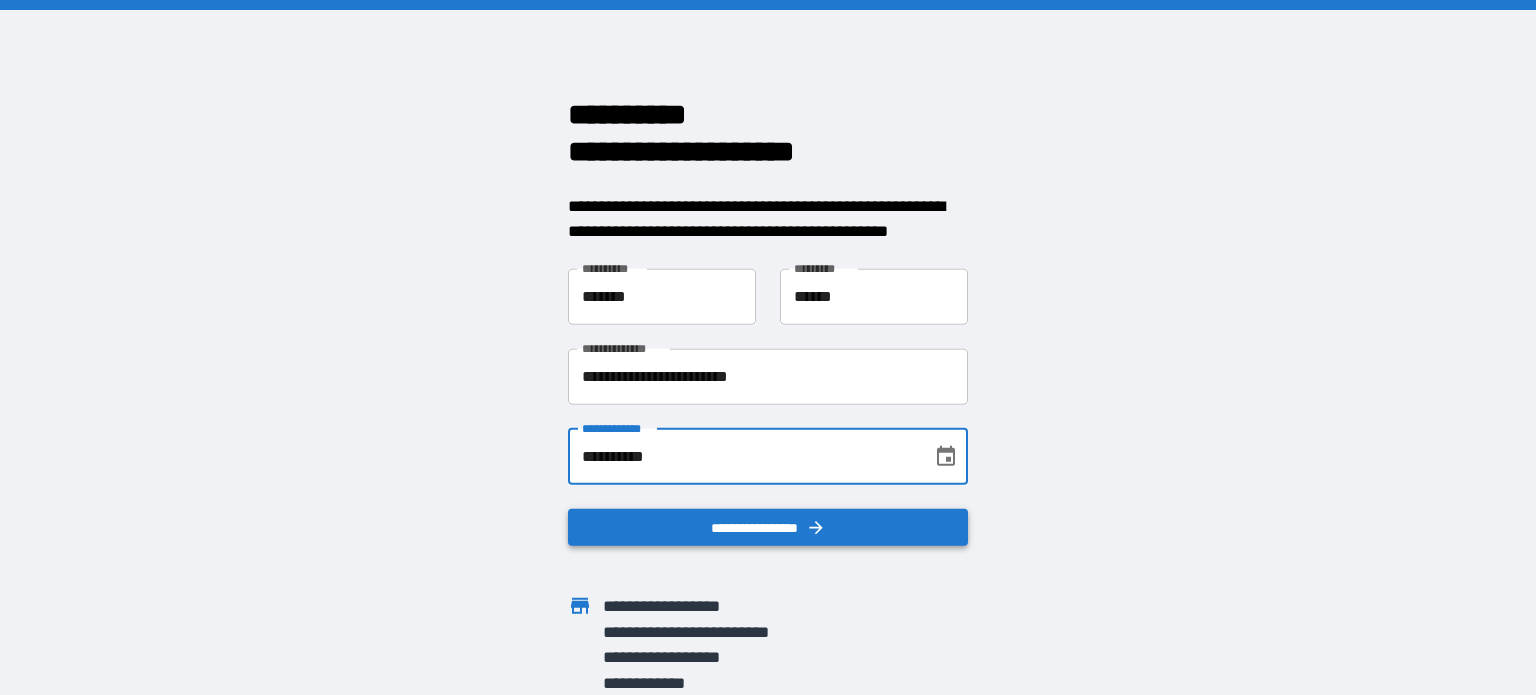 click on "**********" at bounding box center [768, 527] 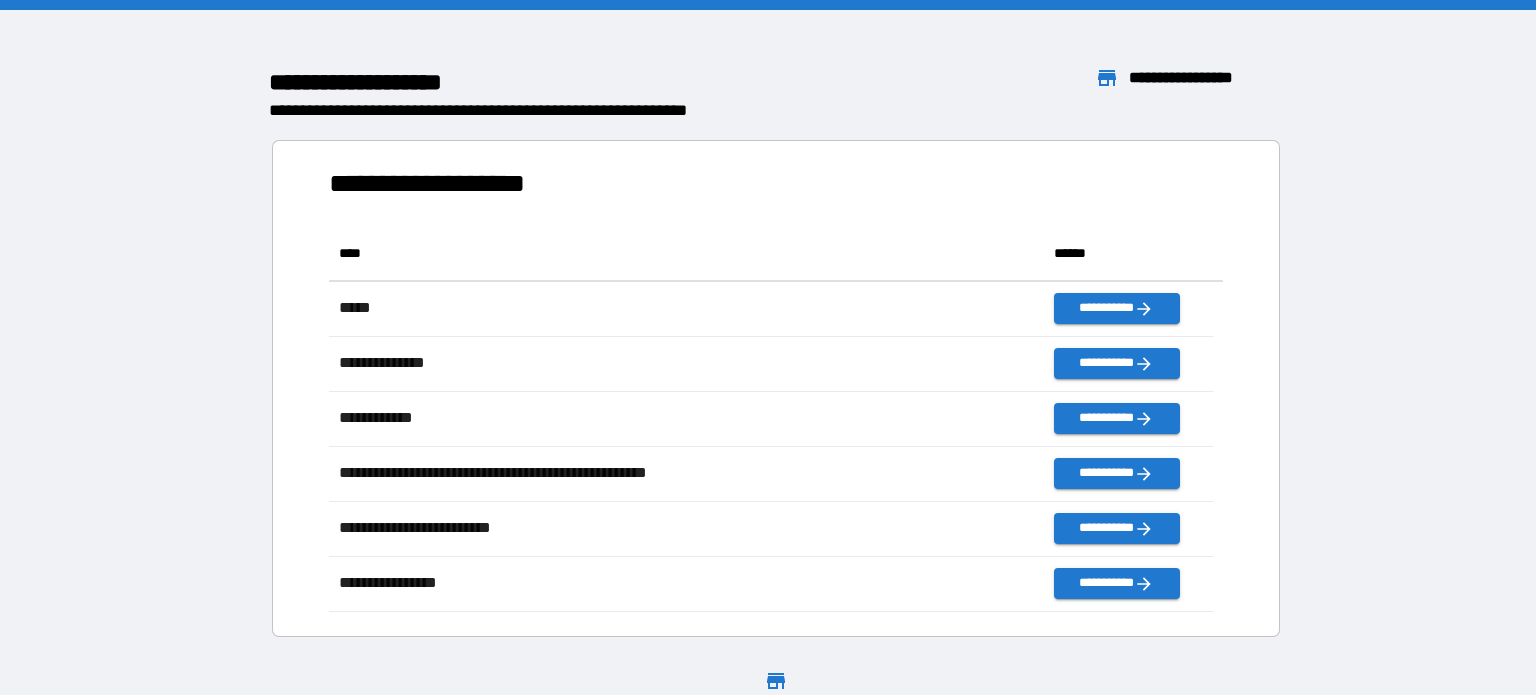scroll, scrollTop: 16, scrollLeft: 16, axis: both 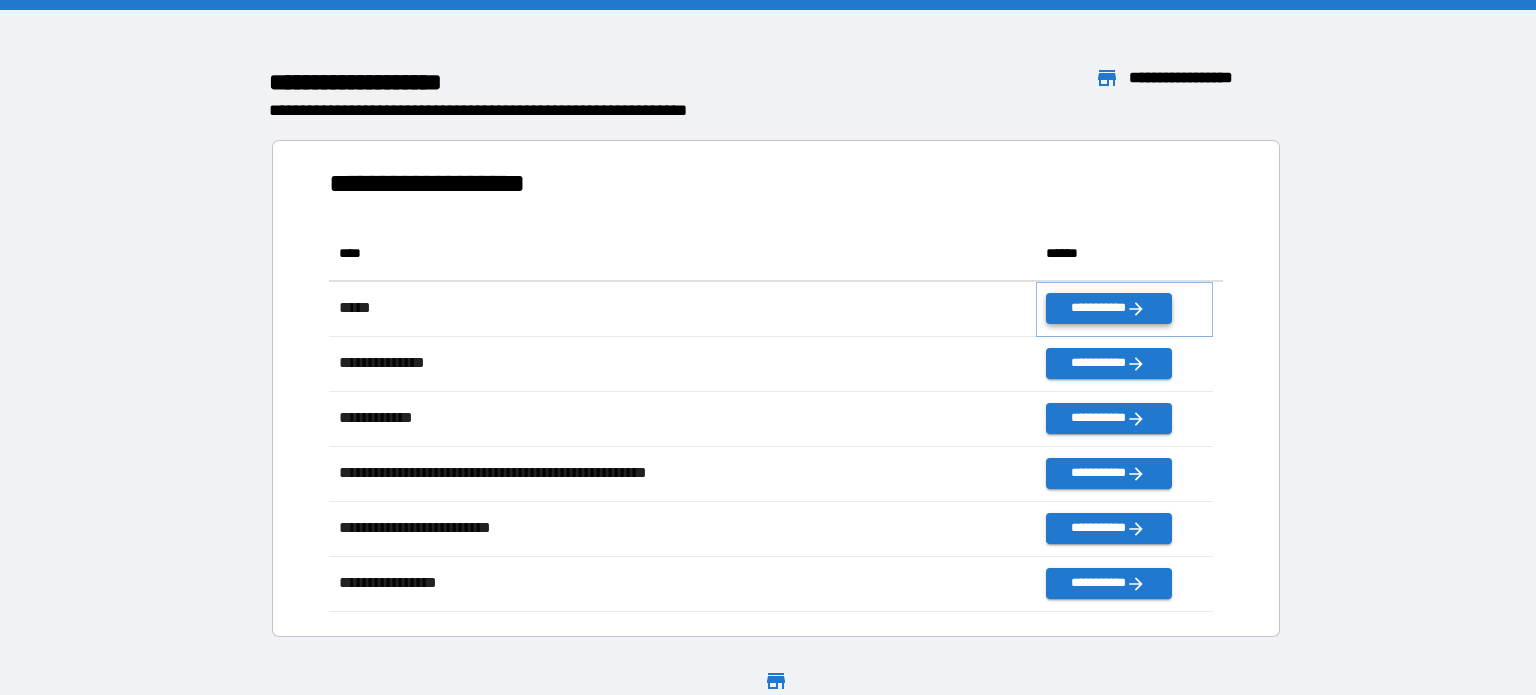 click on "**********" at bounding box center [1108, 308] 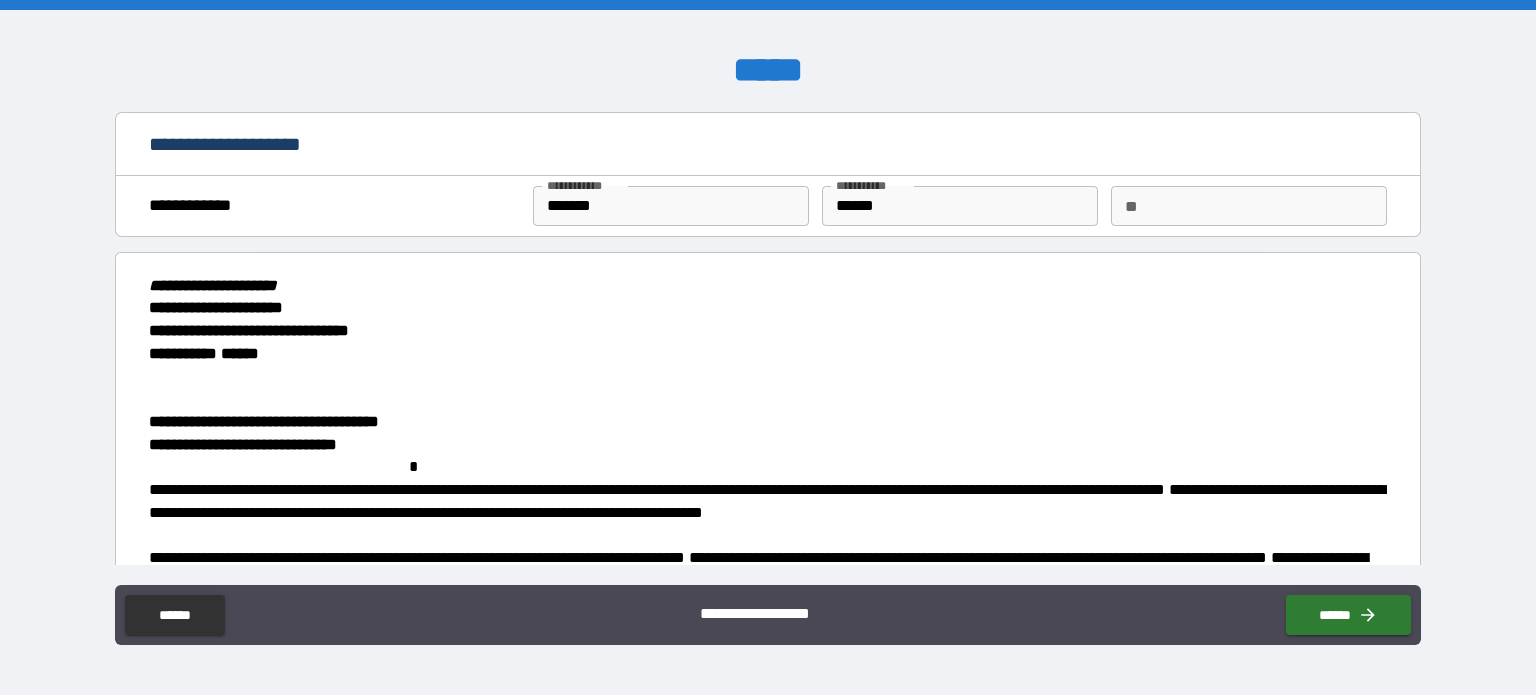 type on "*" 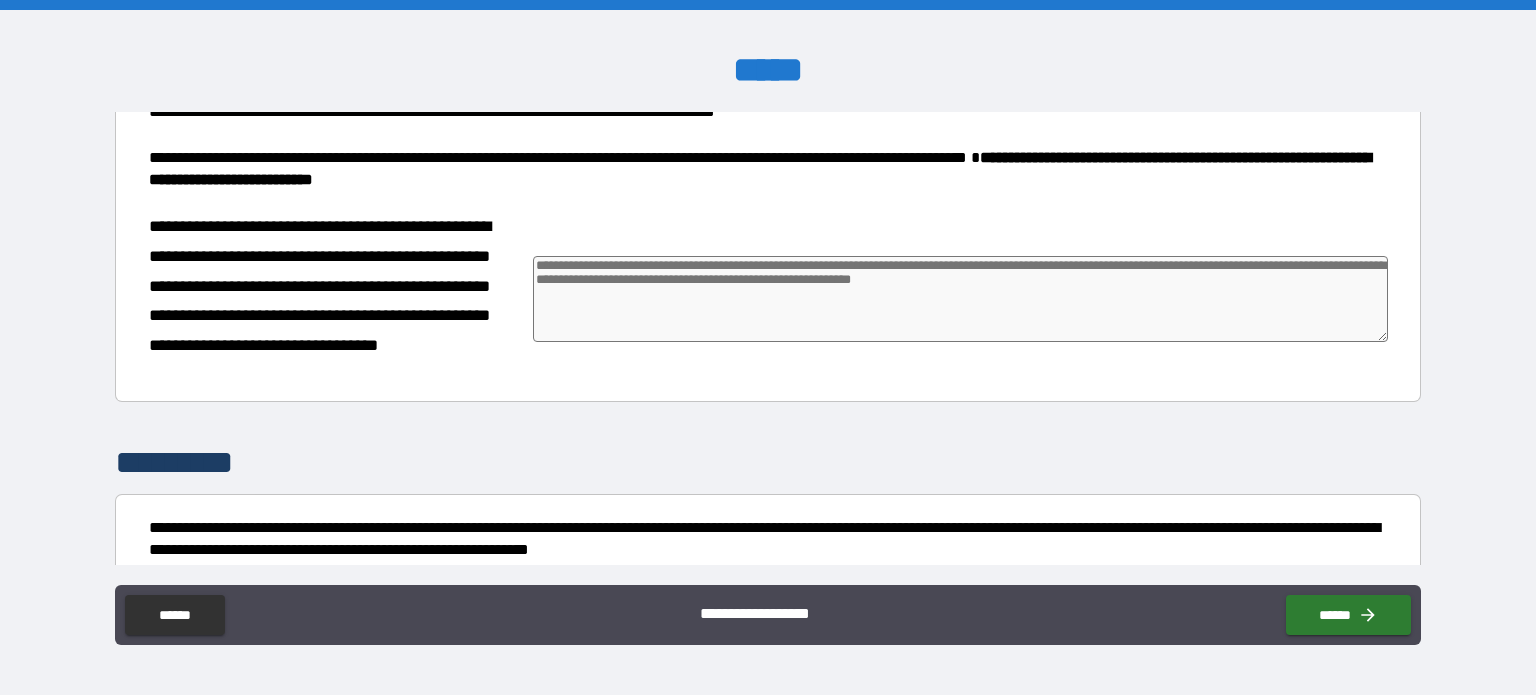 scroll, scrollTop: 772, scrollLeft: 0, axis: vertical 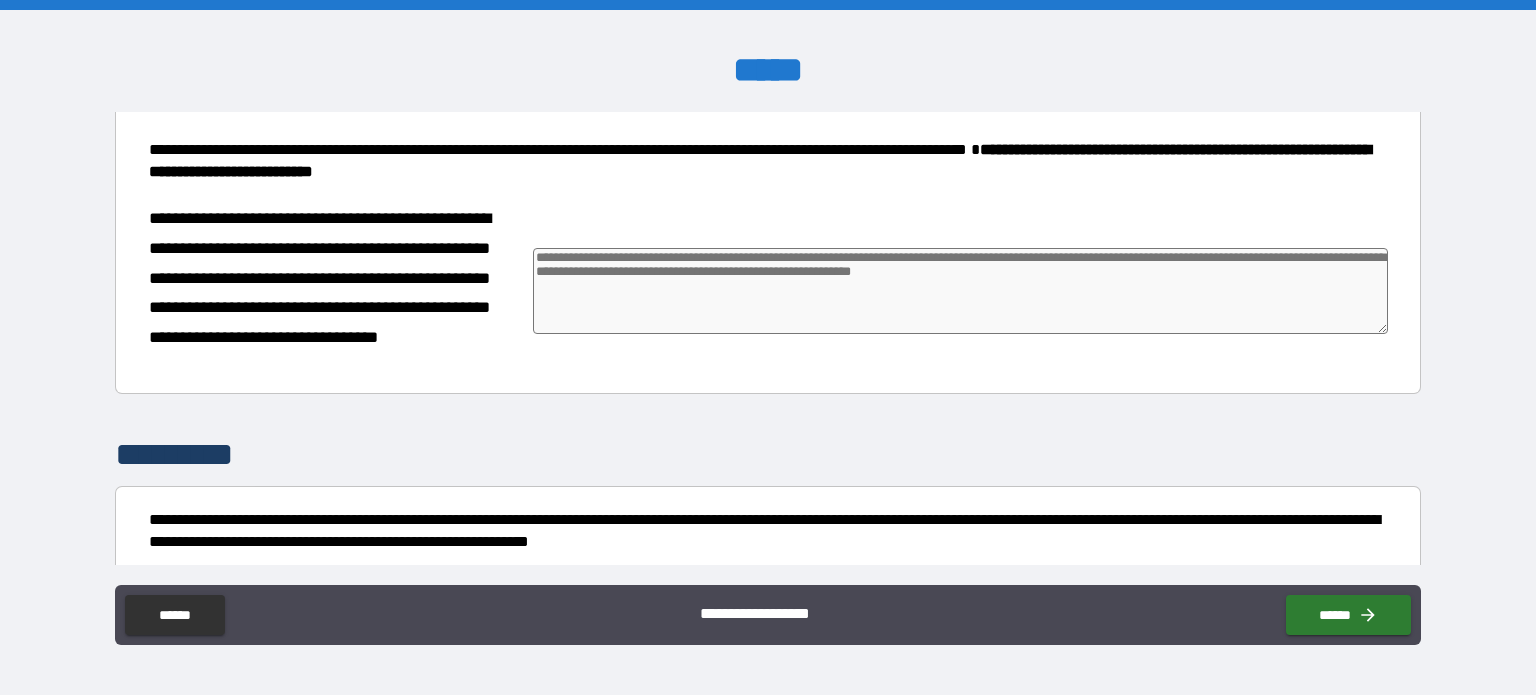 click on "**********" at bounding box center [333, 293] 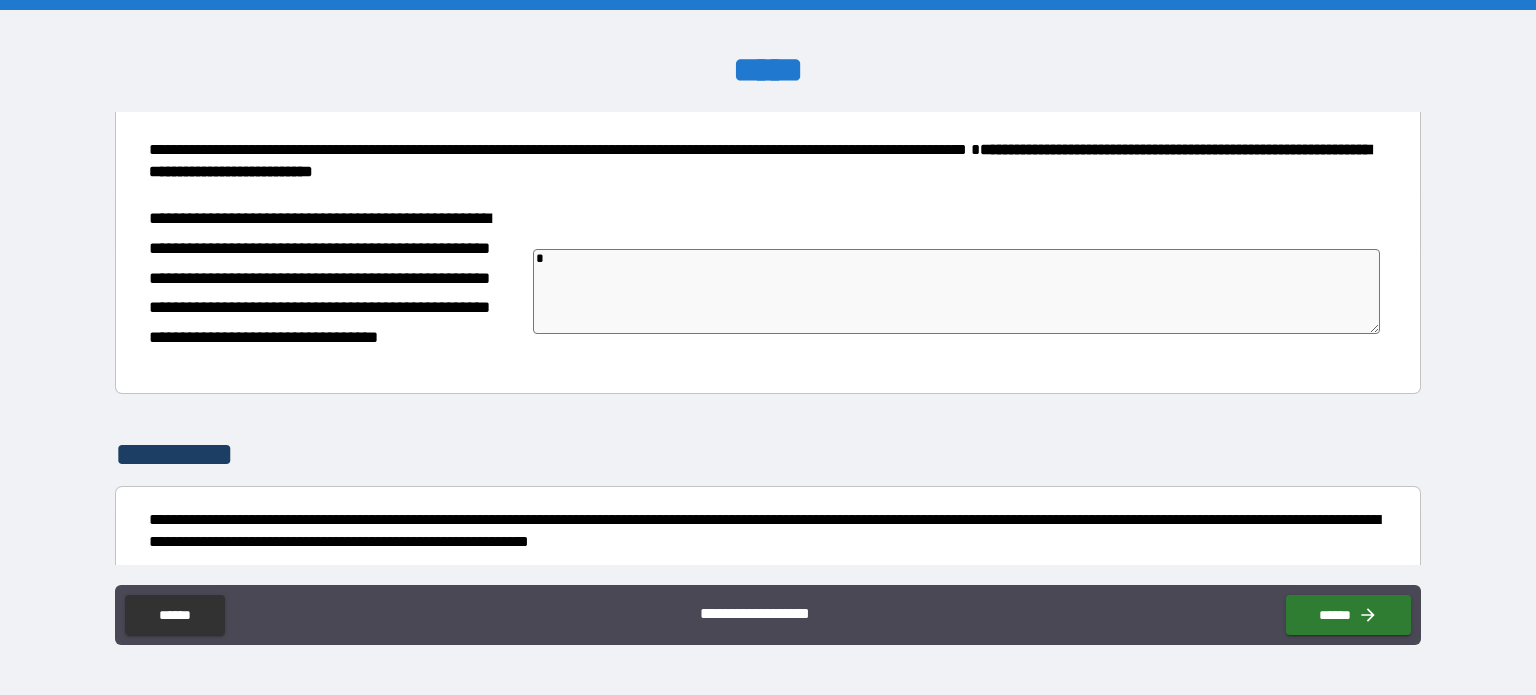 type on "*" 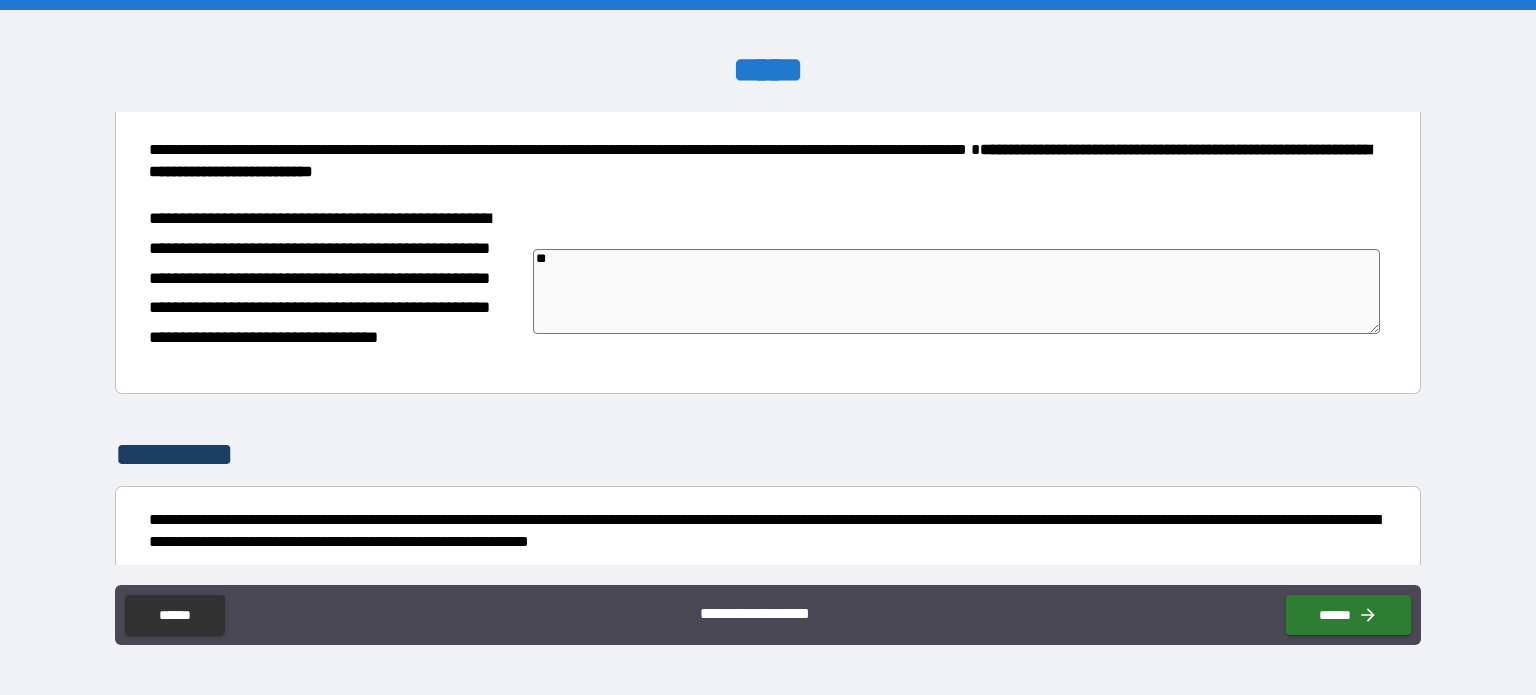 type on "*" 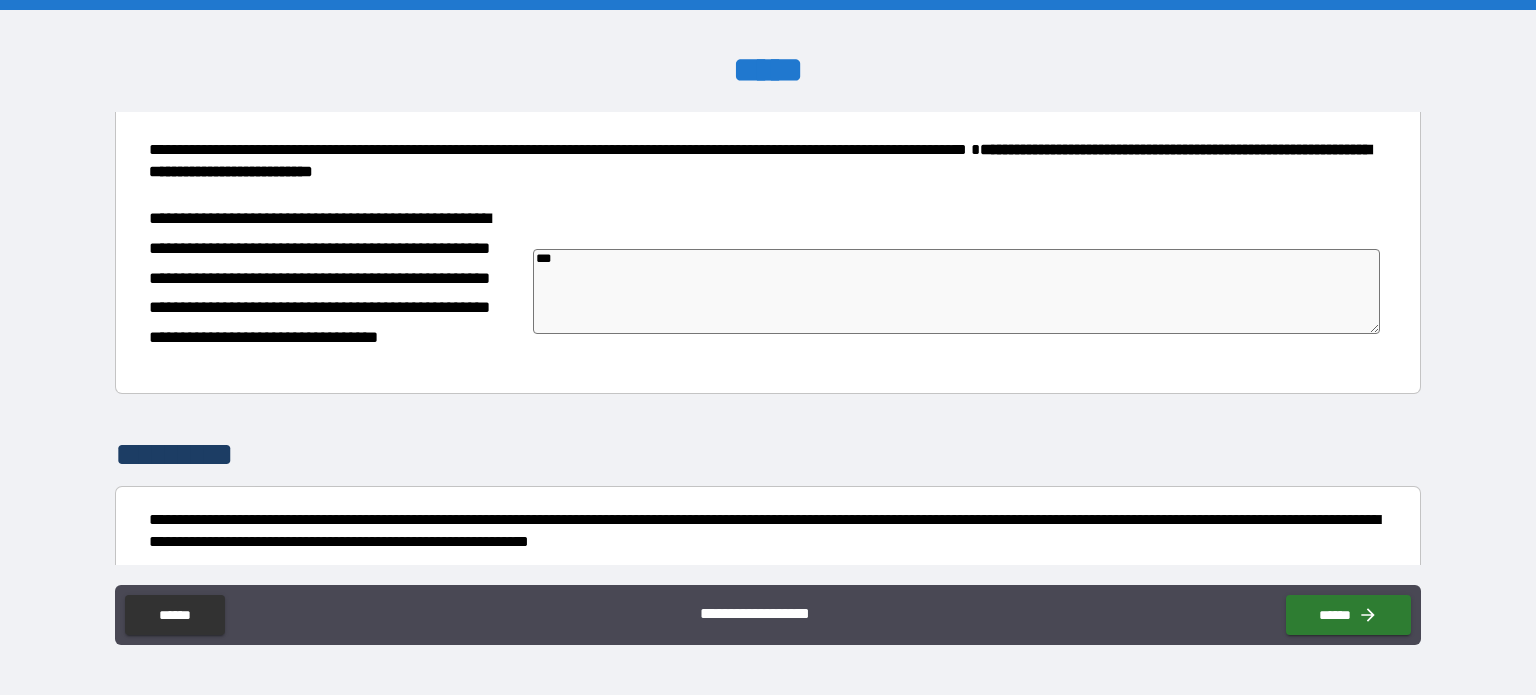 type on "*" 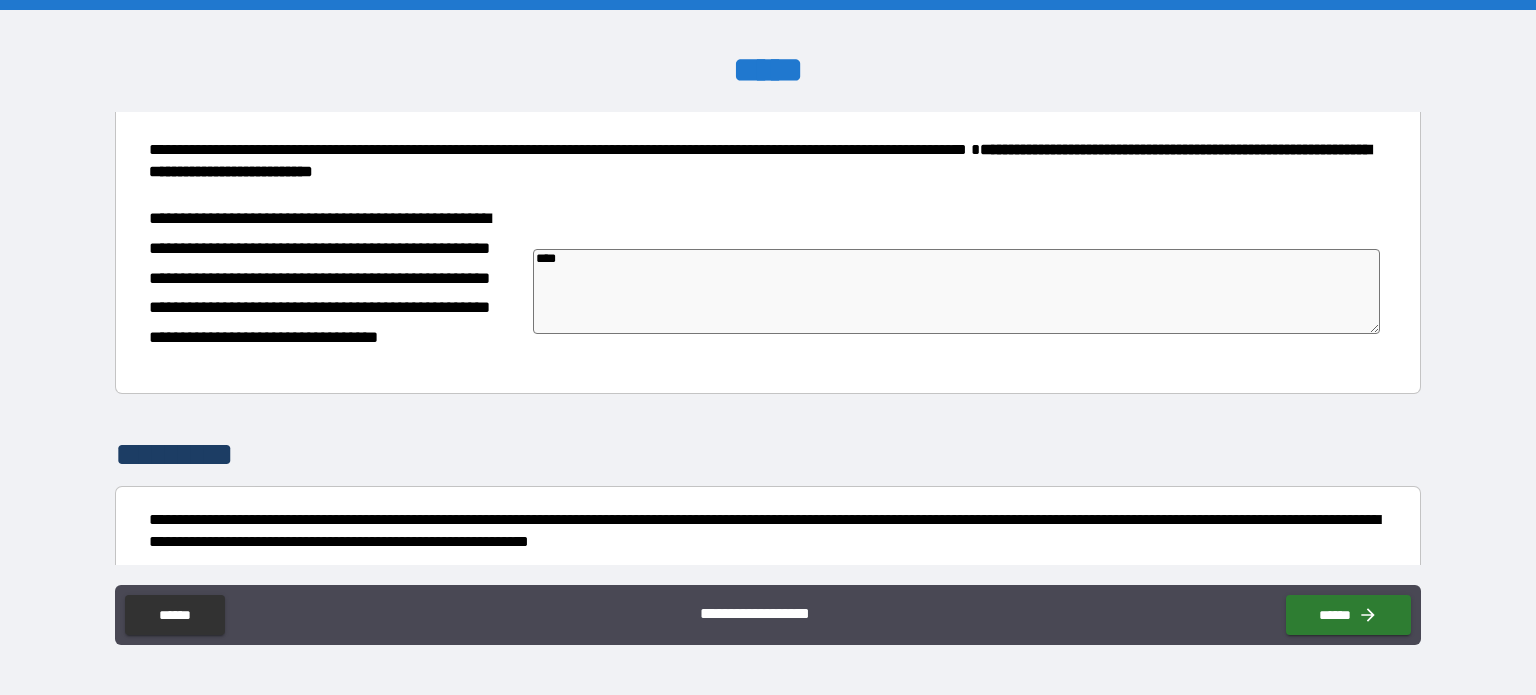 type on "****" 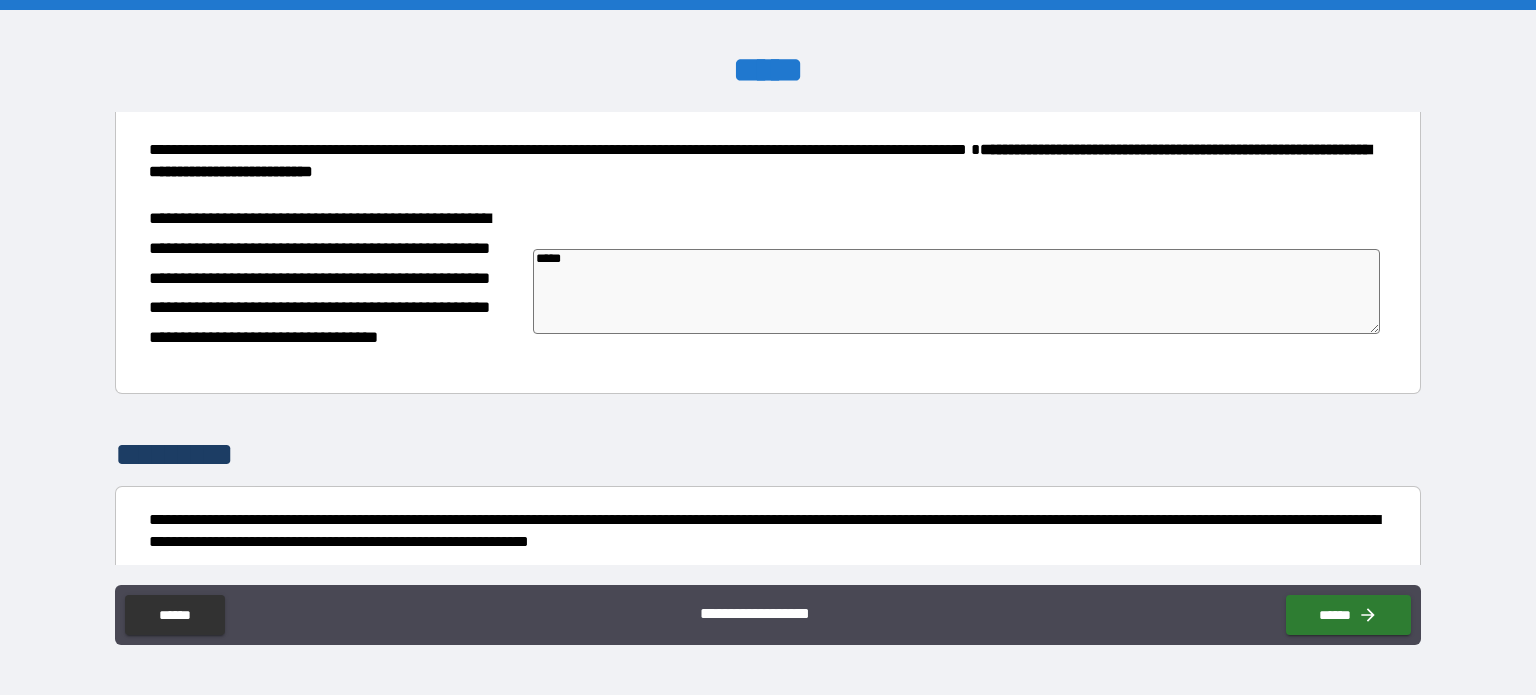 type on "*" 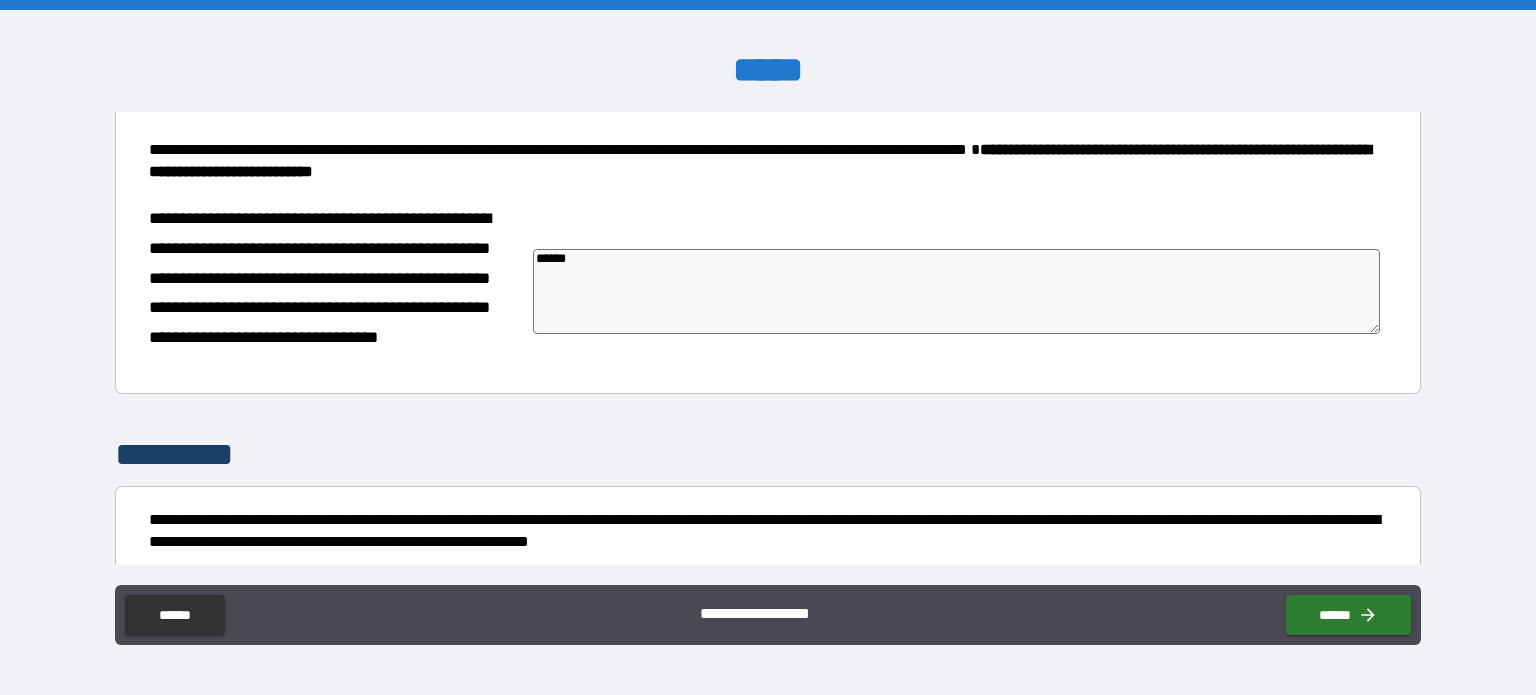 type on "*" 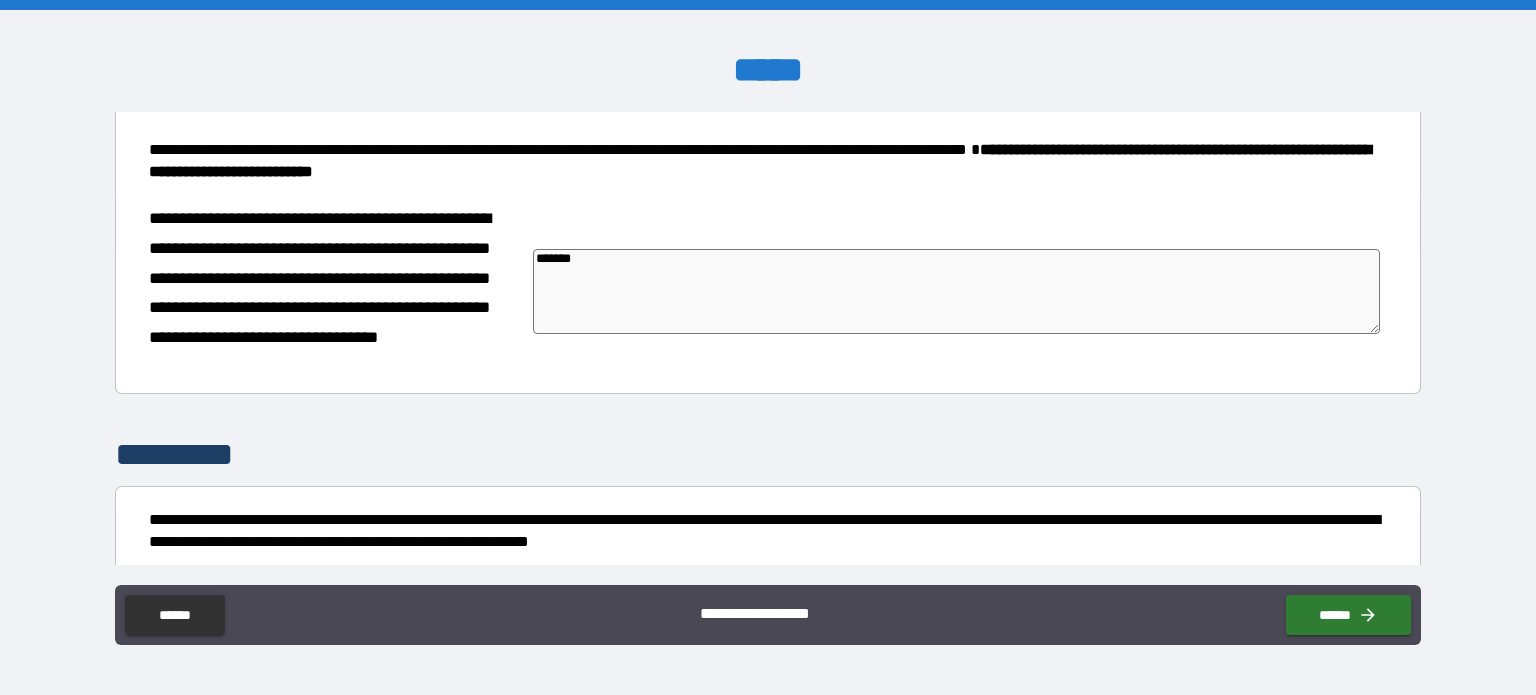 type on "*" 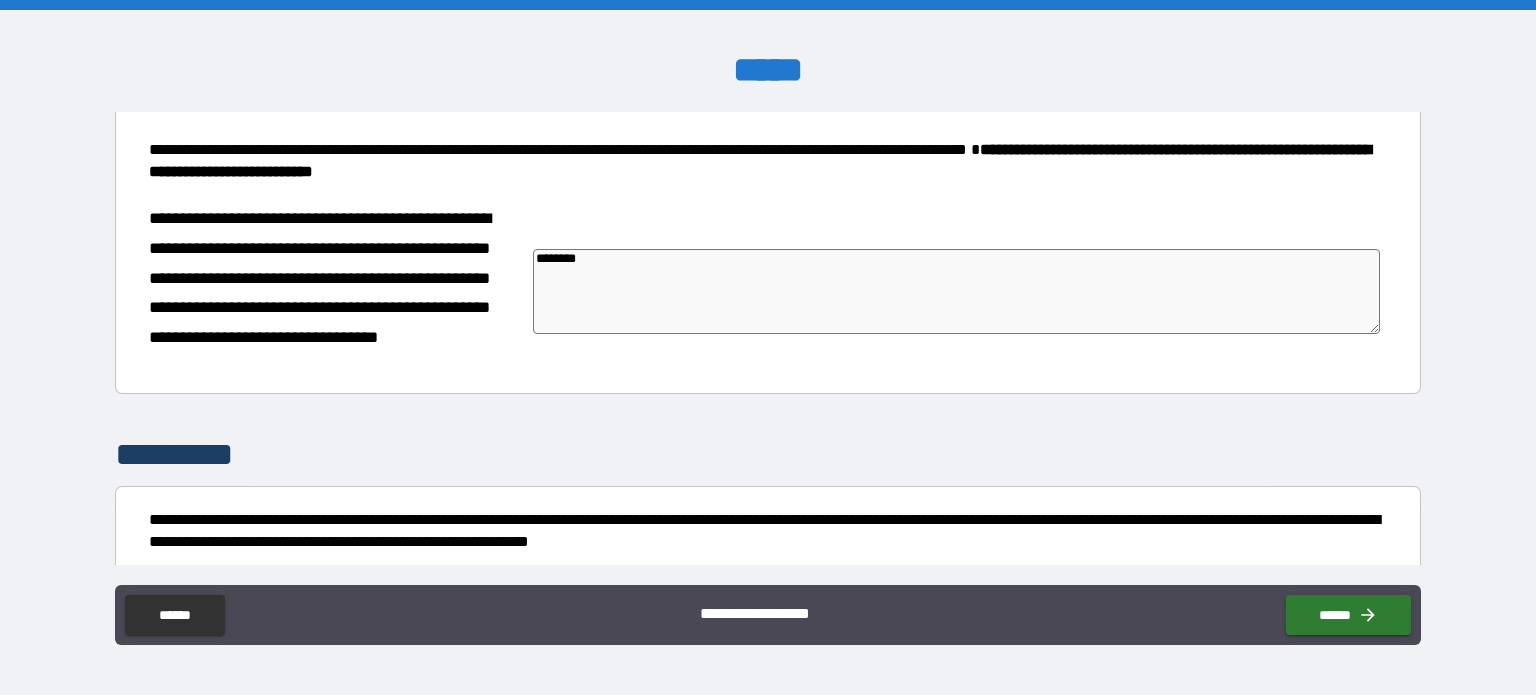 type on "*" 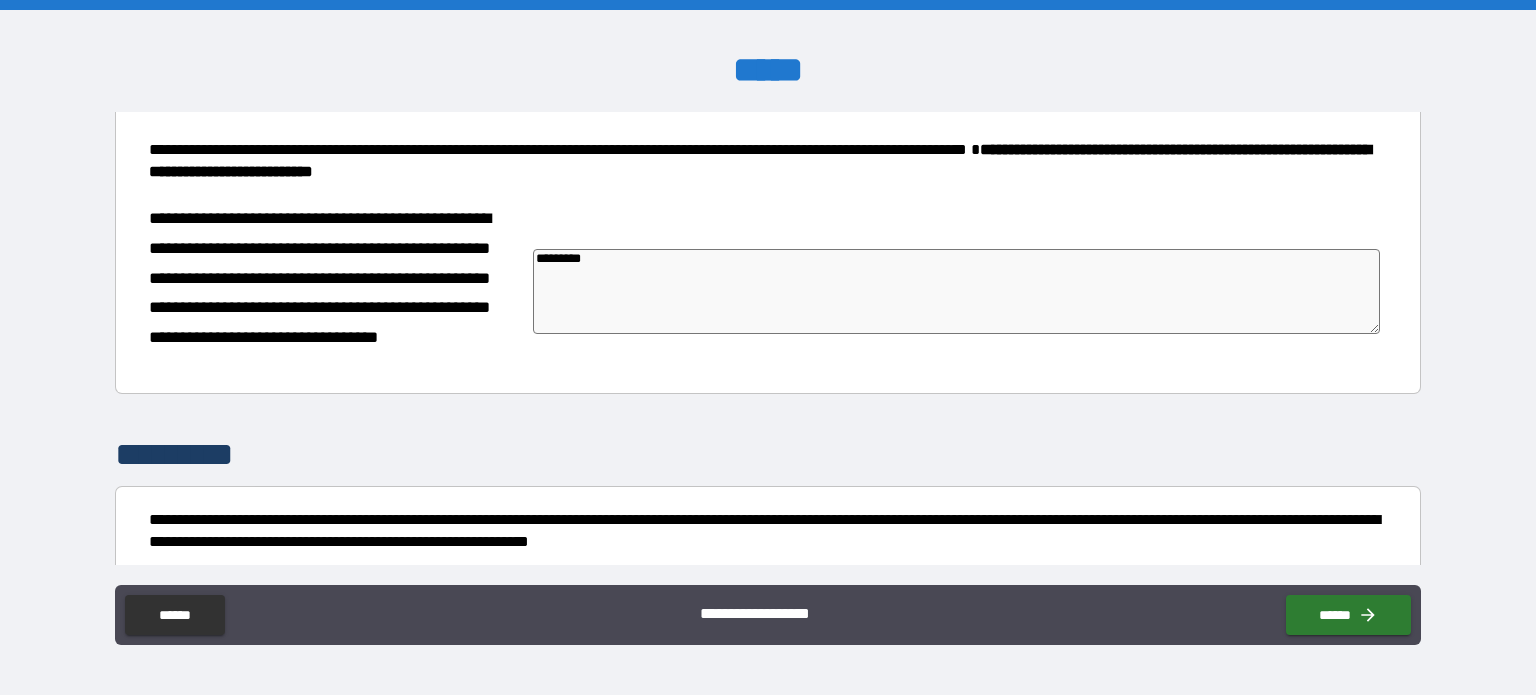 type on "**********" 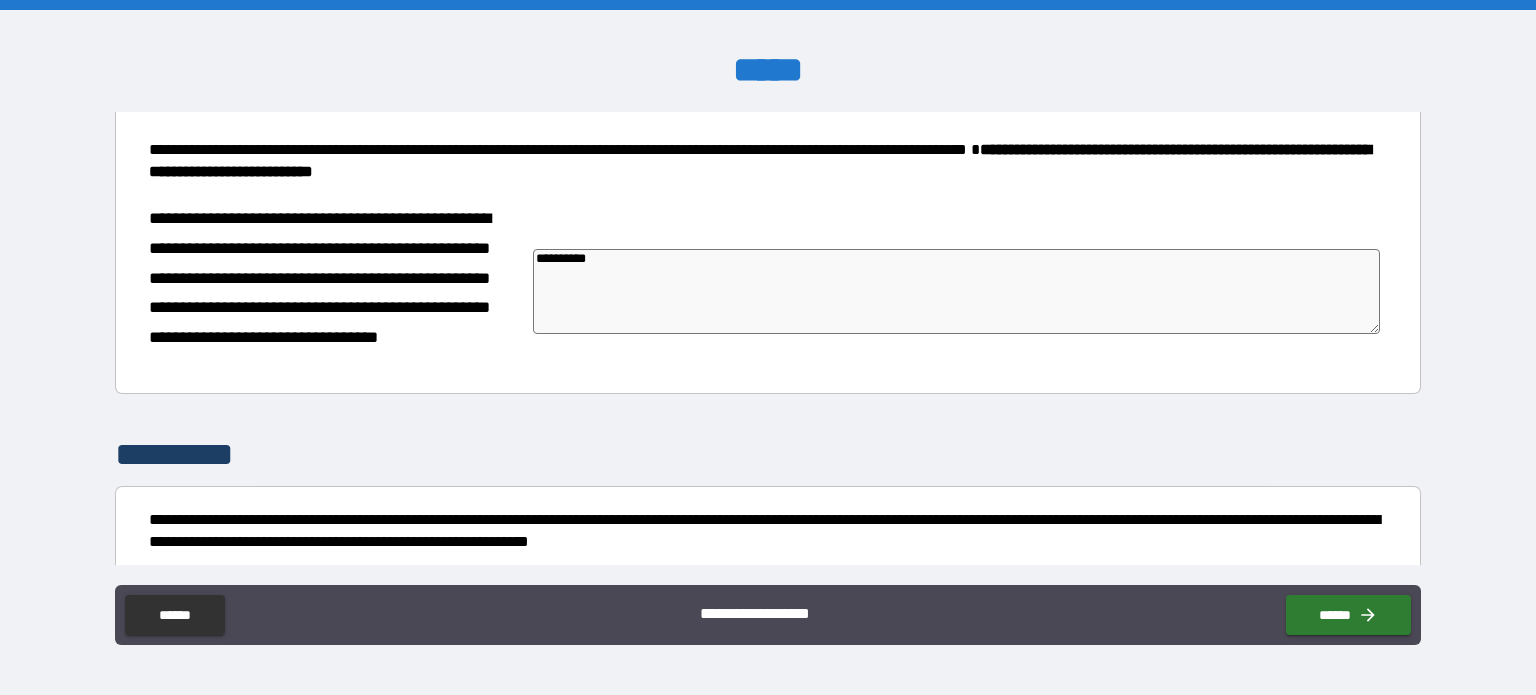 type on "*" 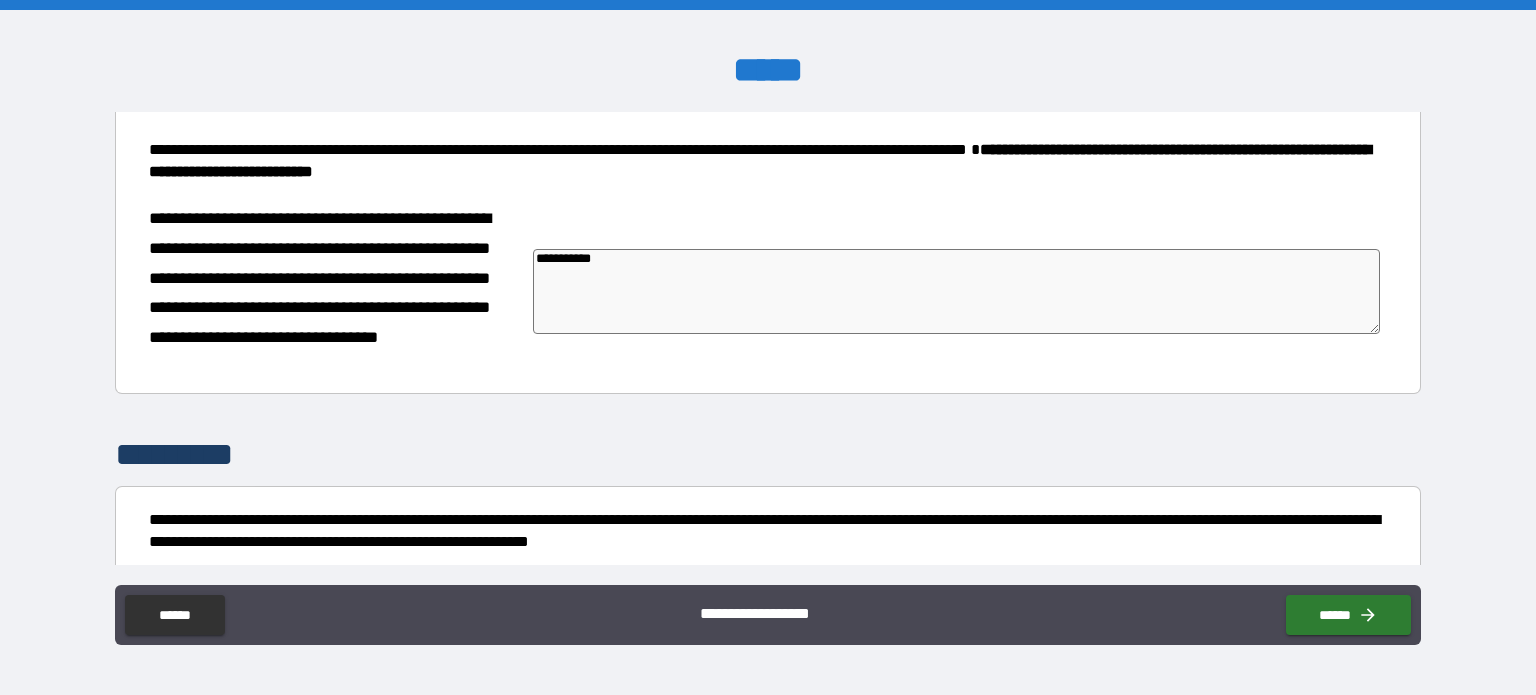 type on "*" 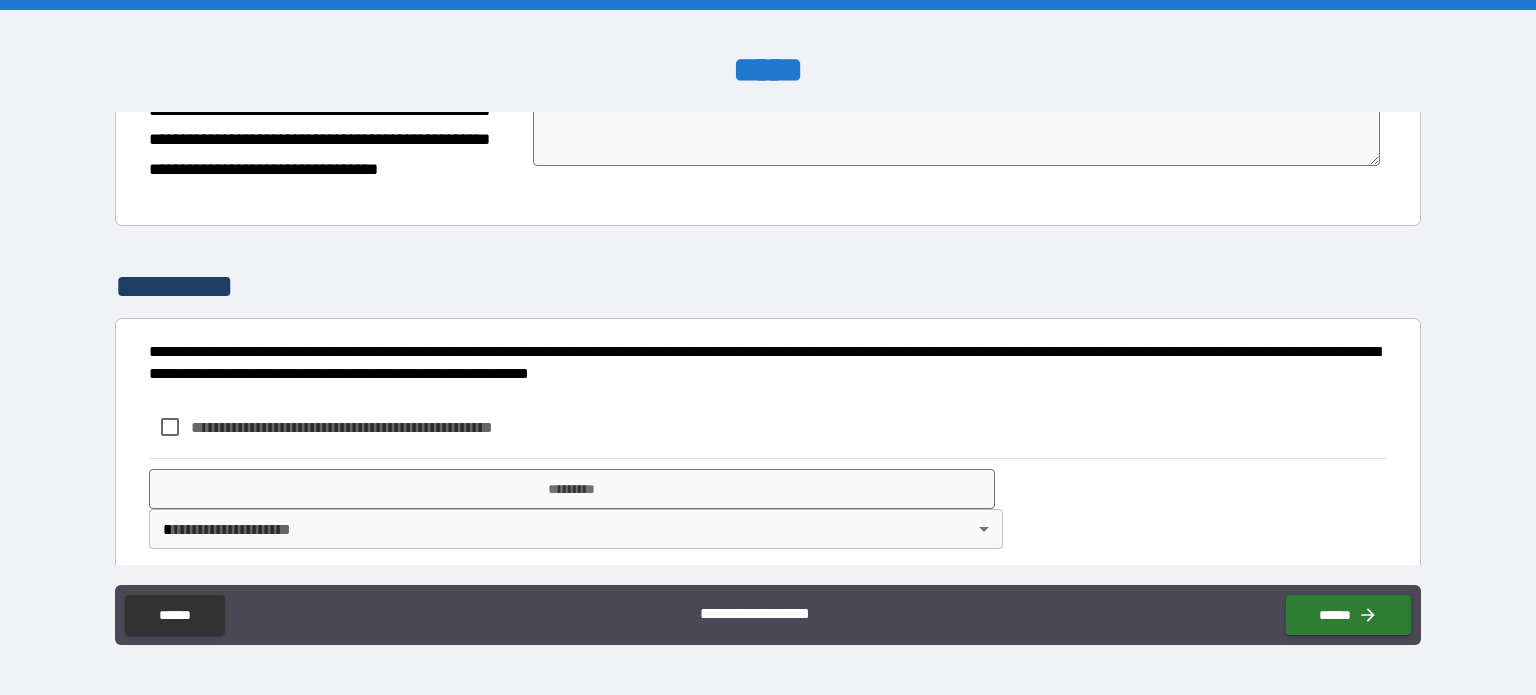 scroll, scrollTop: 976, scrollLeft: 0, axis: vertical 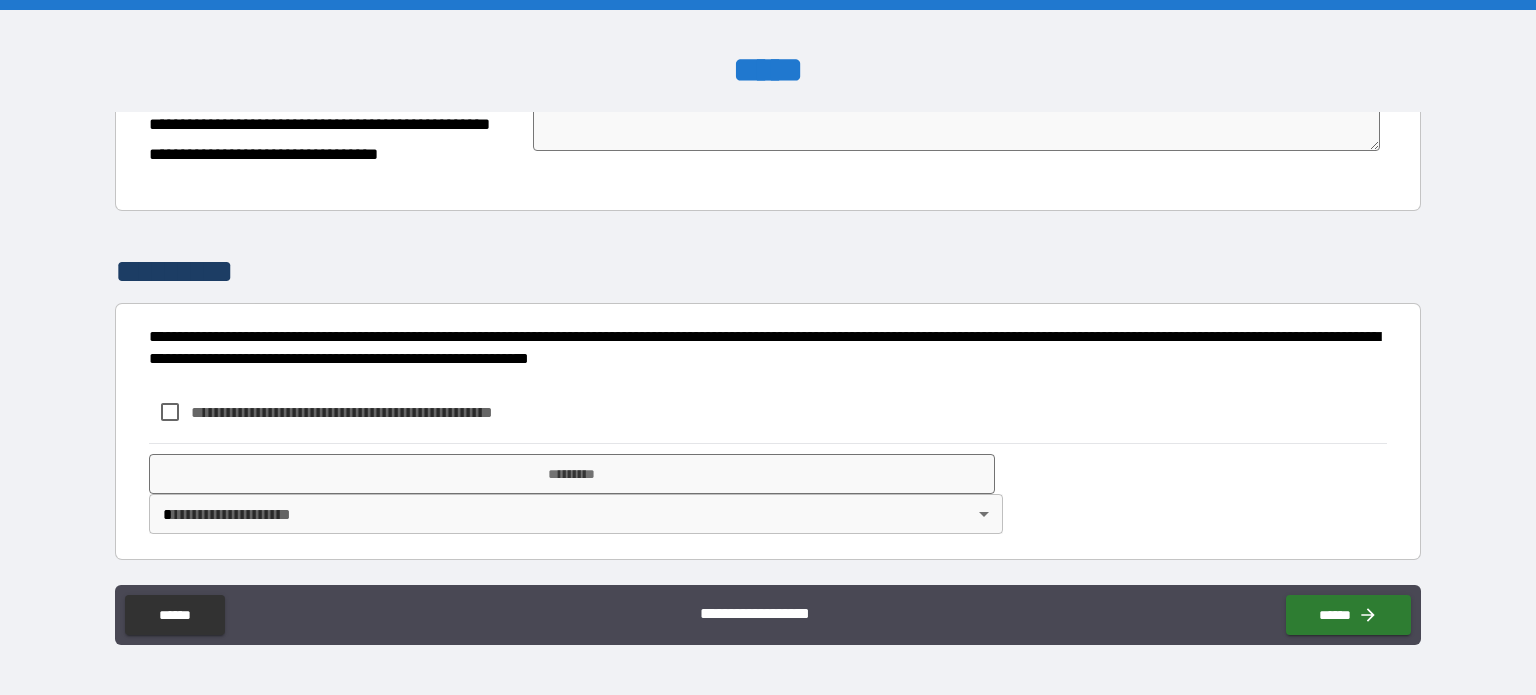 type on "**********" 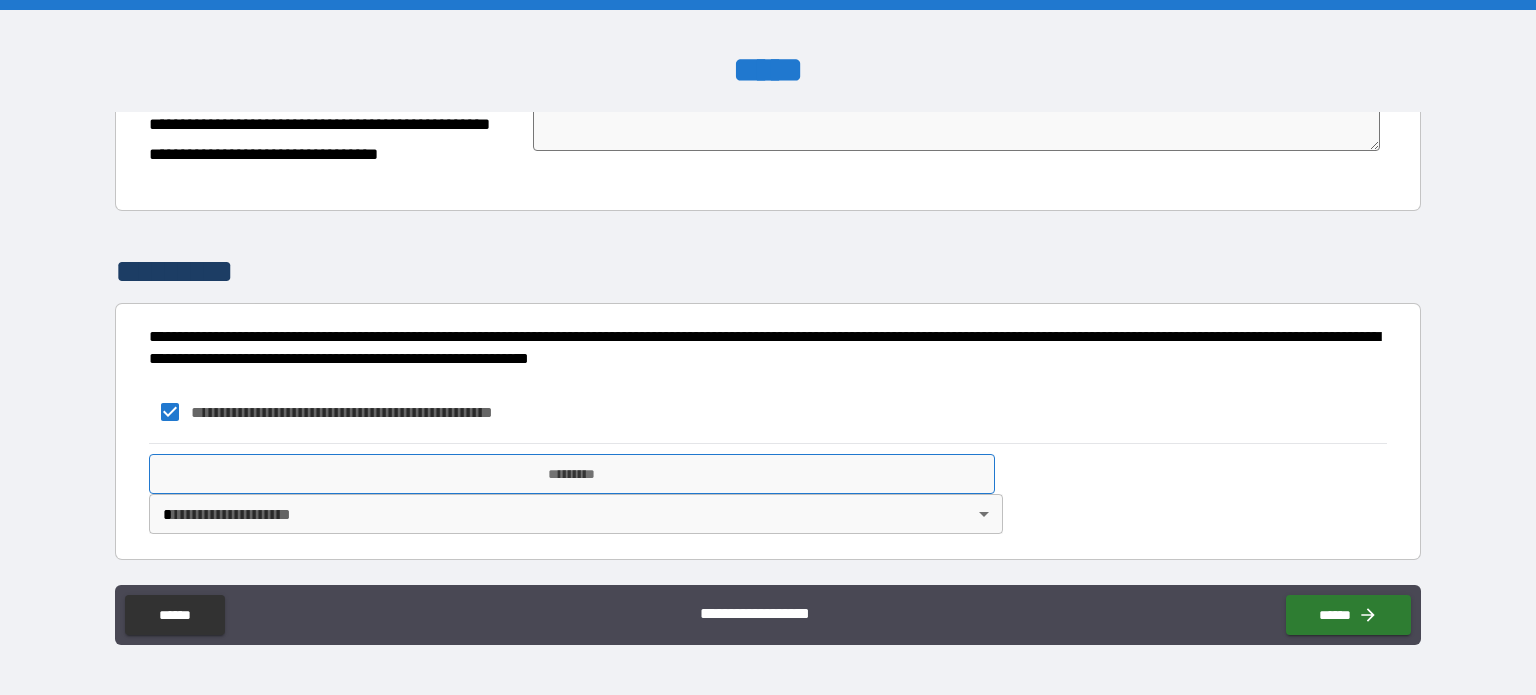 click on "*********" at bounding box center (572, 474) 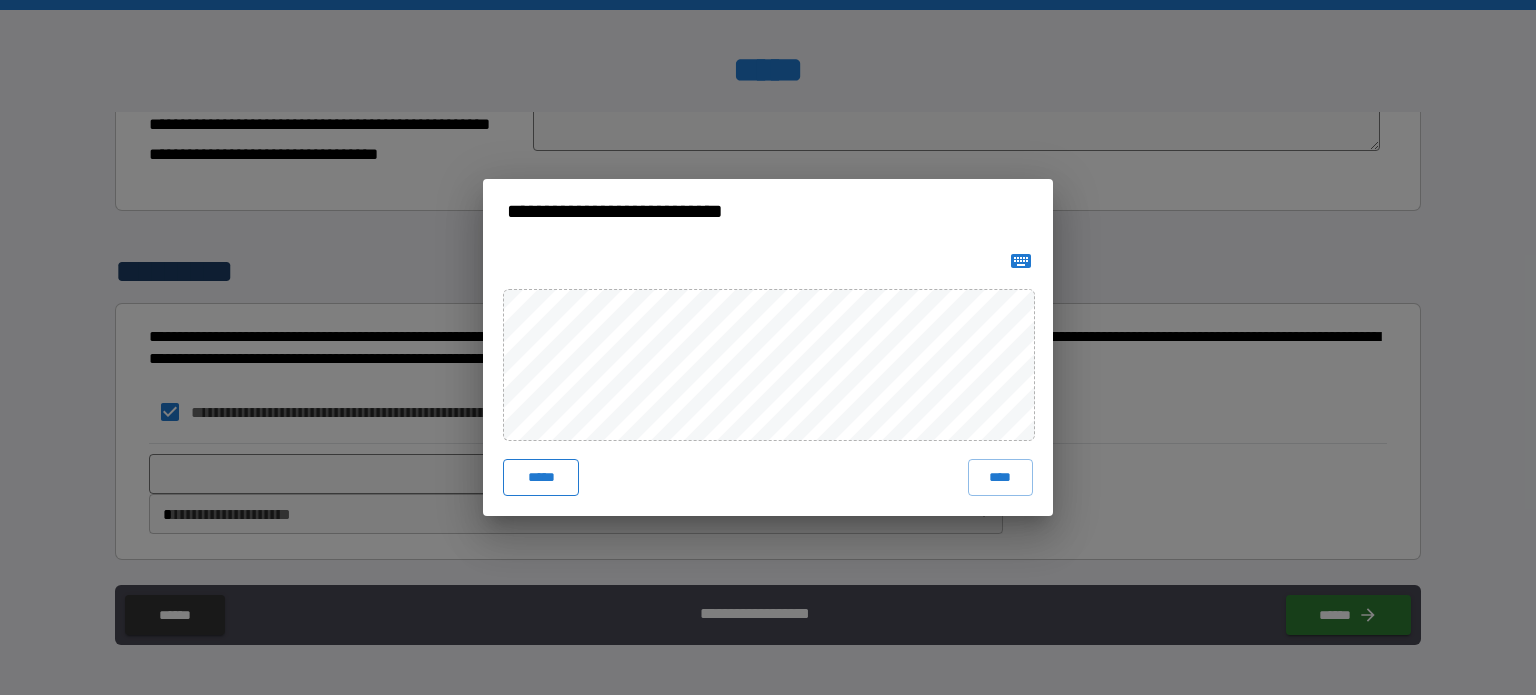 click on "*****" at bounding box center [541, 477] 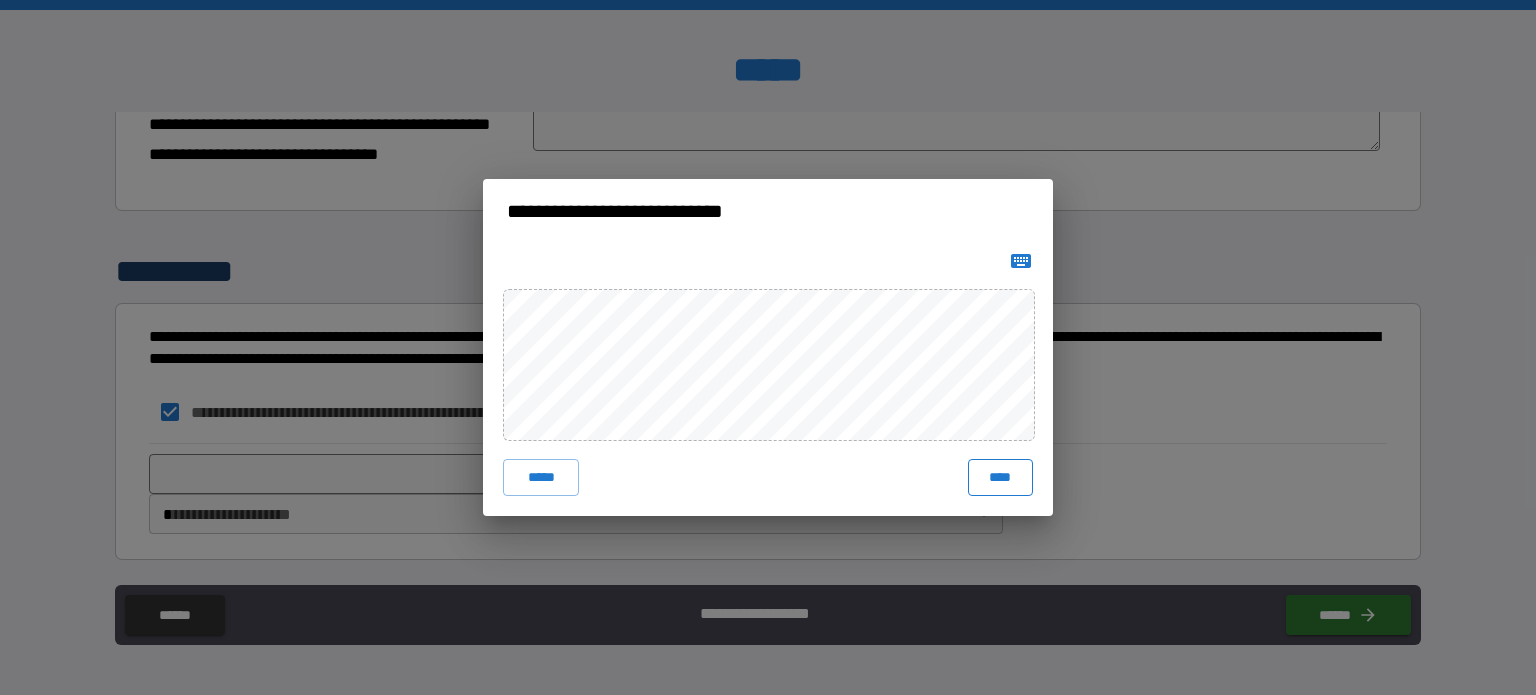 click on "****" at bounding box center [1000, 477] 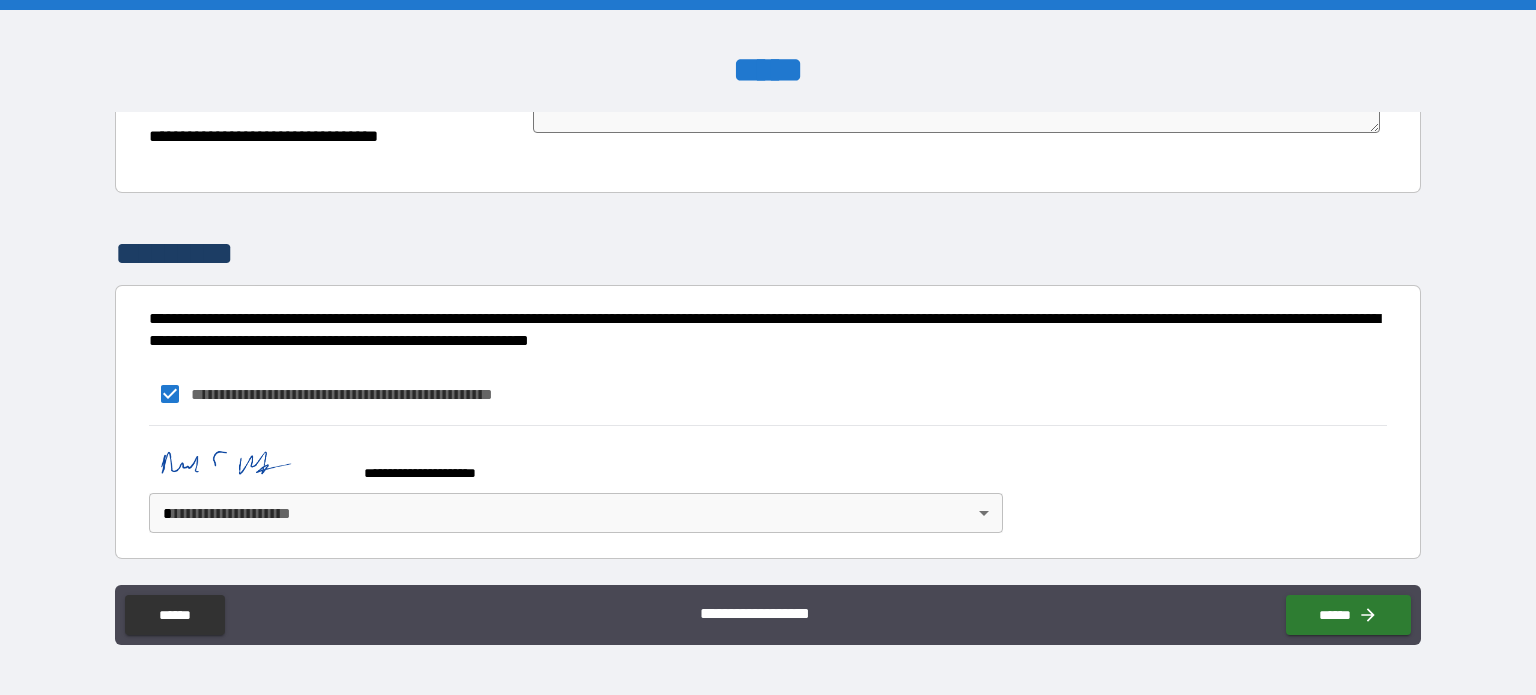 click on "**********" at bounding box center [768, 347] 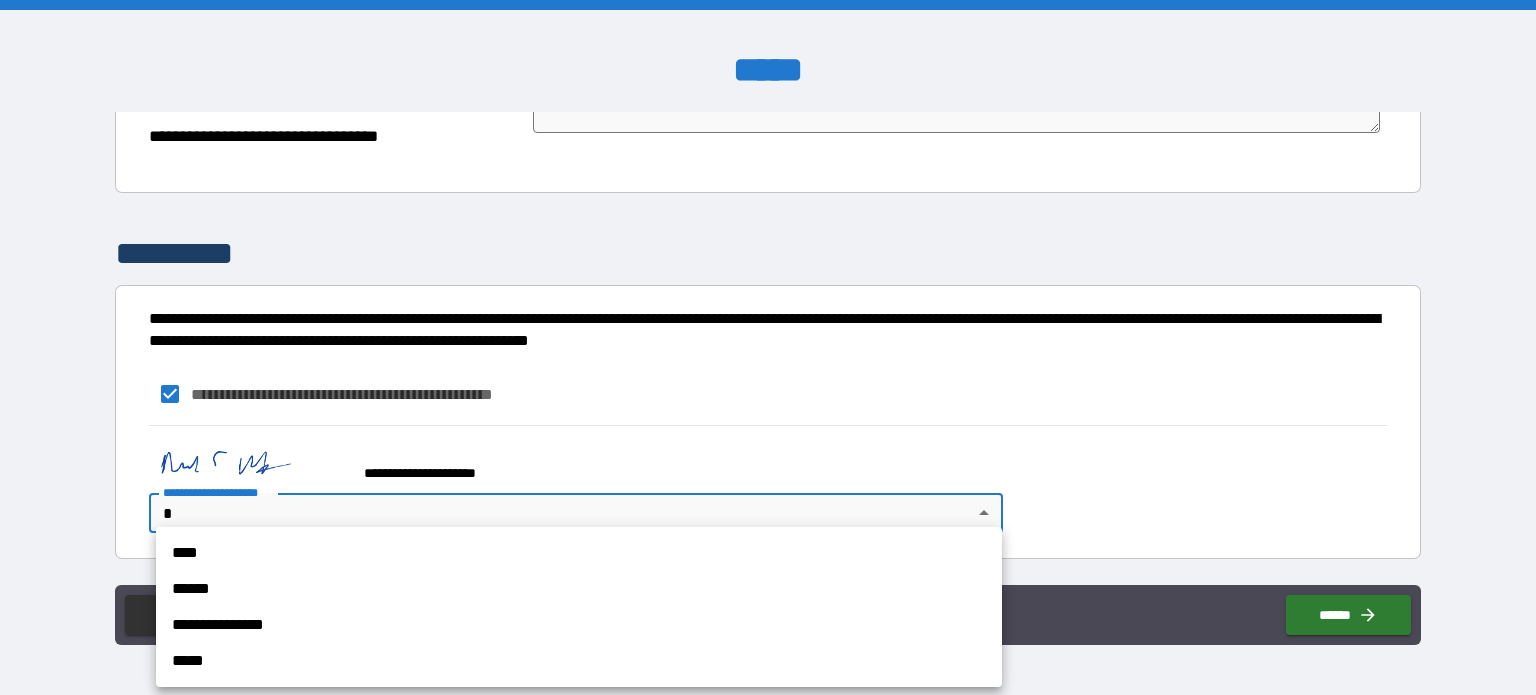 click on "****" at bounding box center (579, 553) 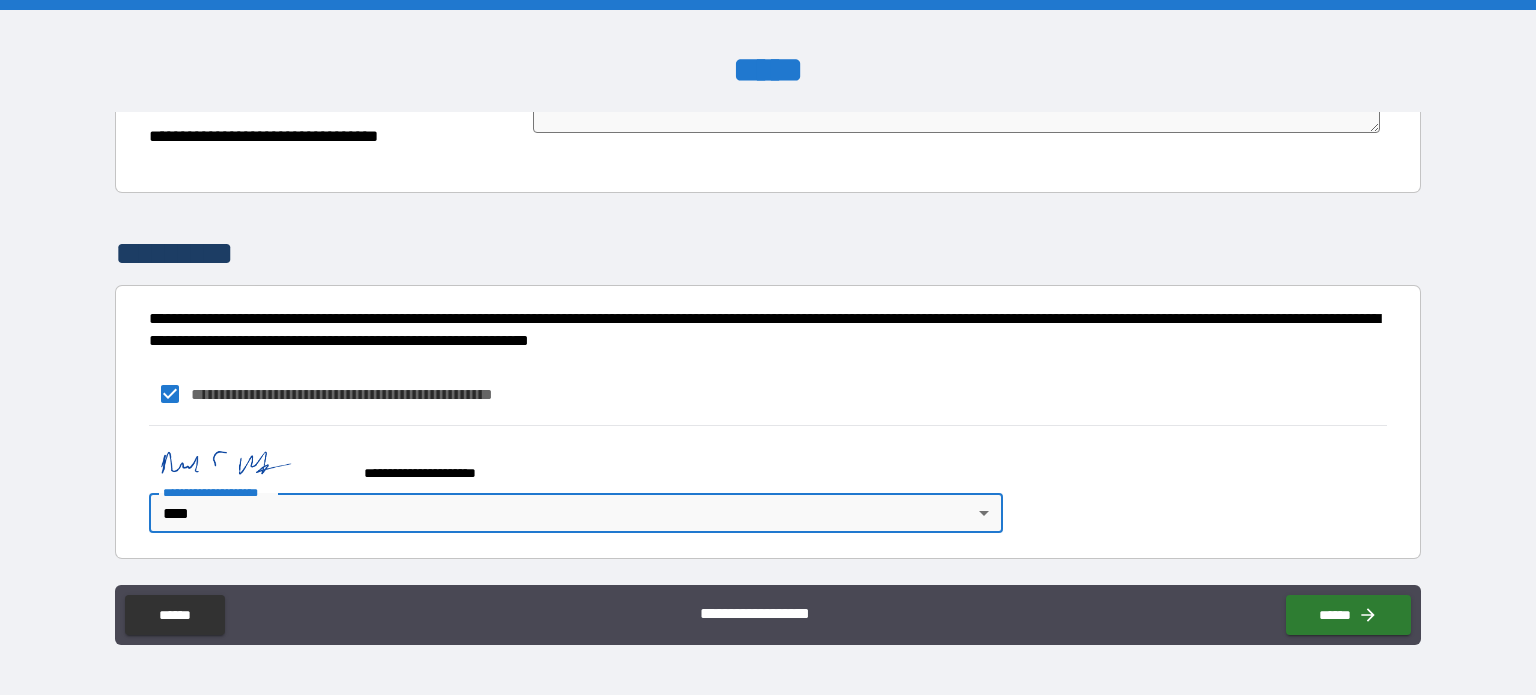 type on "*" 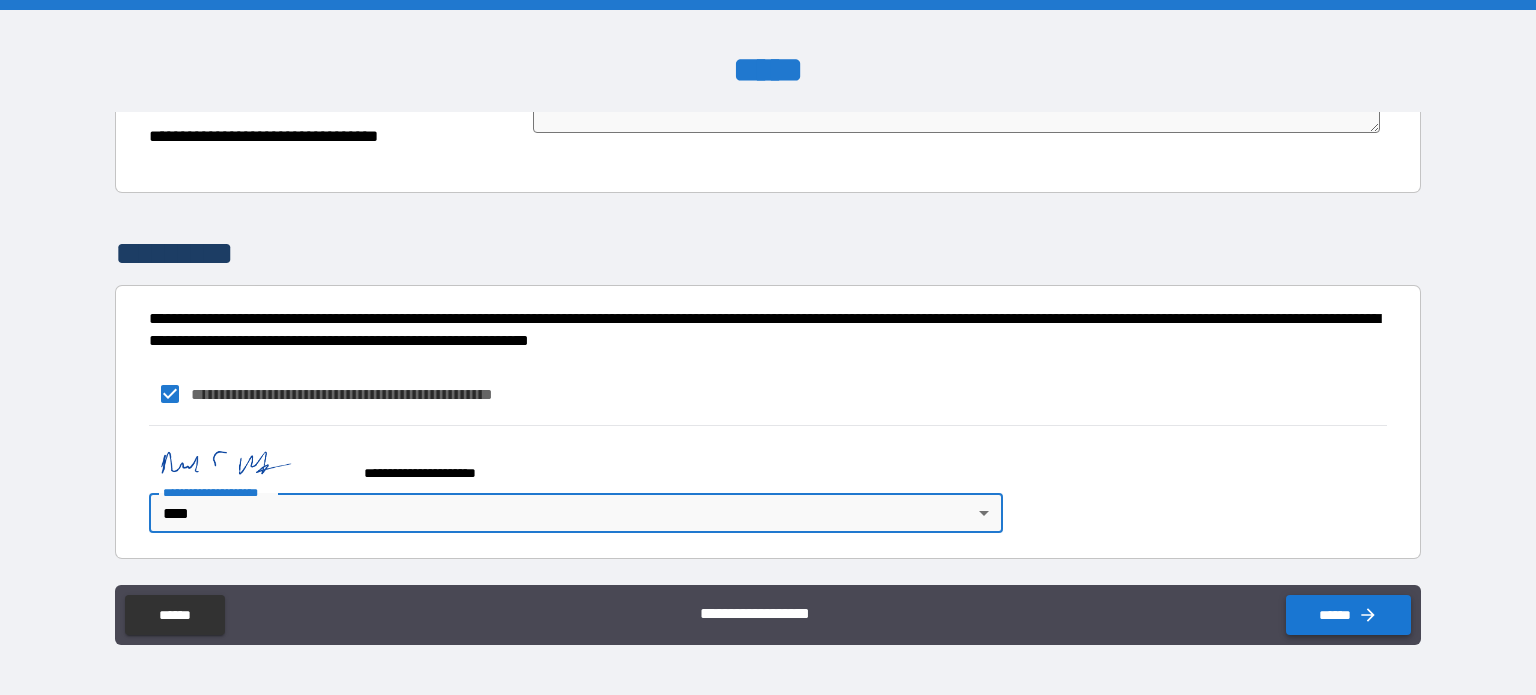 click on "******" at bounding box center [1348, 615] 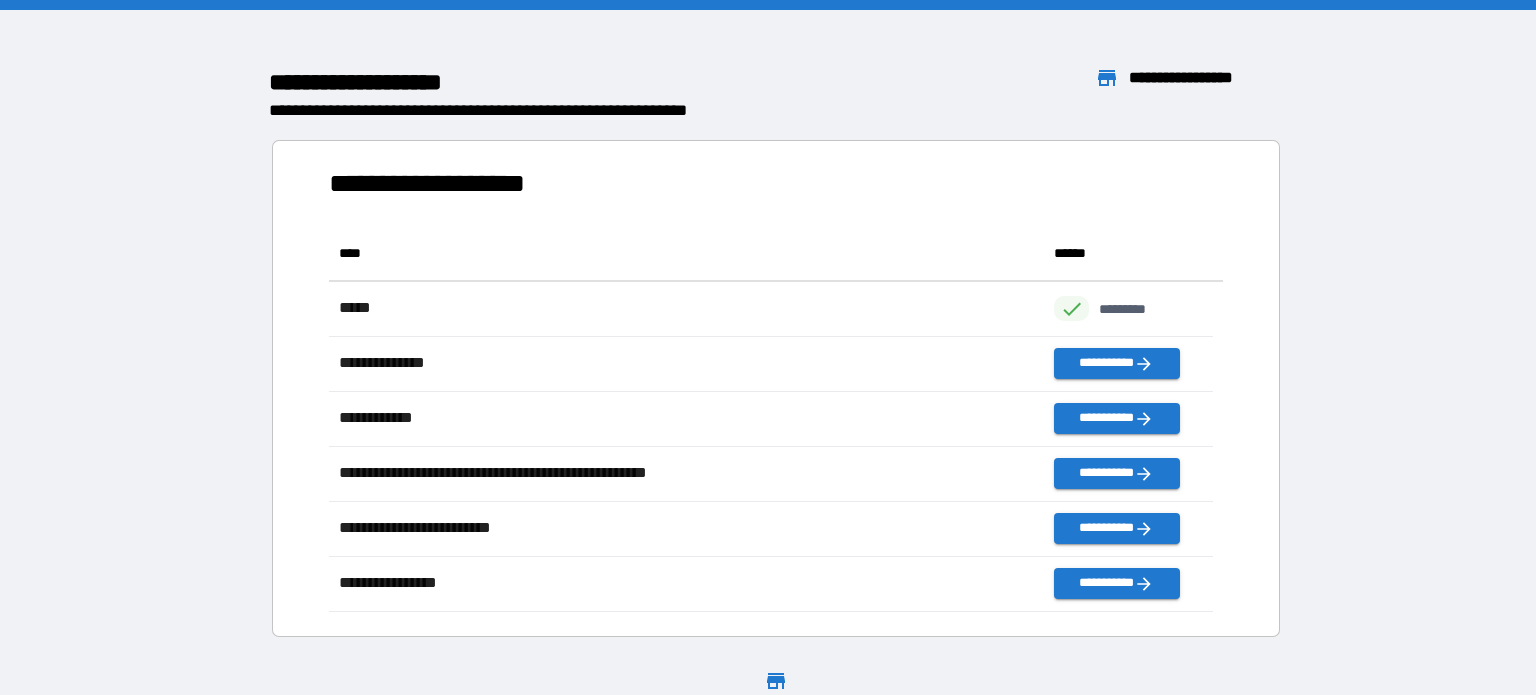 scroll, scrollTop: 16, scrollLeft: 16, axis: both 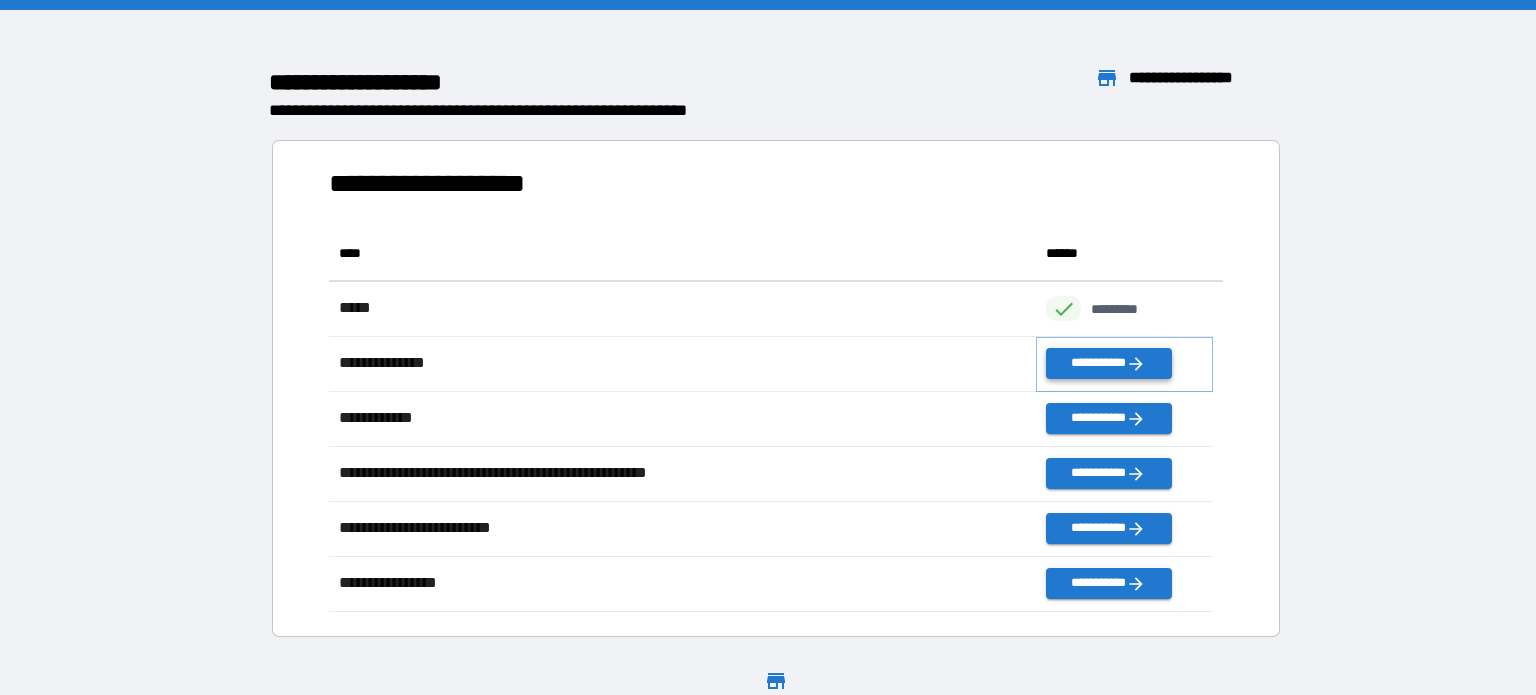 click on "**********" at bounding box center [1108, 363] 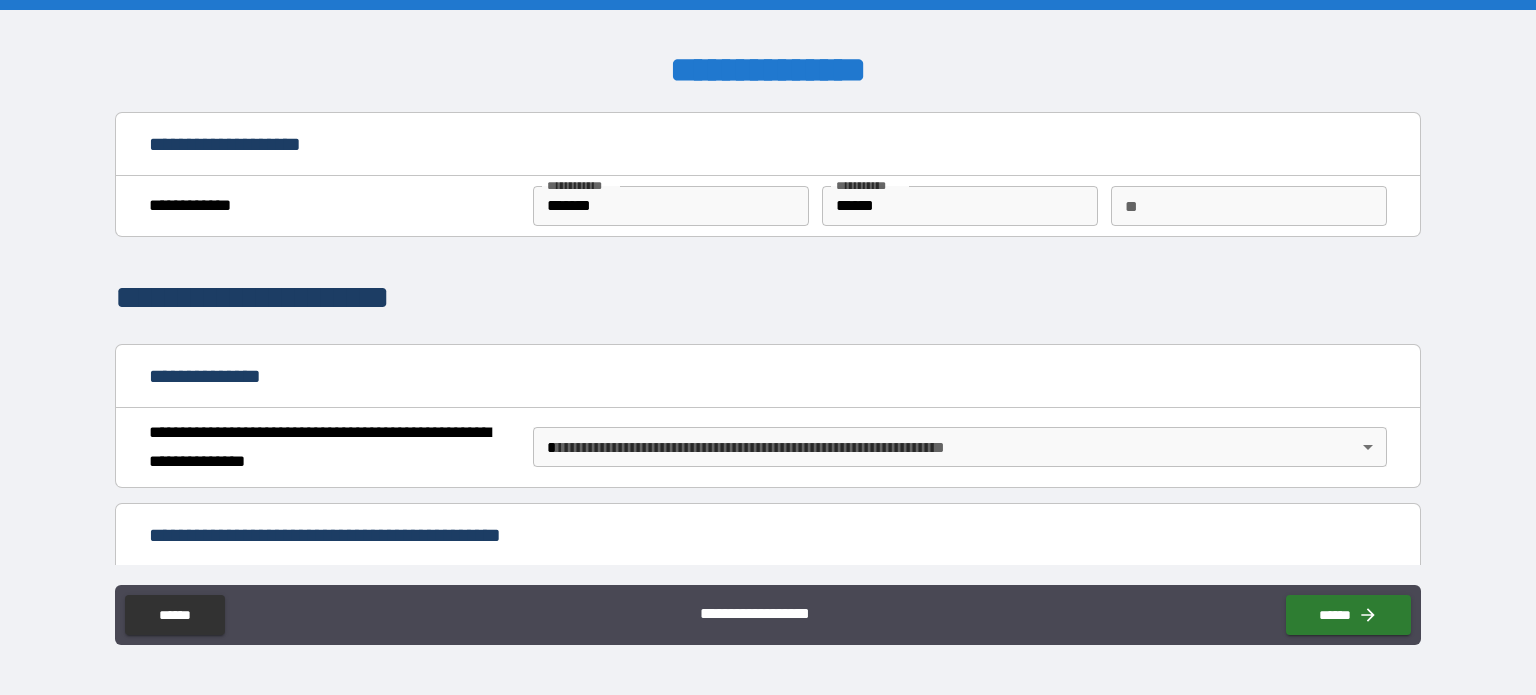 click on "**" at bounding box center (1249, 206) 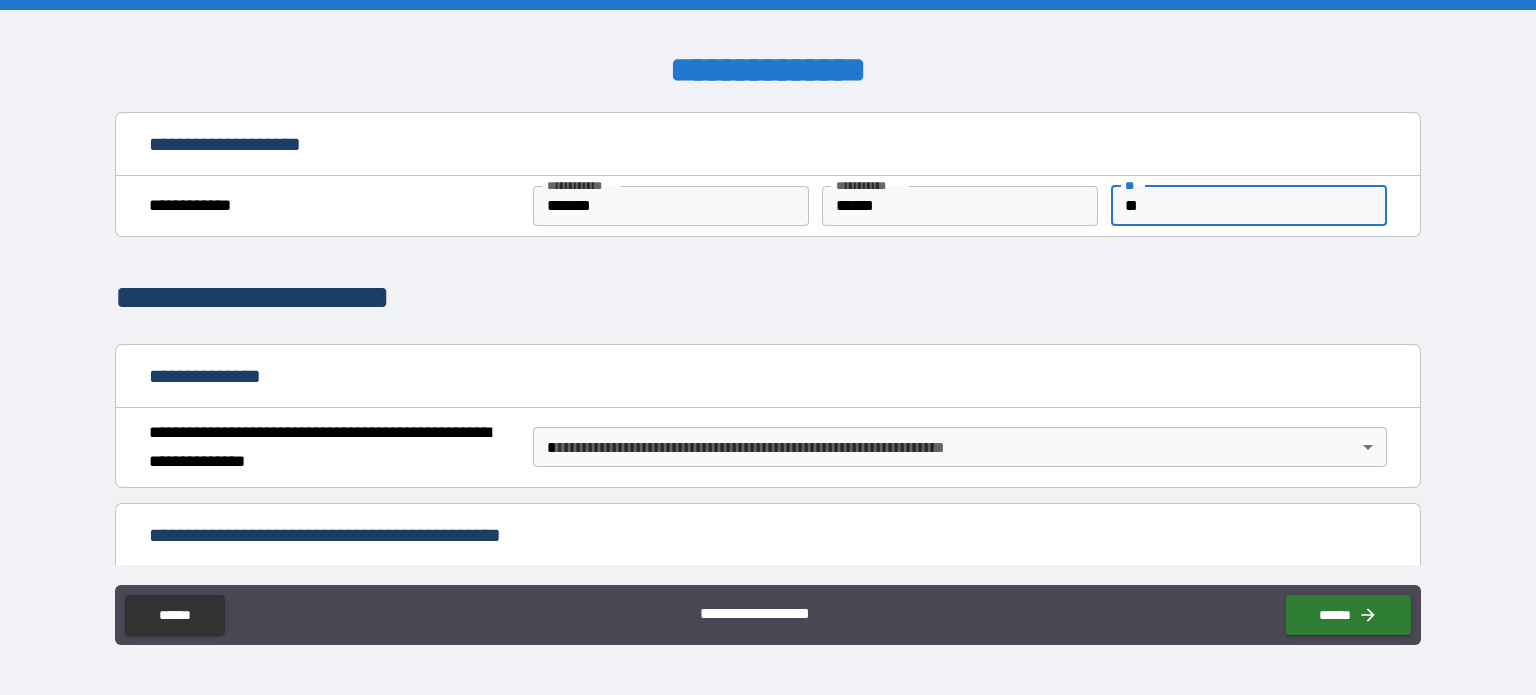 type on "**" 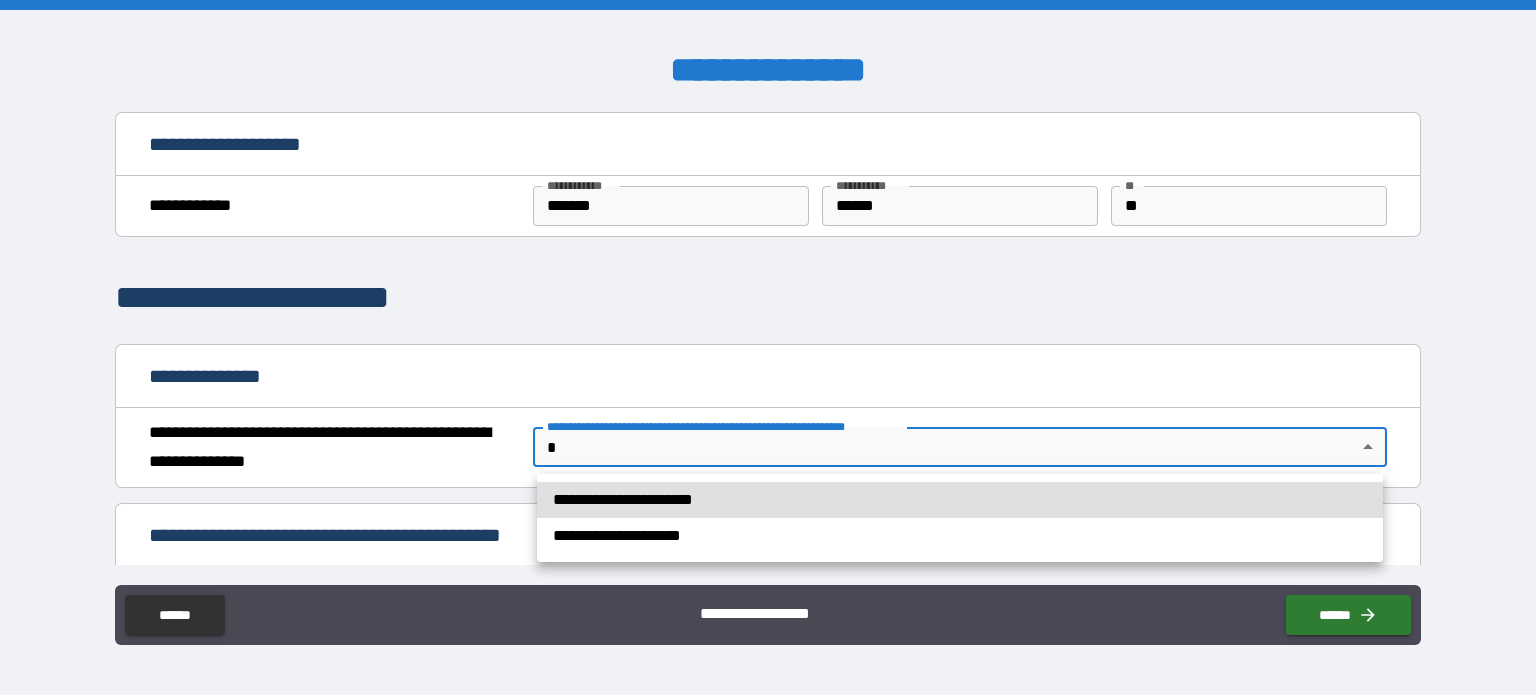 click on "**********" at bounding box center [960, 500] 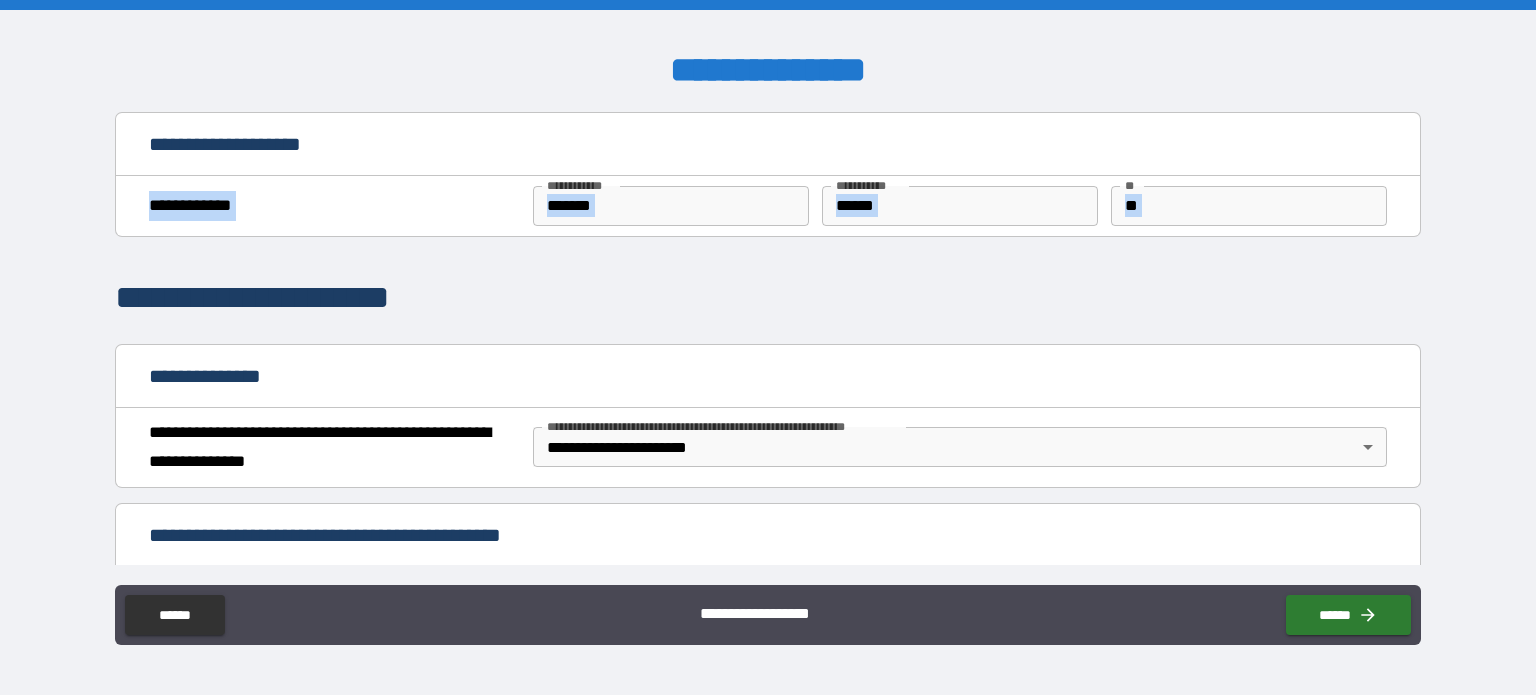 drag, startPoint x: 1407, startPoint y: 159, endPoint x: 1411, endPoint y: 191, distance: 32.24903 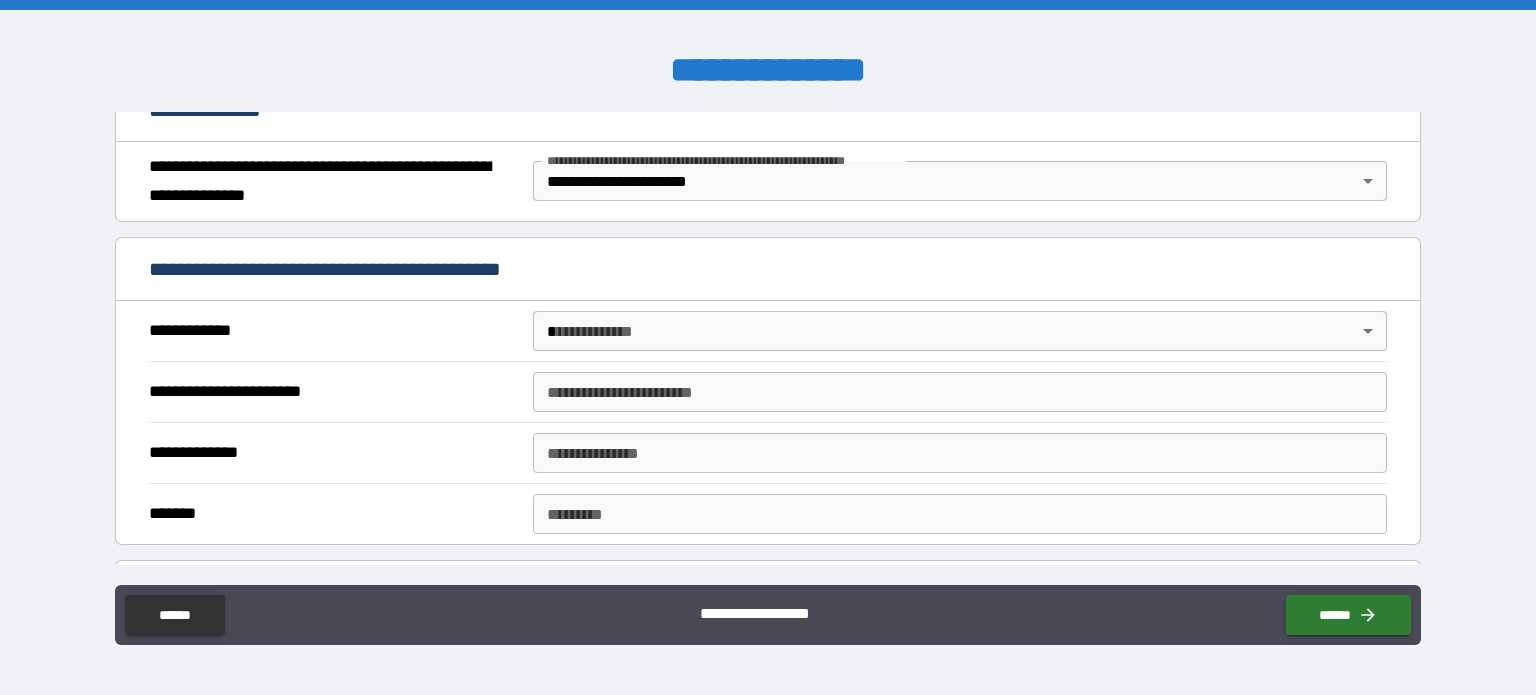 scroll, scrollTop: 292, scrollLeft: 0, axis: vertical 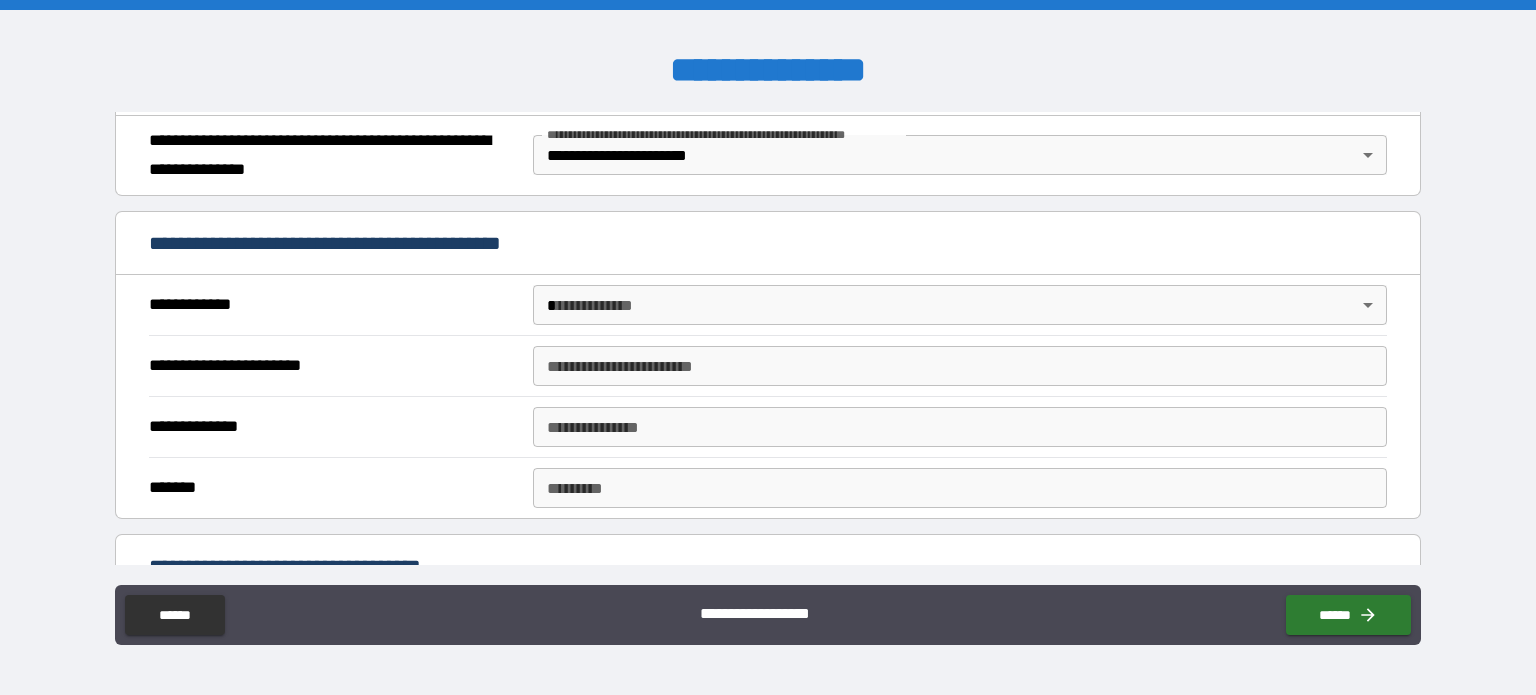 click on "**********" at bounding box center [768, 347] 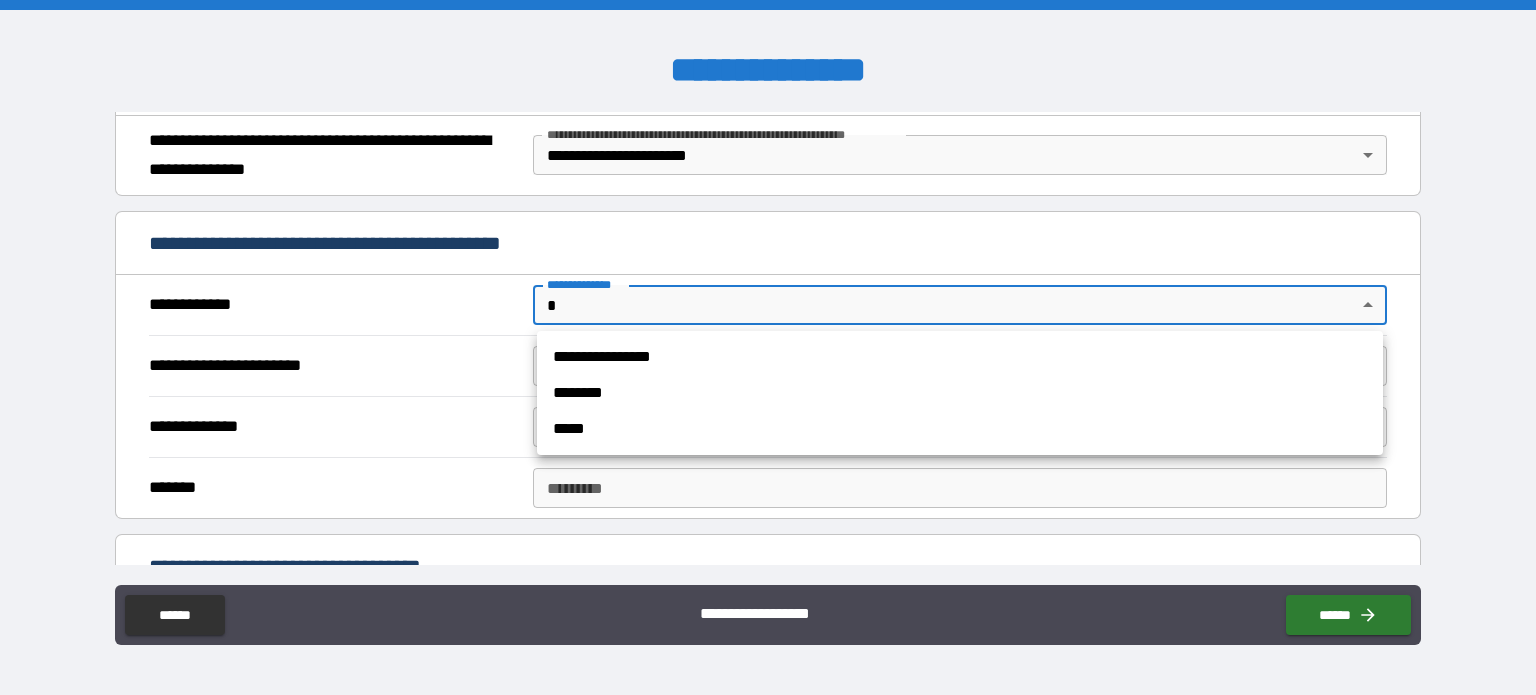 click on "**********" at bounding box center (960, 357) 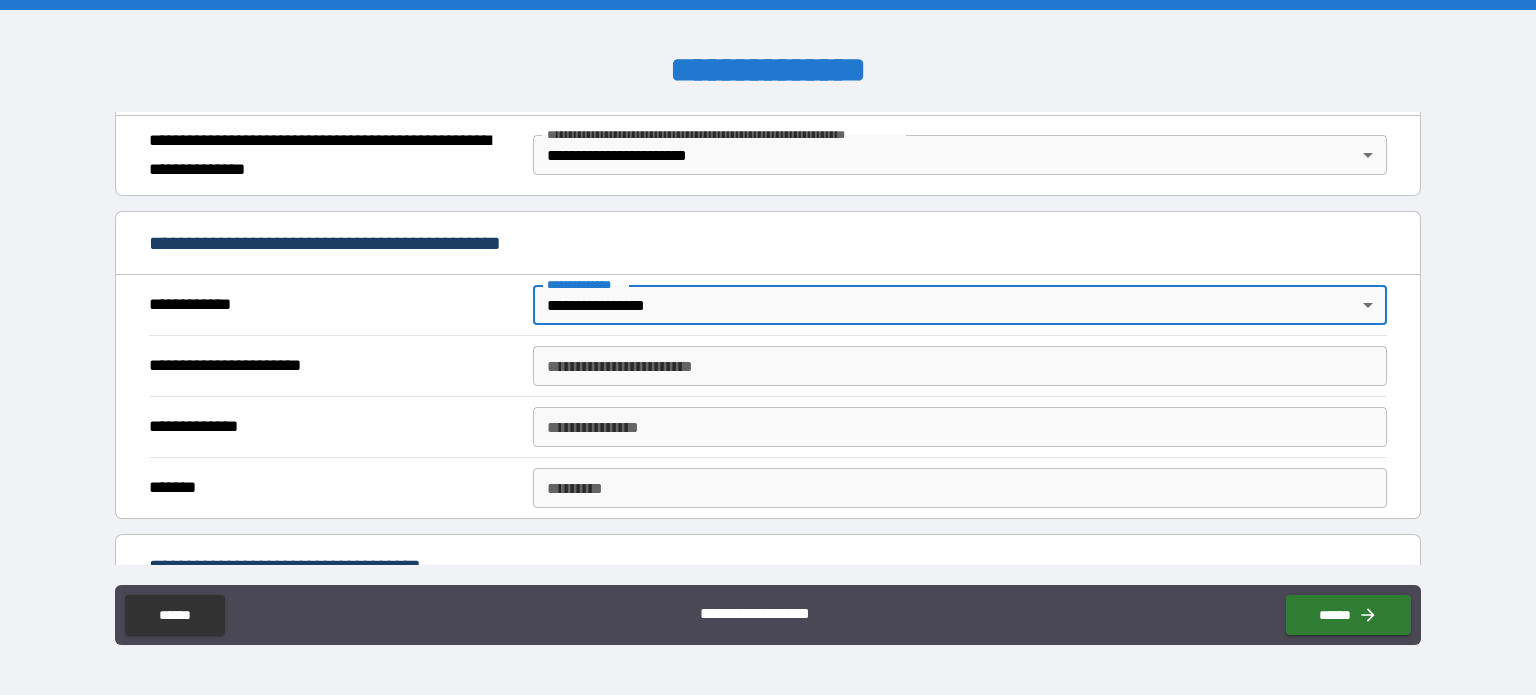 click on "**********" at bounding box center [960, 366] 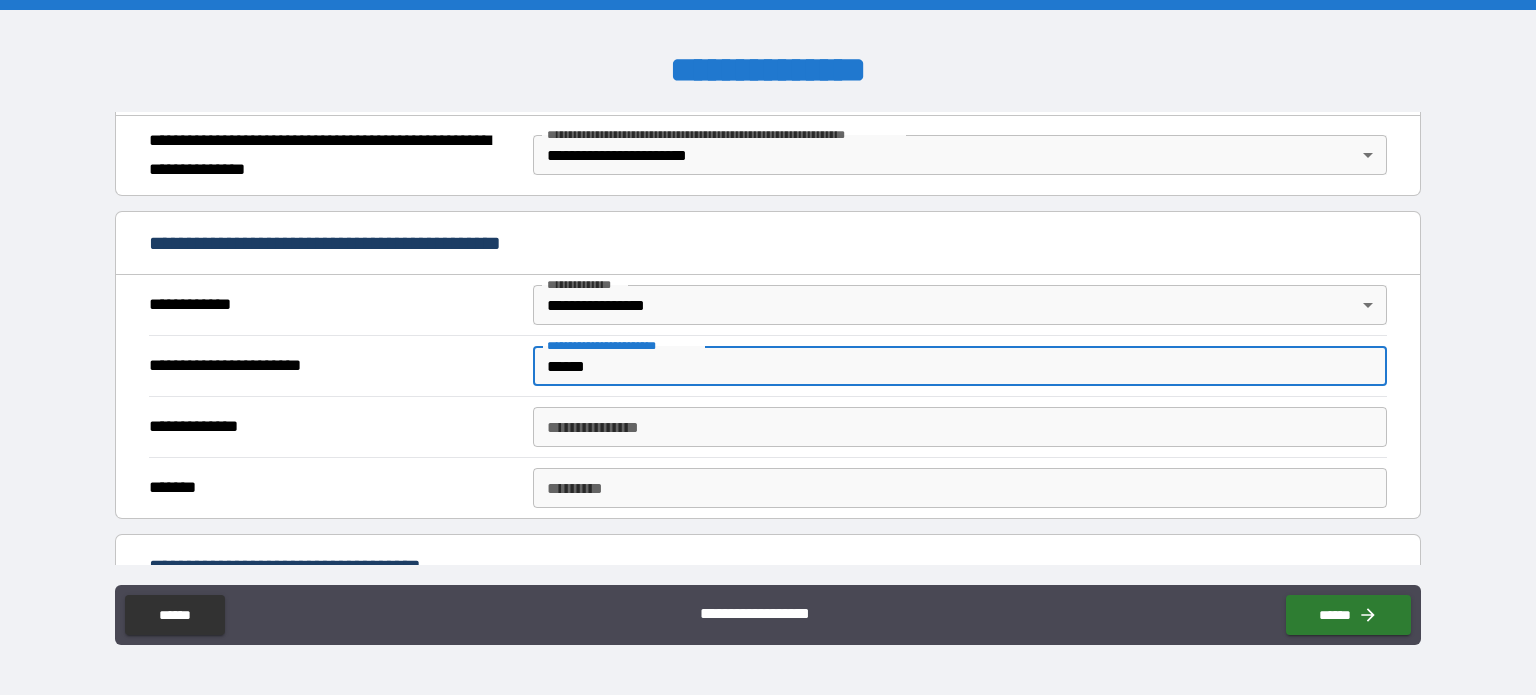 type on "**********" 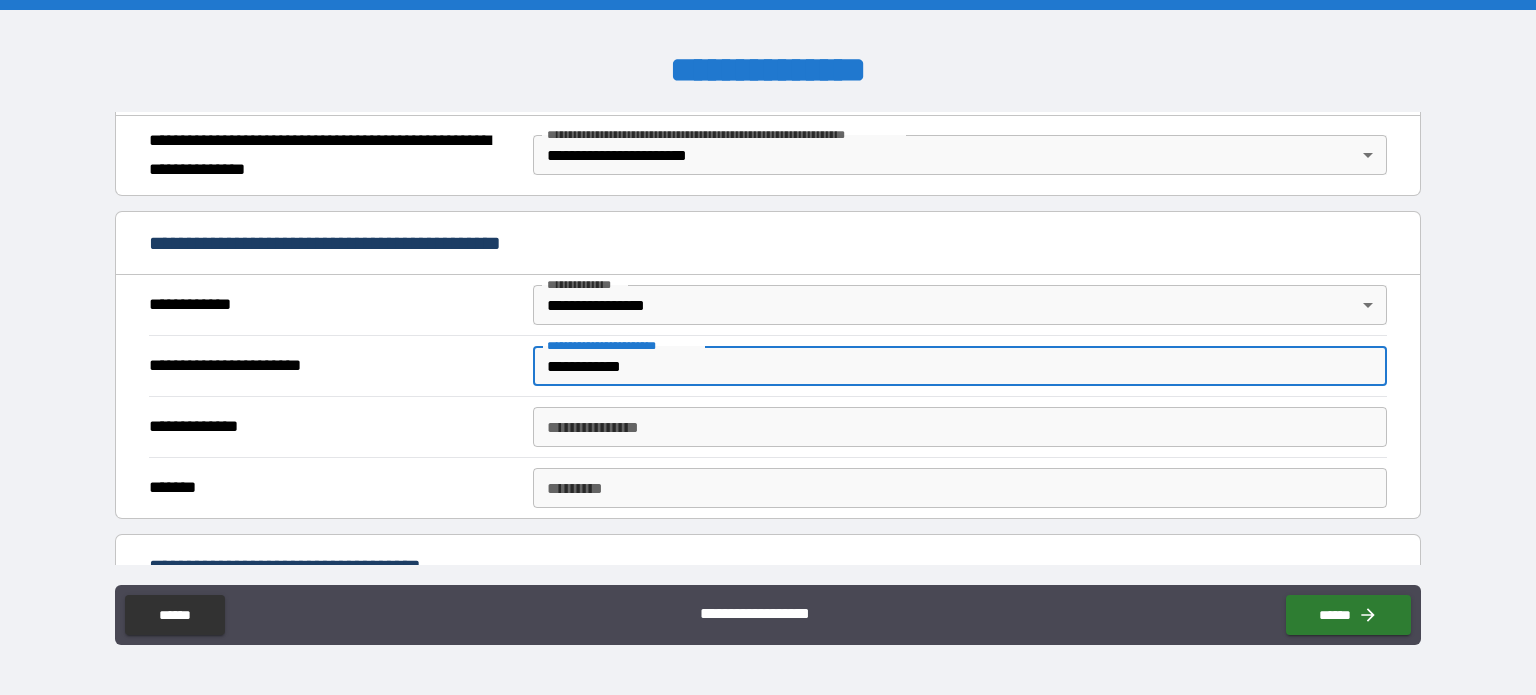 click on "**********" at bounding box center (960, 427) 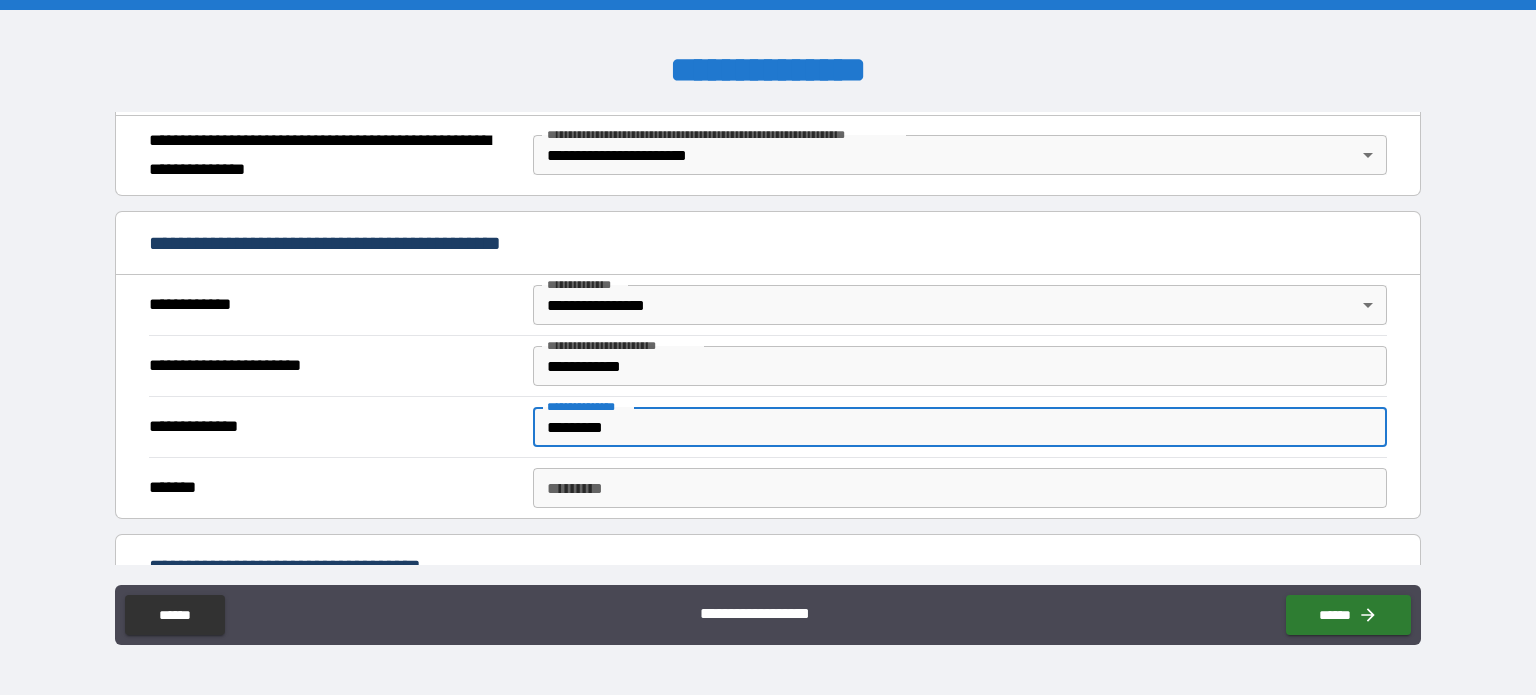 type on "*********" 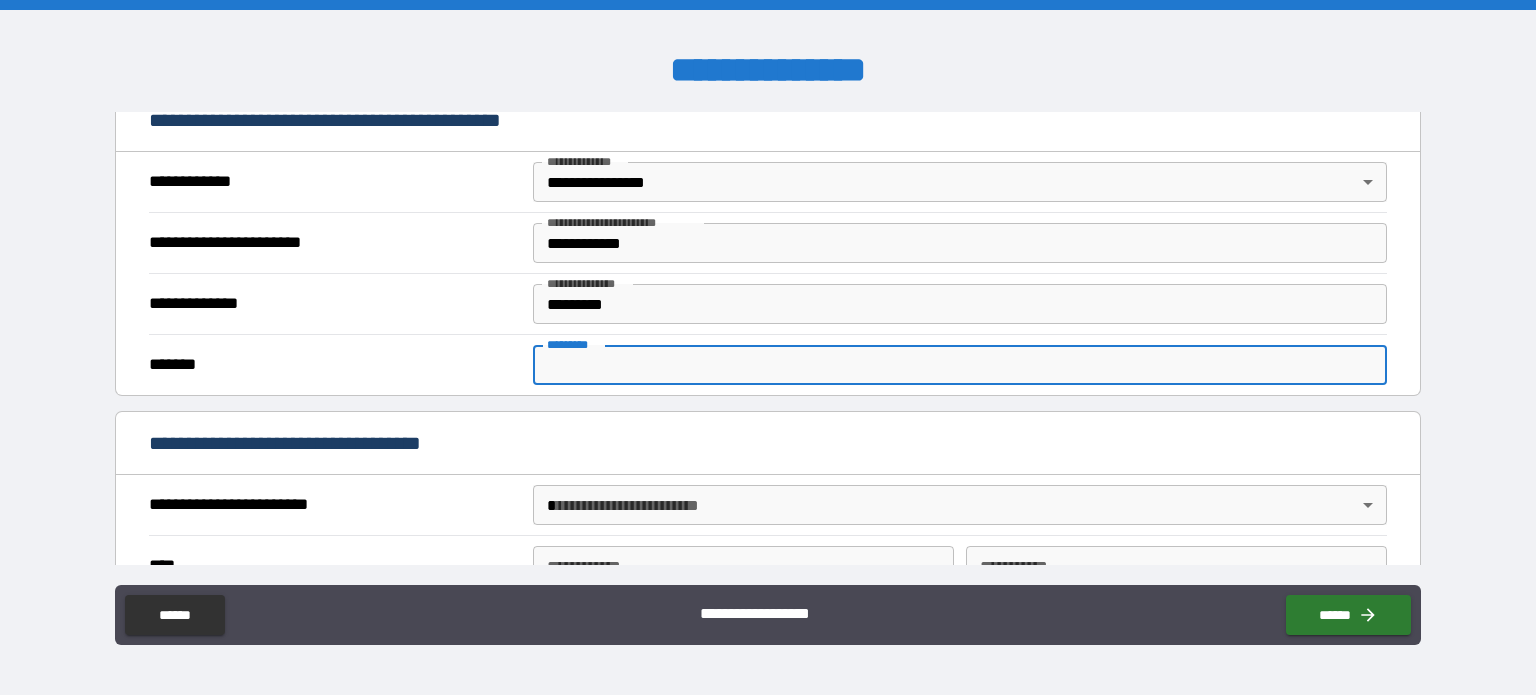 scroll, scrollTop: 426, scrollLeft: 0, axis: vertical 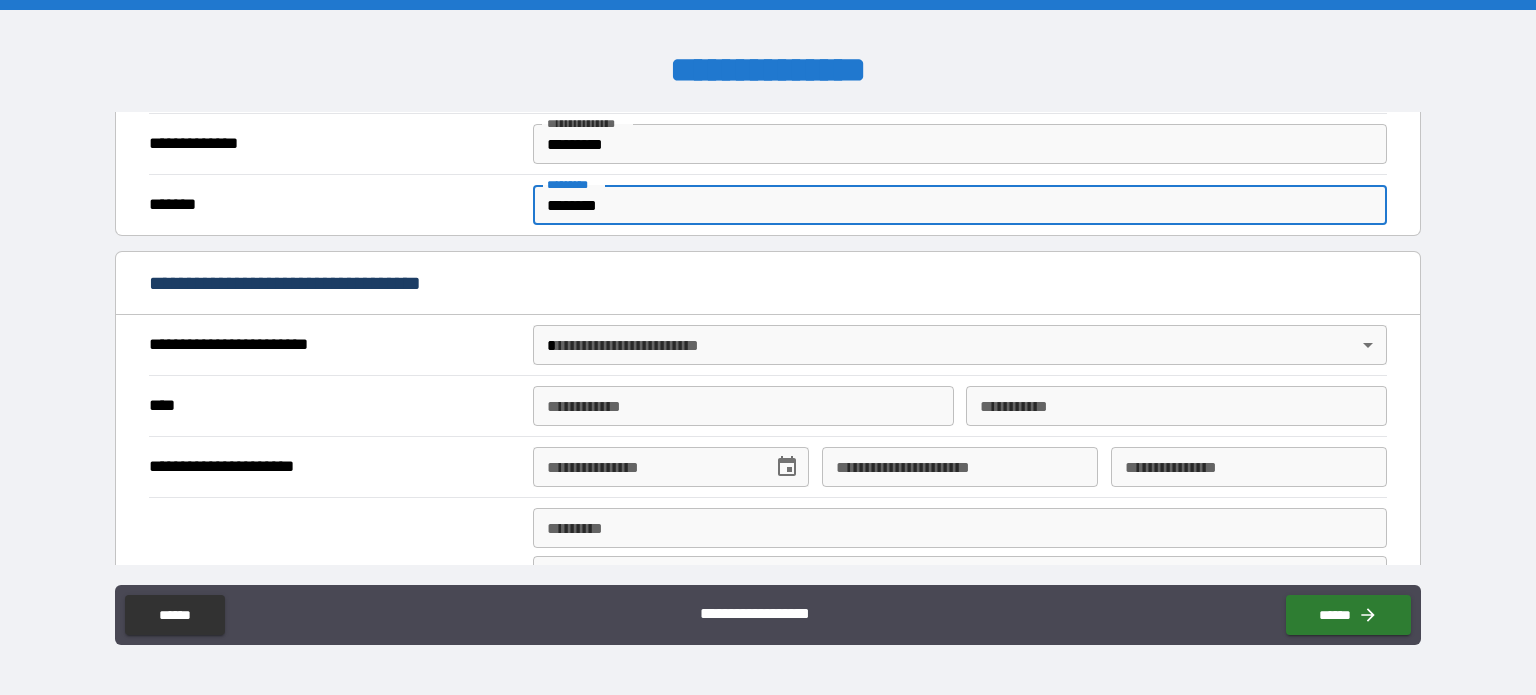 type on "********" 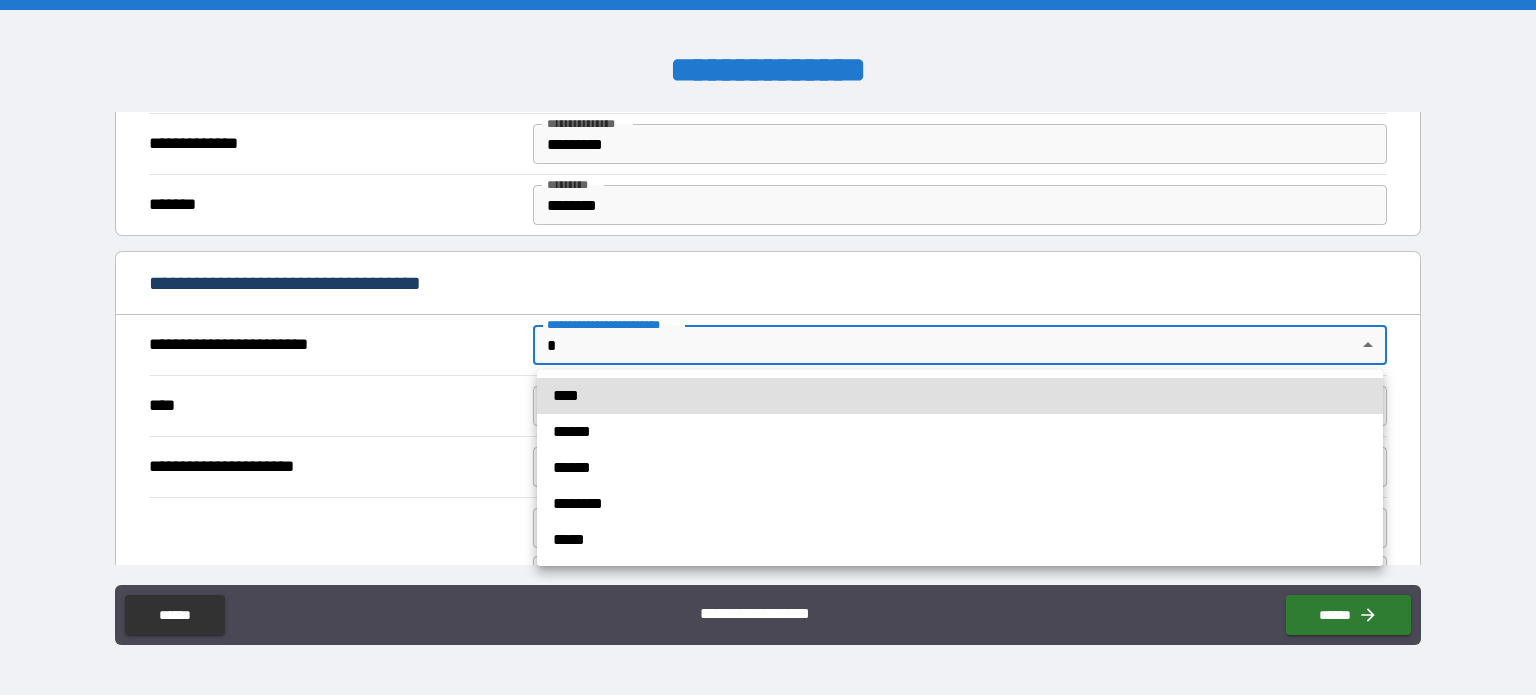 click on "******" at bounding box center (960, 468) 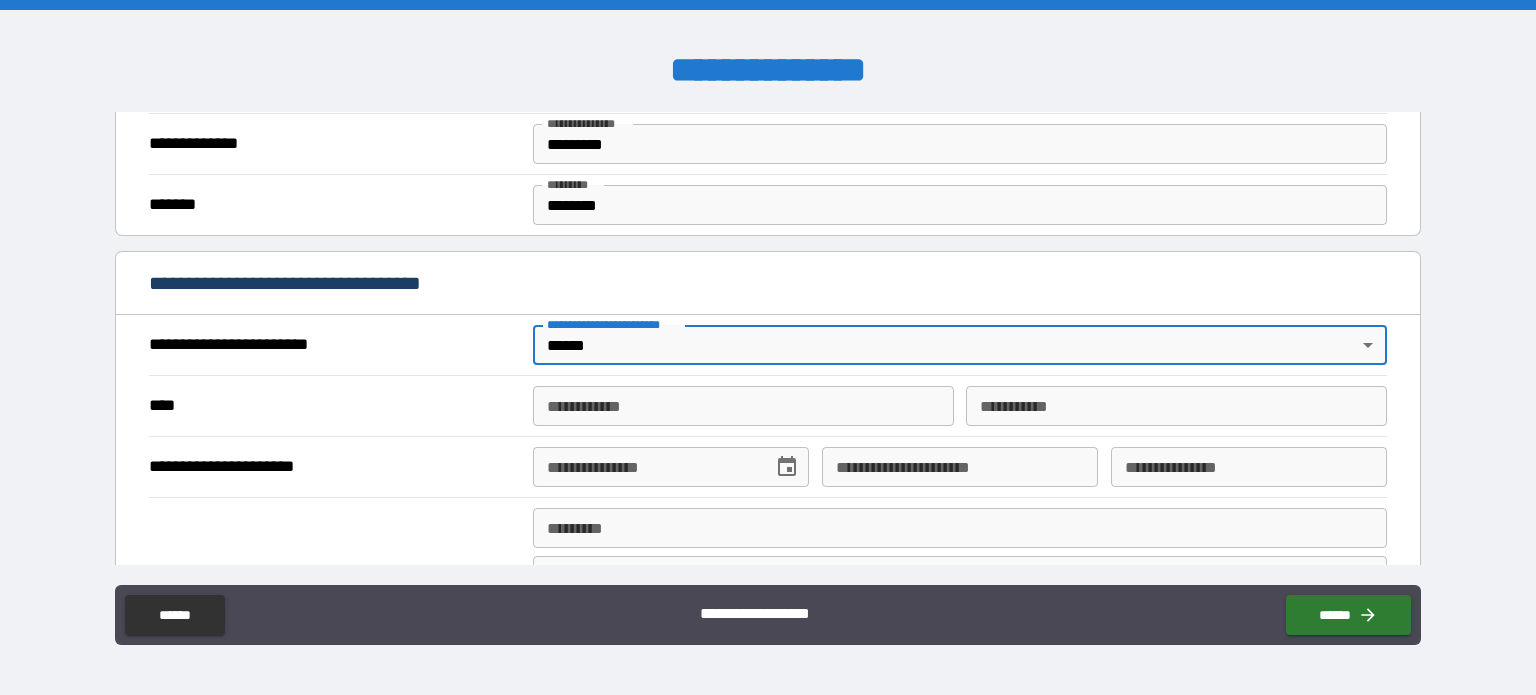 click on "**********" at bounding box center (743, 406) 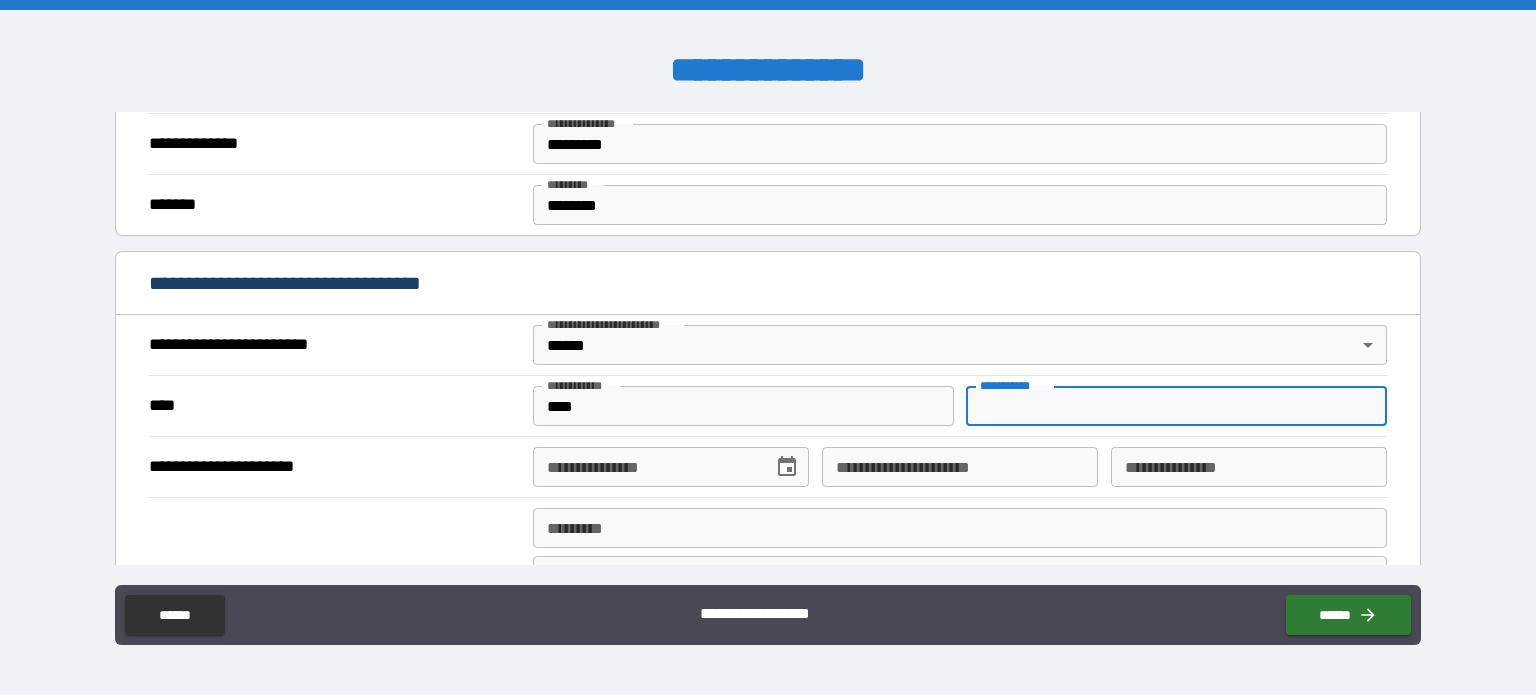 click on "****" at bounding box center (743, 406) 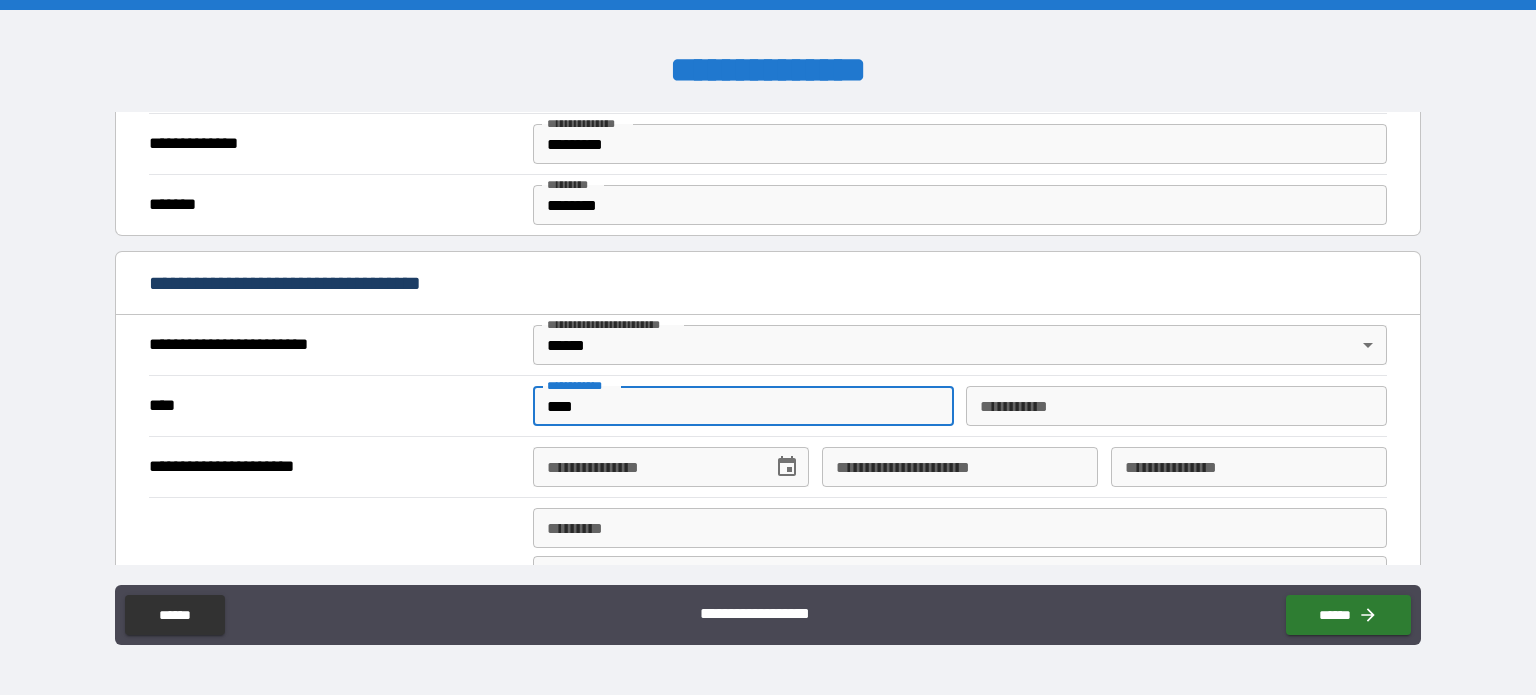 type on "****" 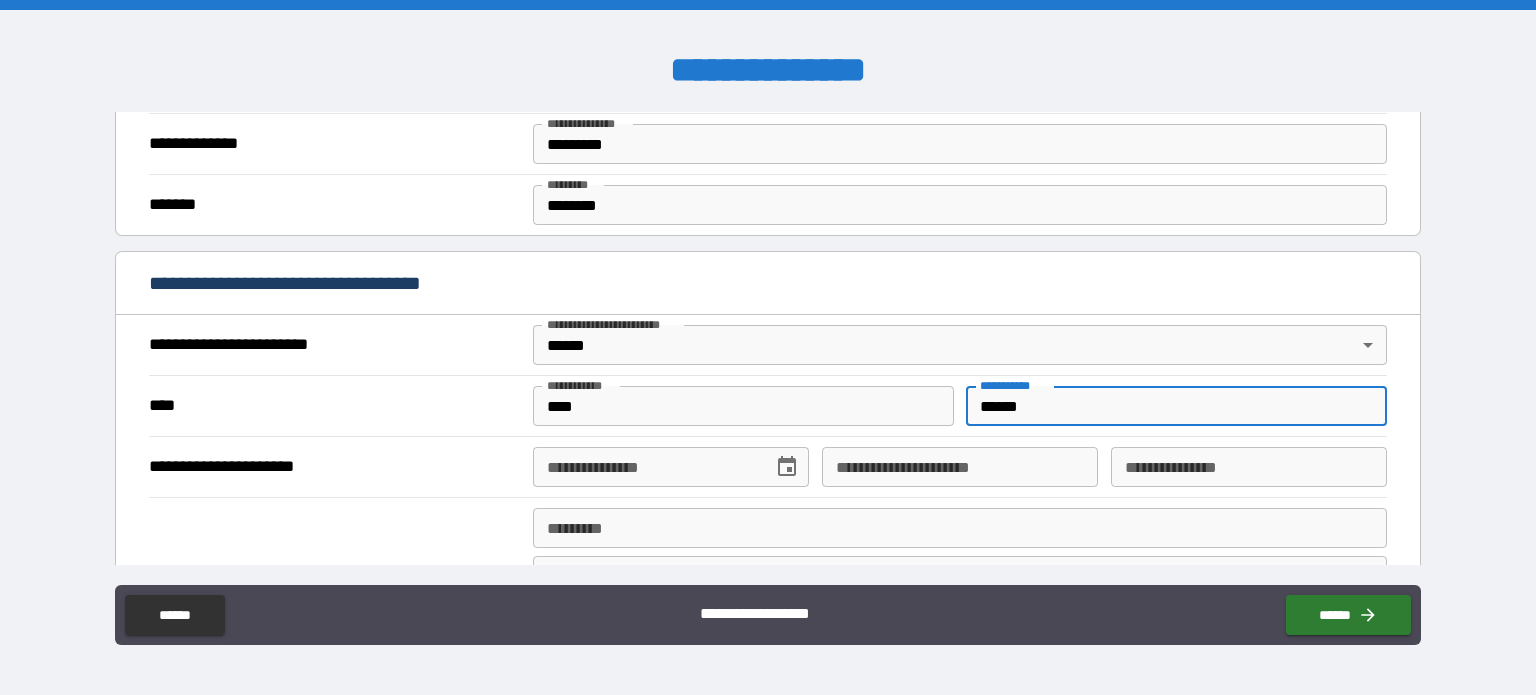 type on "******" 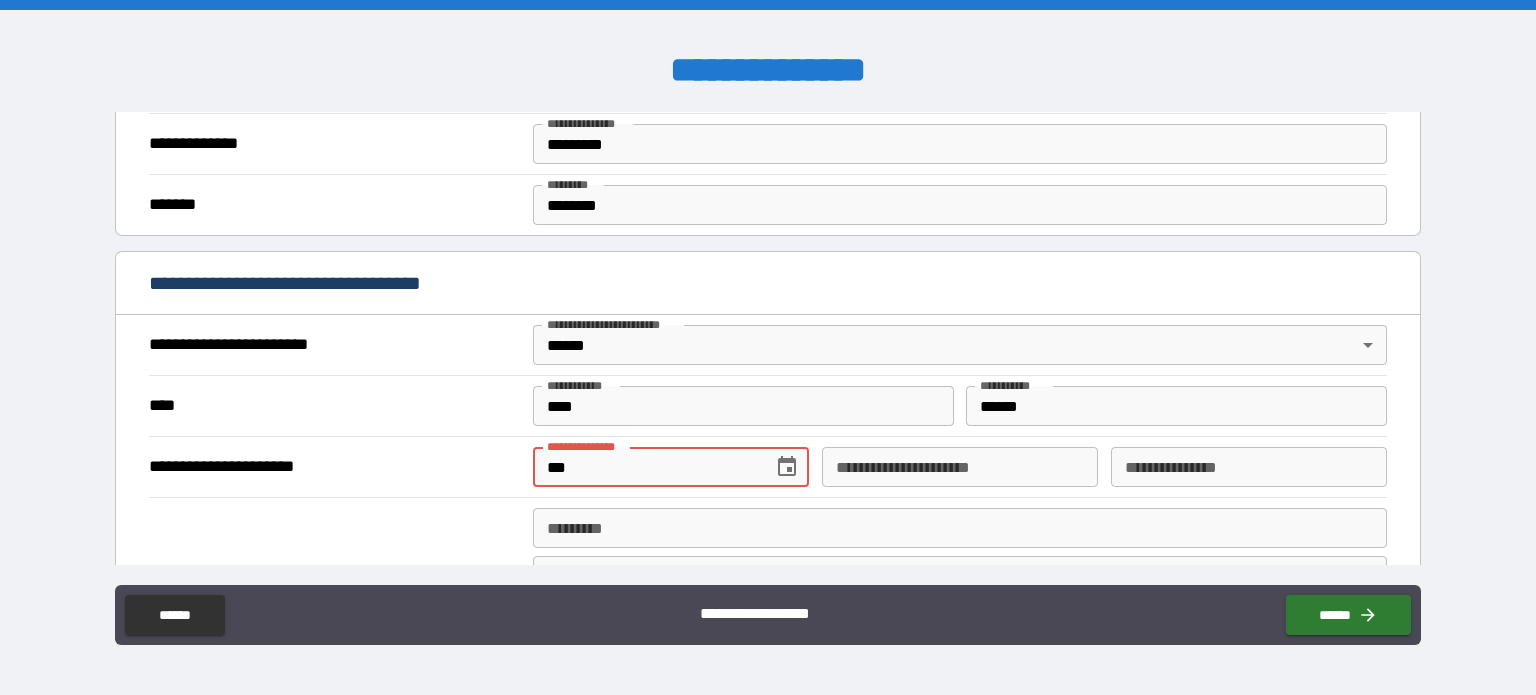 type on "*" 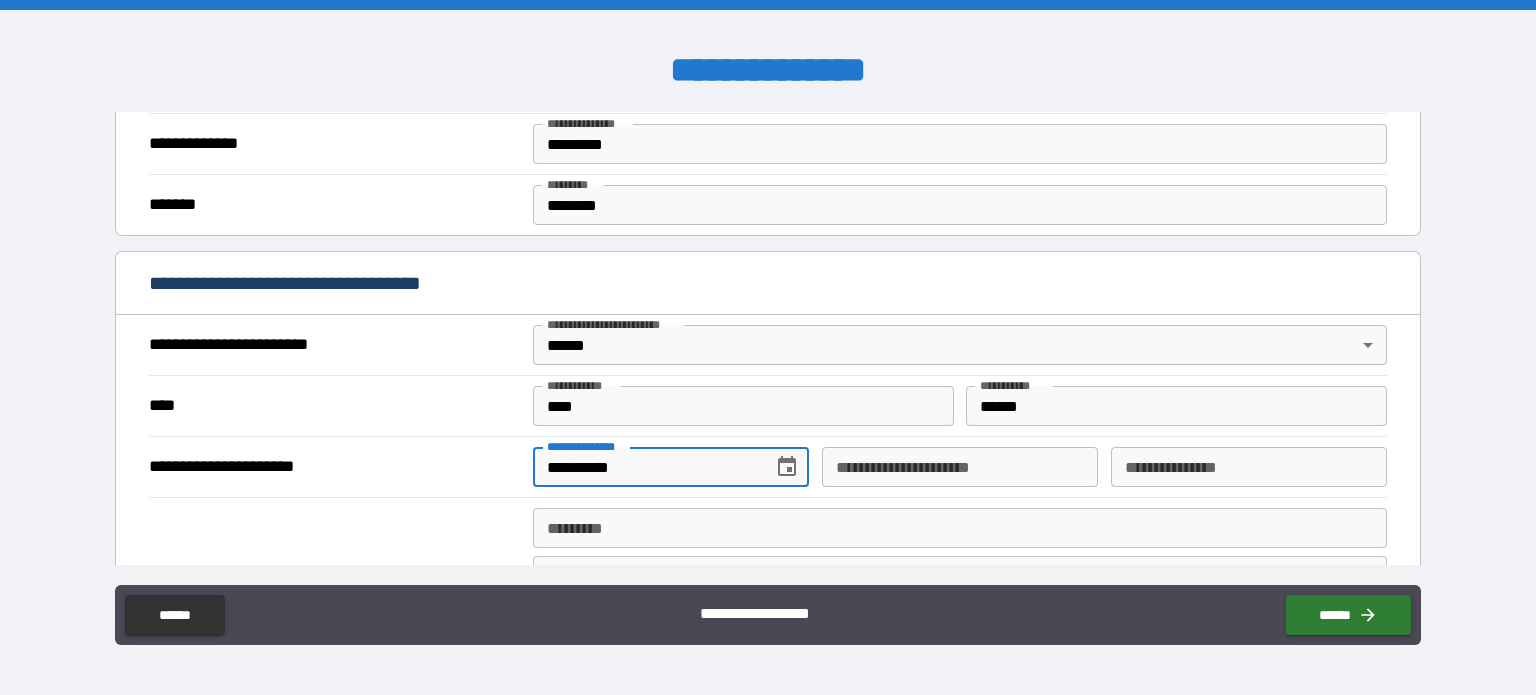 type on "**********" 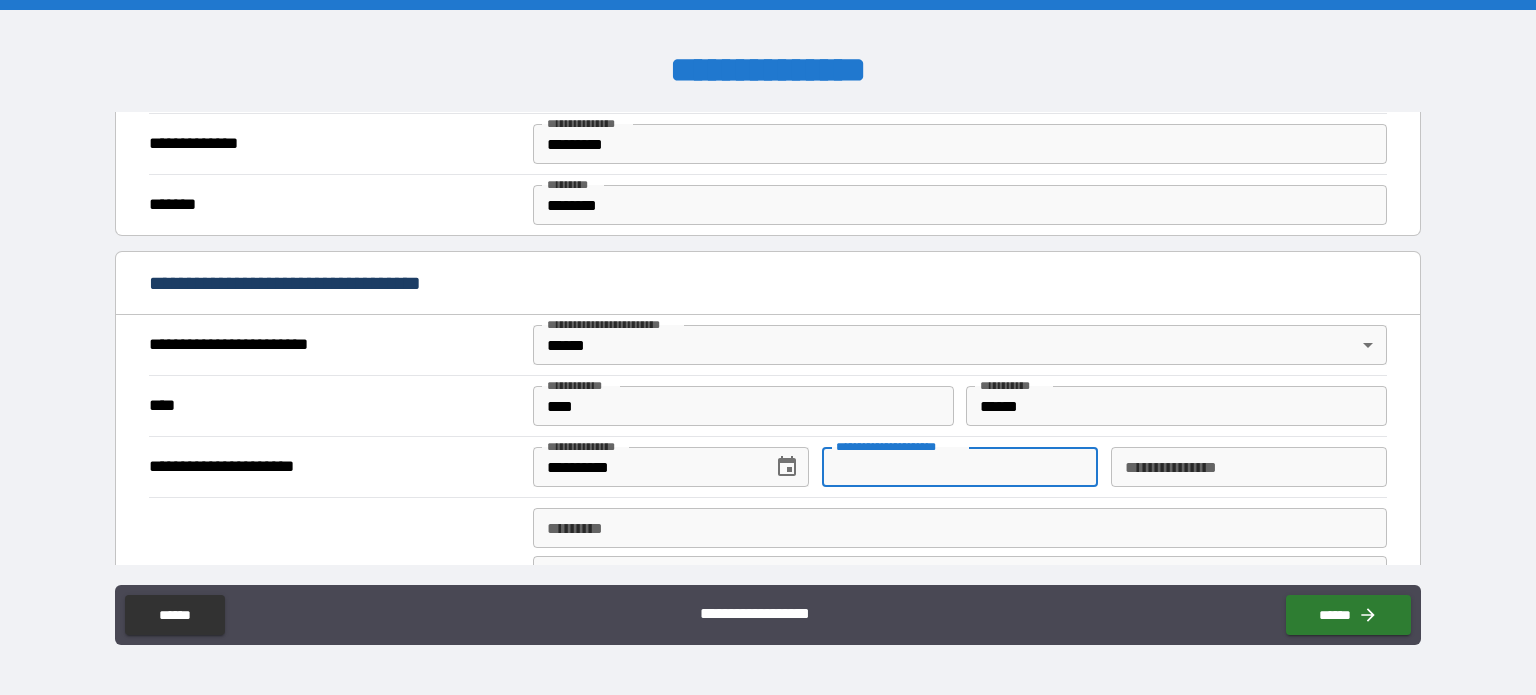 click on "**********" at bounding box center (960, 467) 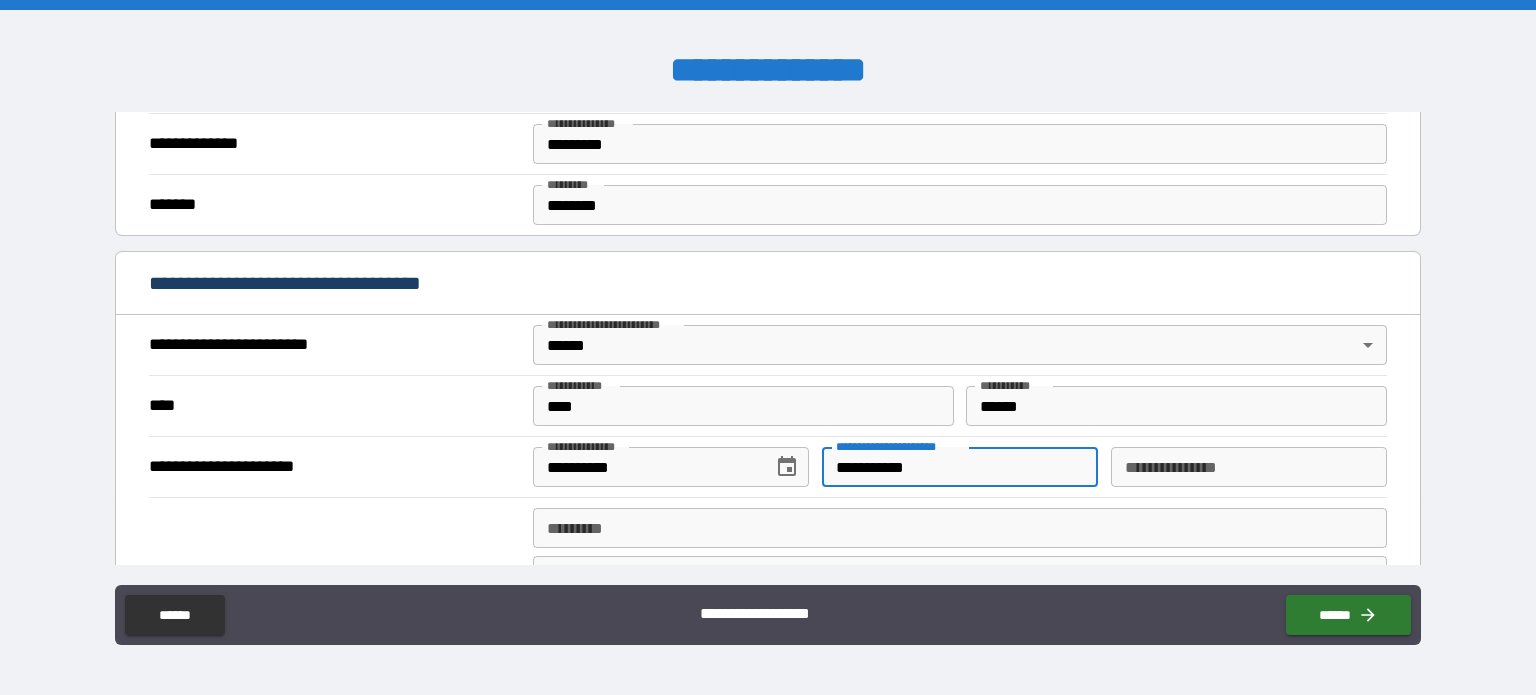 type on "**********" 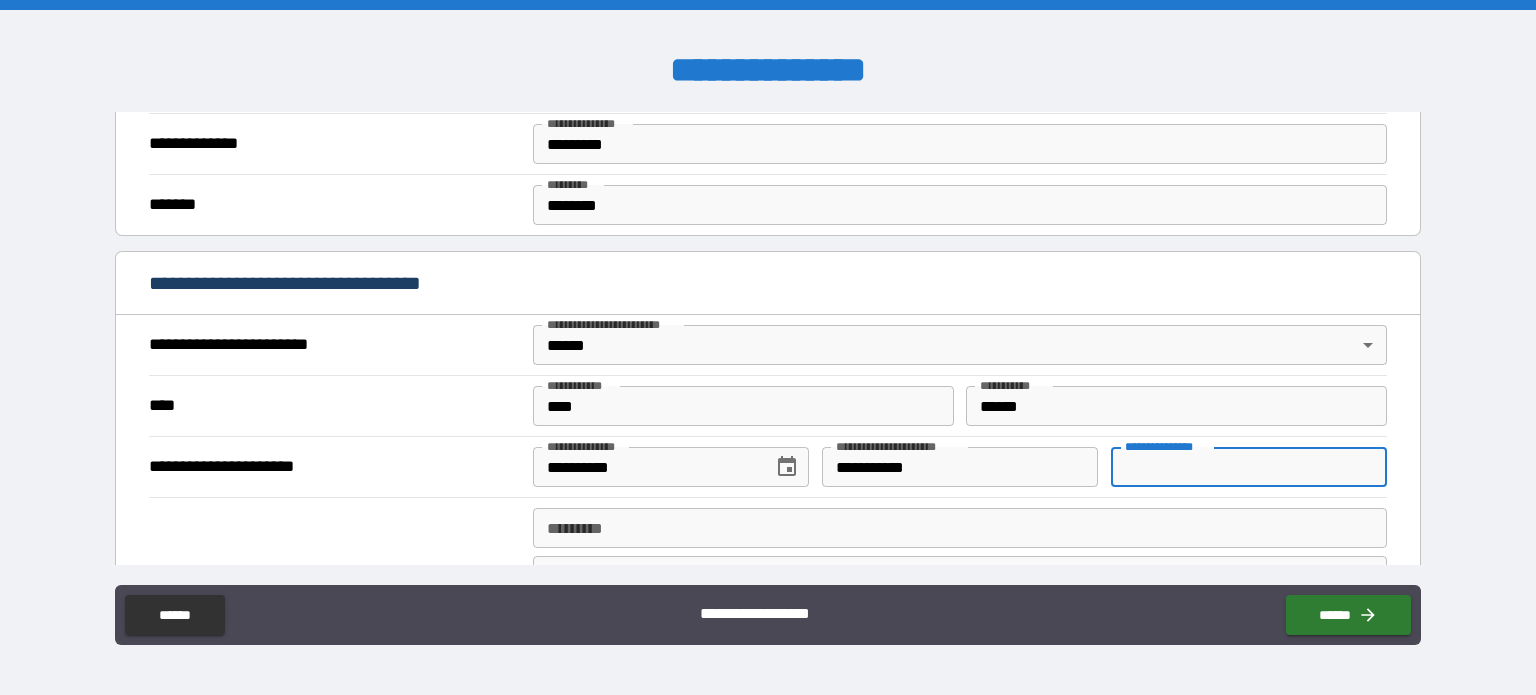 click on "**********" at bounding box center (1249, 467) 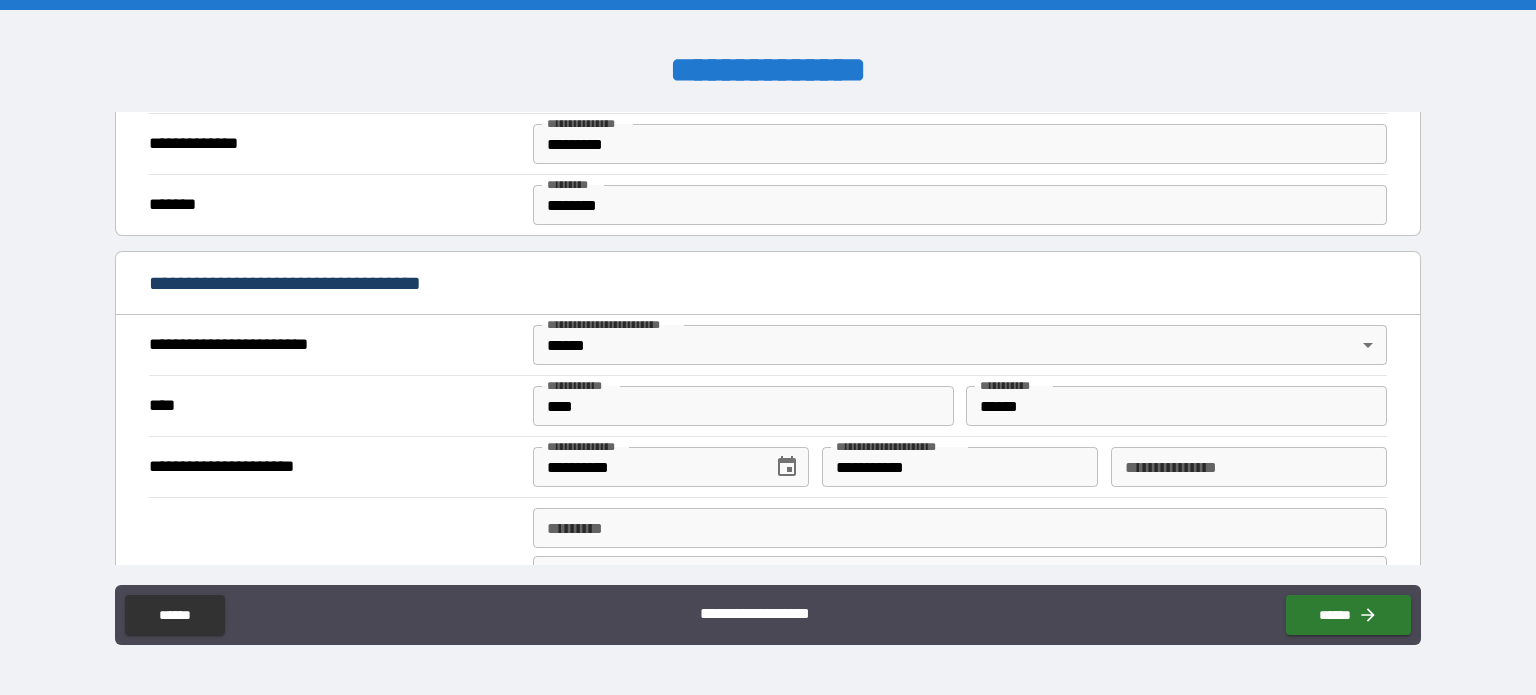 click on "*******   * *******   *" at bounding box center (960, 532) 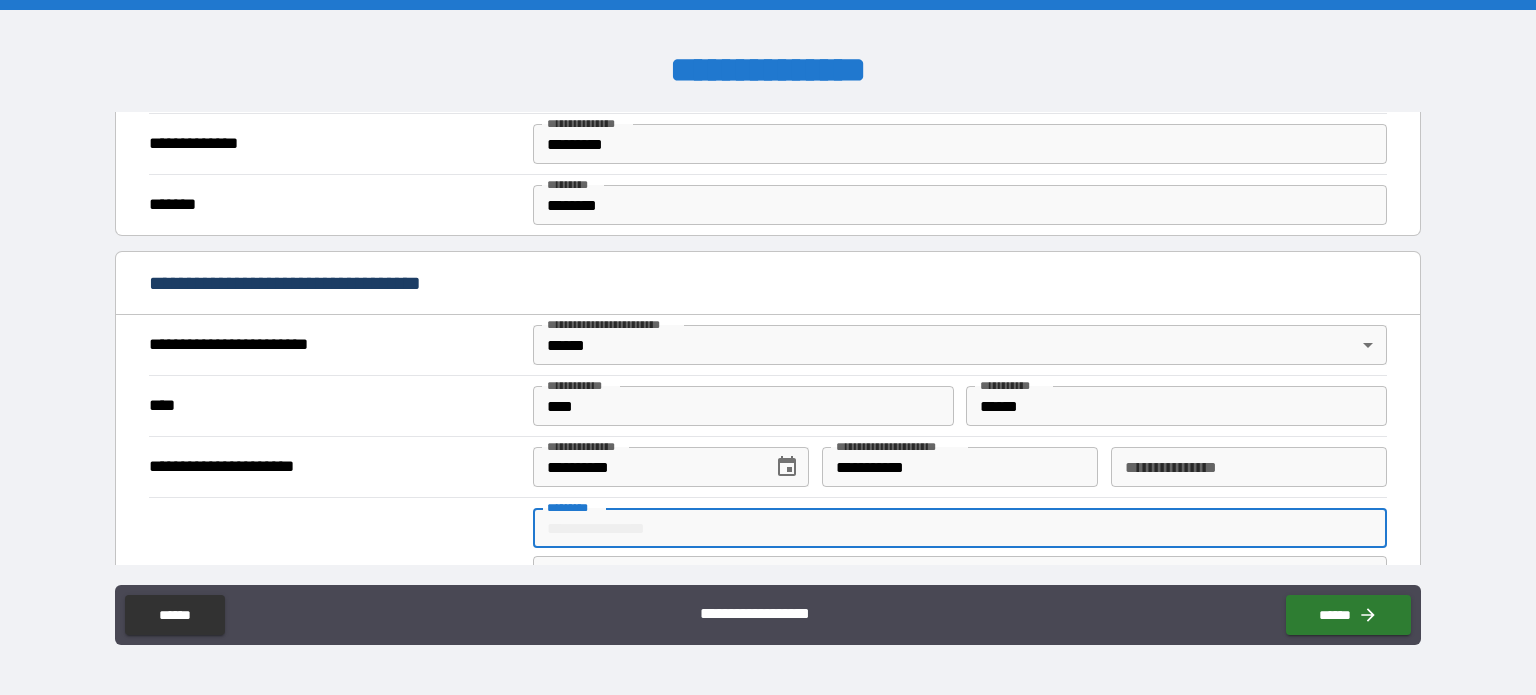 type on "**********" 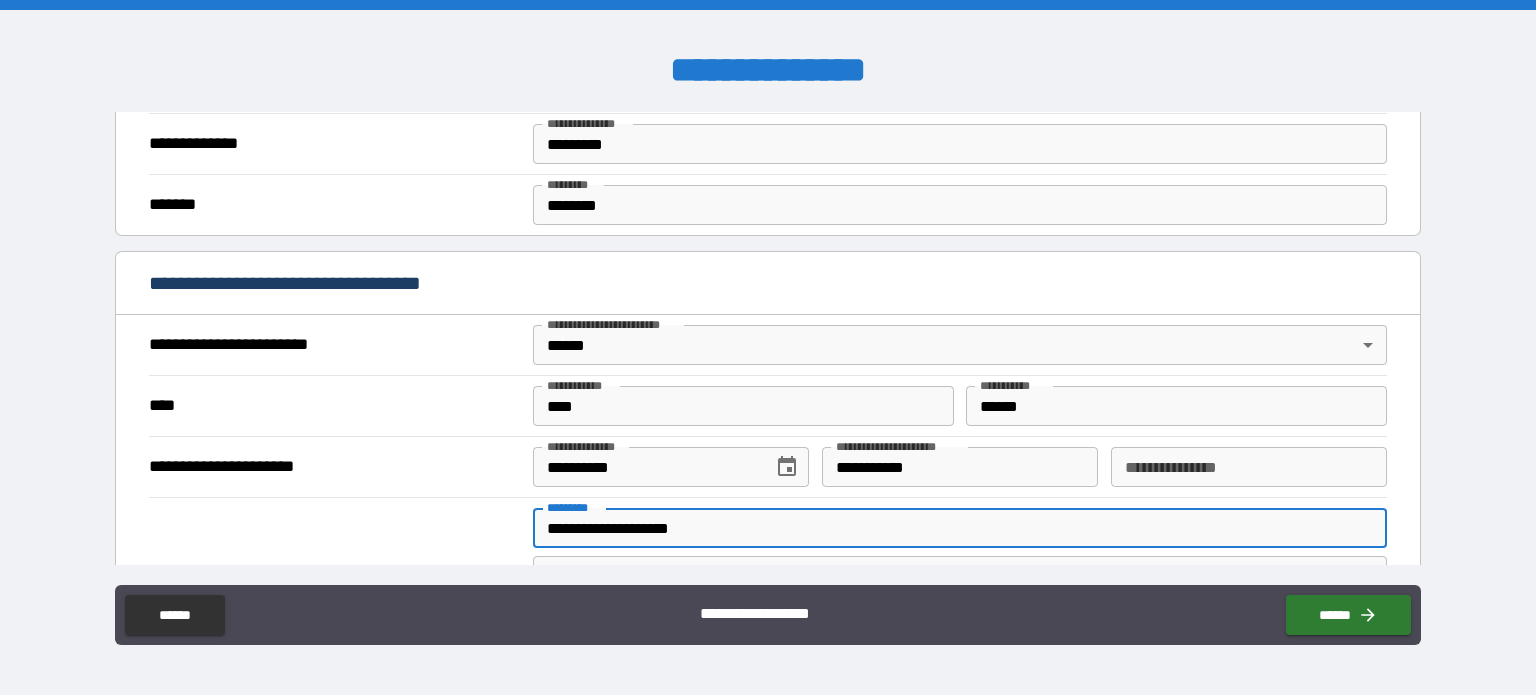 type on "**********" 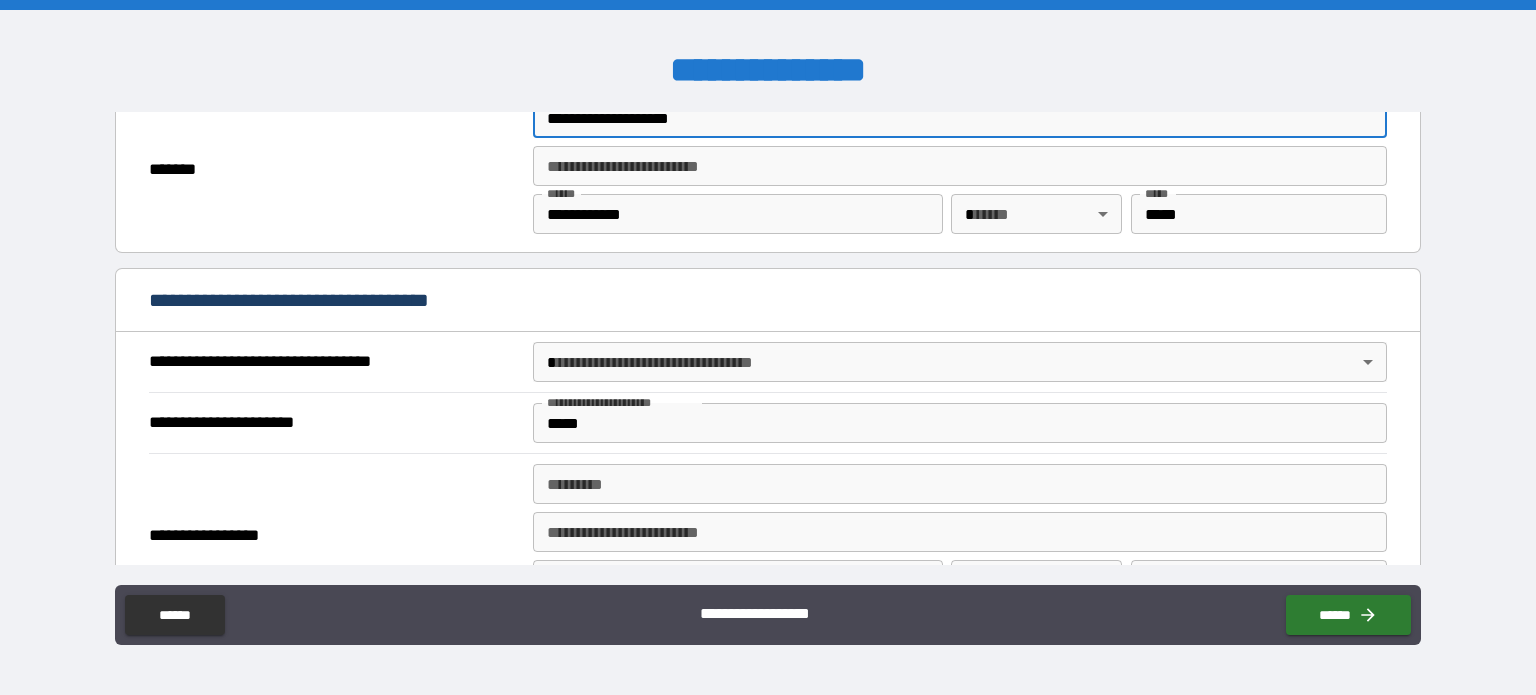 scroll, scrollTop: 996, scrollLeft: 0, axis: vertical 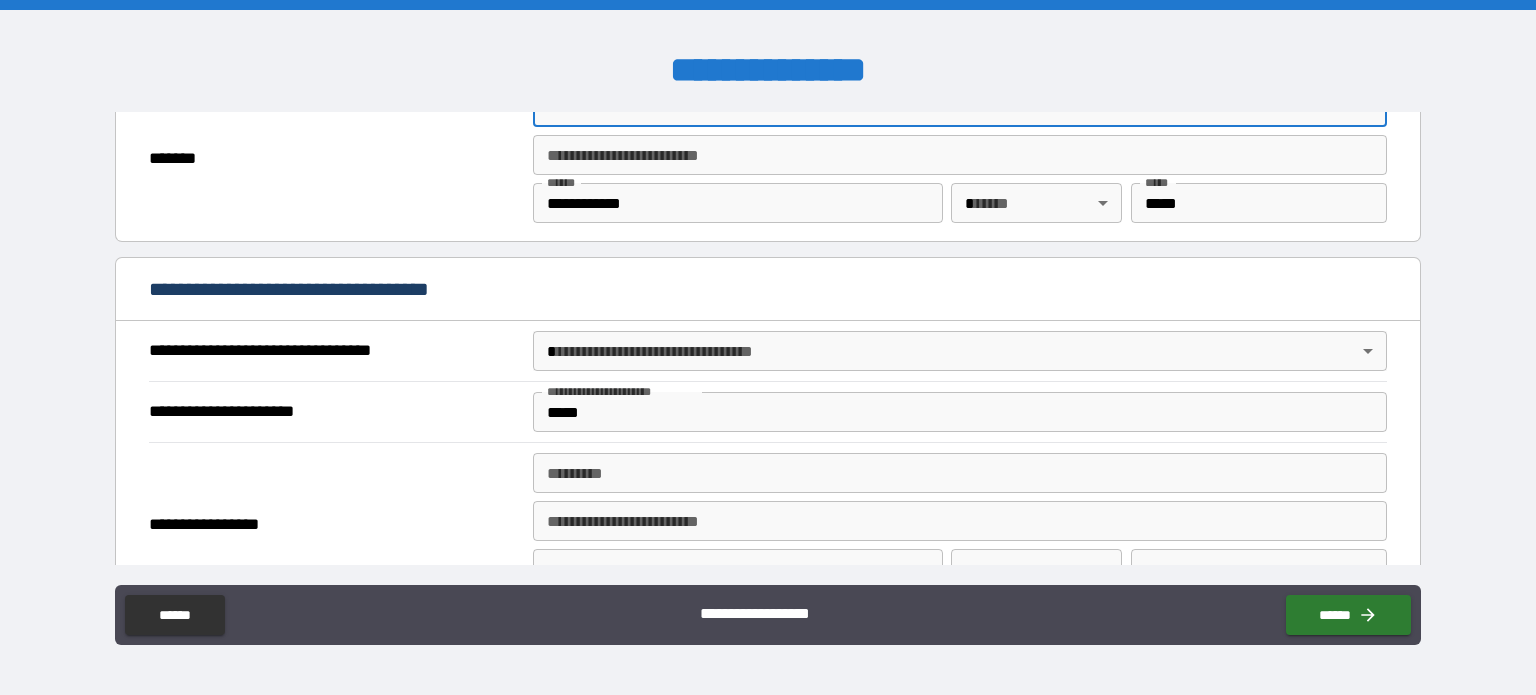 click on "**********" at bounding box center (768, 347) 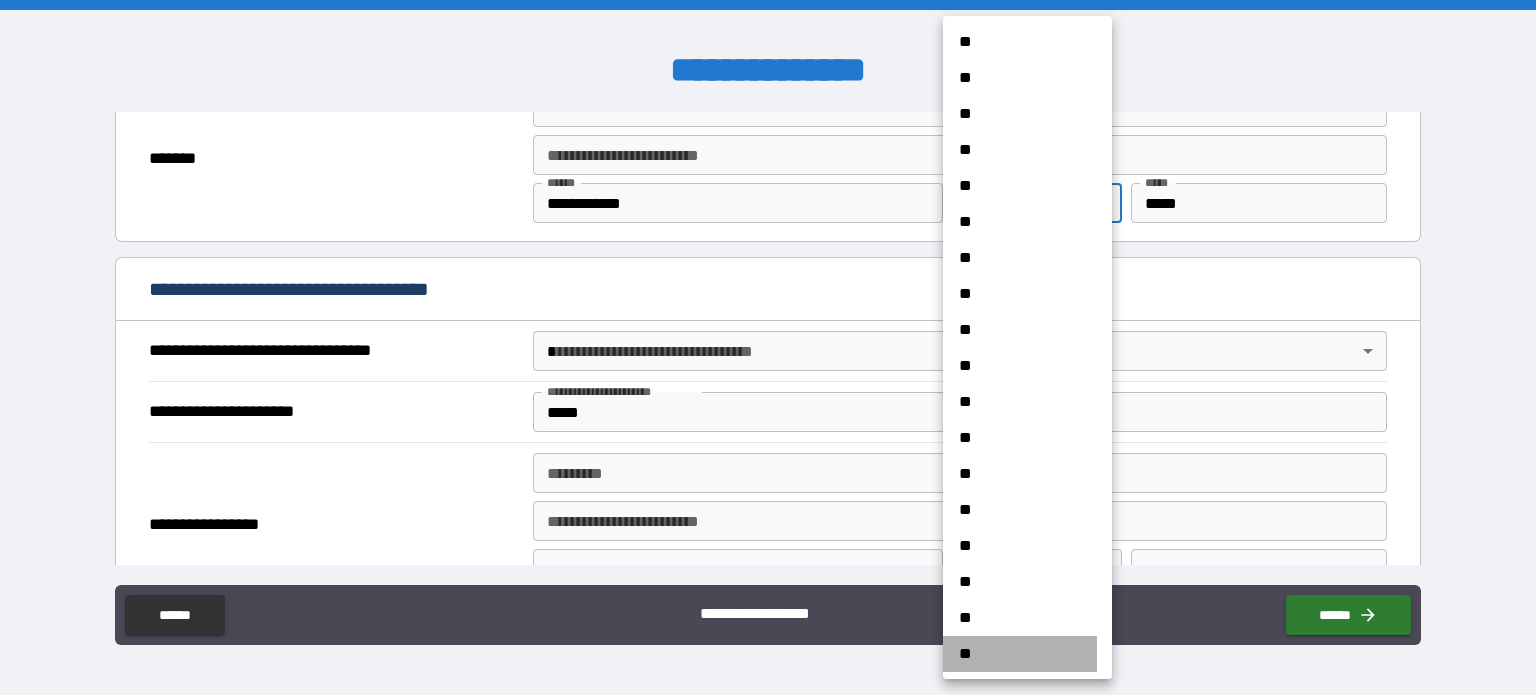 click on "**" at bounding box center [1020, 654] 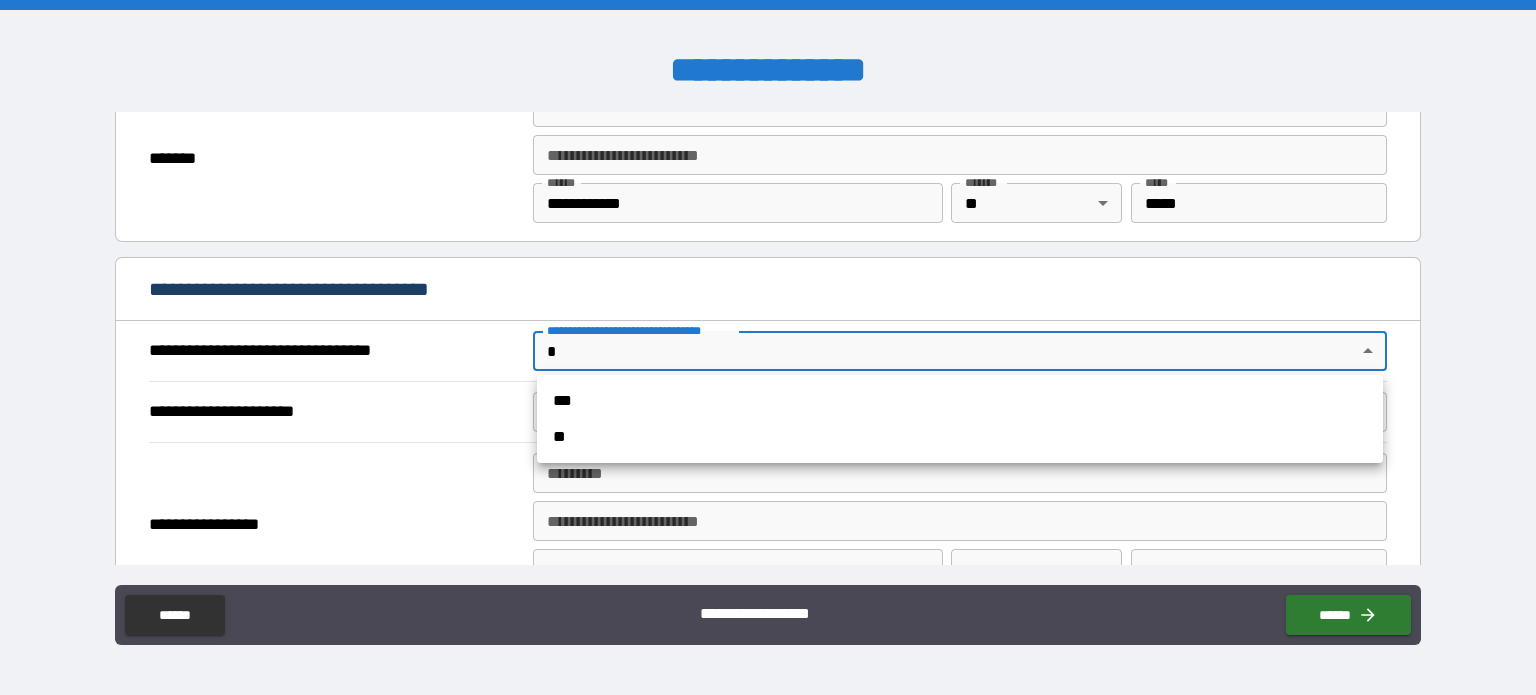 click on "**********" at bounding box center [768, 347] 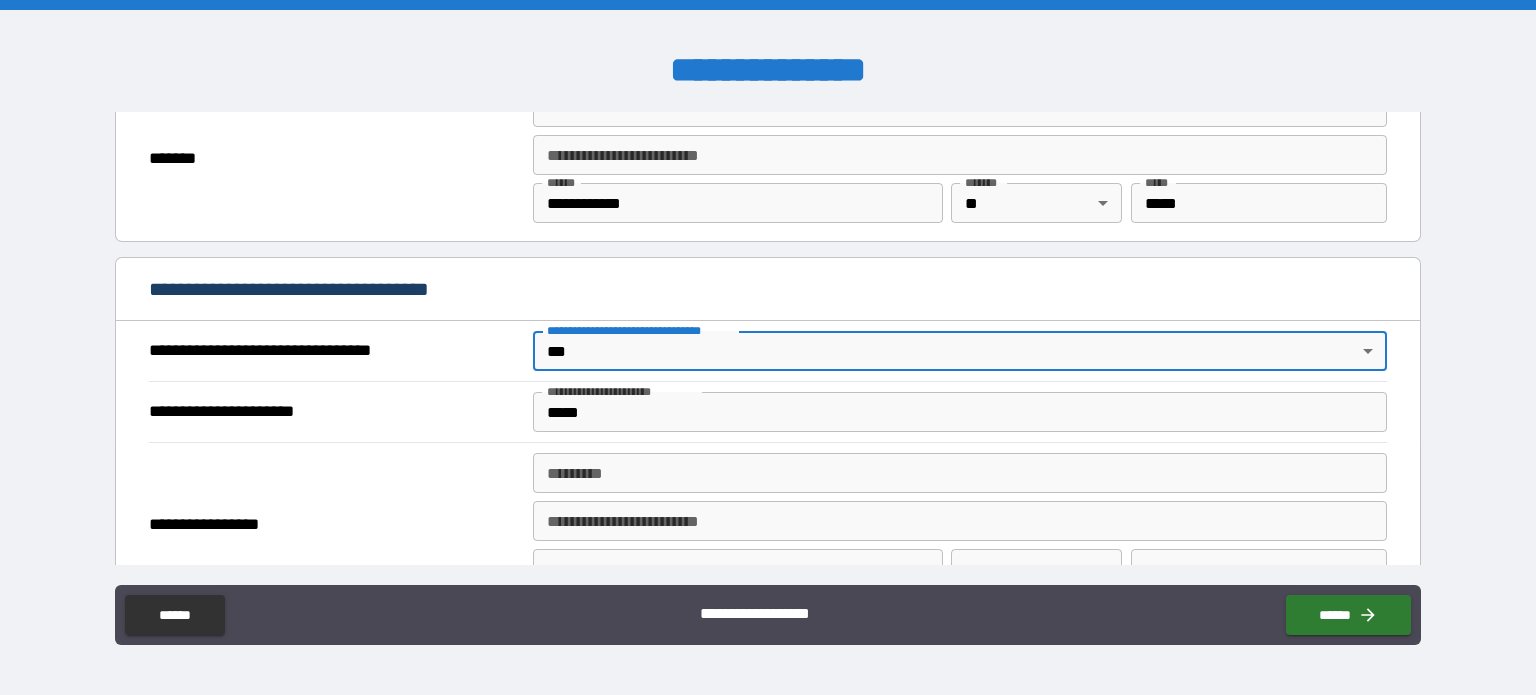 click on "**********" at bounding box center (768, 411) 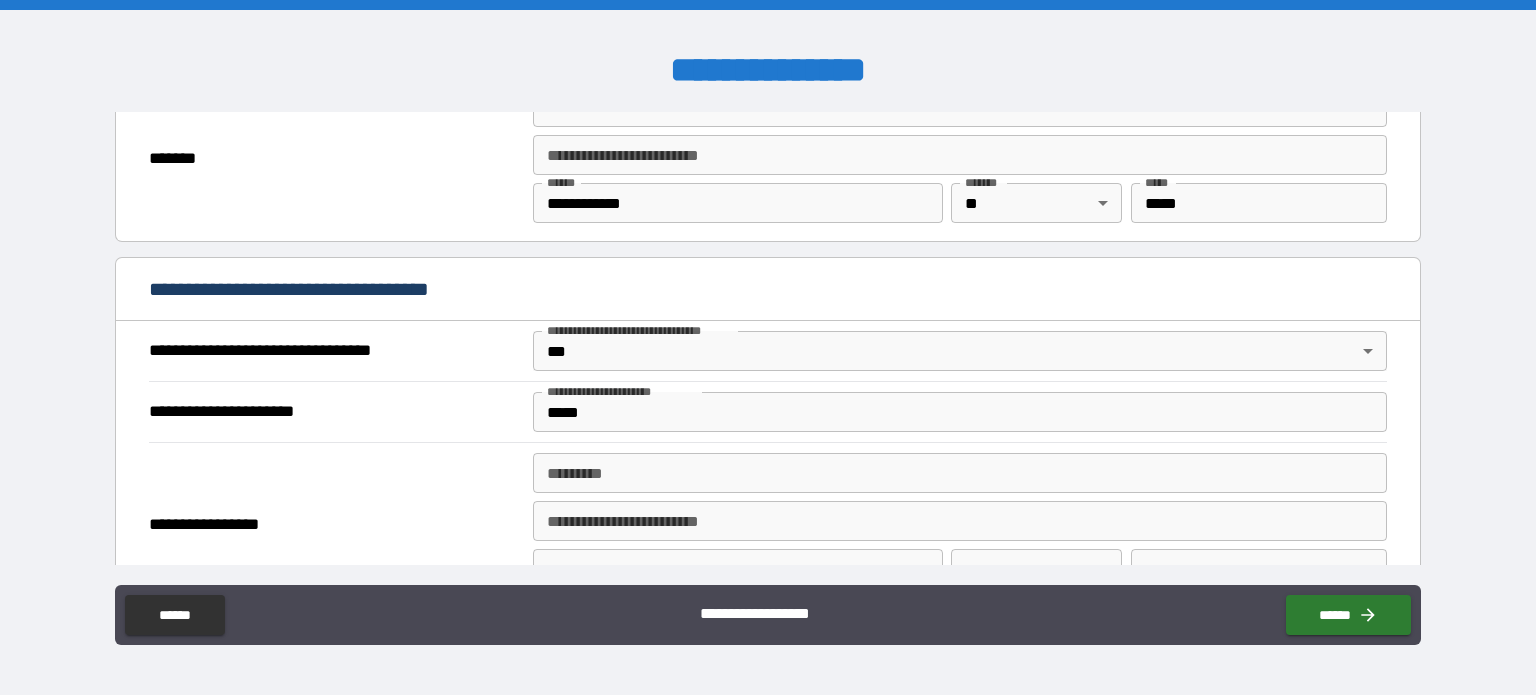 click on "*****" at bounding box center (960, 412) 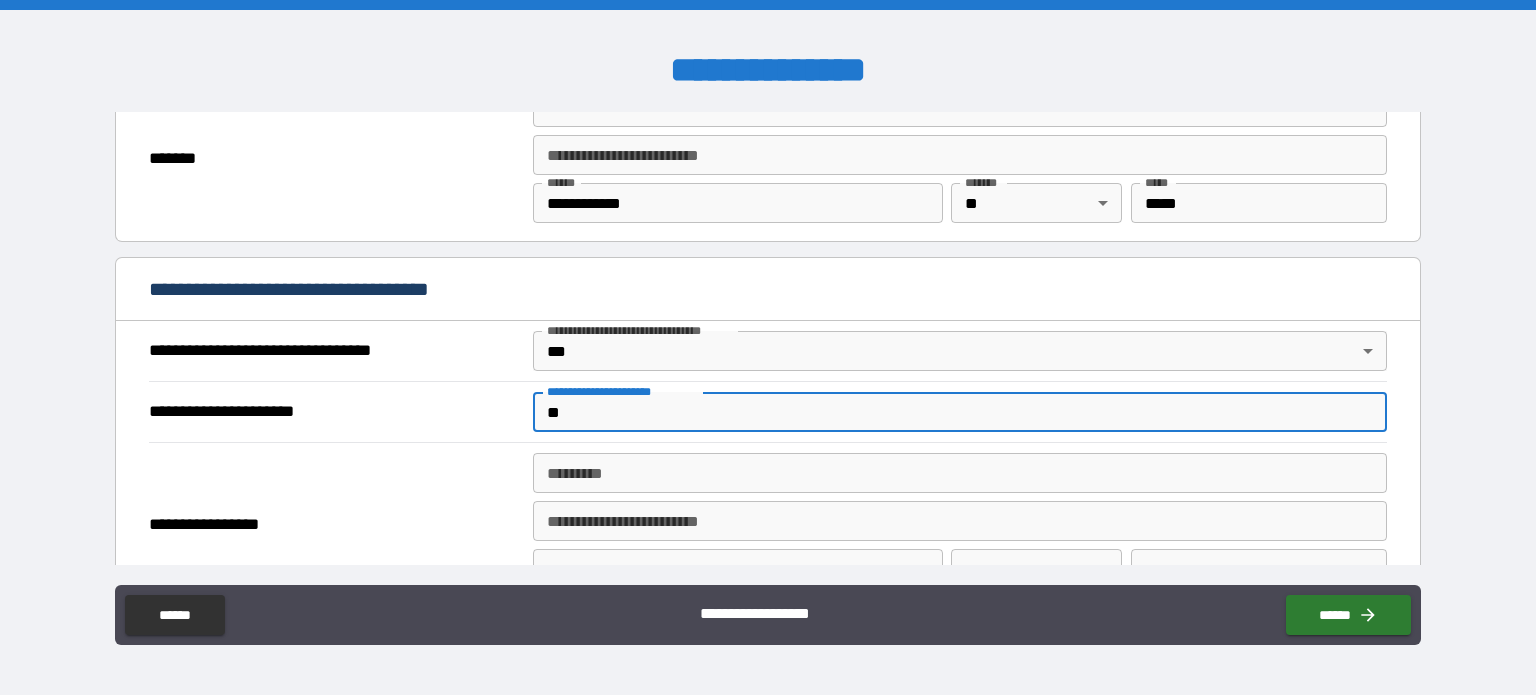type on "*" 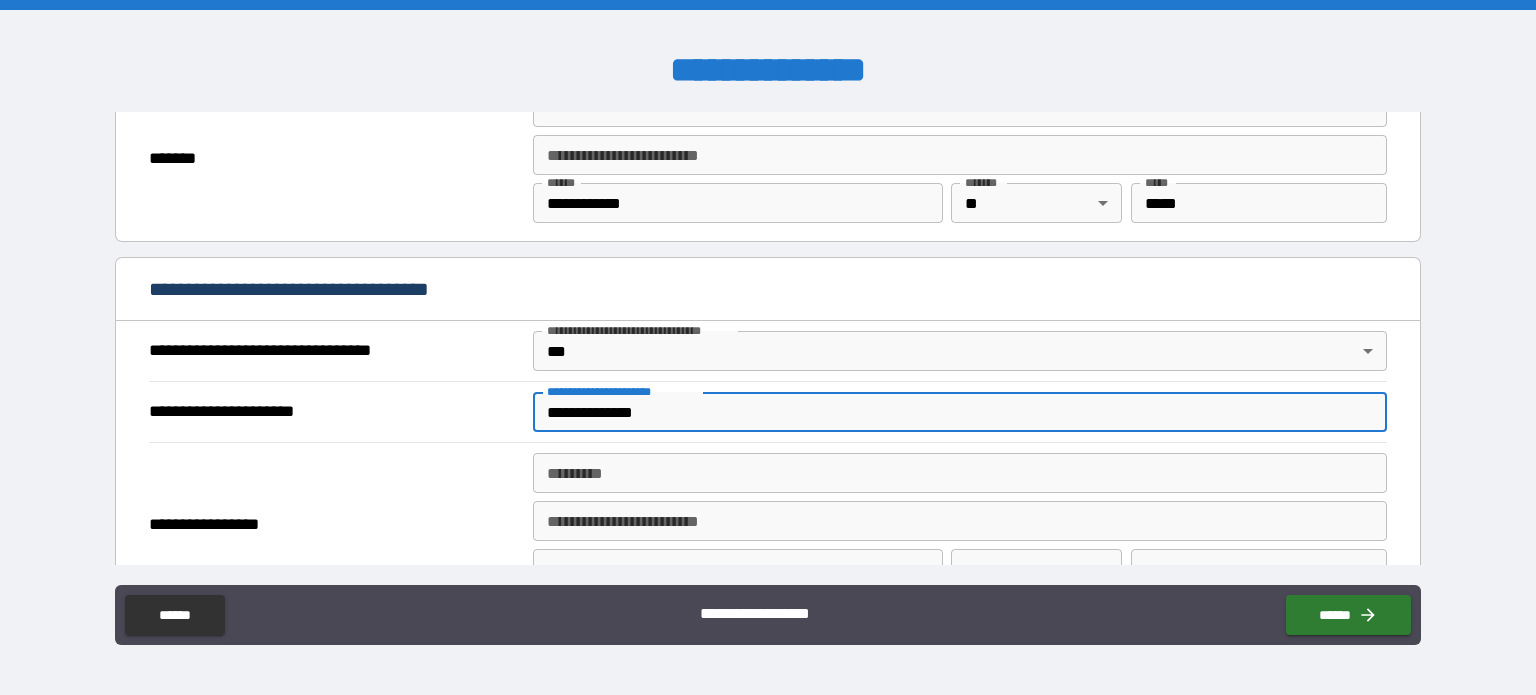 type on "**********" 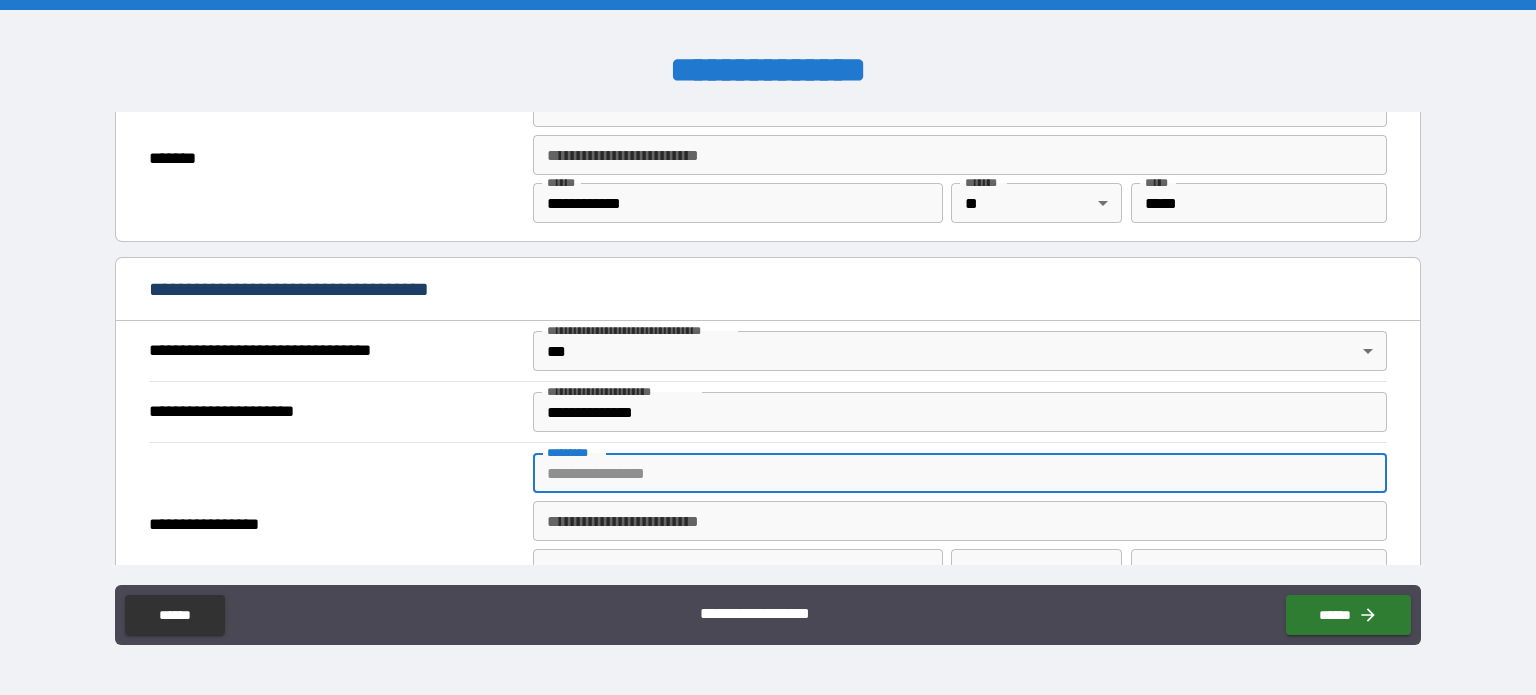paste on "**********" 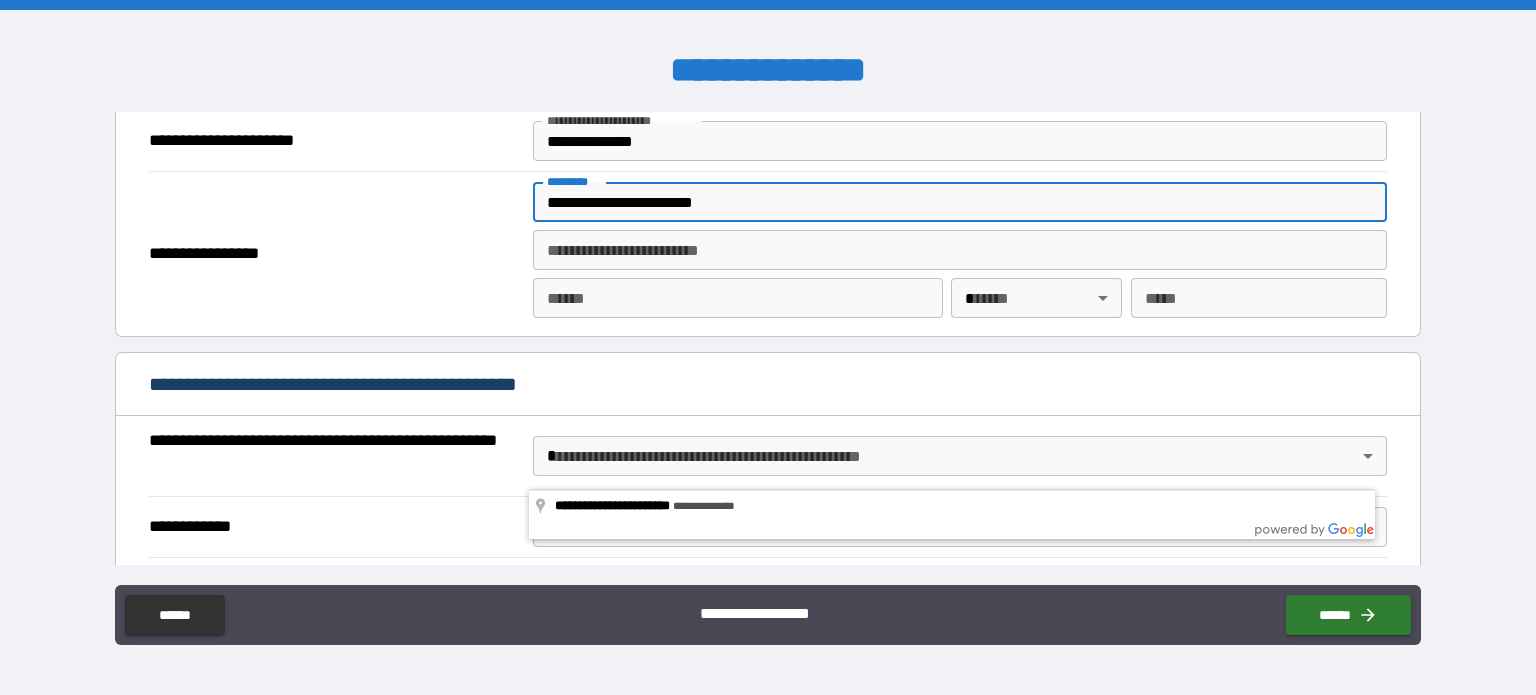 scroll, scrollTop: 1300, scrollLeft: 0, axis: vertical 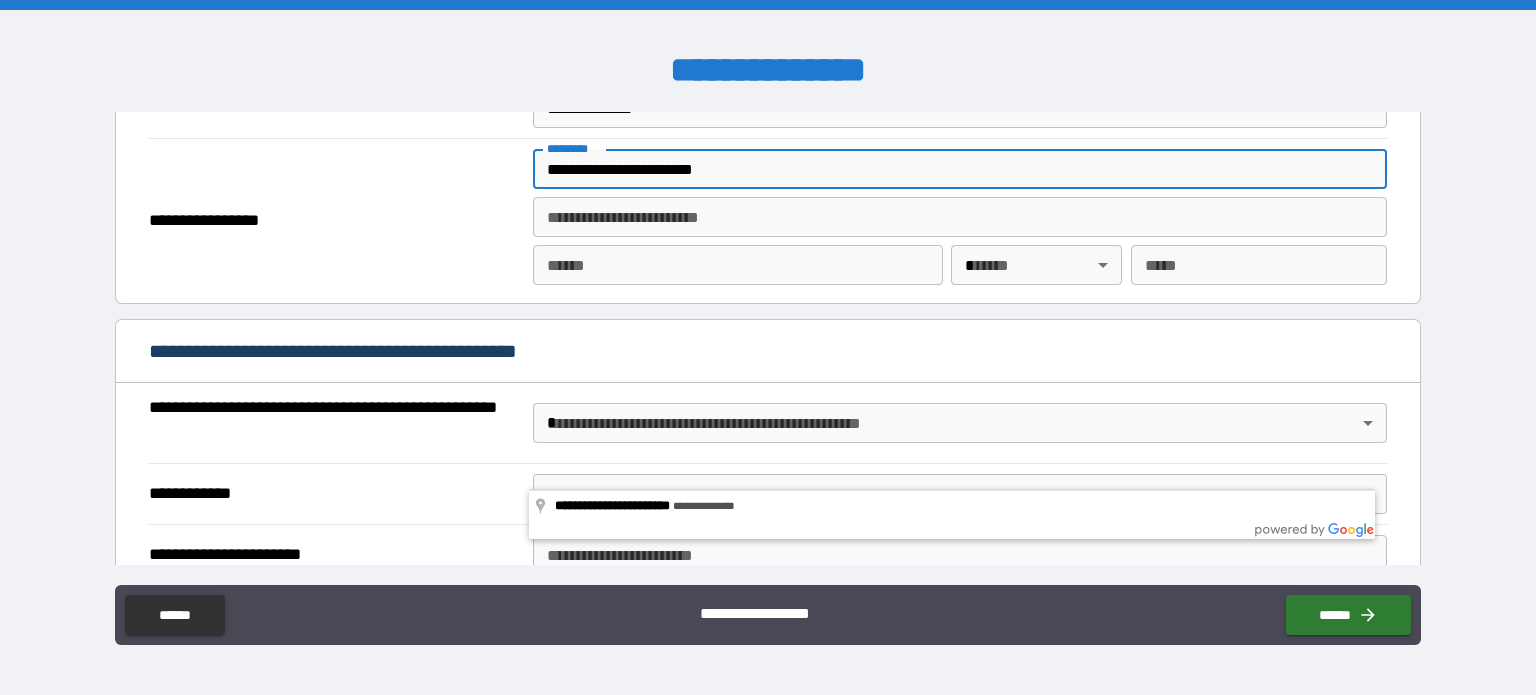 type on "**********" 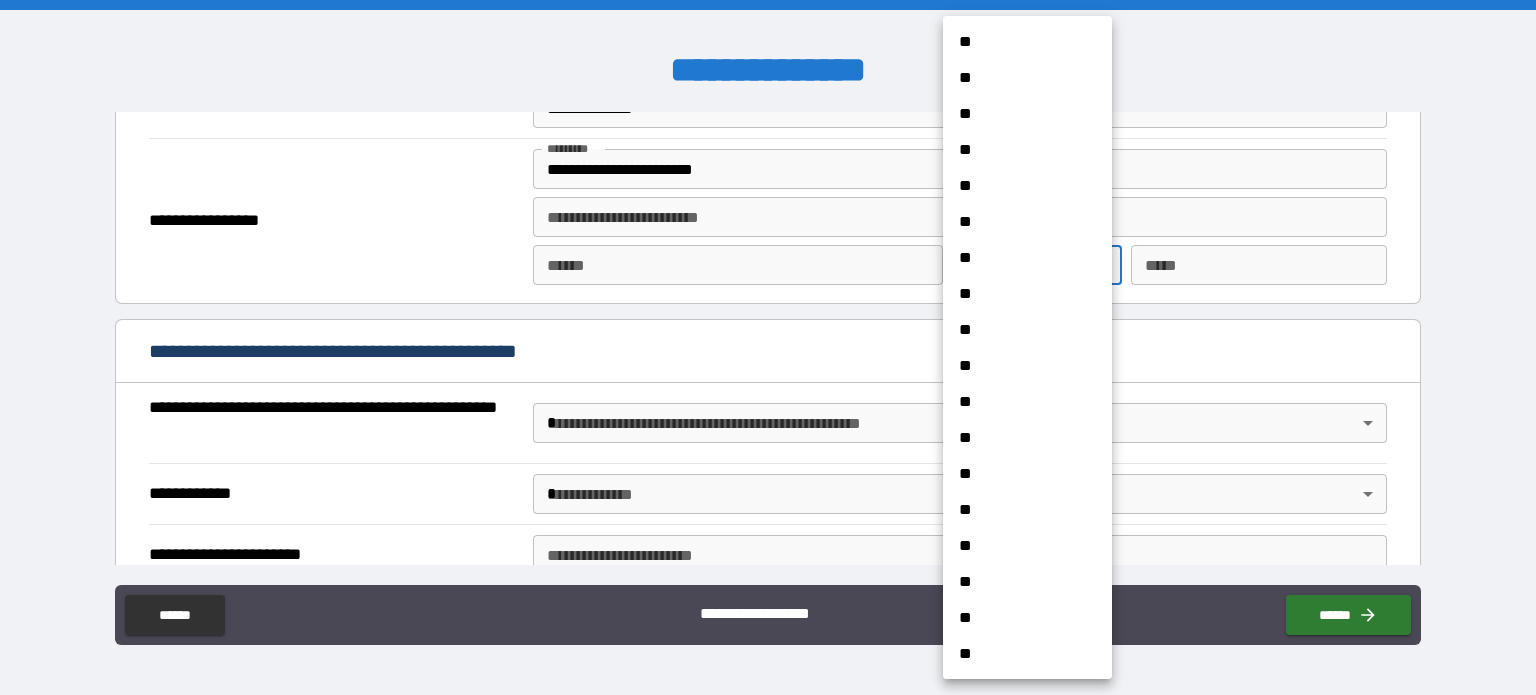 scroll, scrollTop: 580, scrollLeft: 0, axis: vertical 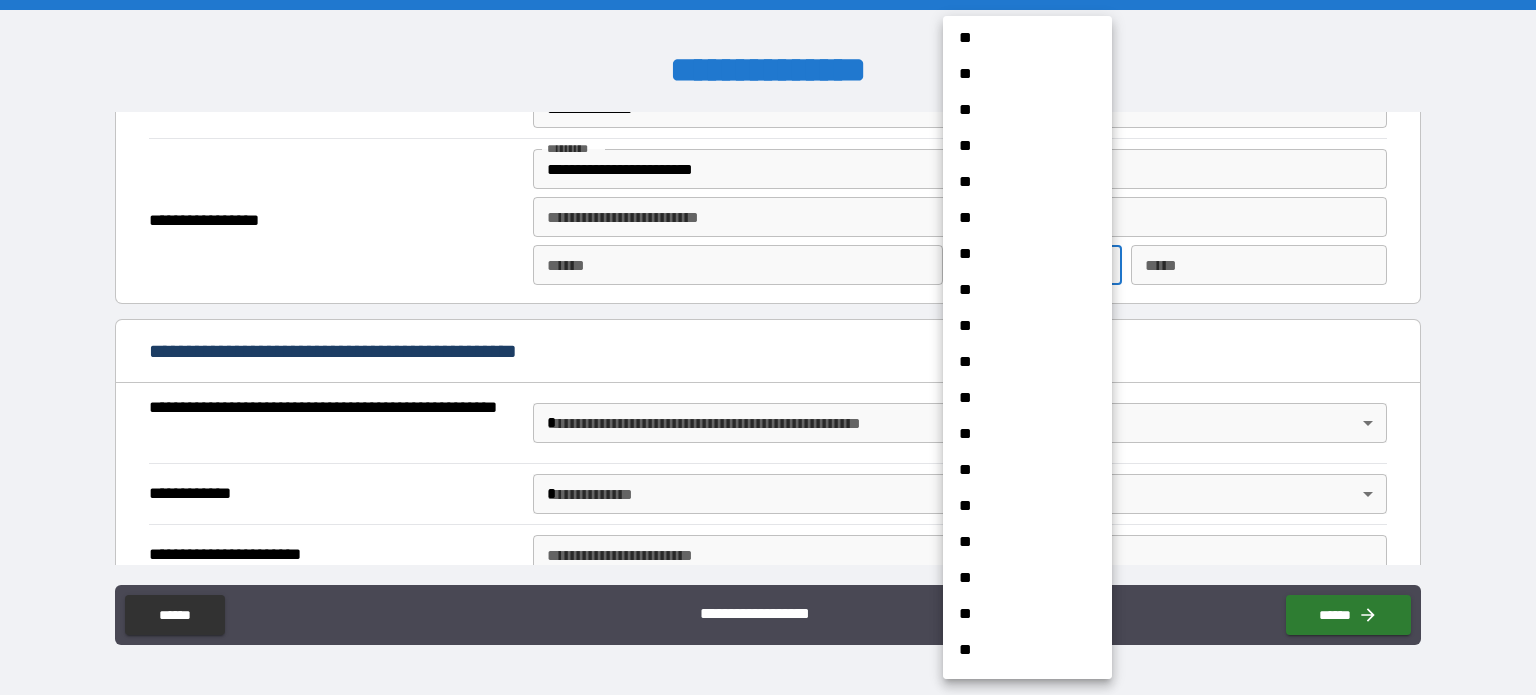 click on "**" at bounding box center (1020, 362) 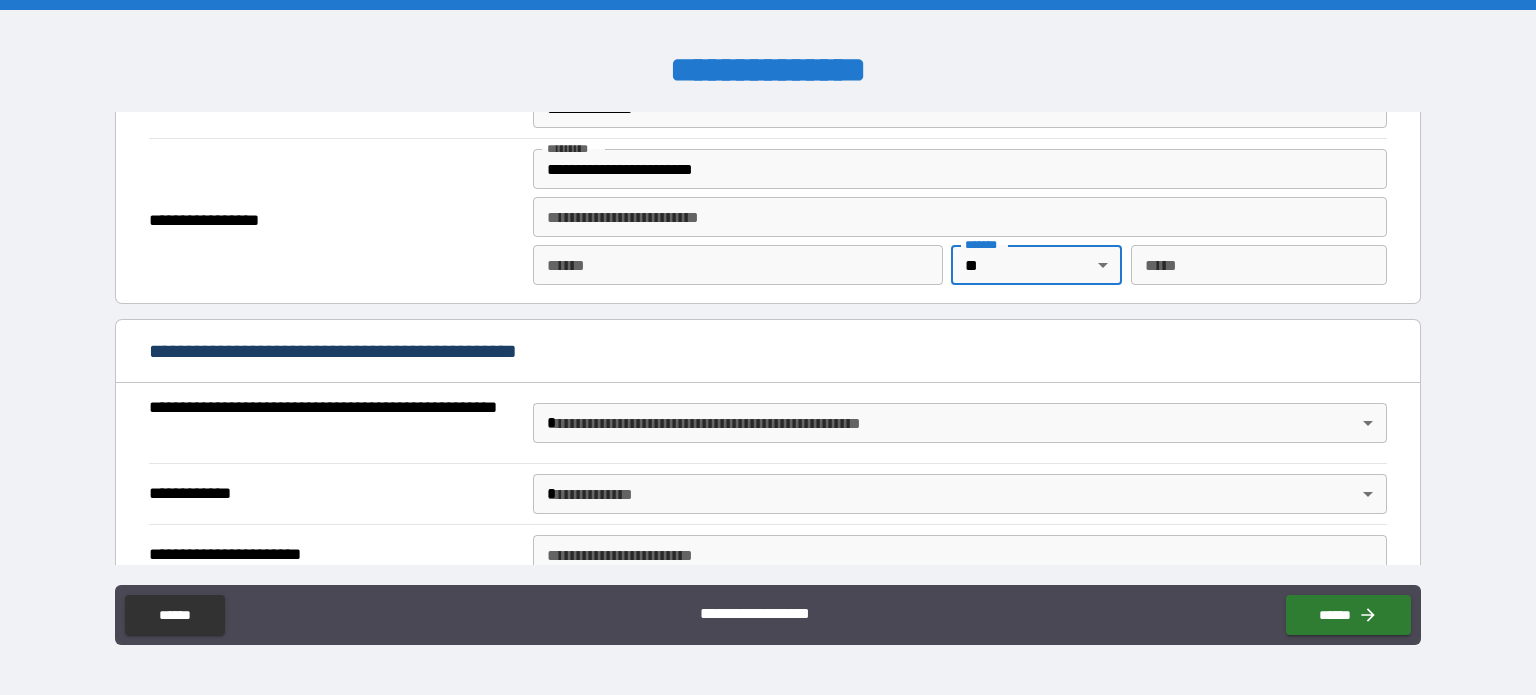 click on "****   *" at bounding box center [738, 265] 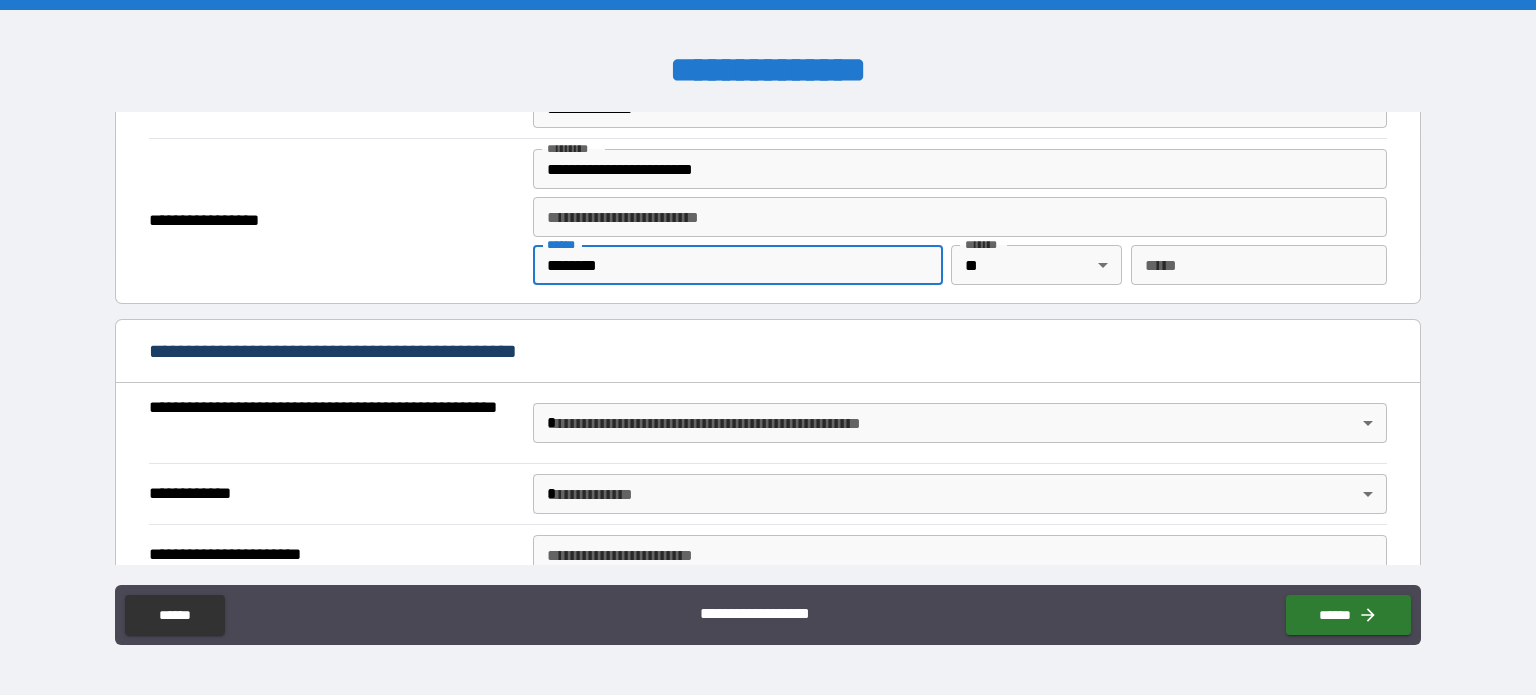 type on "********" 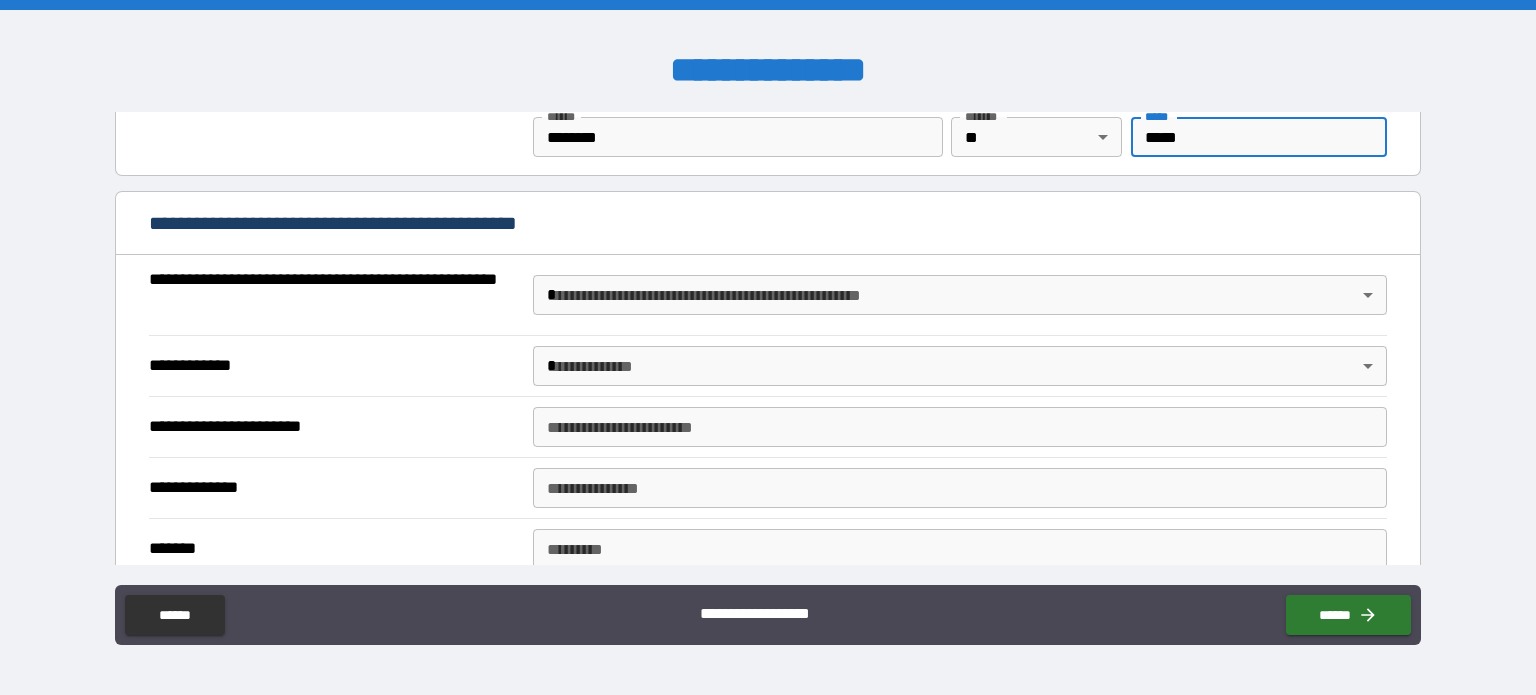 scroll, scrollTop: 1454, scrollLeft: 0, axis: vertical 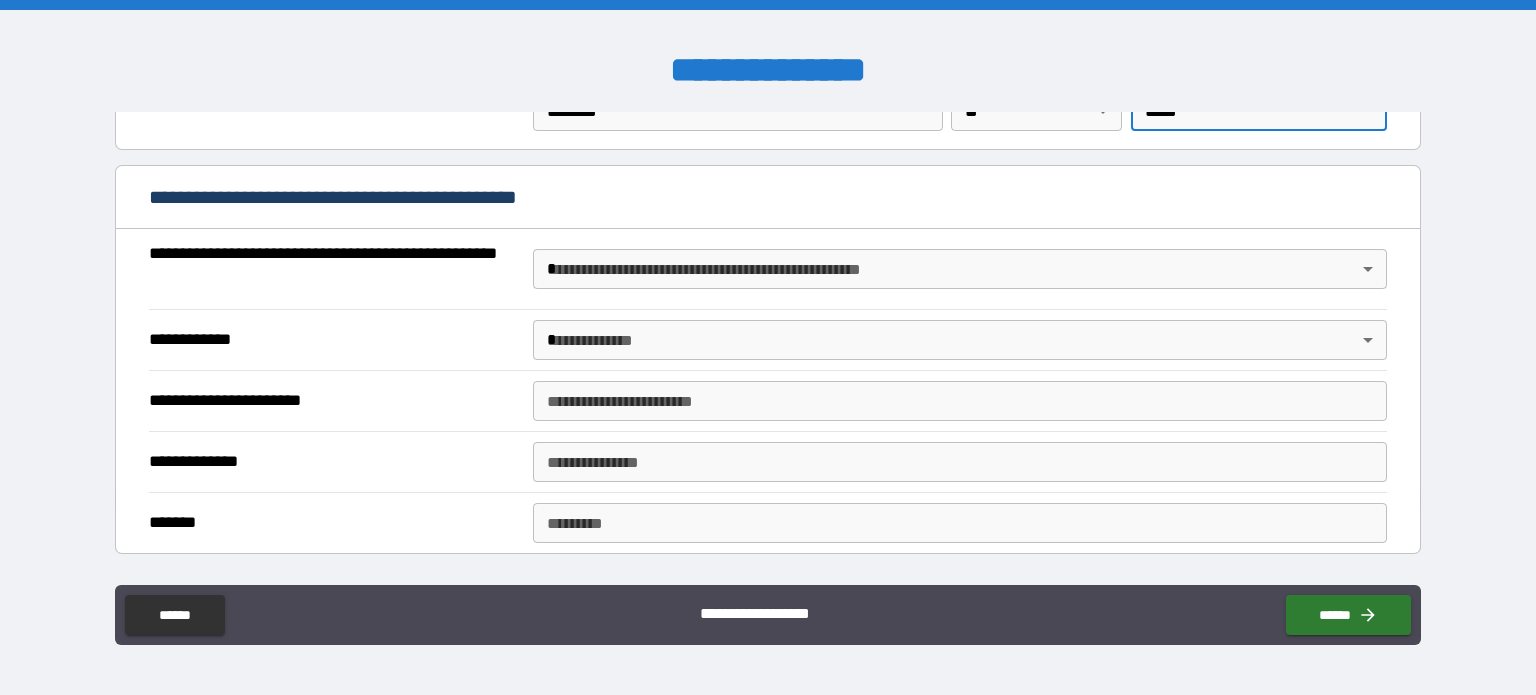 type on "*****" 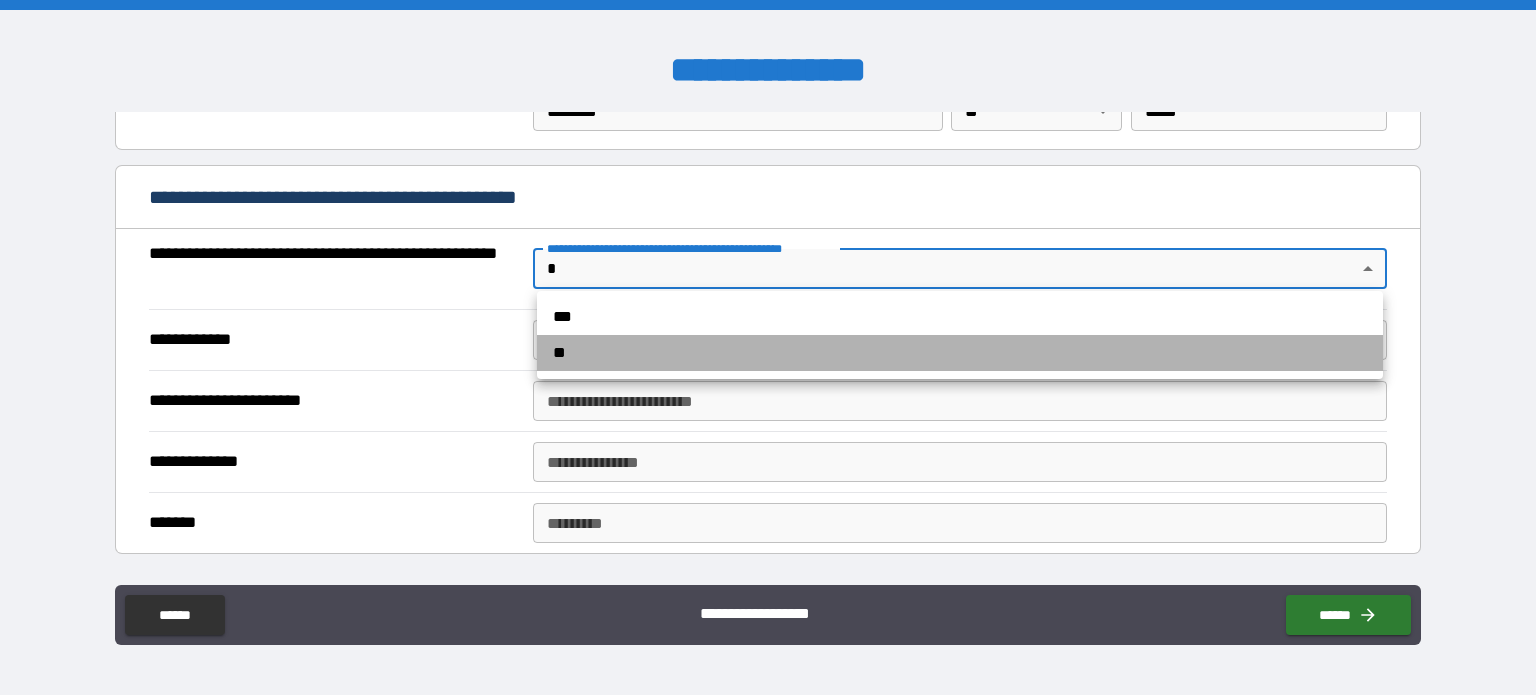 click on "**" at bounding box center [960, 353] 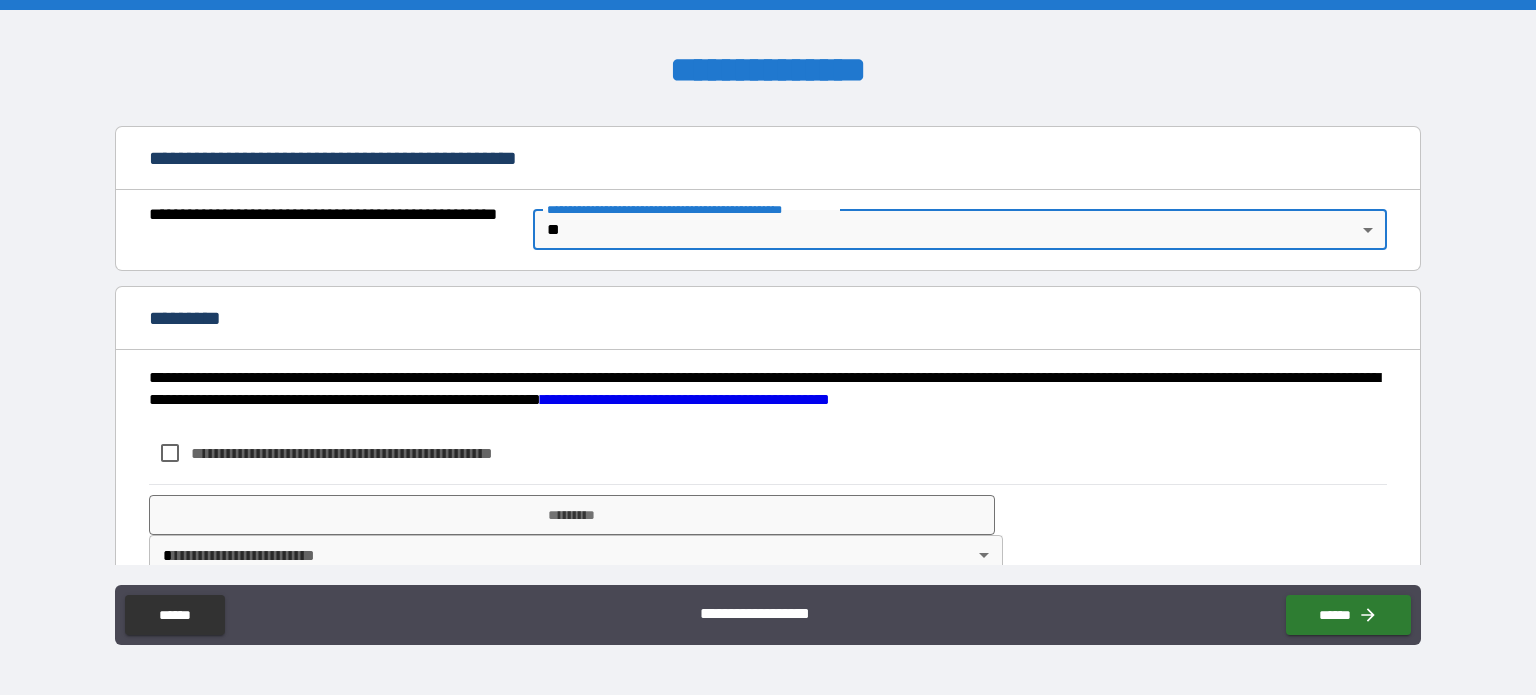 scroll, scrollTop: 1528, scrollLeft: 0, axis: vertical 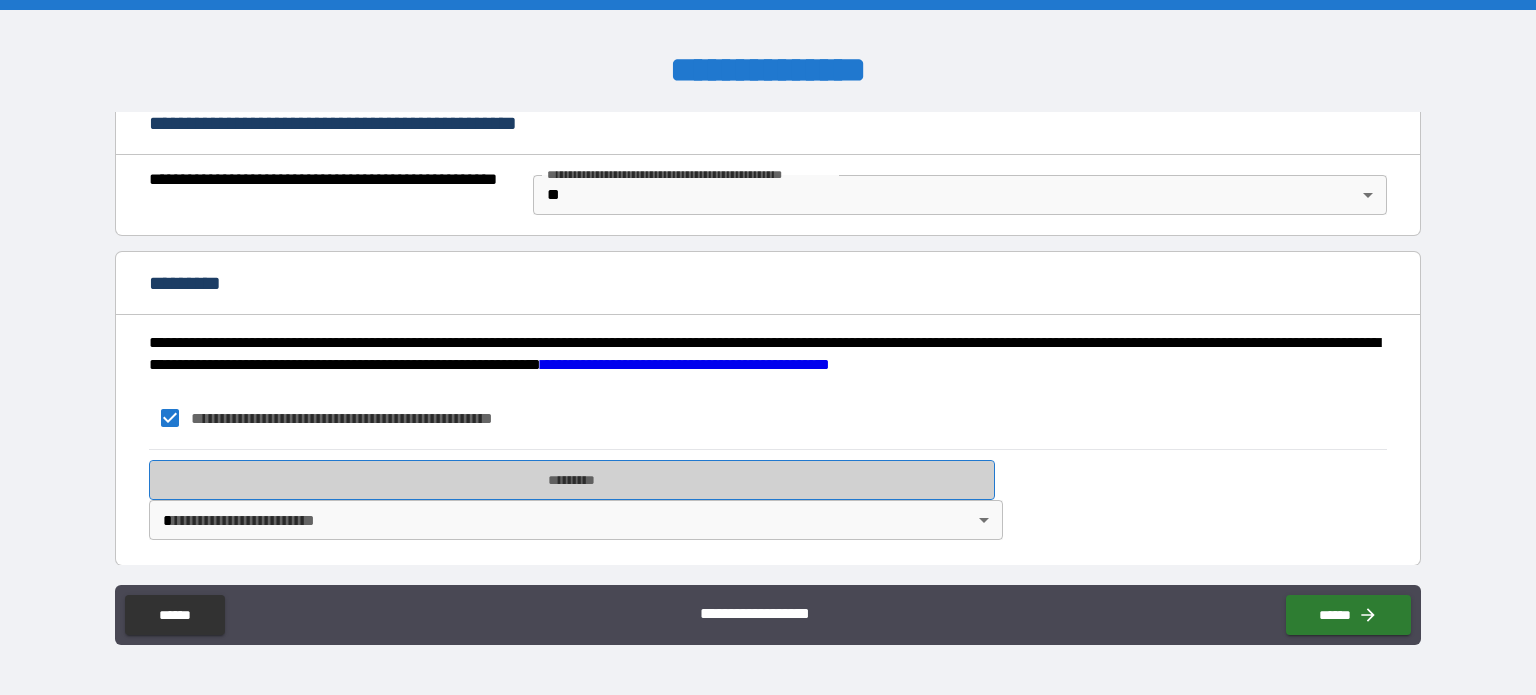 click on "*********" at bounding box center (572, 480) 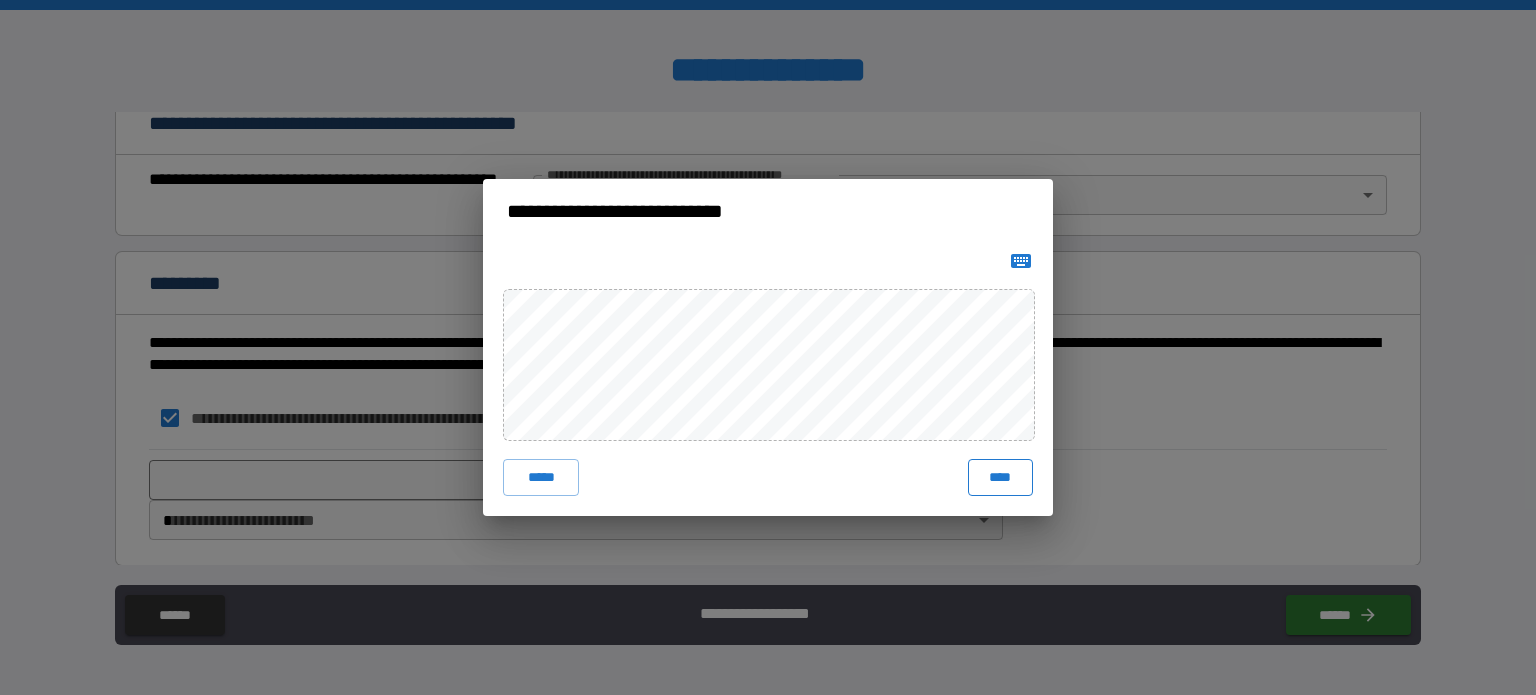 click on "****" at bounding box center [1000, 477] 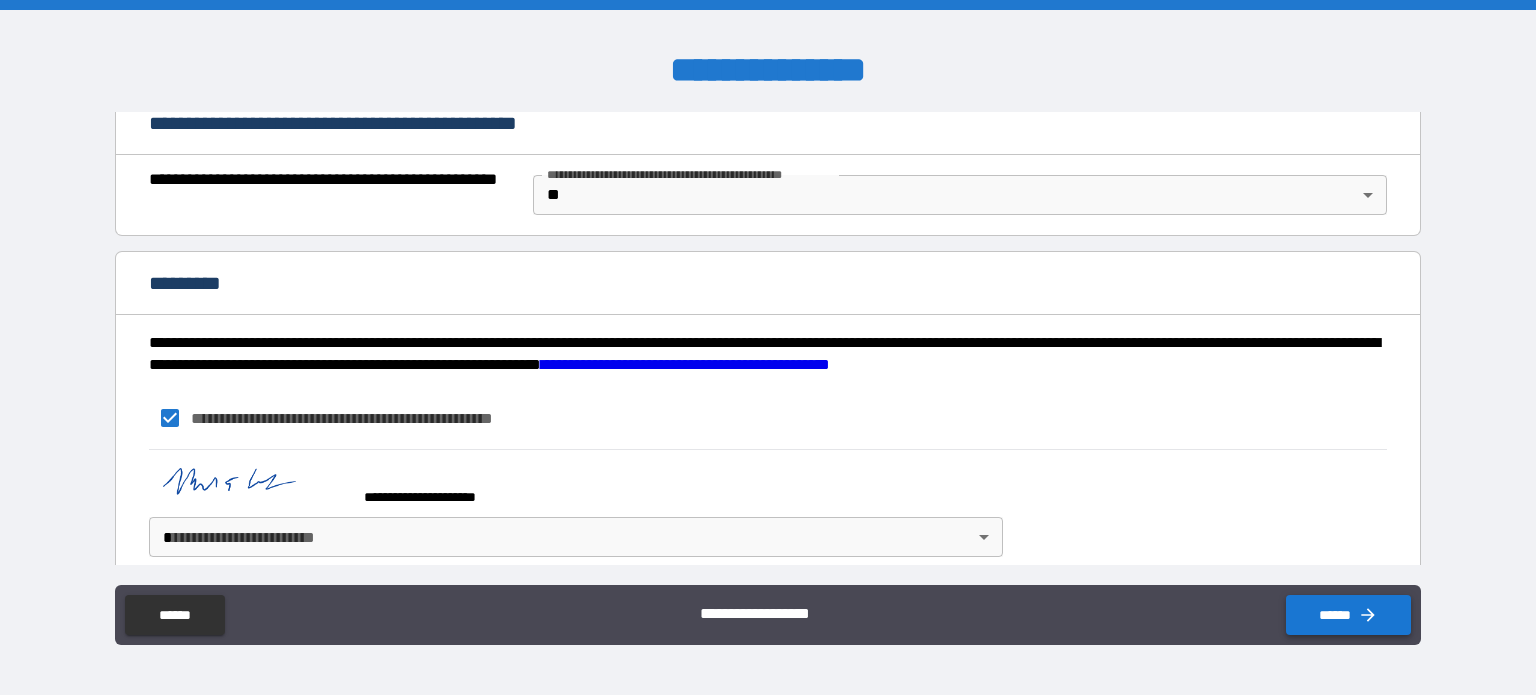 click on "******" at bounding box center (1348, 615) 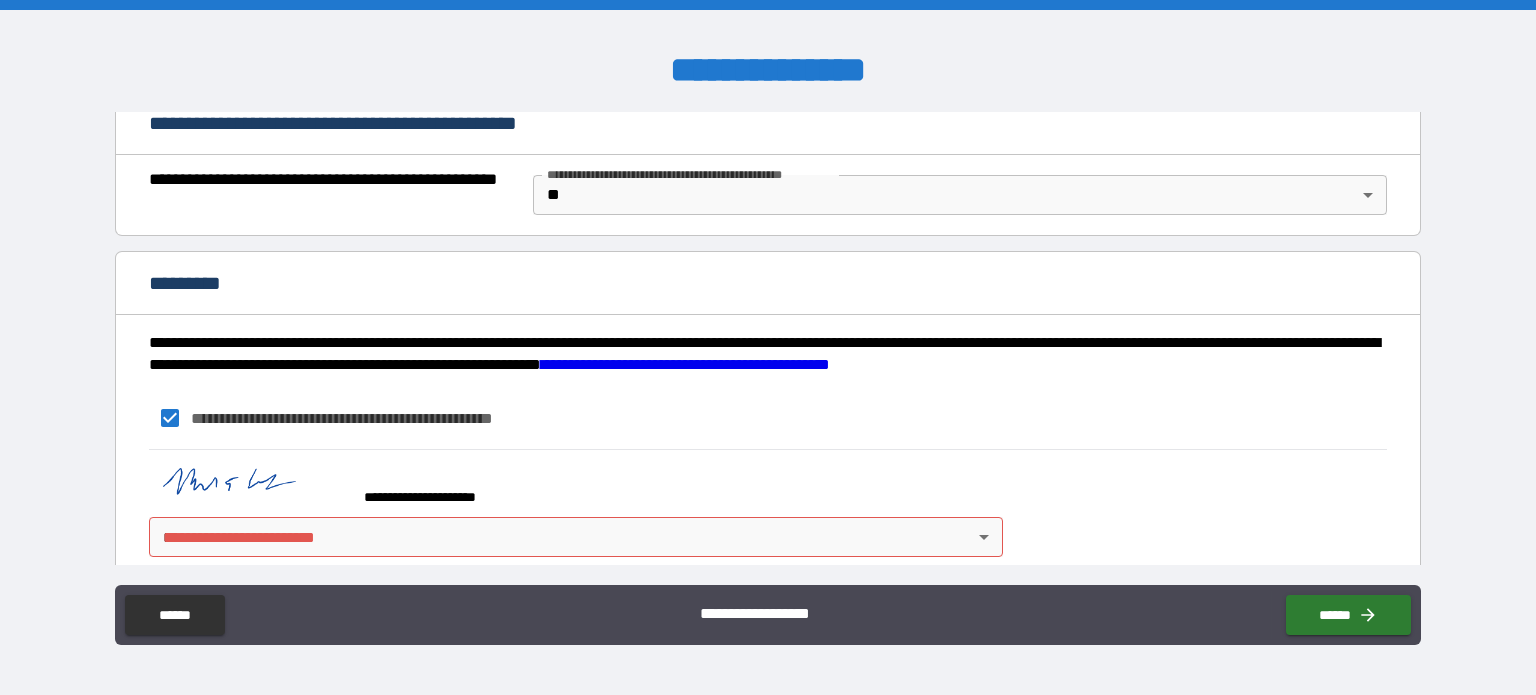 scroll, scrollTop: 1545, scrollLeft: 0, axis: vertical 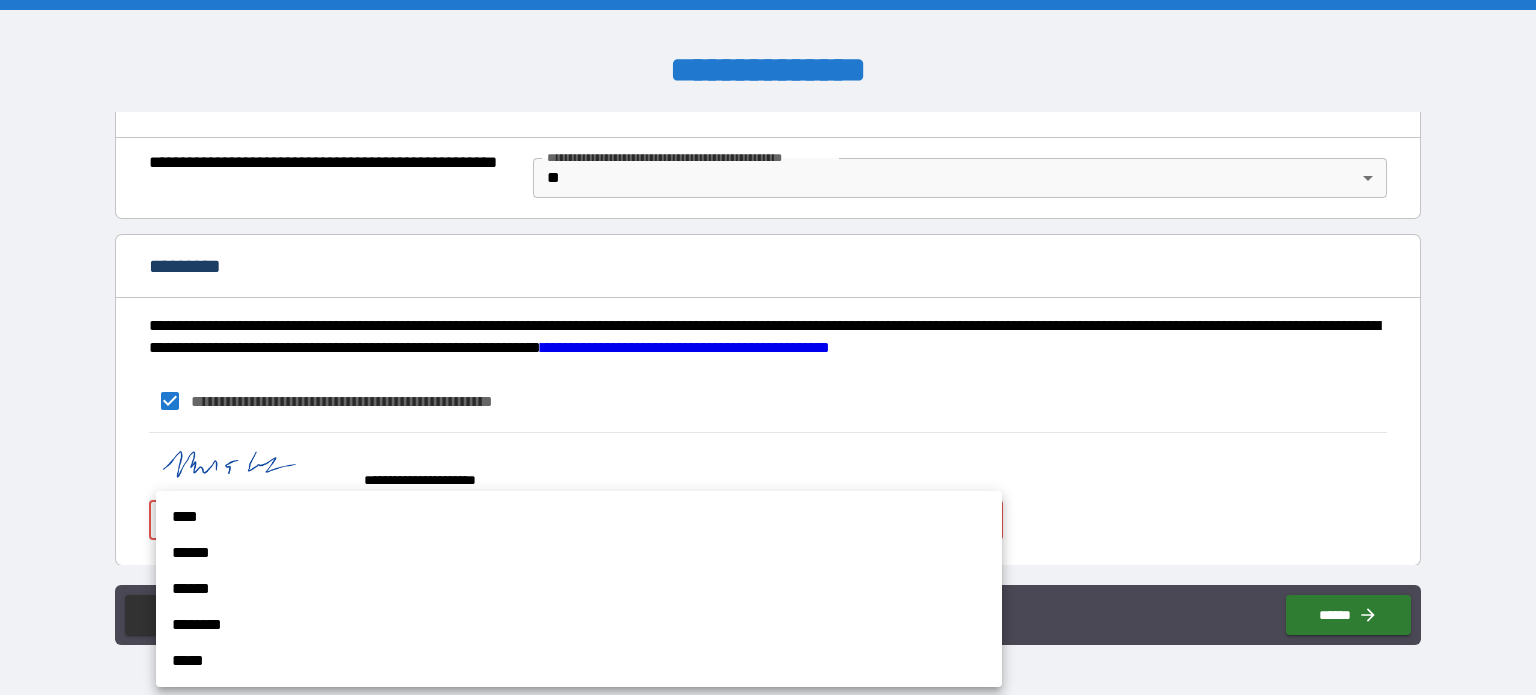 click on "**********" at bounding box center (768, 347) 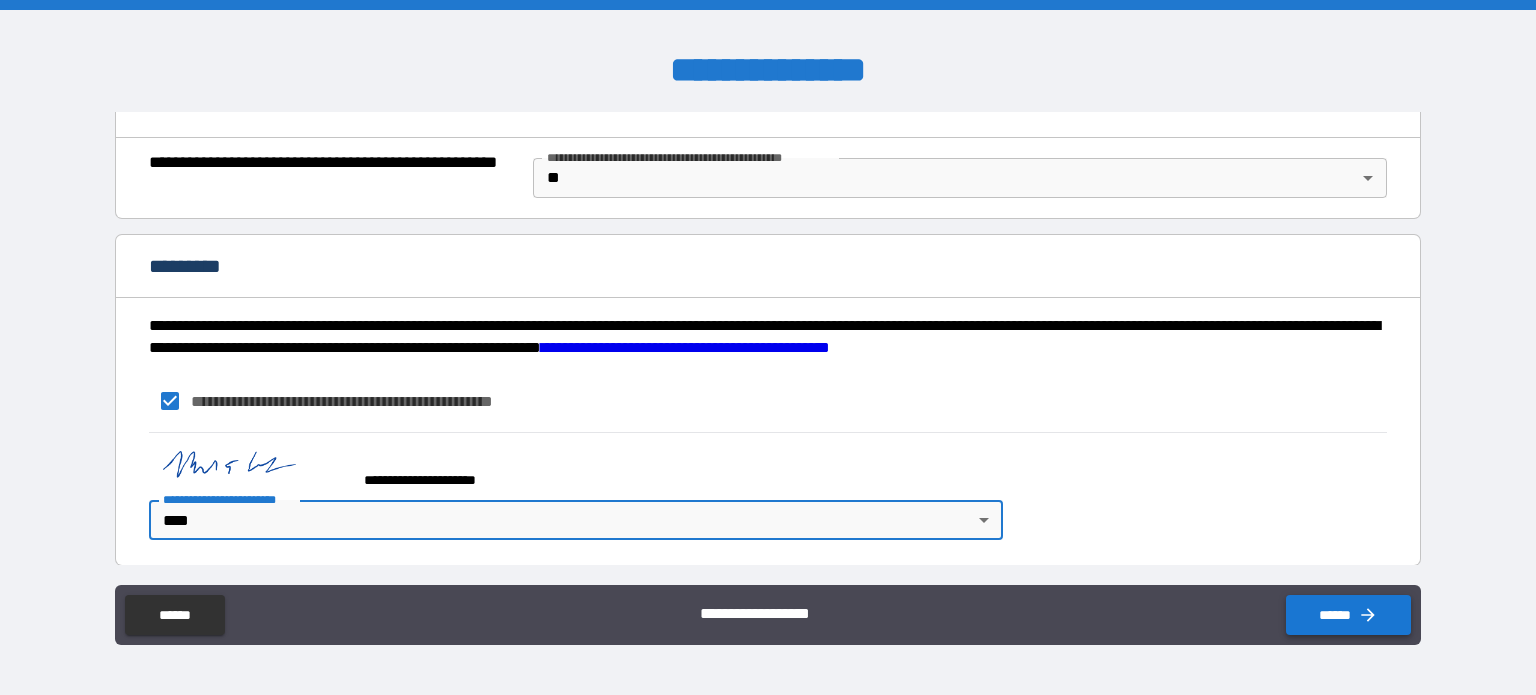 click on "******" at bounding box center [1348, 615] 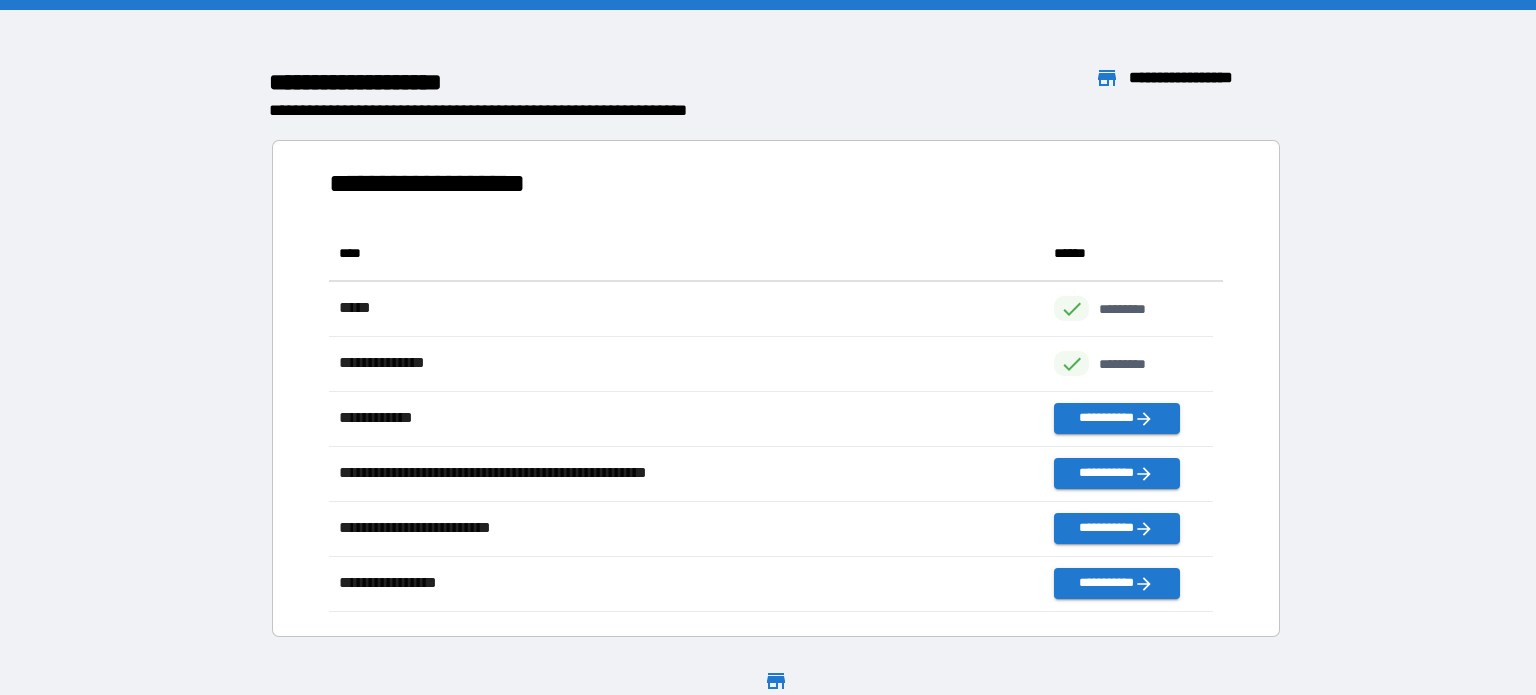 scroll, scrollTop: 370, scrollLeft: 869, axis: both 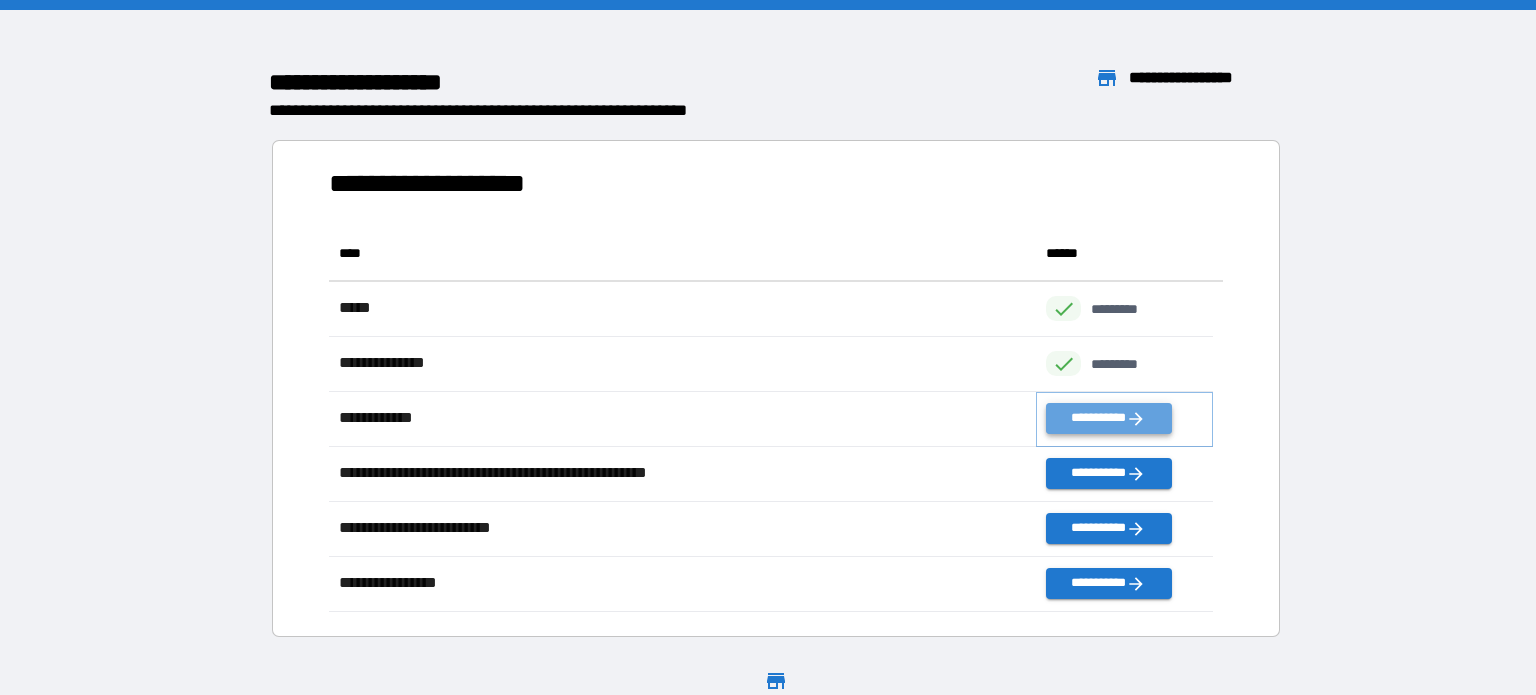 click 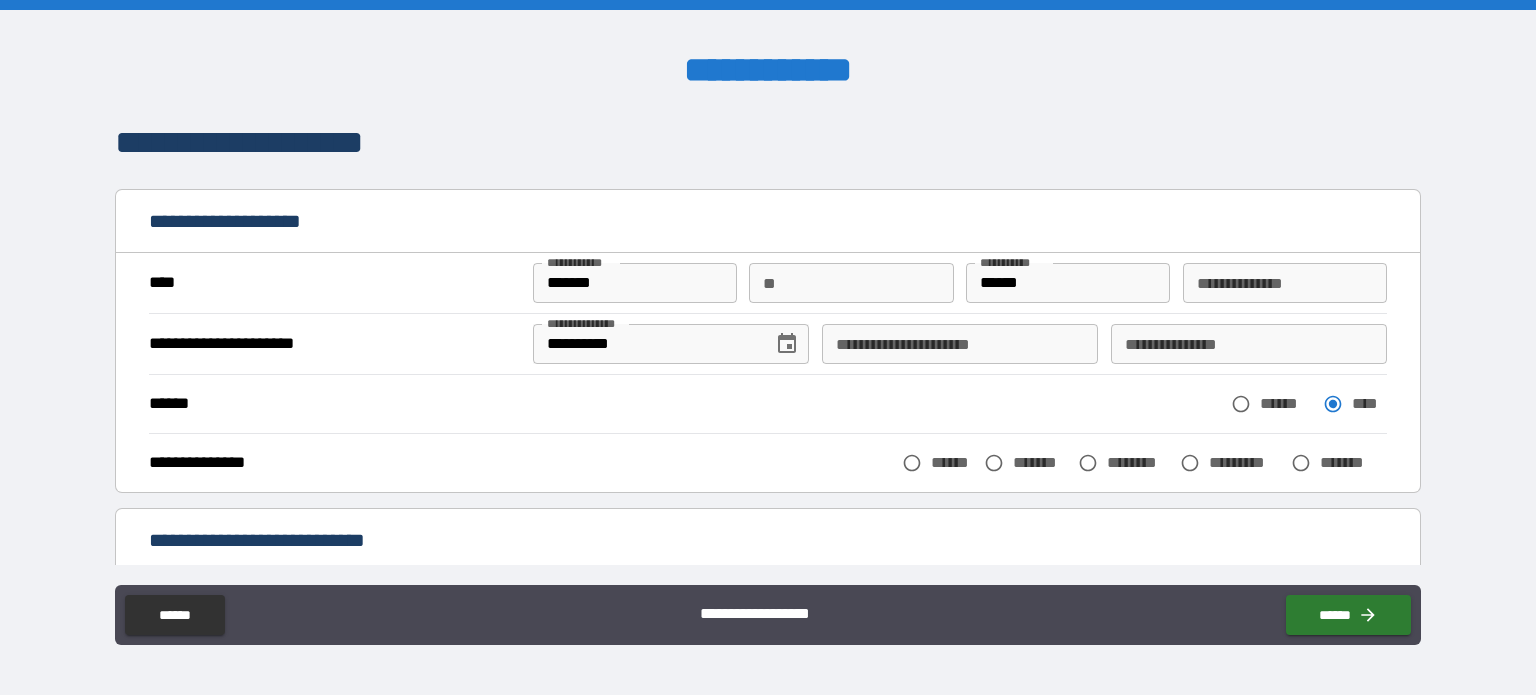 click on "**********" at bounding box center [960, 344] 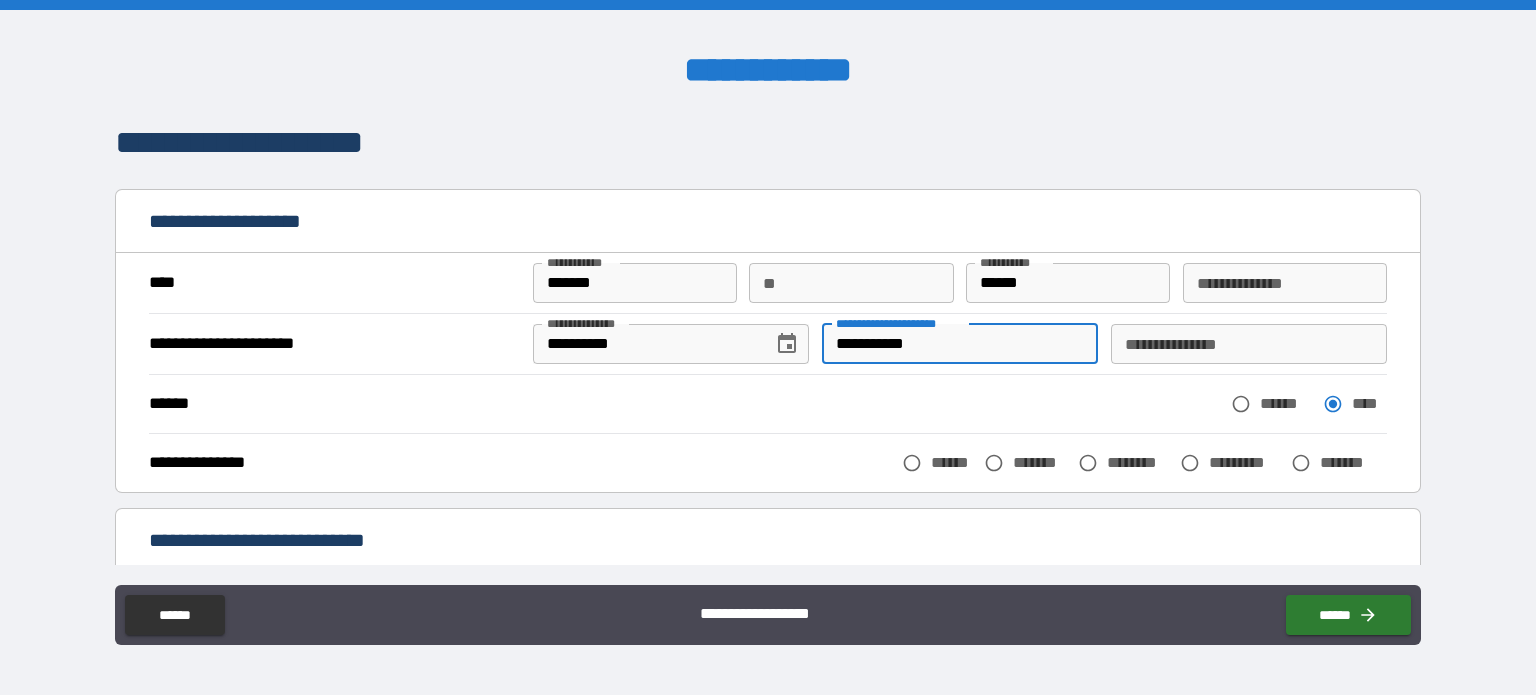 type on "**********" 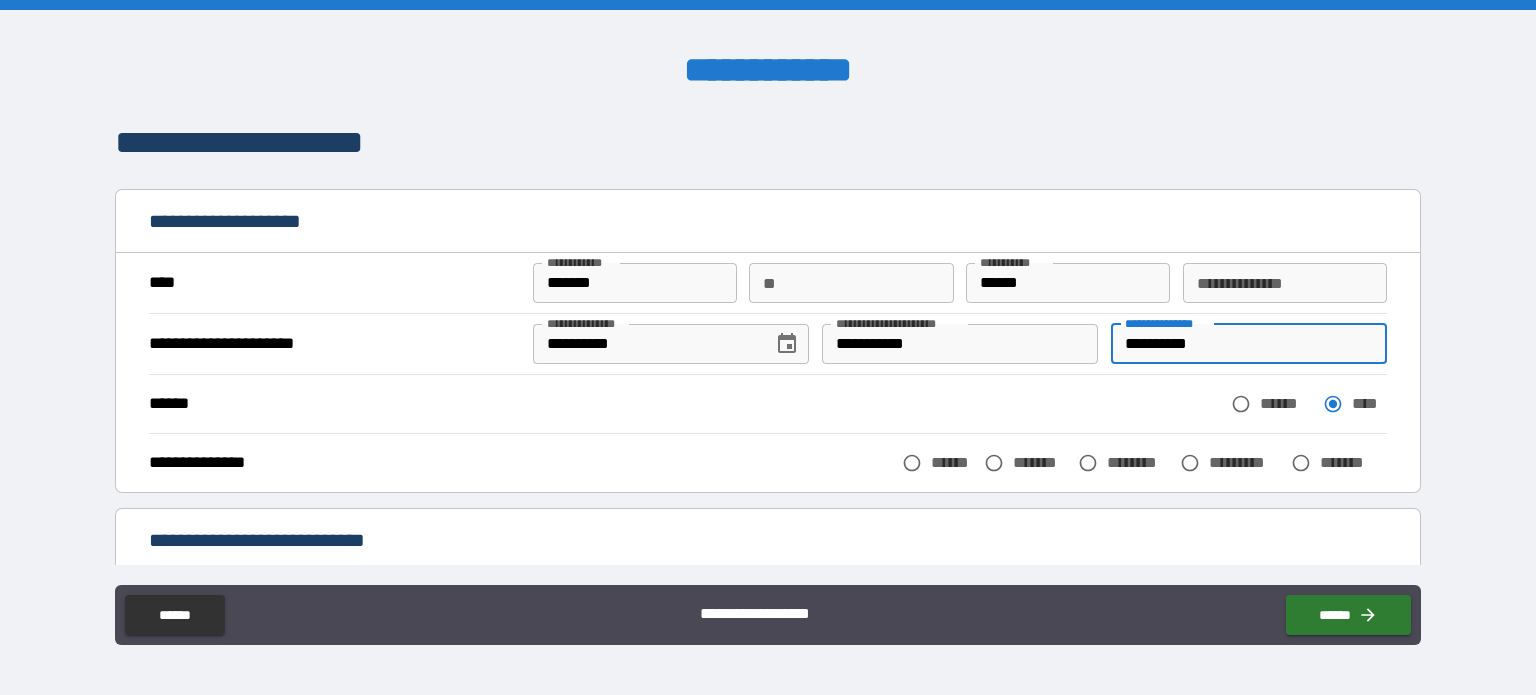 type on "**********" 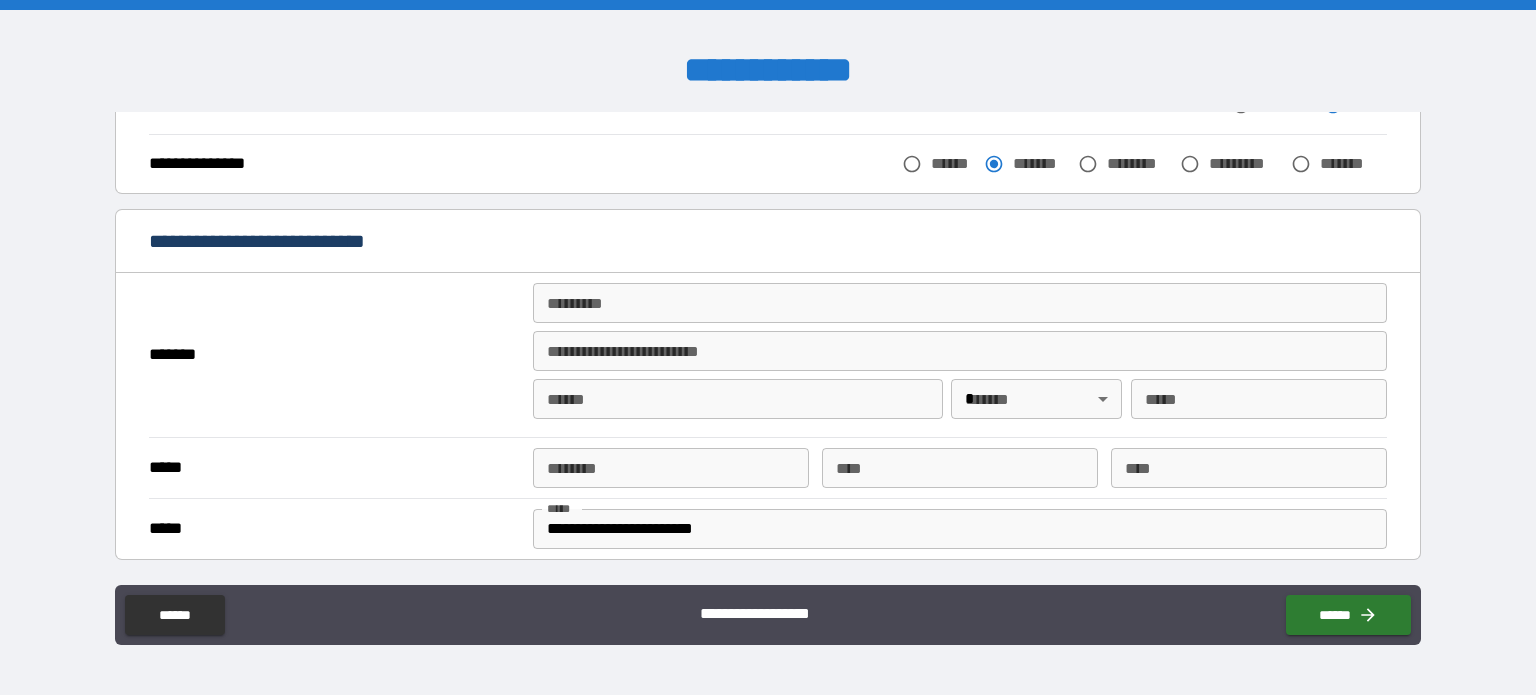 scroll, scrollTop: 304, scrollLeft: 0, axis: vertical 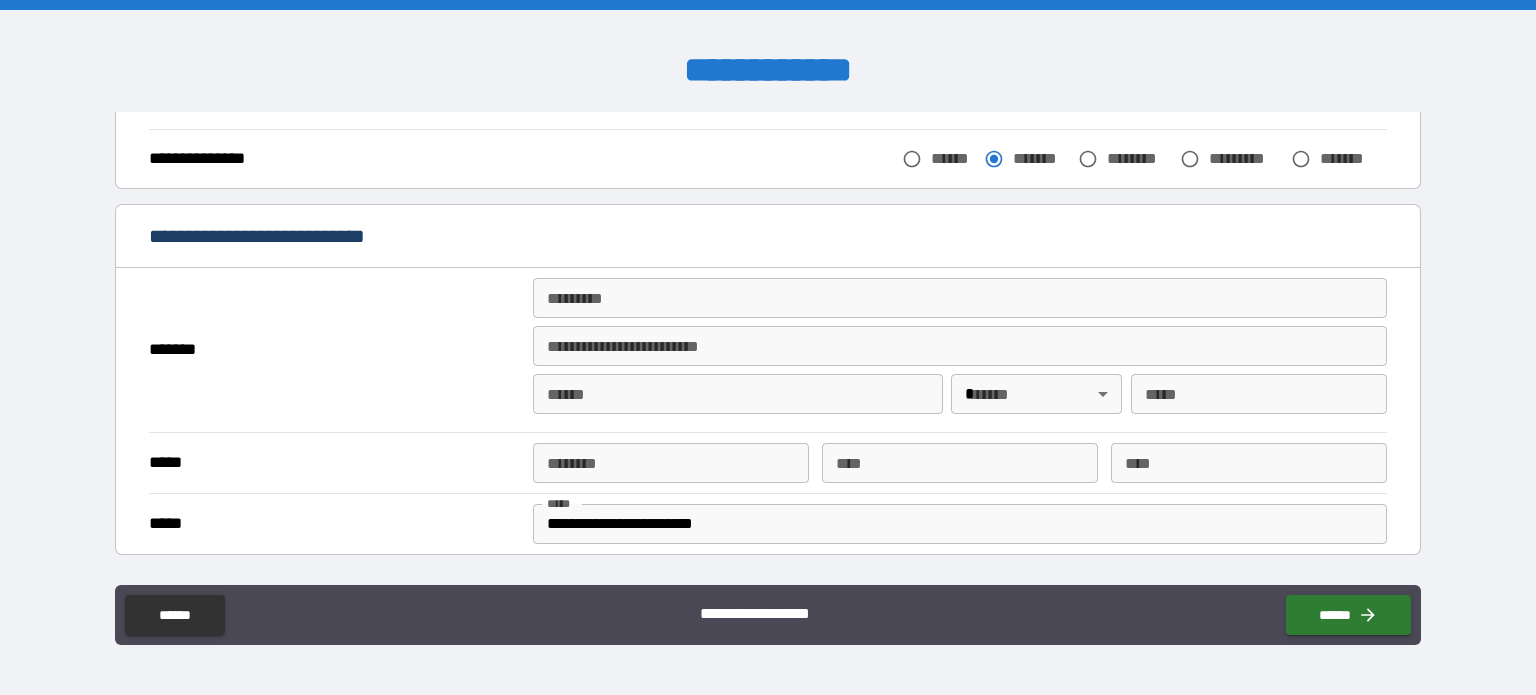 click on "*******   *" at bounding box center (960, 298) 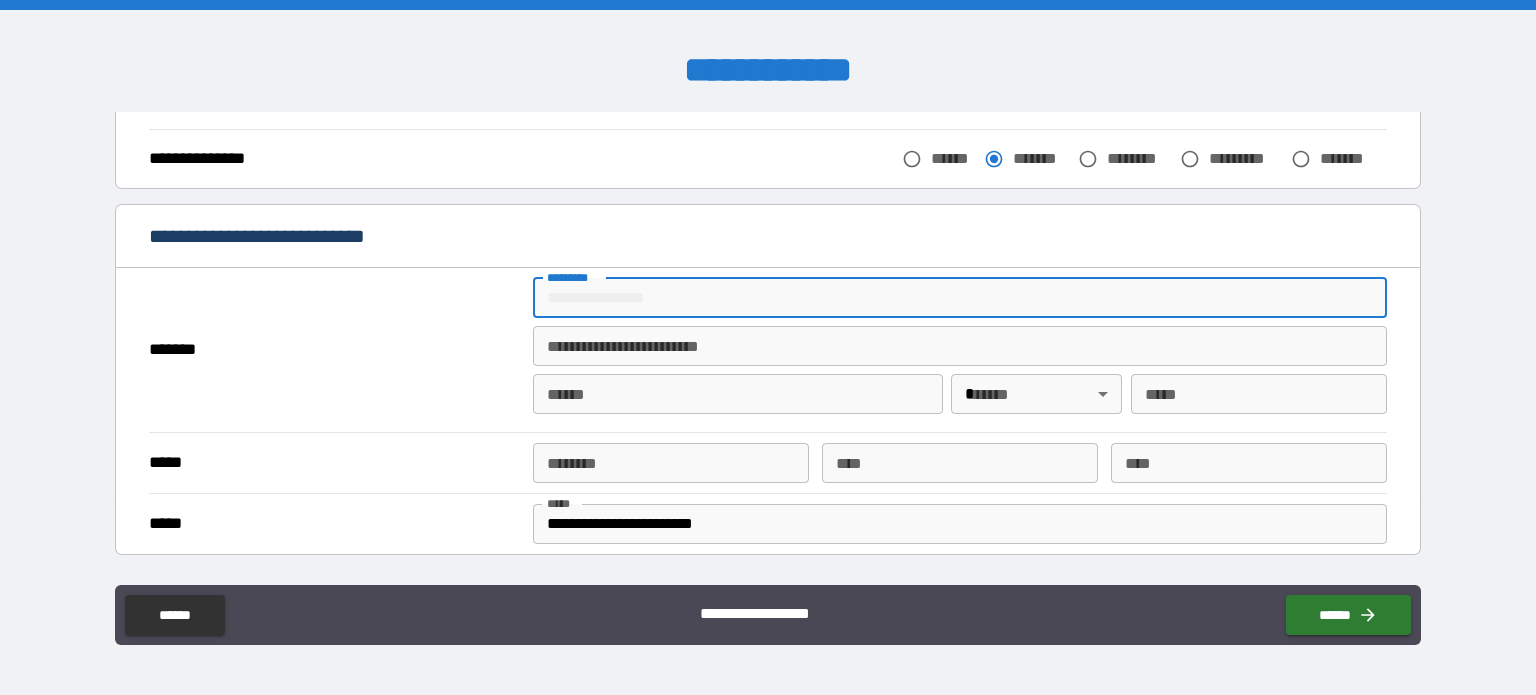 type on "**********" 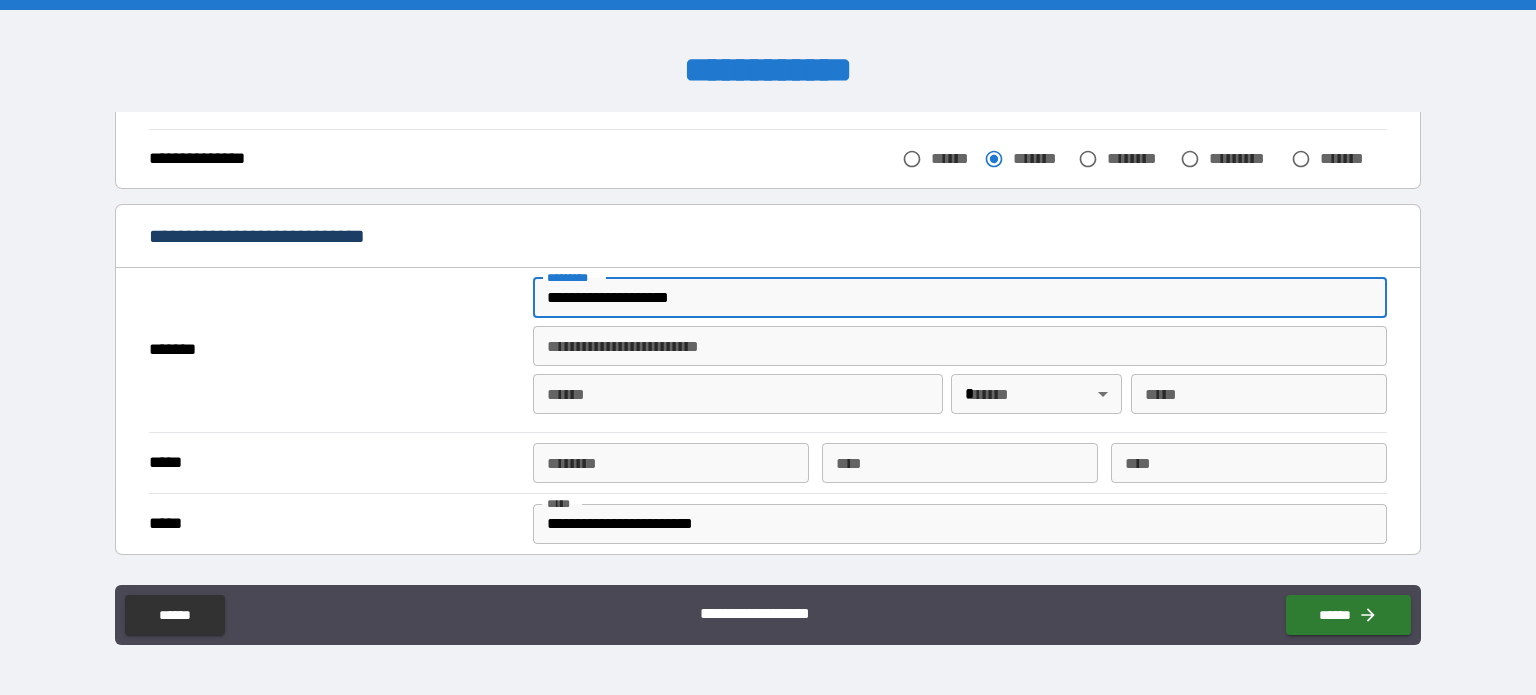 type on "****" 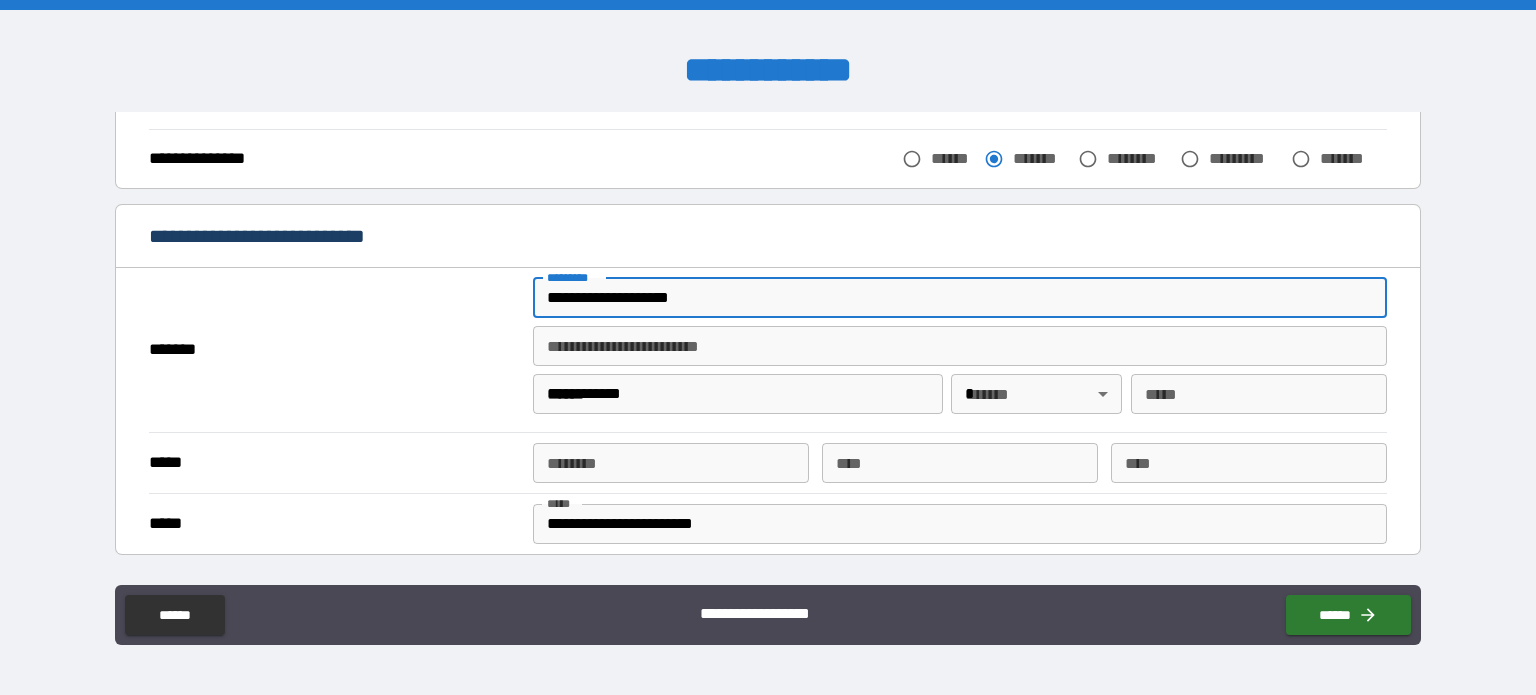 type 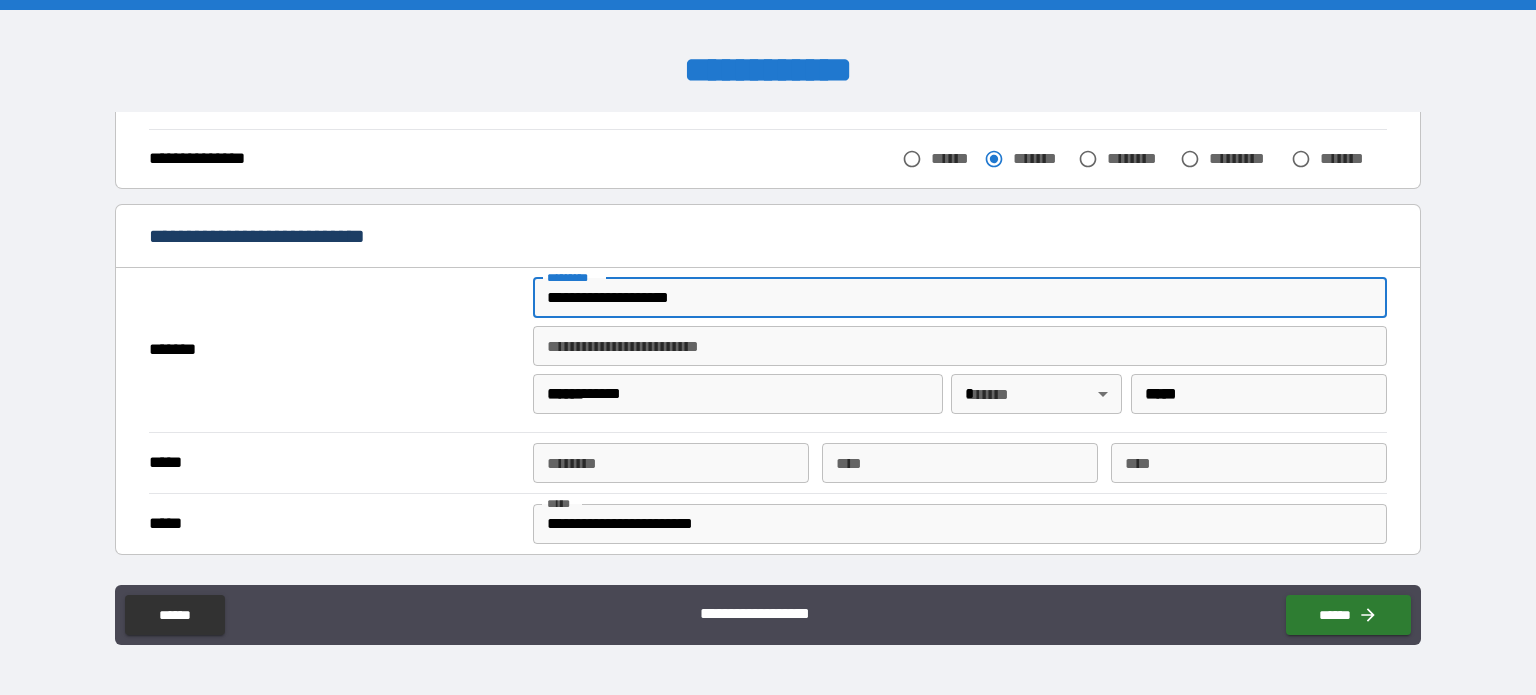 type on "**********" 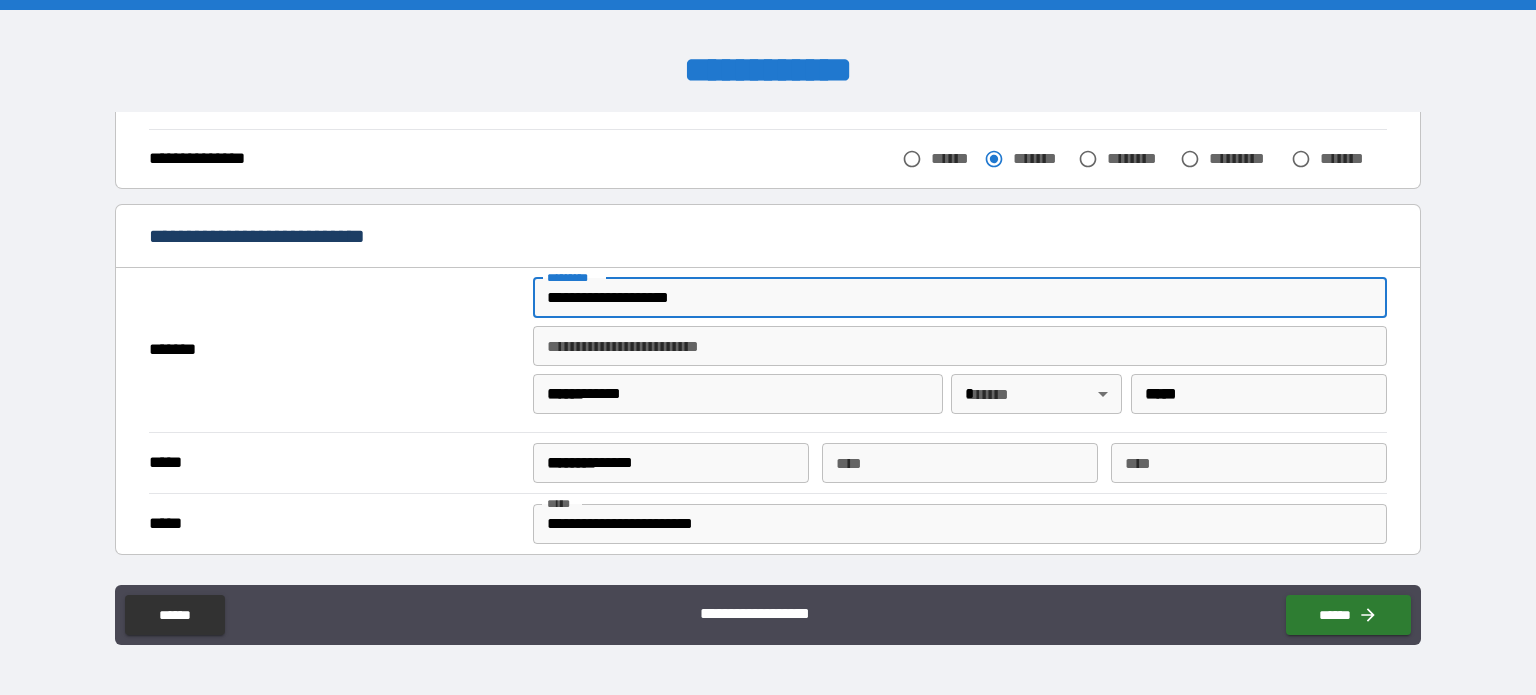 type 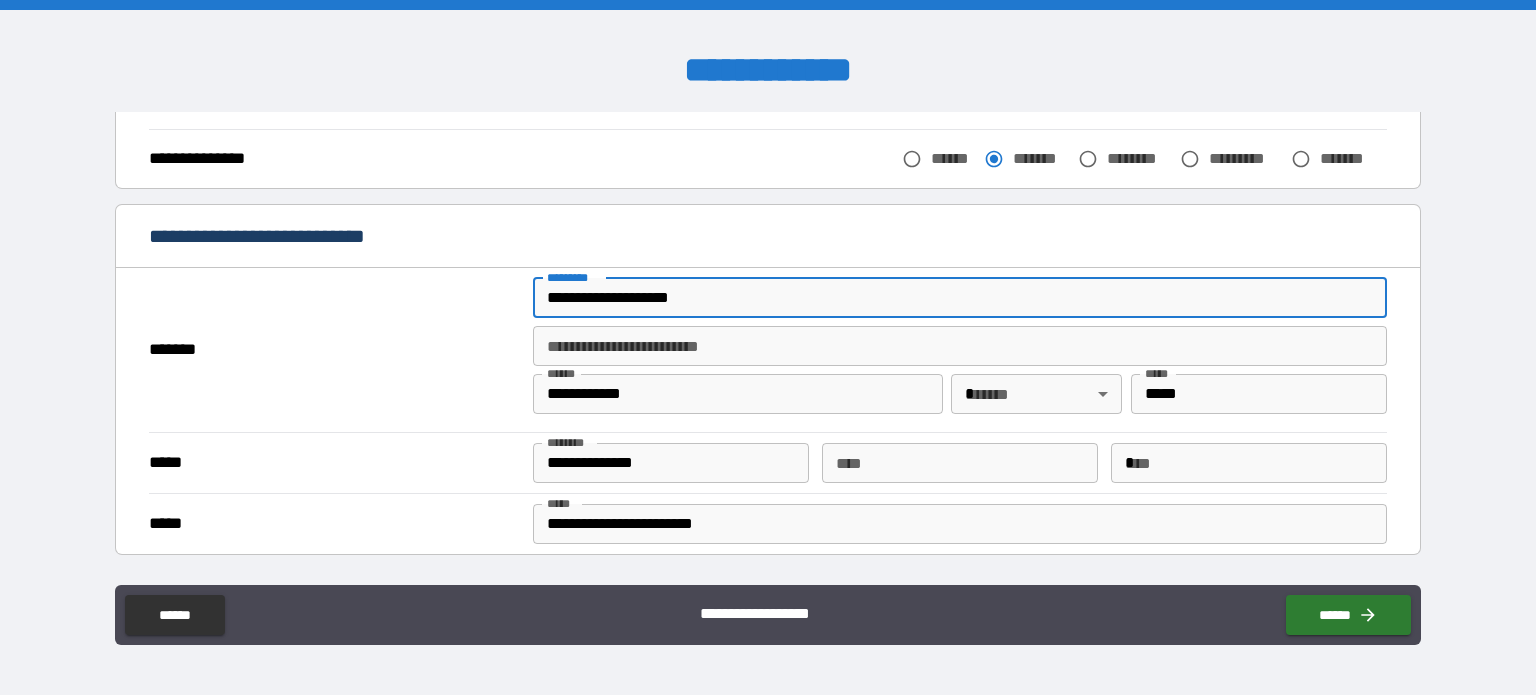 click on "*" at bounding box center [1249, 463] 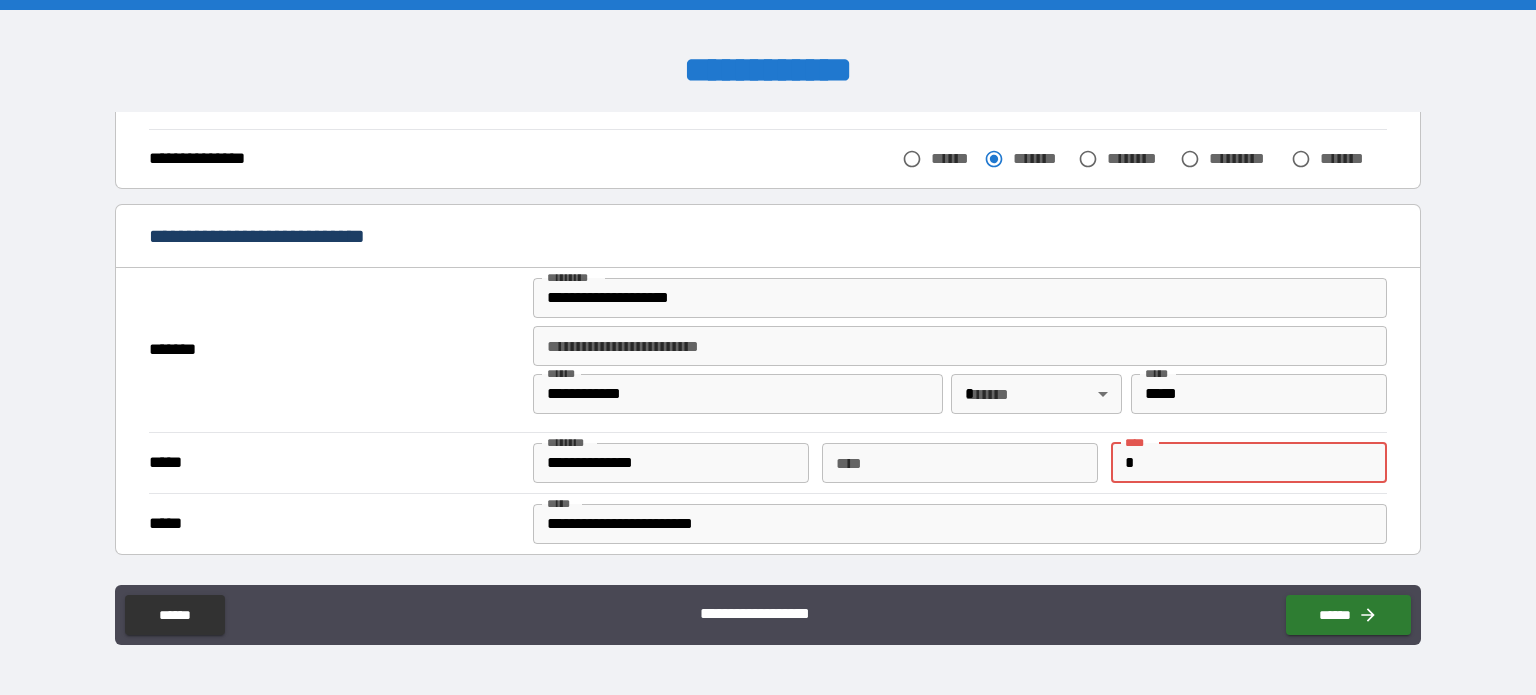 type on "**********" 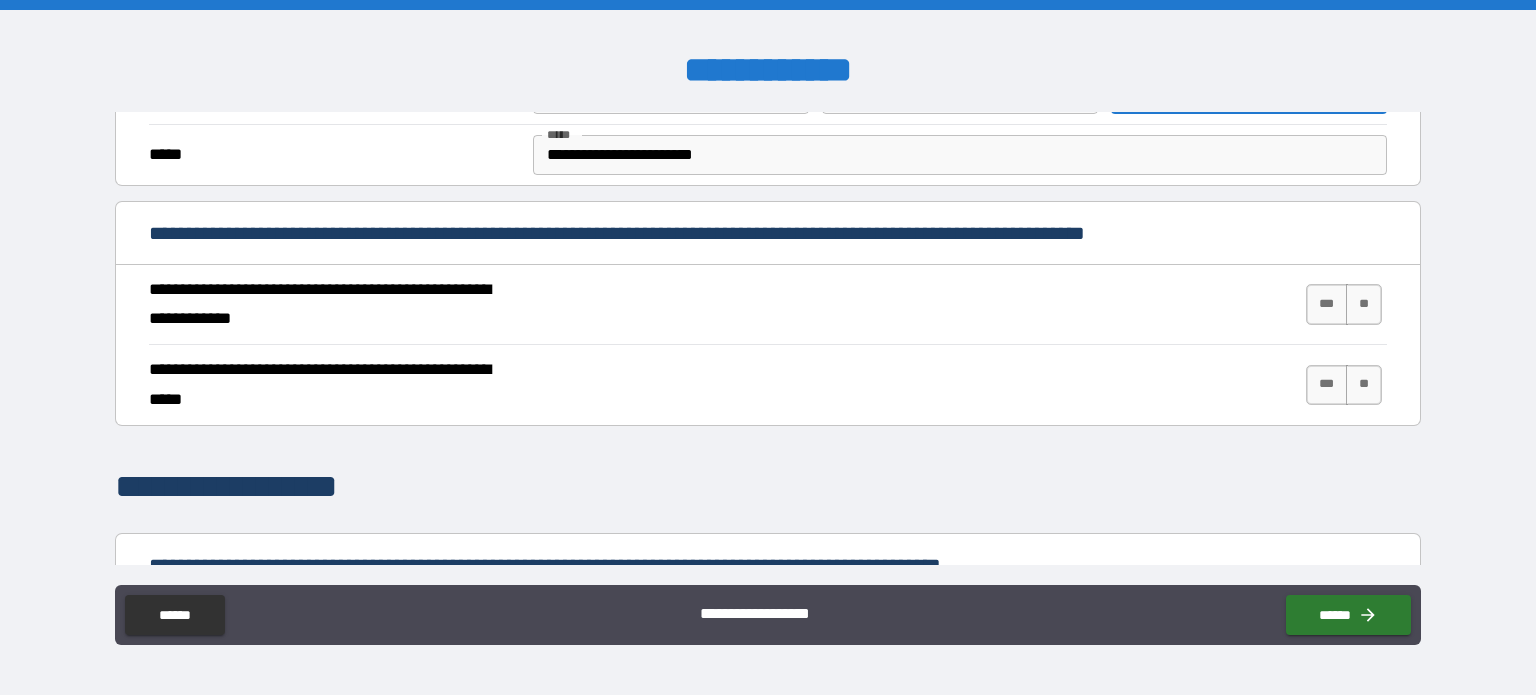 scroll, scrollTop: 681, scrollLeft: 0, axis: vertical 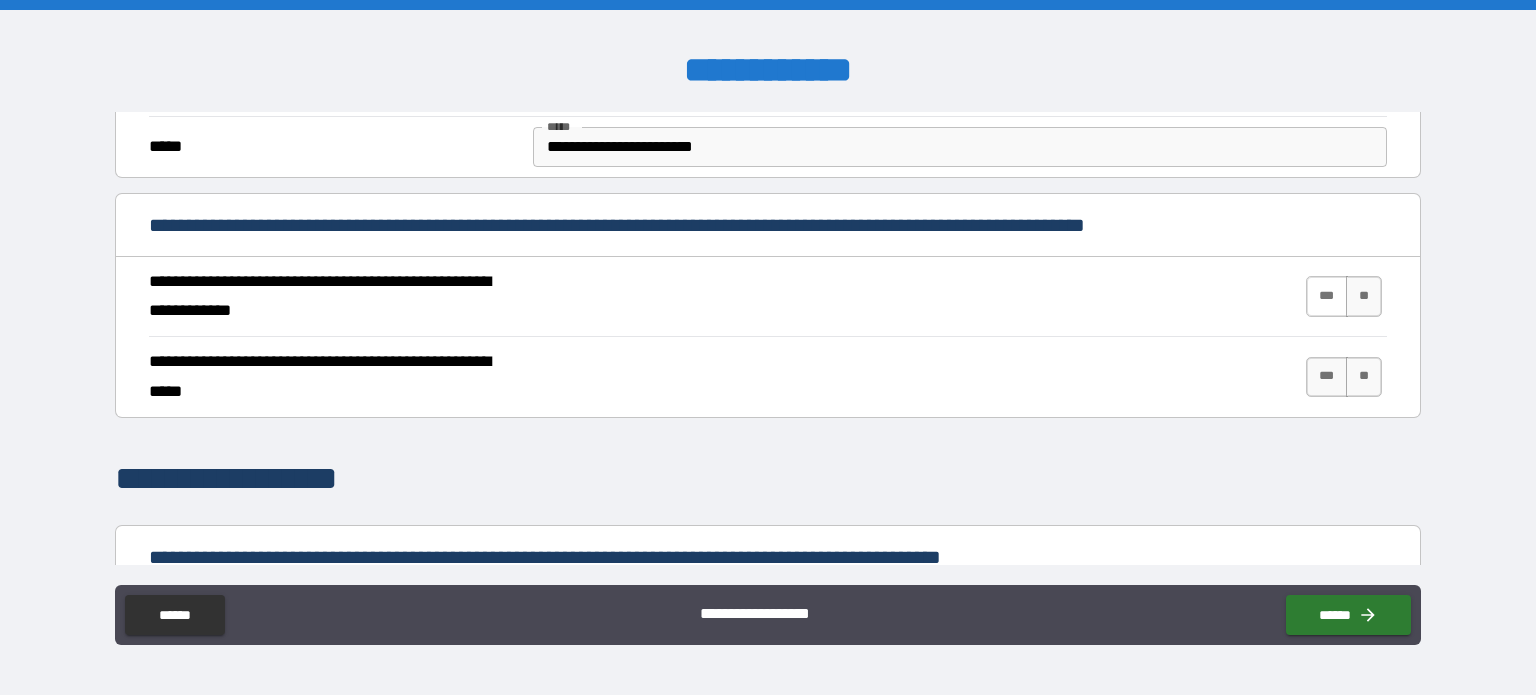 click on "***" at bounding box center (1327, 296) 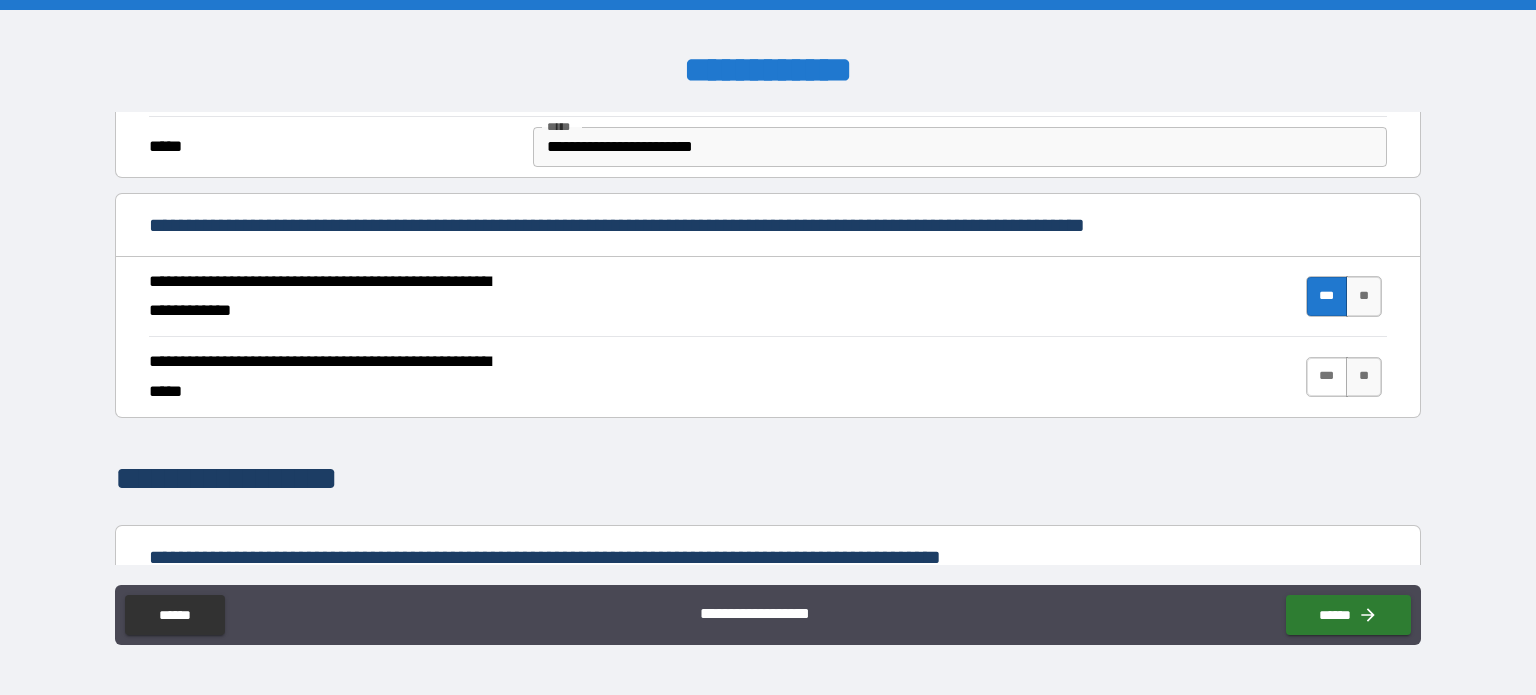 click on "***" at bounding box center [1327, 377] 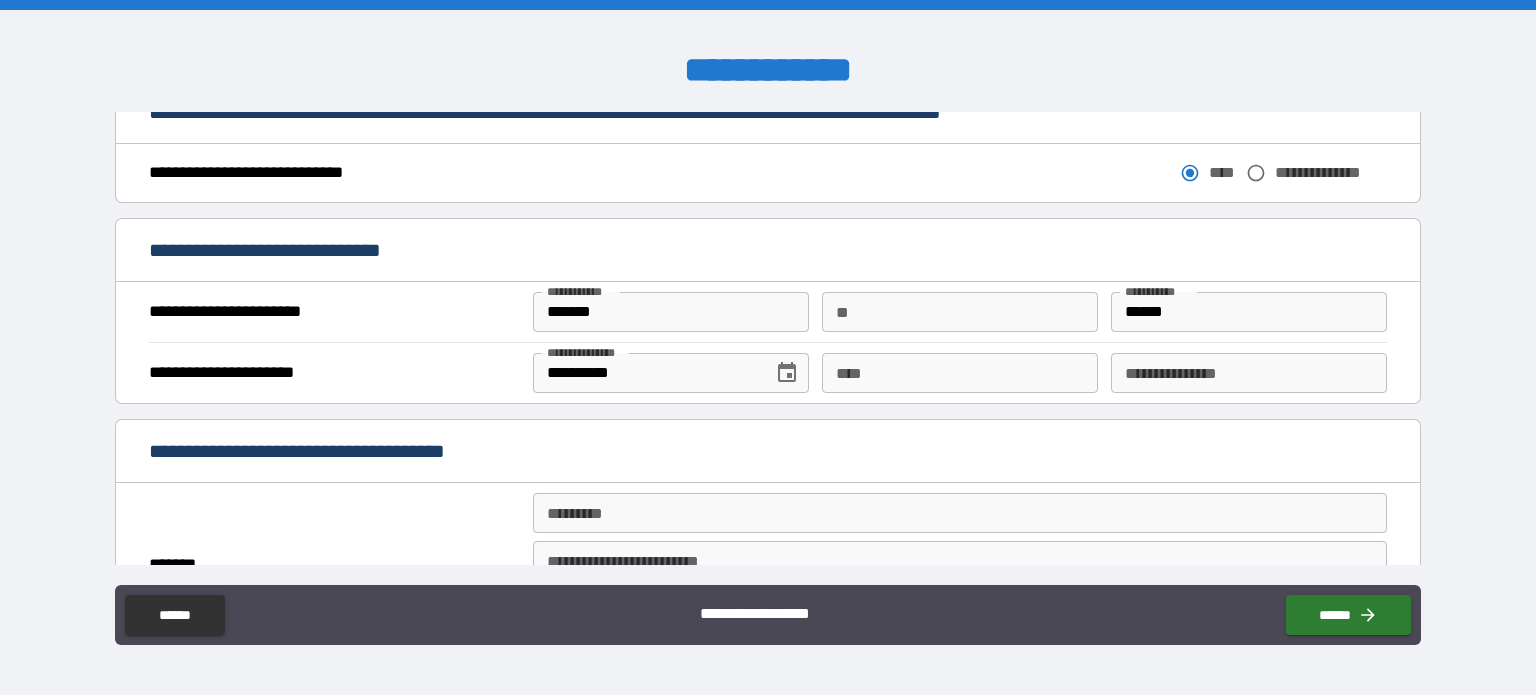 scroll, scrollTop: 1209, scrollLeft: 0, axis: vertical 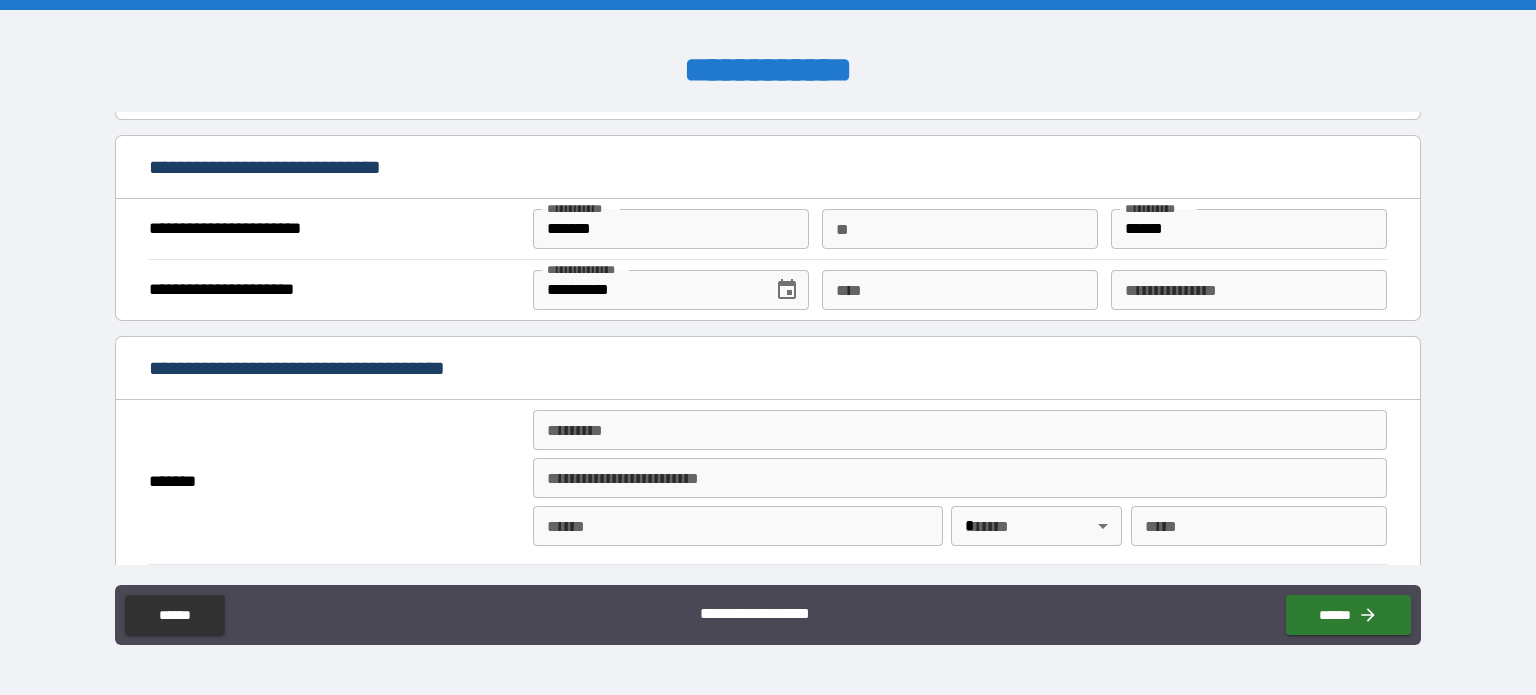 click on "****" at bounding box center (960, 290) 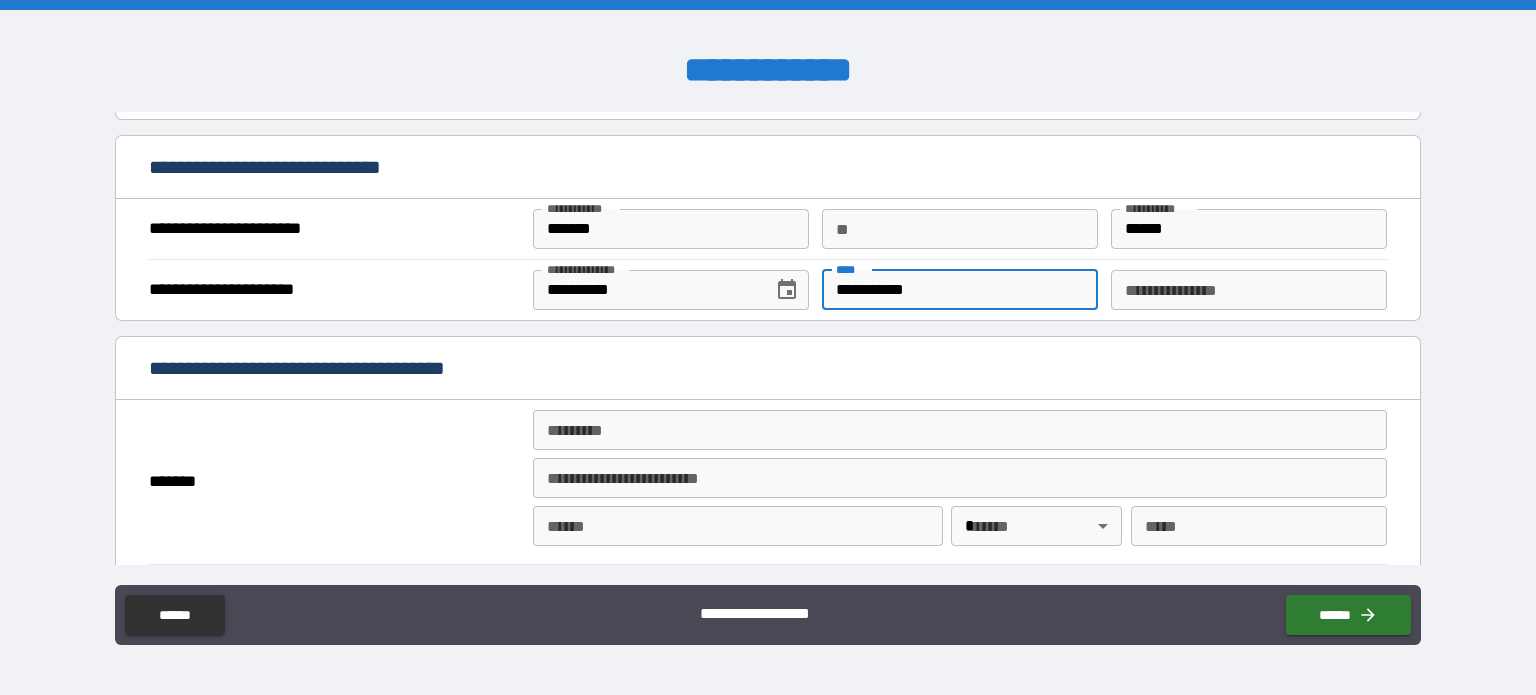 type on "**********" 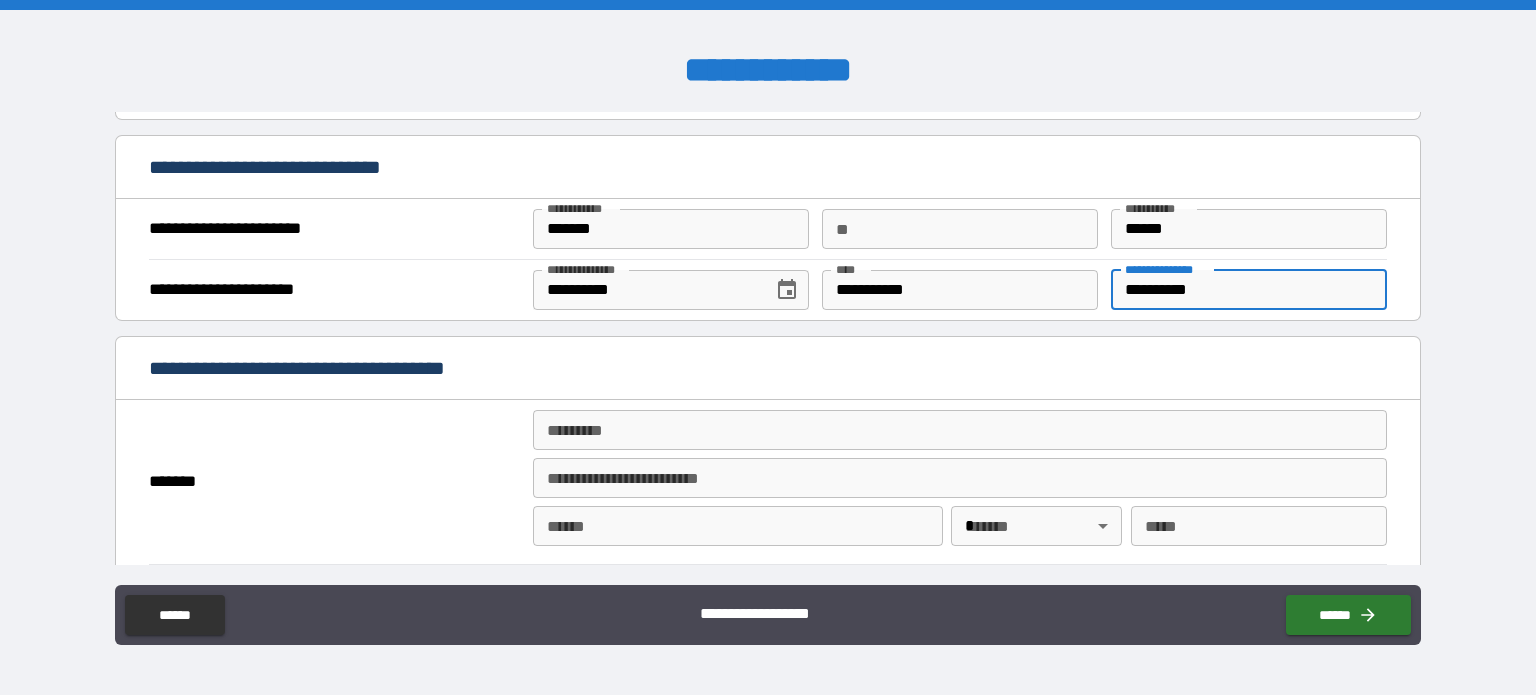 type on "**********" 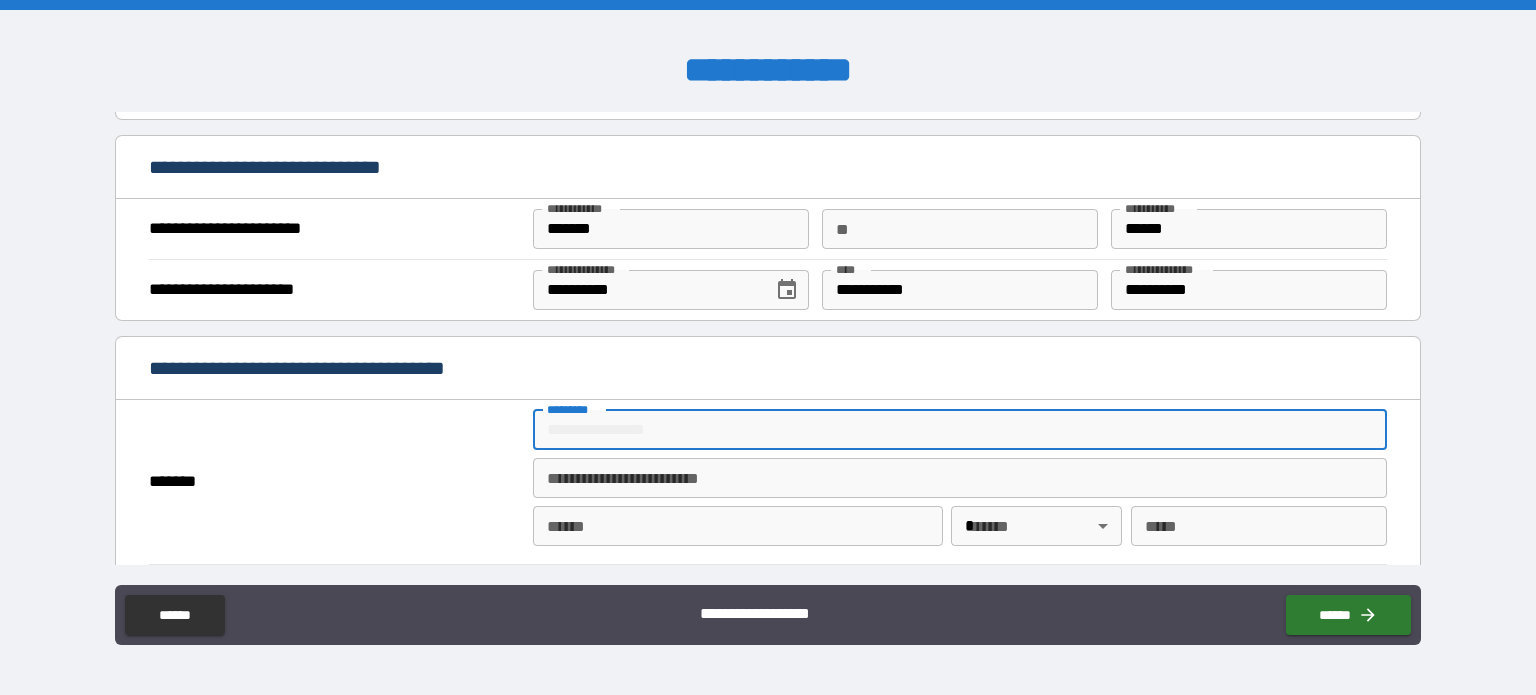 type on "**********" 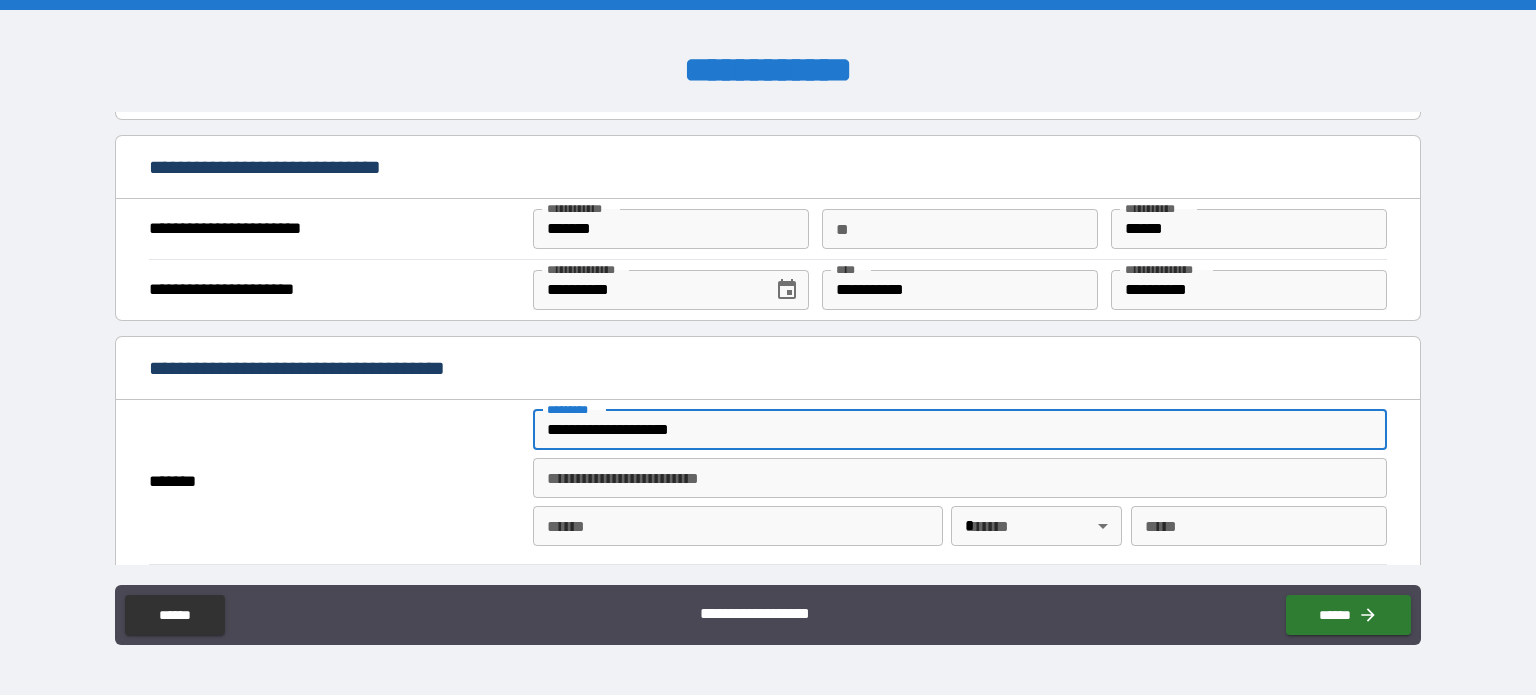 type on "**********" 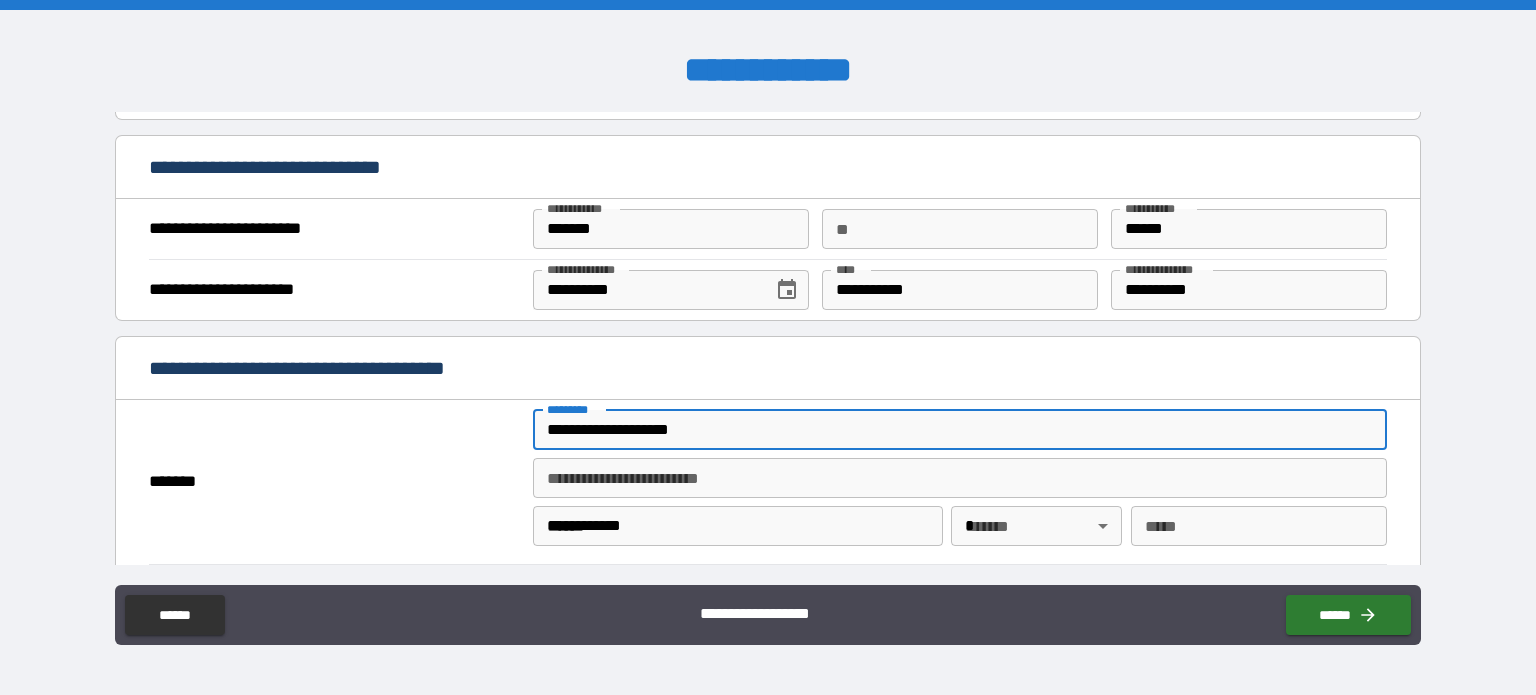 type 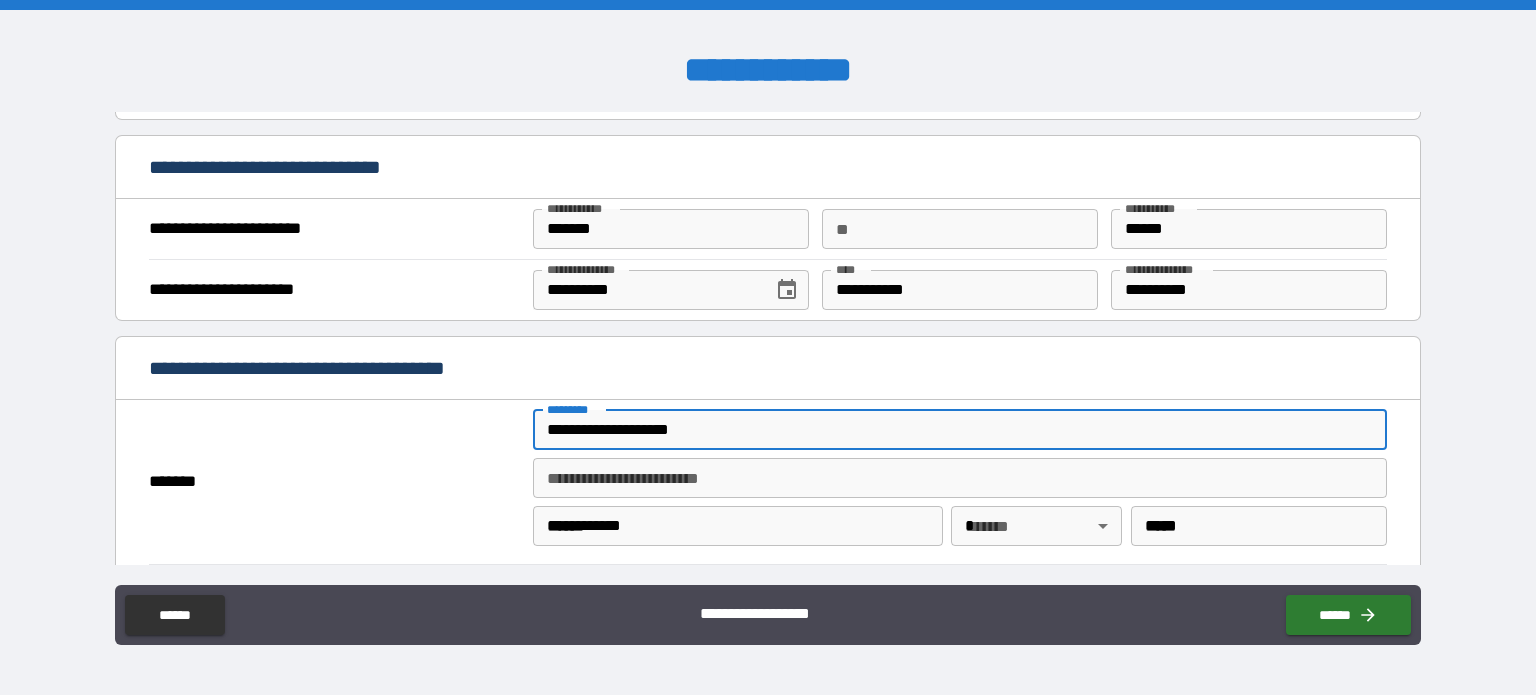 type on "**********" 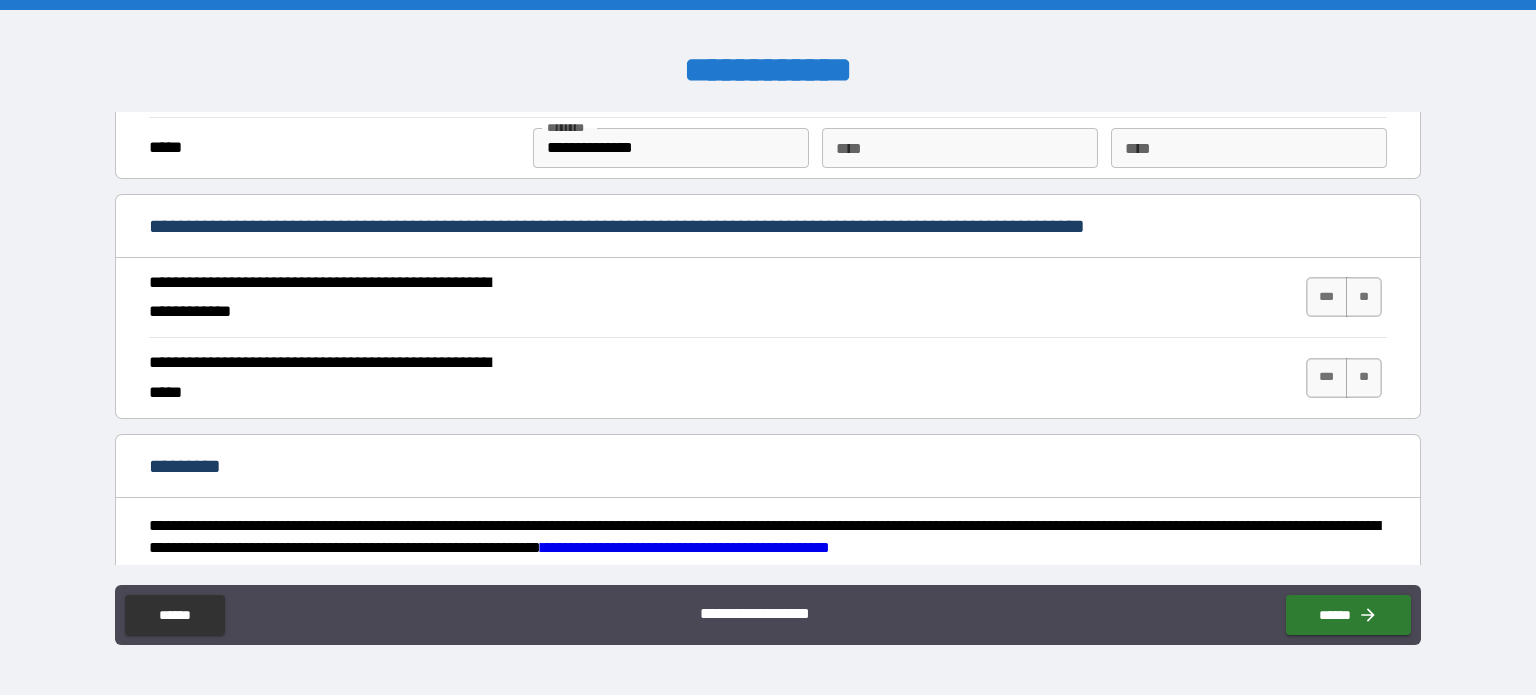 scroll, scrollTop: 1729, scrollLeft: 0, axis: vertical 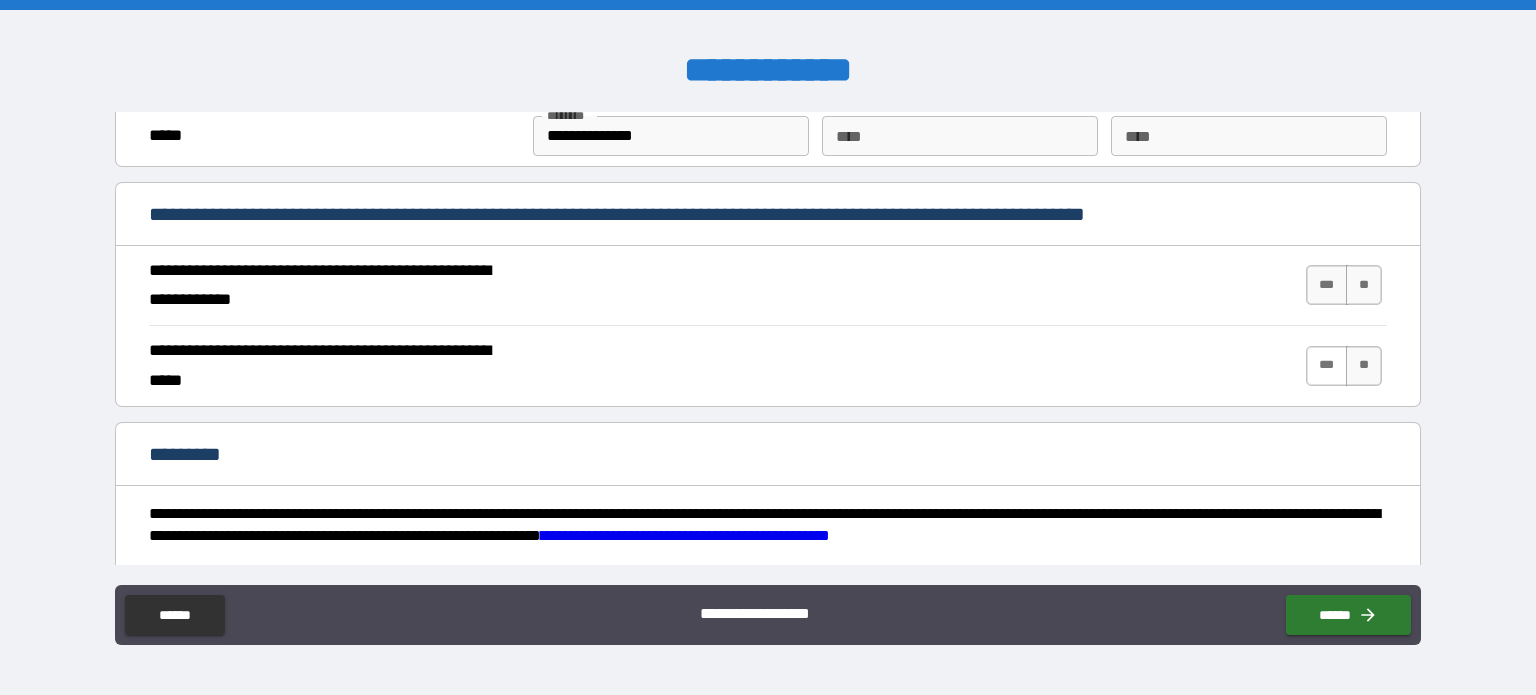 click on "***" at bounding box center (1327, 366) 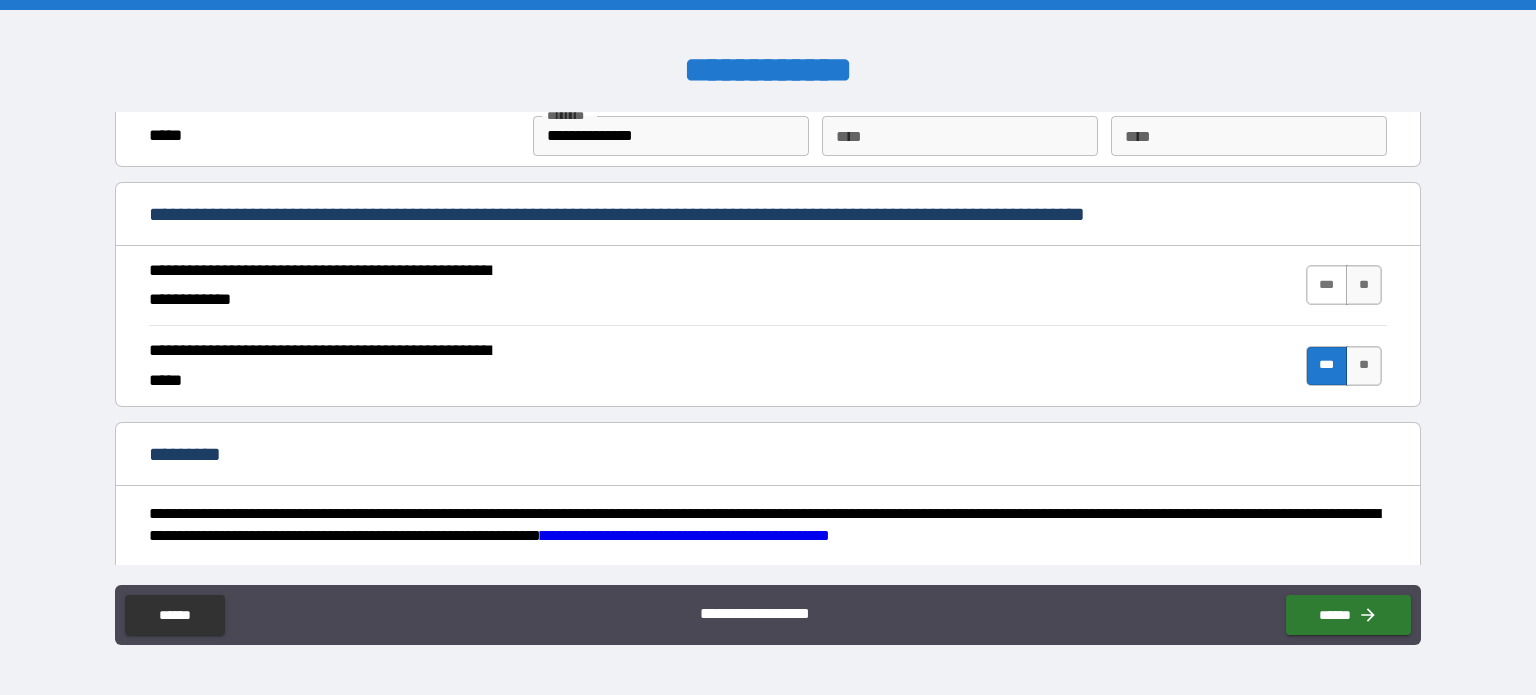 click on "***" at bounding box center (1327, 285) 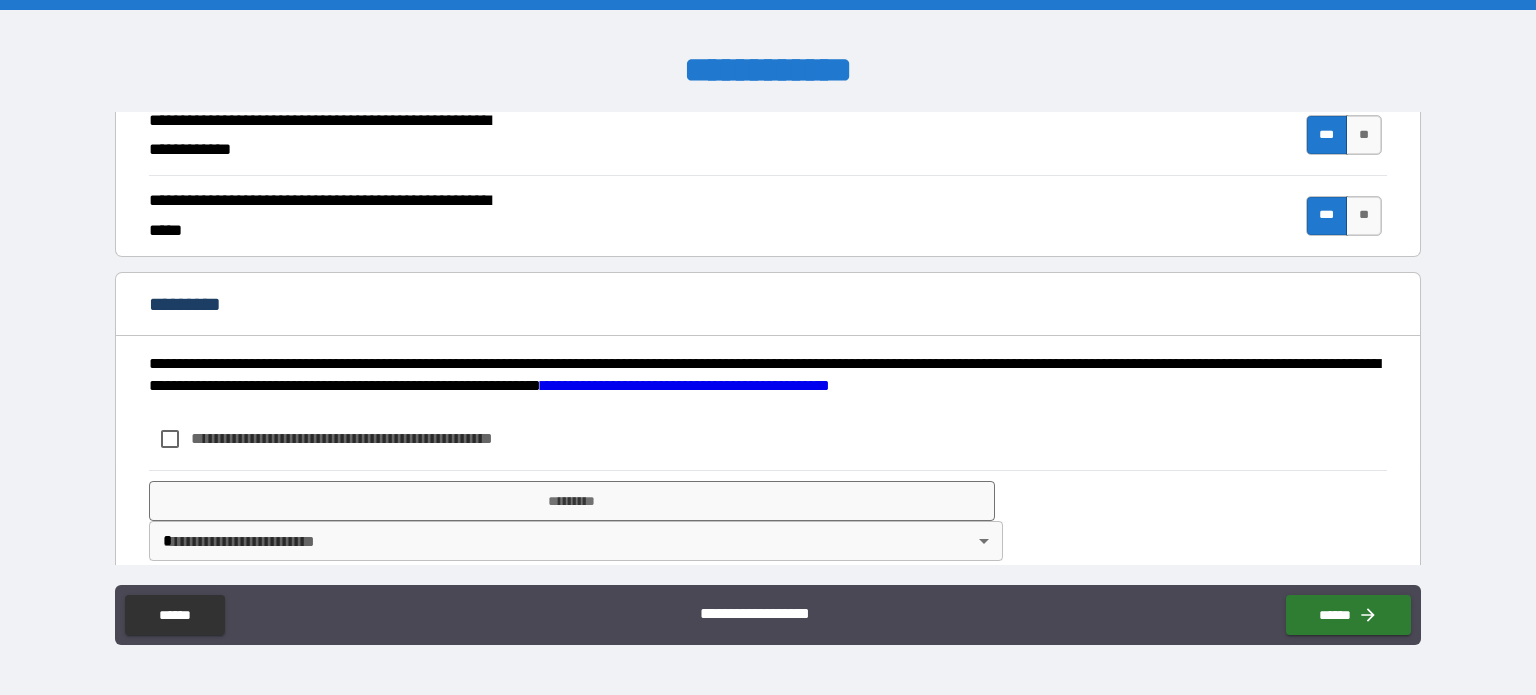 scroll, scrollTop: 1899, scrollLeft: 0, axis: vertical 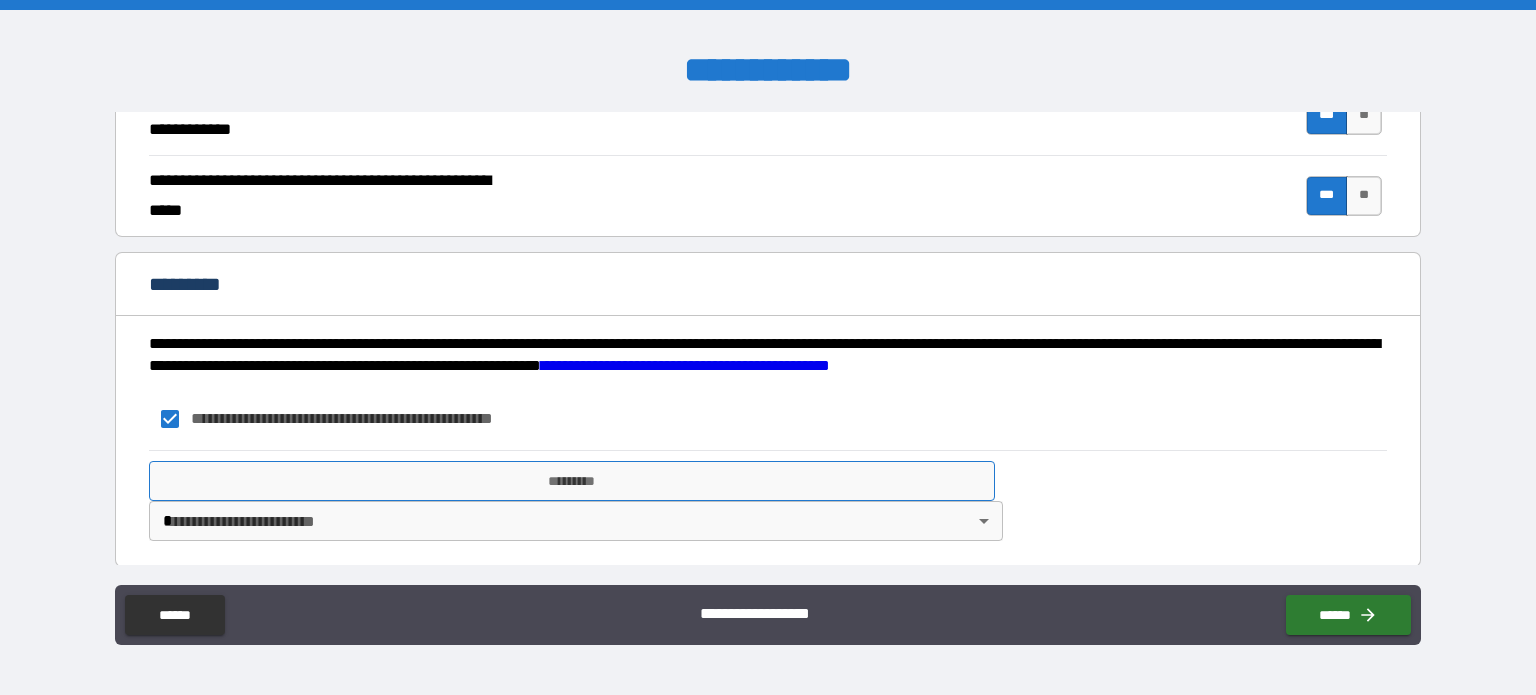 click on "*********" at bounding box center [572, 481] 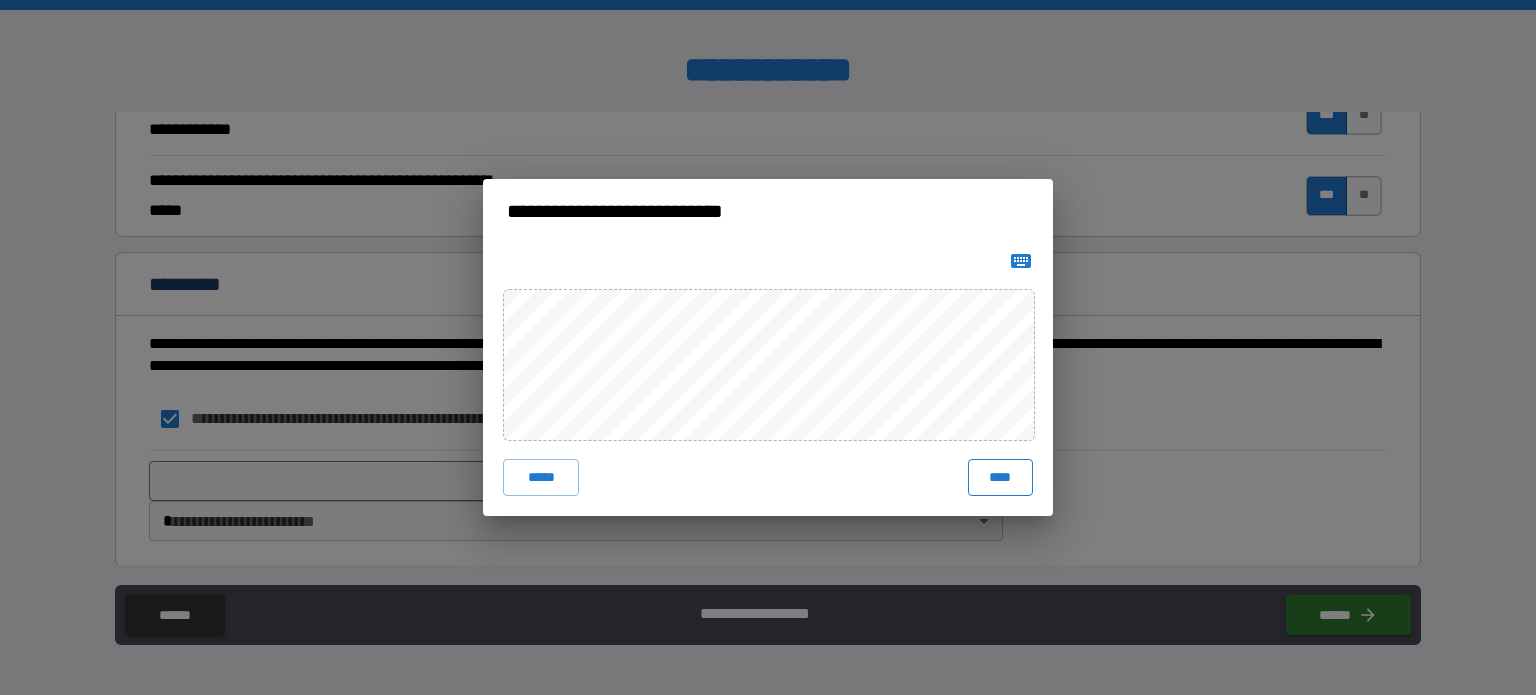 click on "****" at bounding box center (1000, 477) 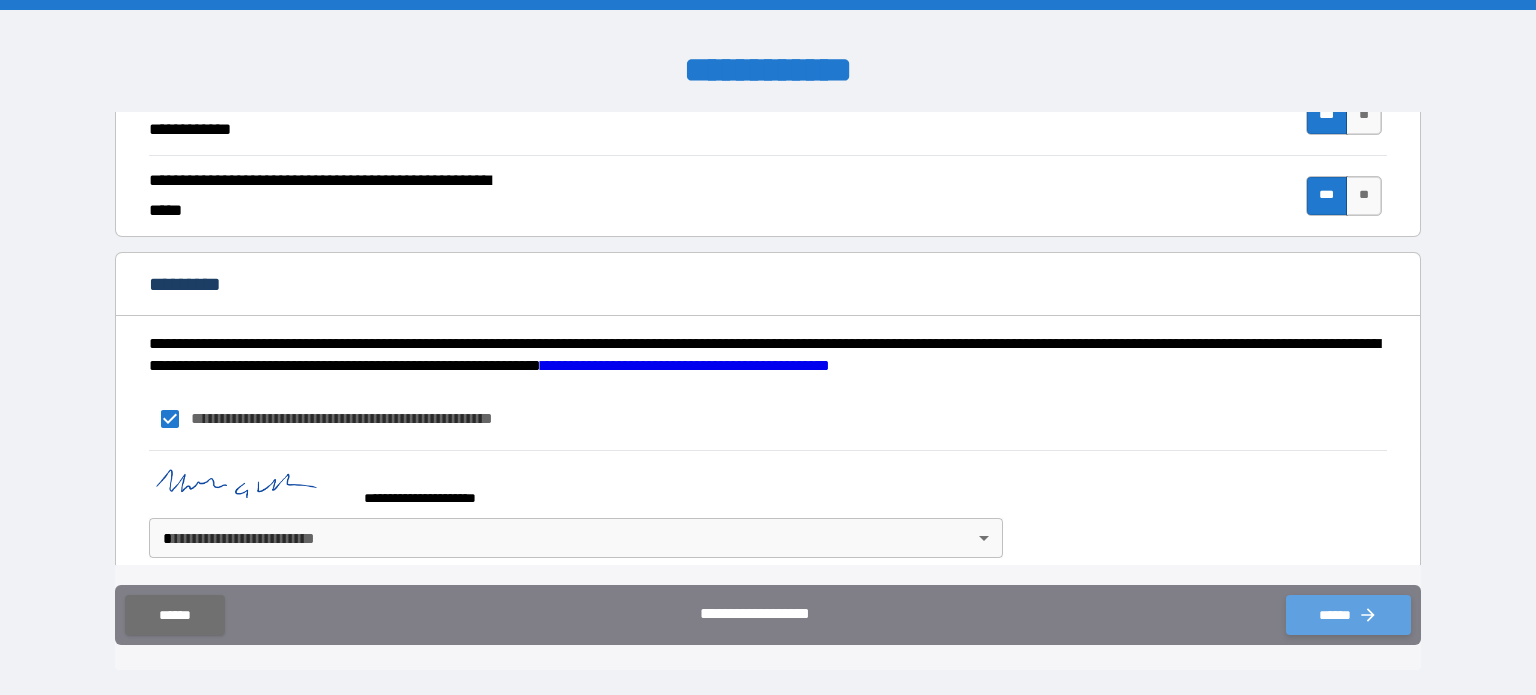 click on "******" at bounding box center [1348, 615] 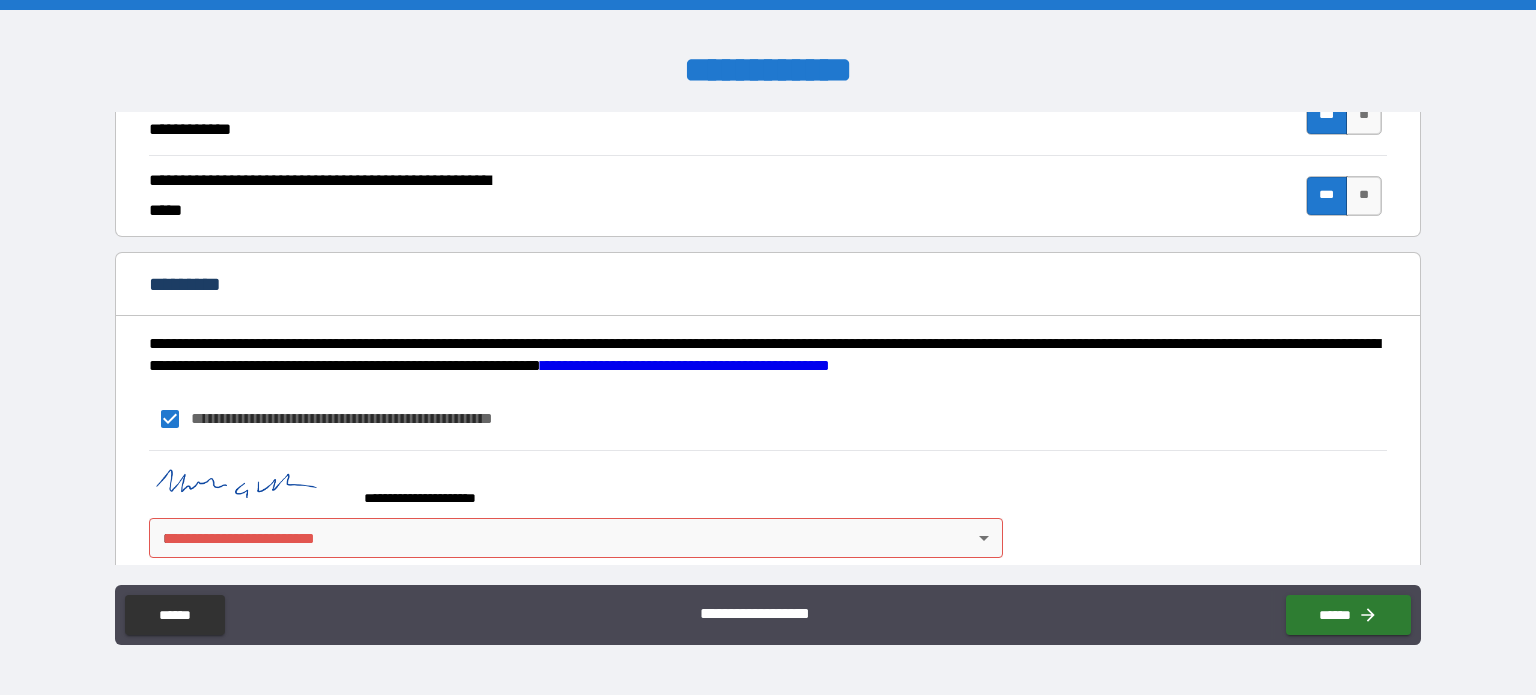 scroll, scrollTop: 1916, scrollLeft: 0, axis: vertical 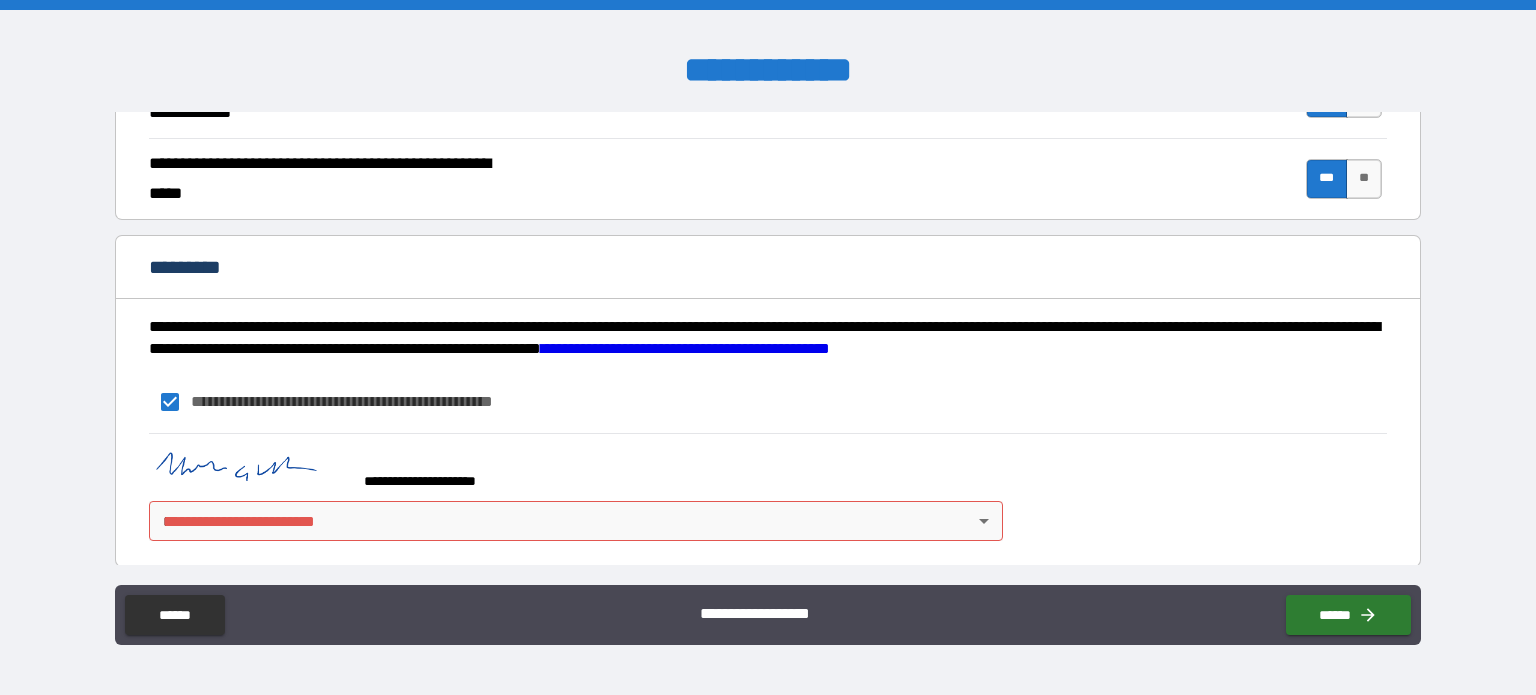 click on "**********" at bounding box center (768, 347) 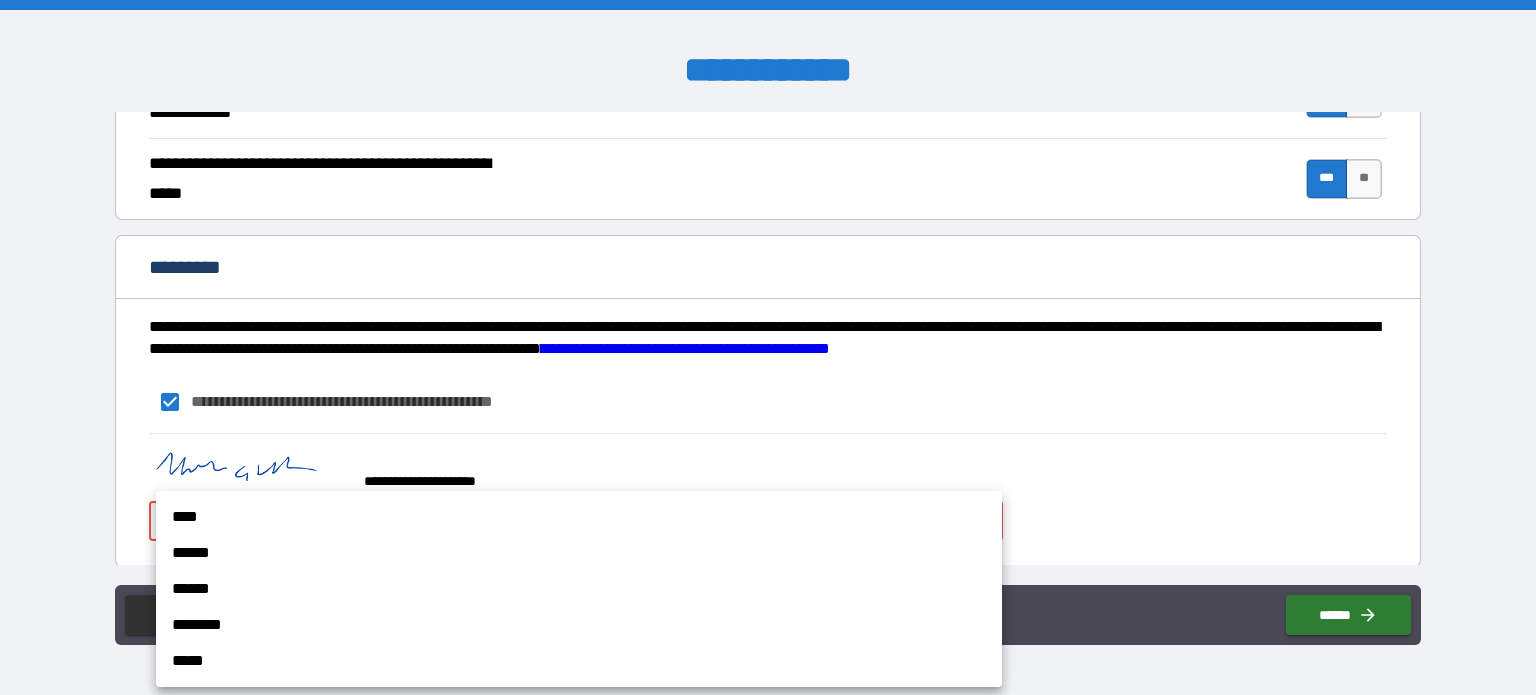 click on "****" at bounding box center (579, 517) 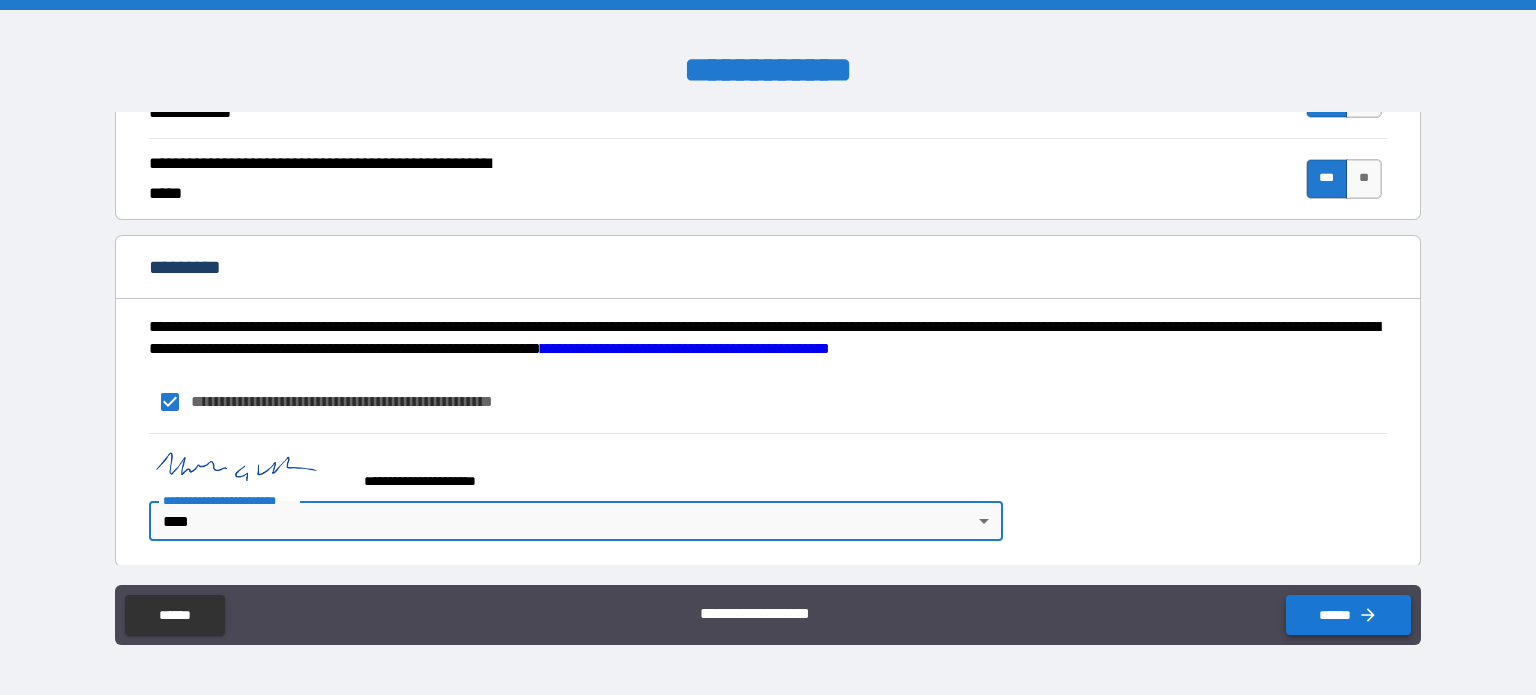 click on "******" at bounding box center [1348, 615] 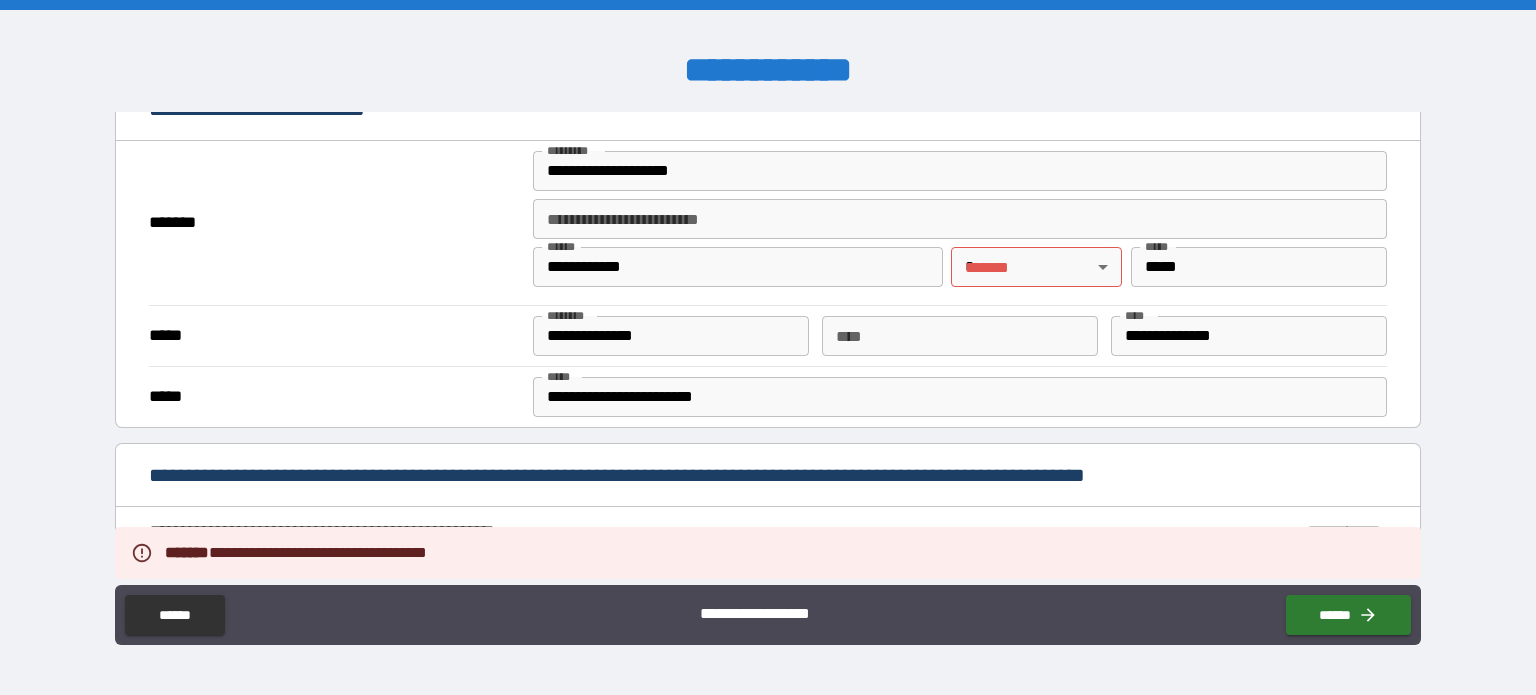 scroll, scrollTop: 435, scrollLeft: 0, axis: vertical 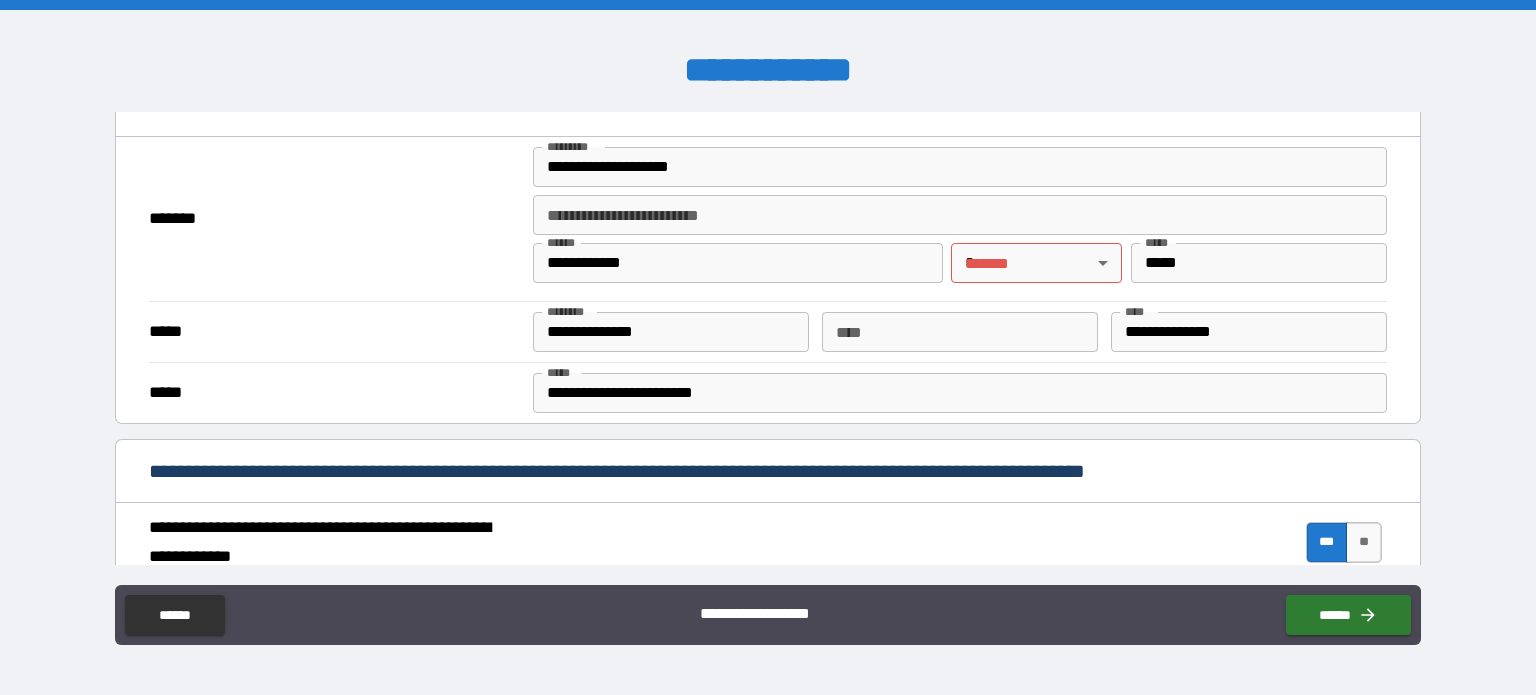 click on "**********" at bounding box center (768, 347) 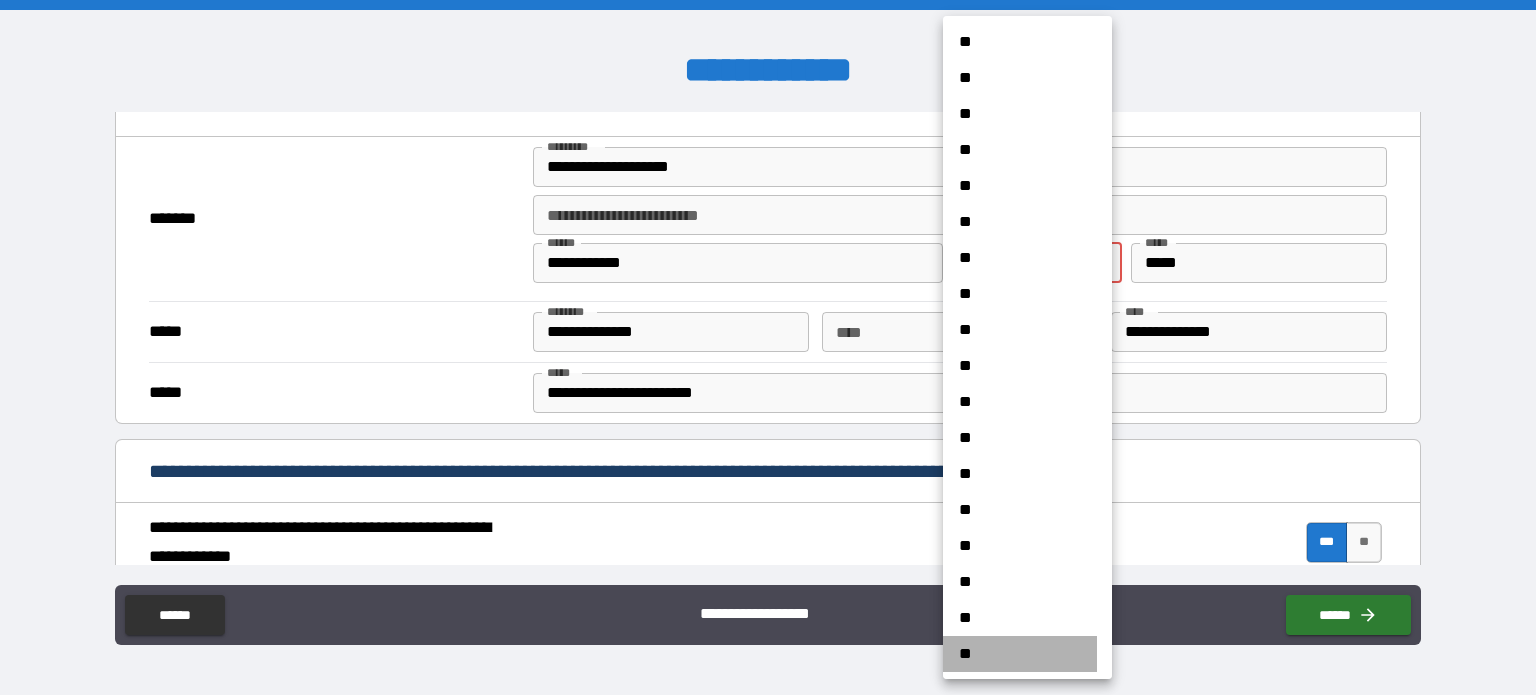 click on "**" at bounding box center [1020, 654] 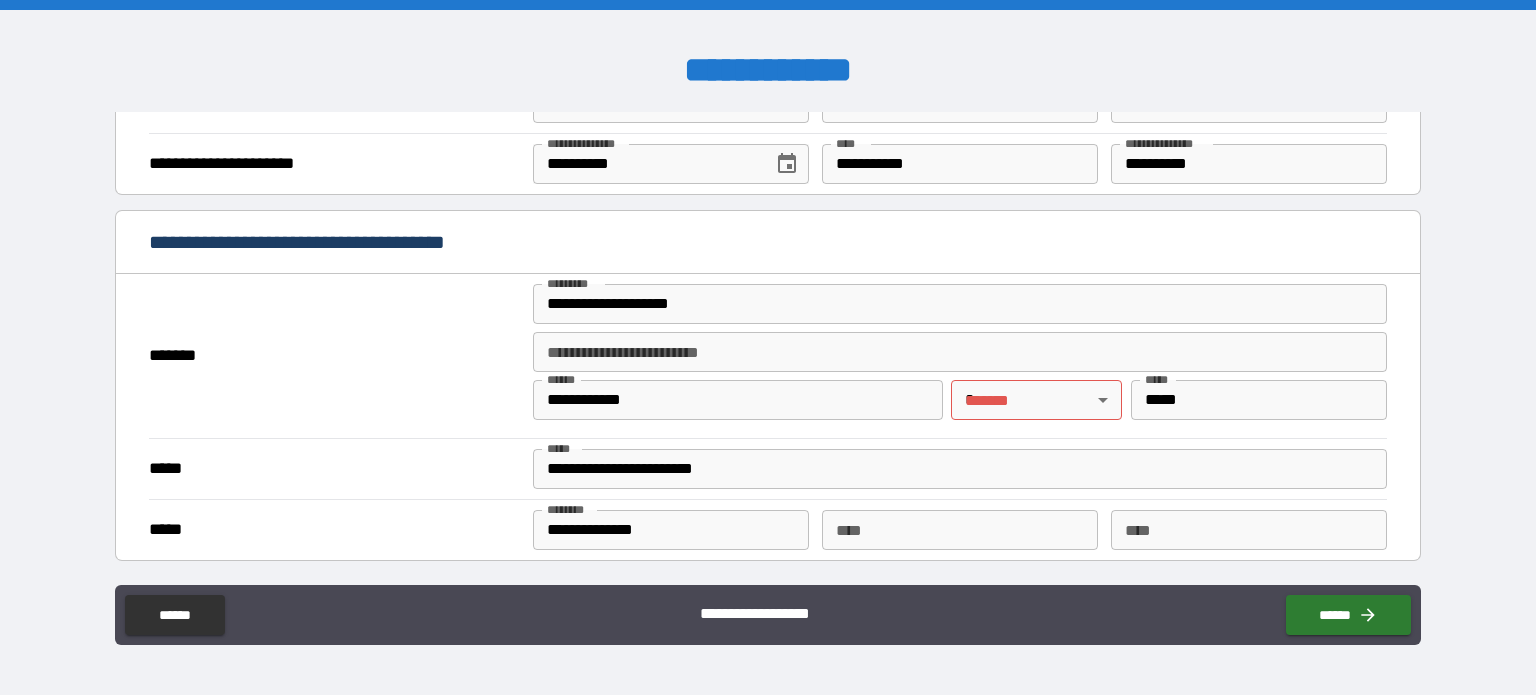 scroll, scrollTop: 1439, scrollLeft: 0, axis: vertical 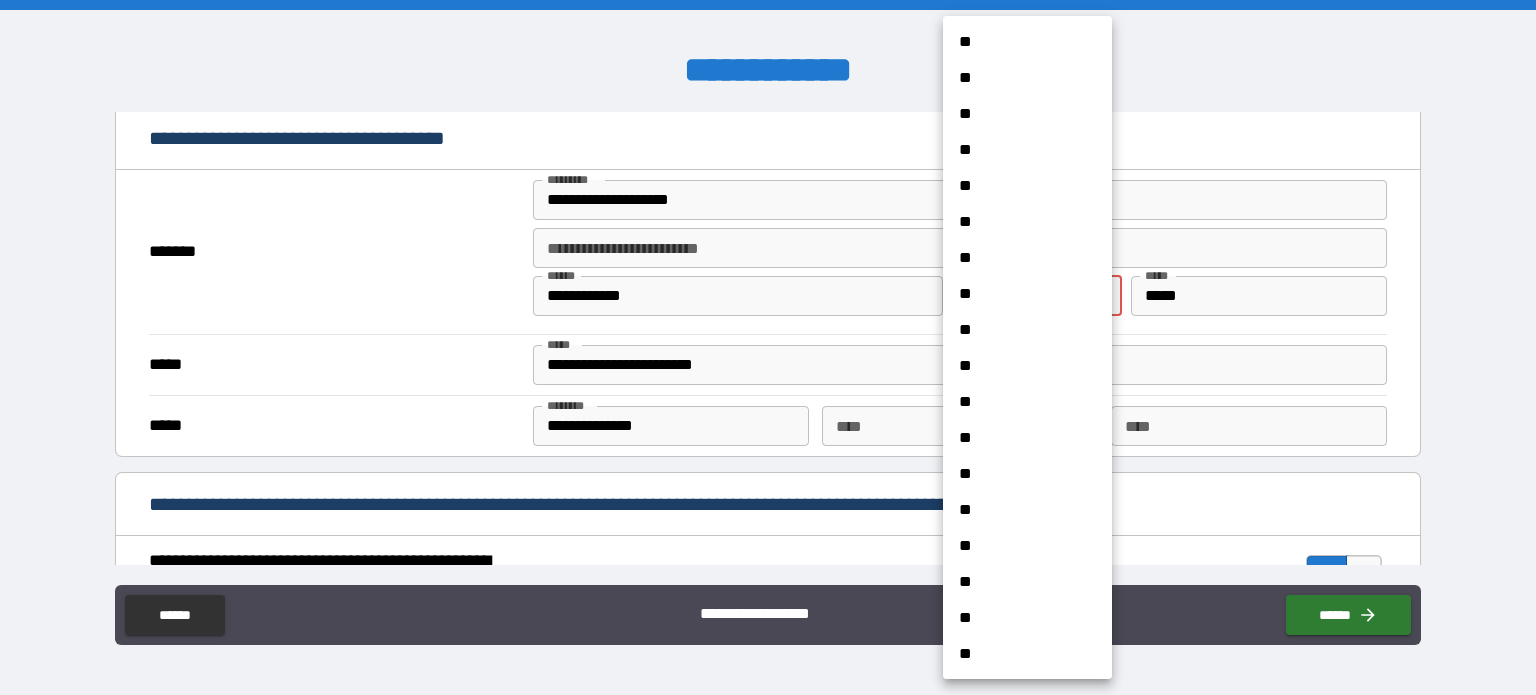 click on "**********" at bounding box center [768, 347] 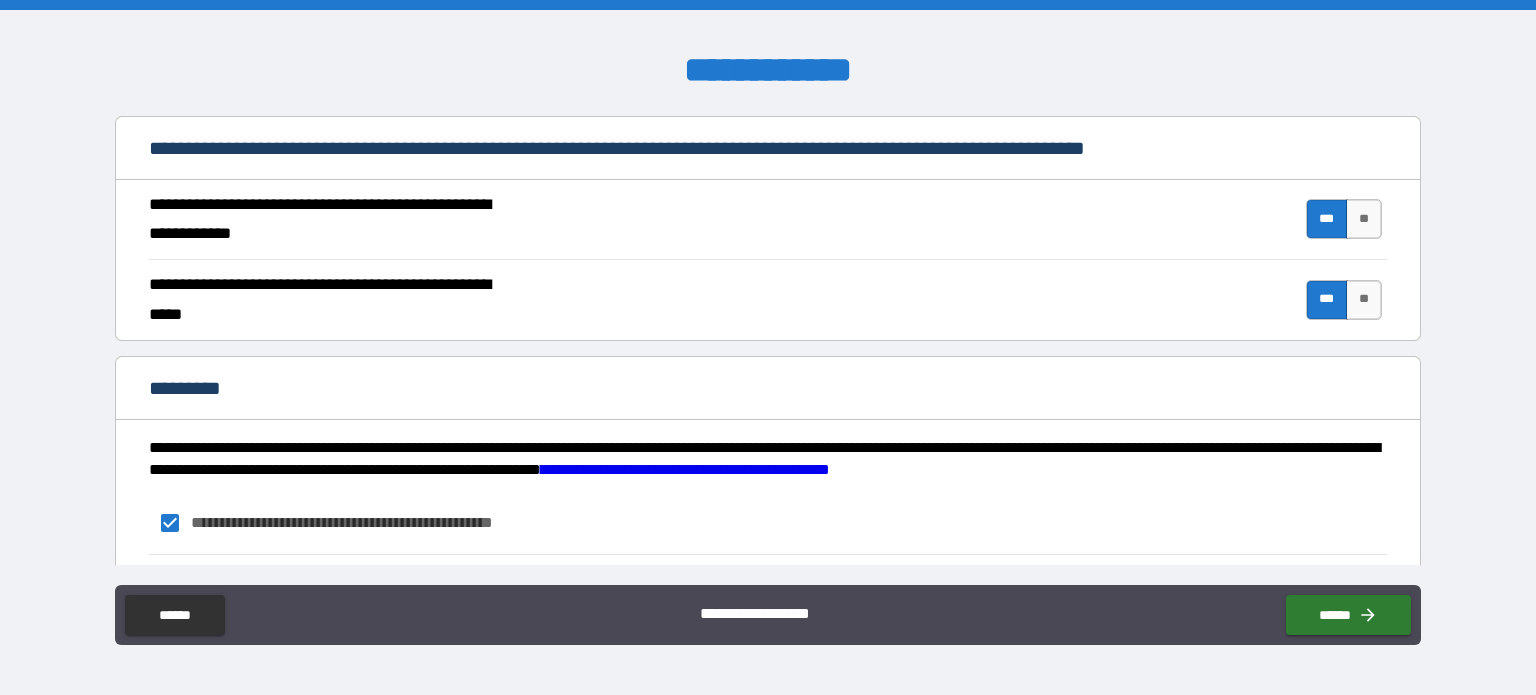 scroll, scrollTop: 1916, scrollLeft: 0, axis: vertical 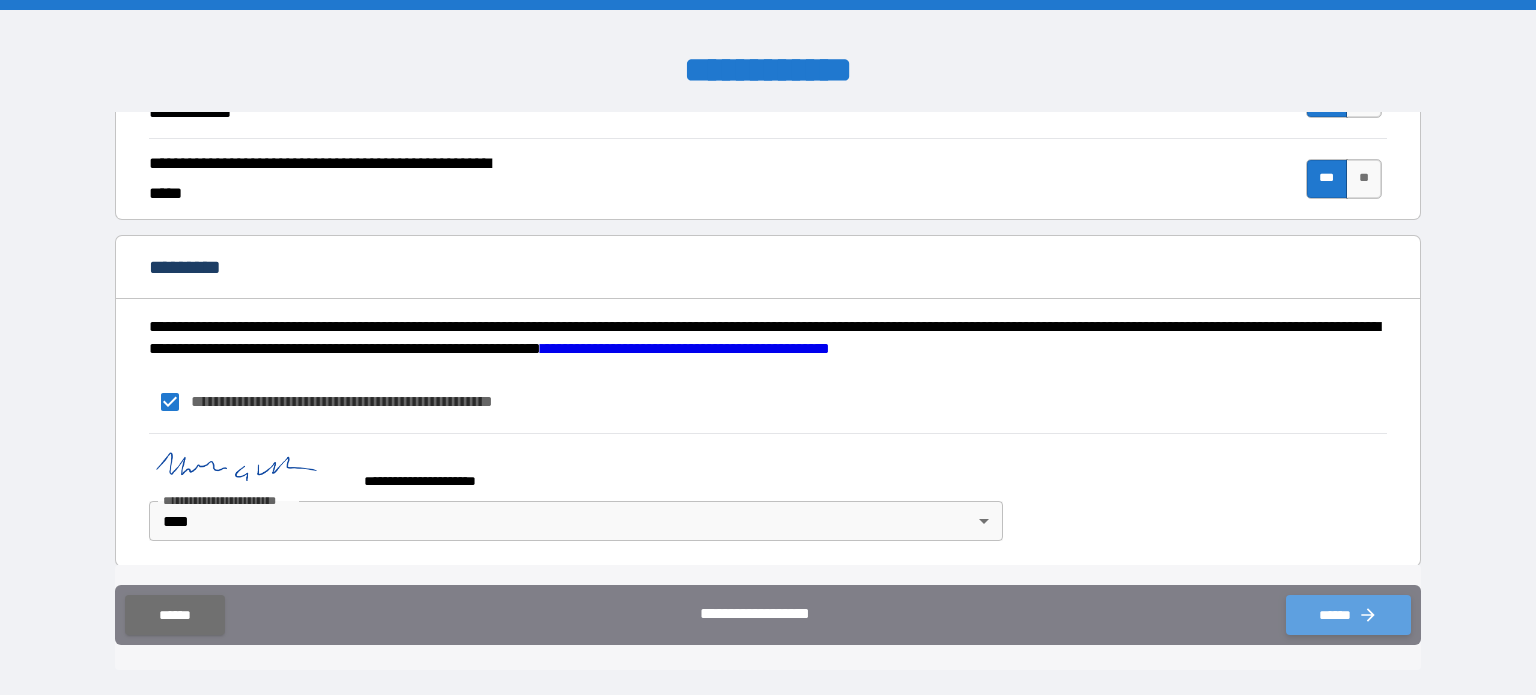 click on "******" at bounding box center (1348, 615) 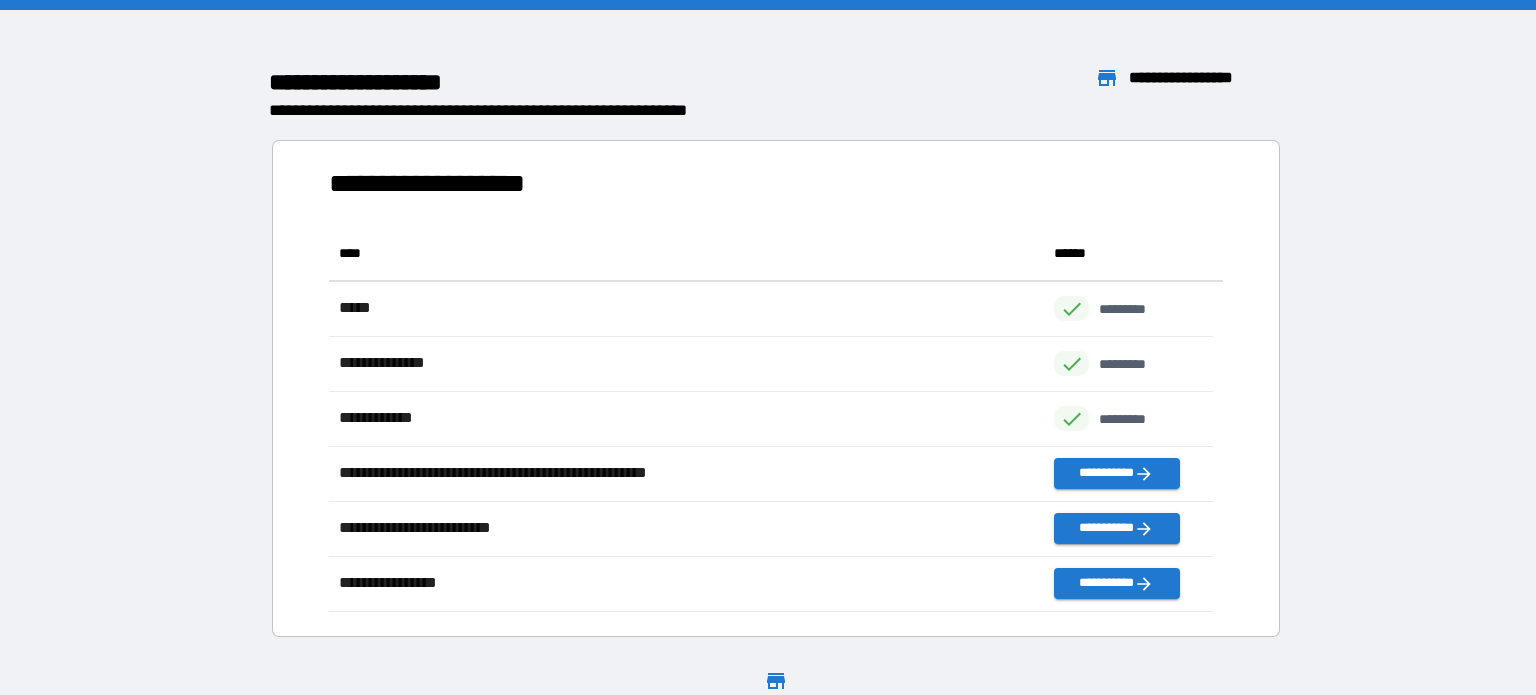 scroll, scrollTop: 370, scrollLeft: 869, axis: both 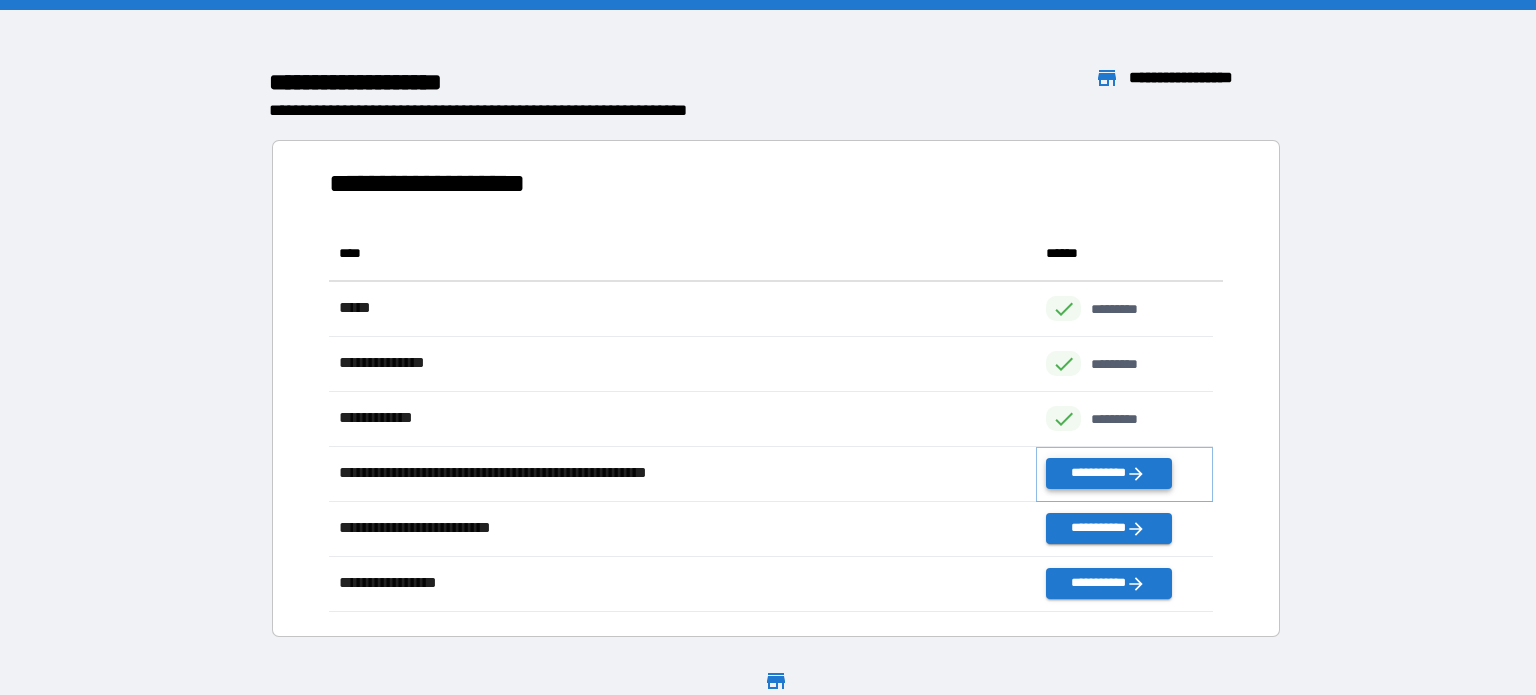 click 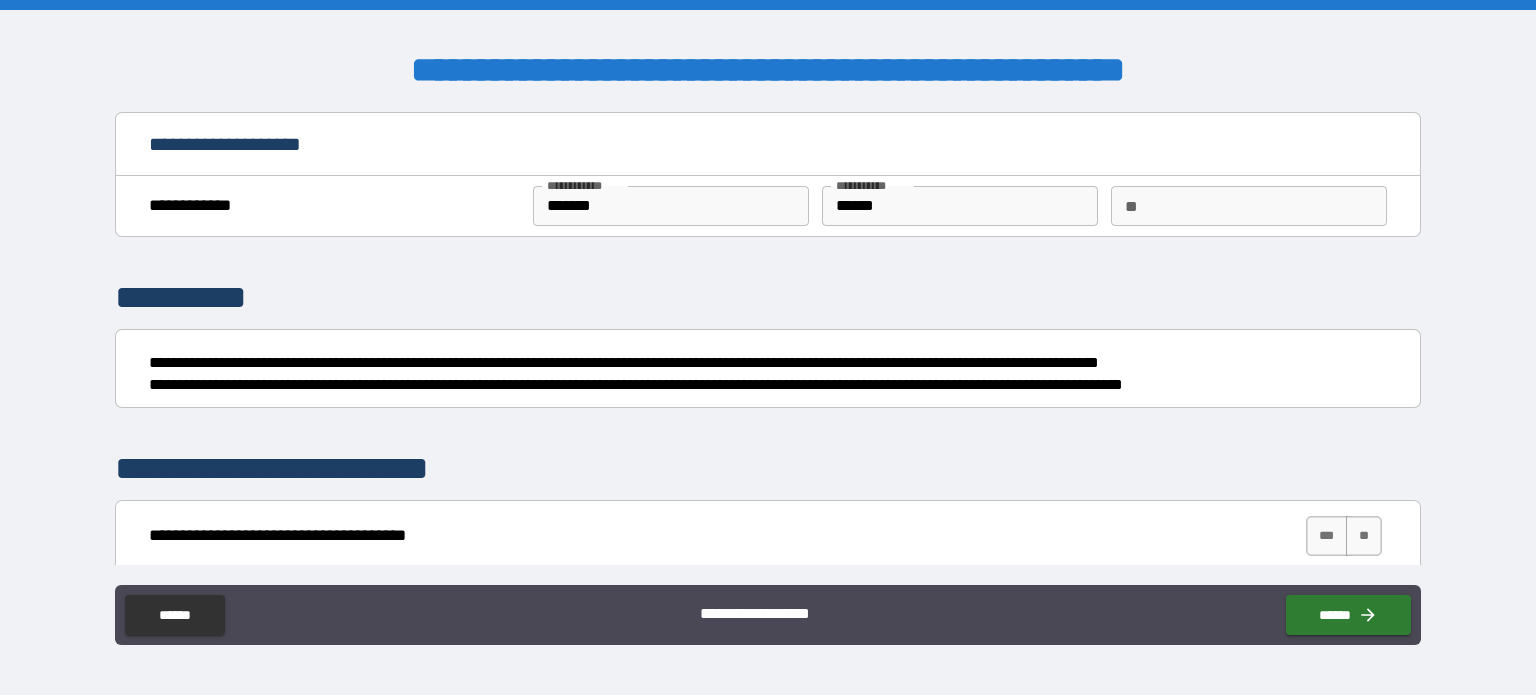 click on "**********" at bounding box center [768, 144] 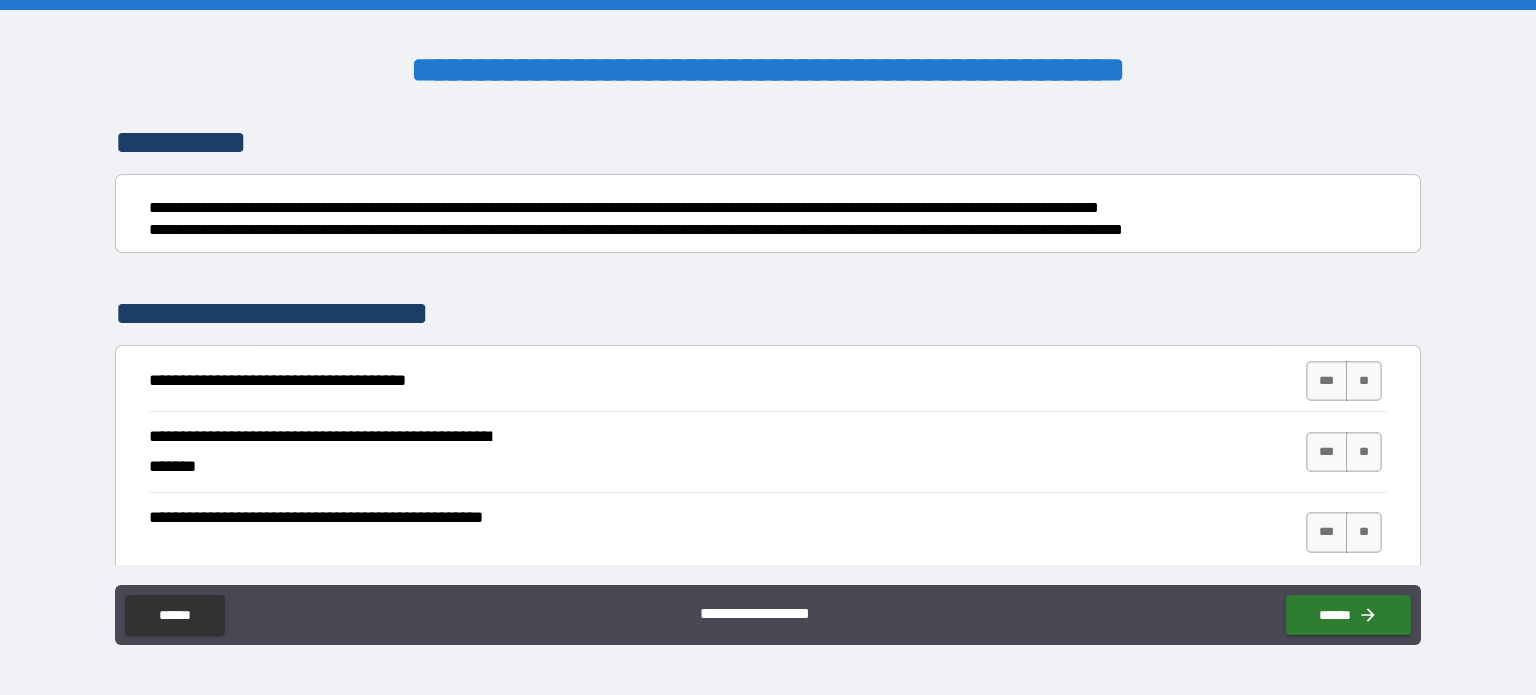 scroll, scrollTop: 193, scrollLeft: 0, axis: vertical 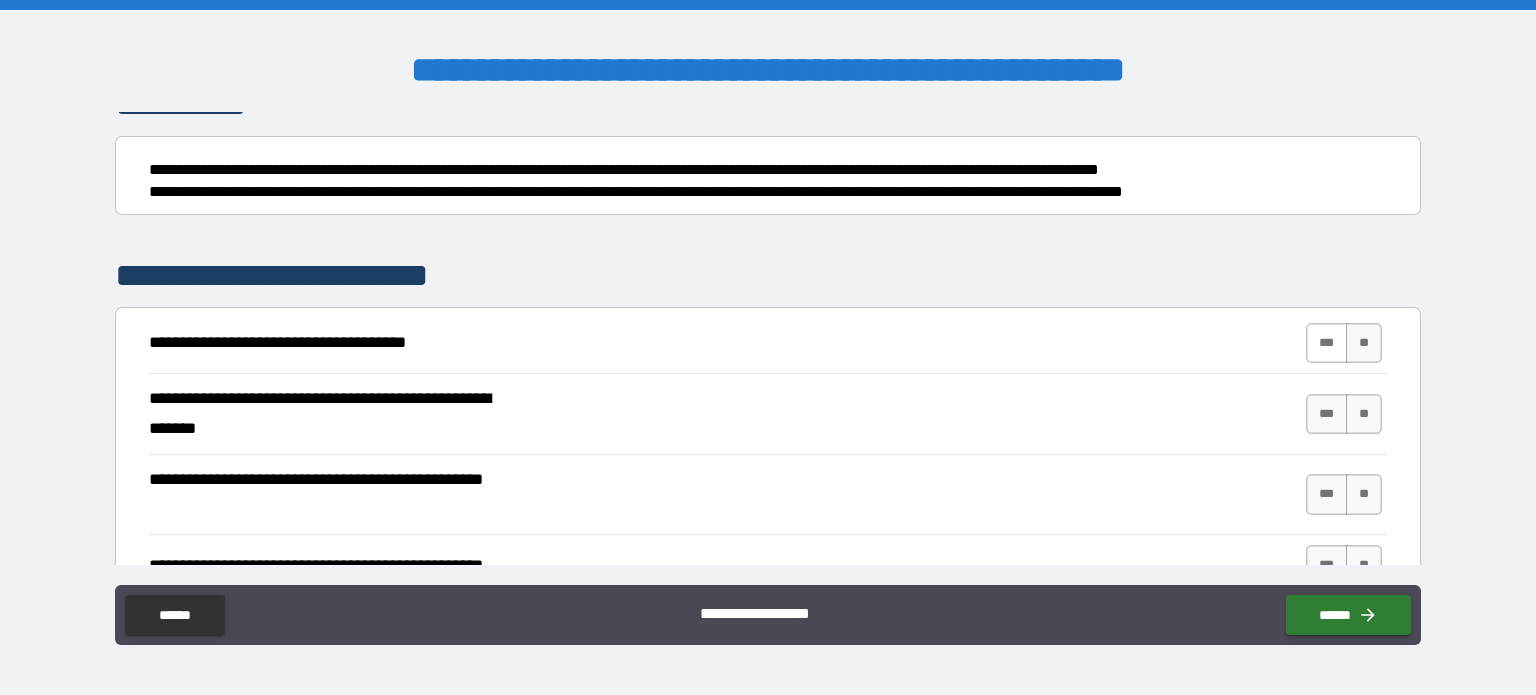 click on "***" at bounding box center [1327, 343] 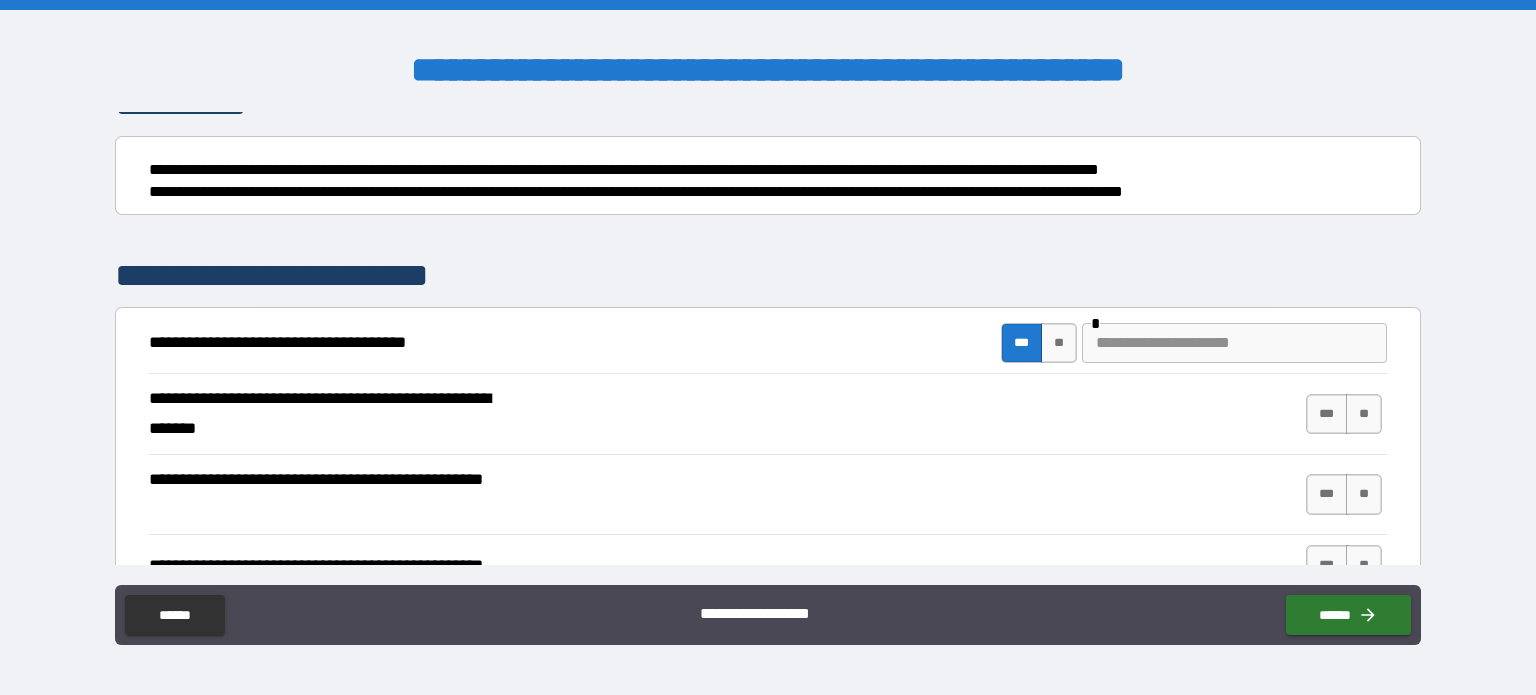 click on "***" at bounding box center (1022, 343) 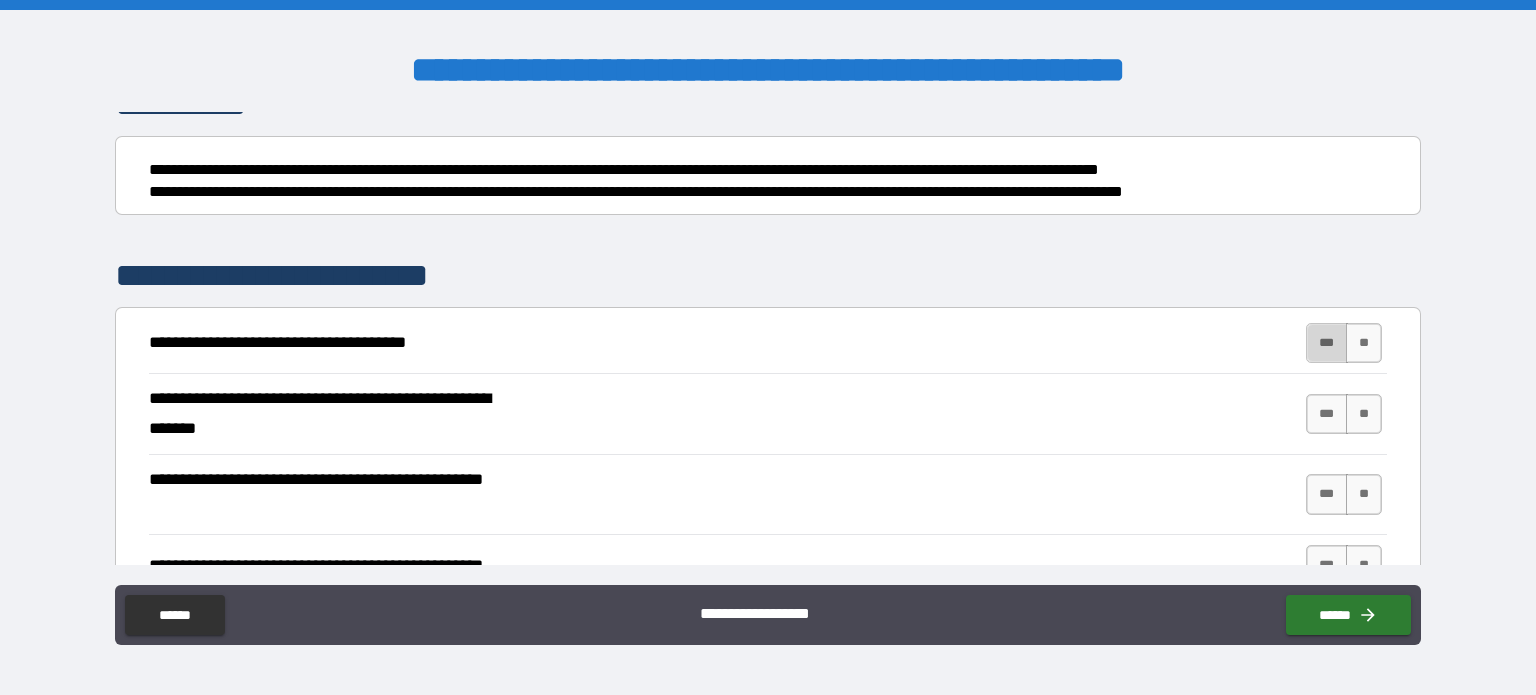 click on "***" at bounding box center (1327, 343) 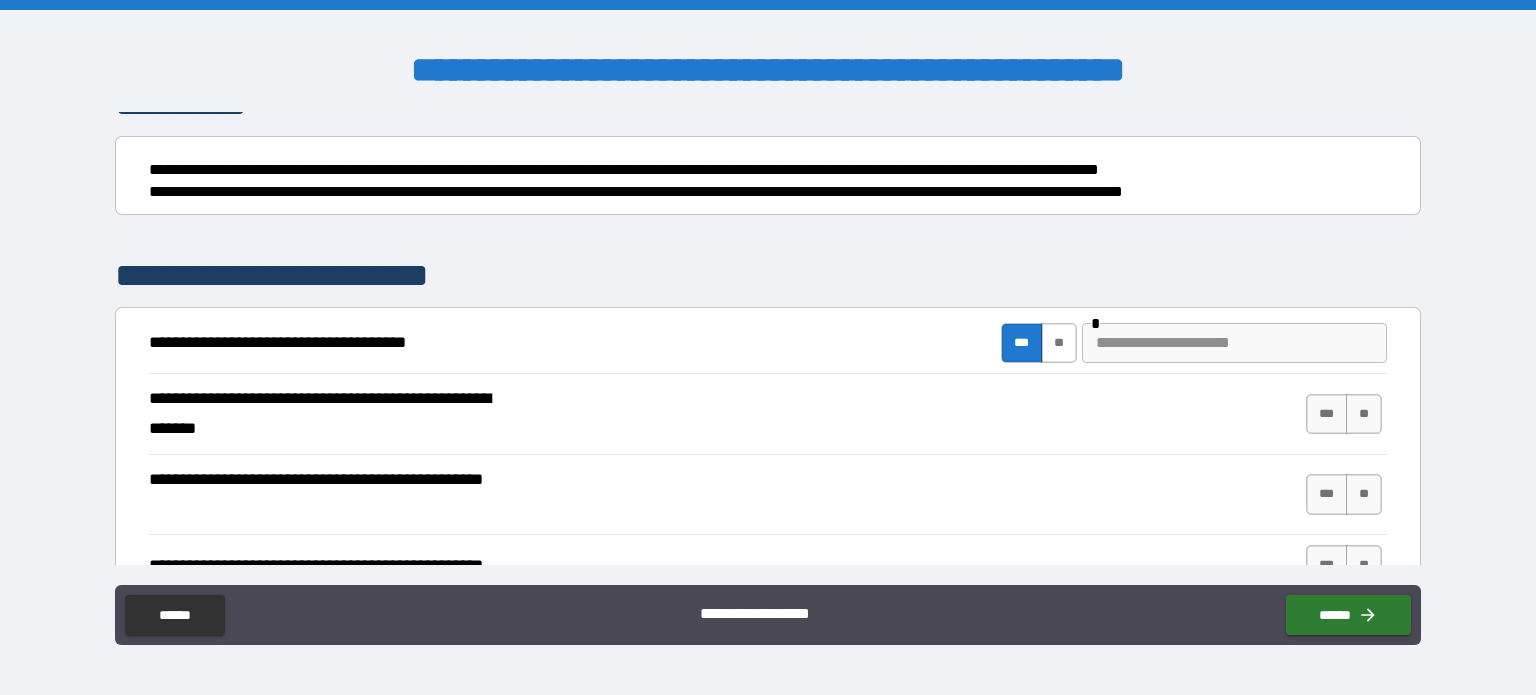 click on "**" at bounding box center (1059, 343) 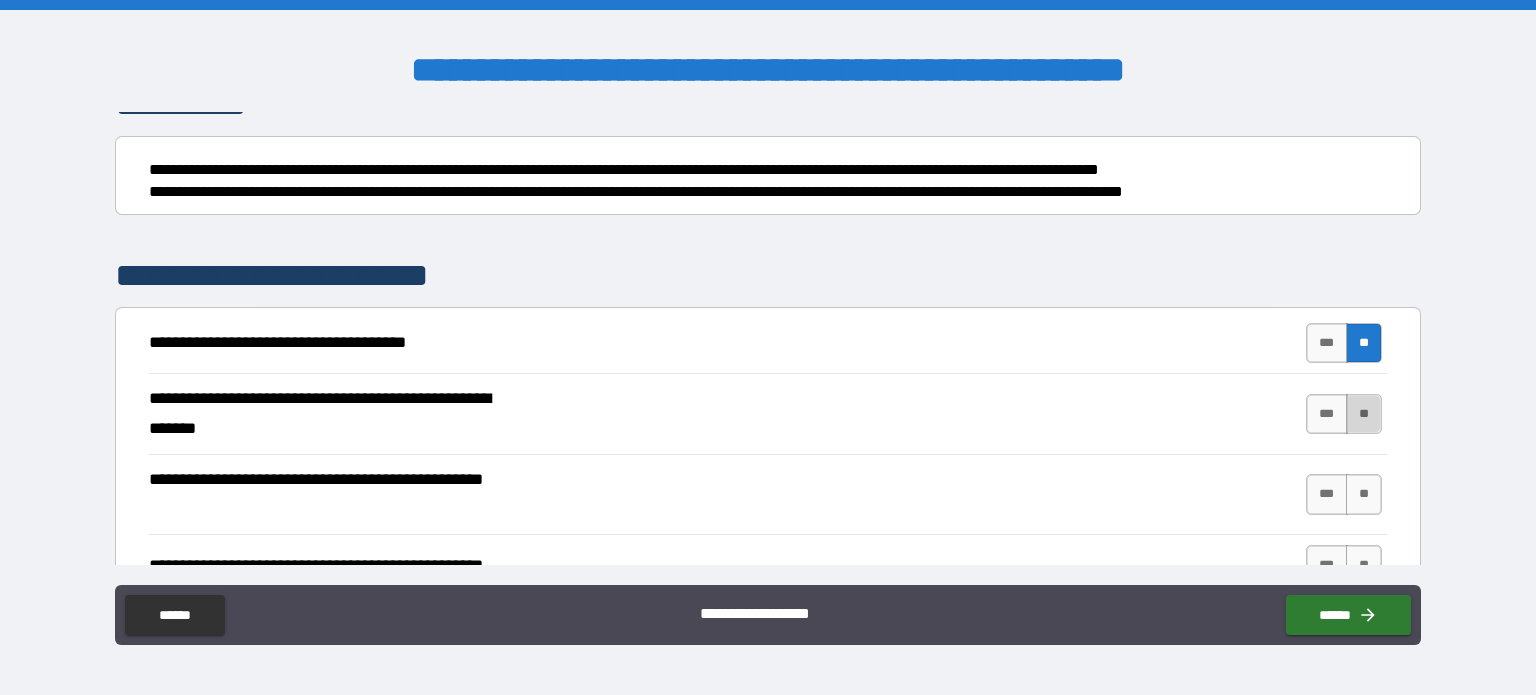 click on "**" at bounding box center (1364, 414) 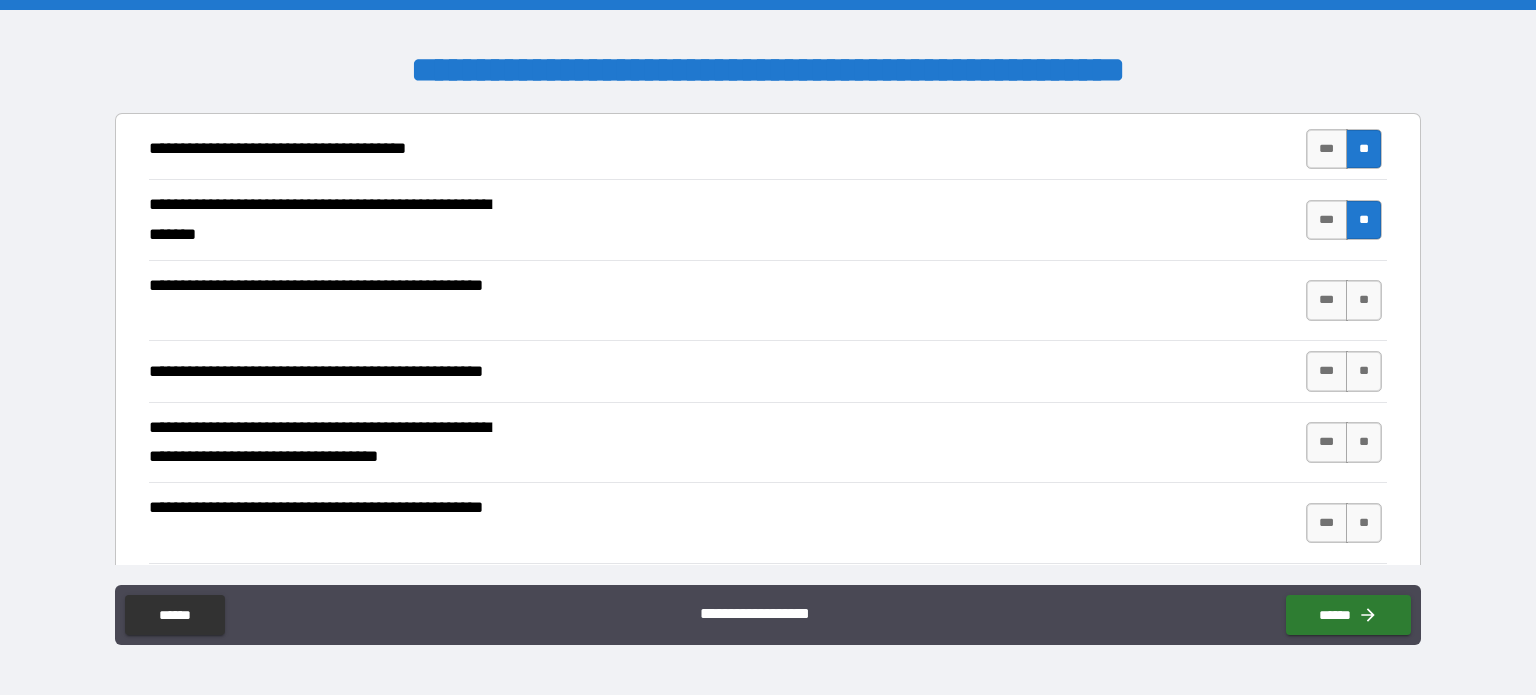scroll, scrollTop: 406, scrollLeft: 0, axis: vertical 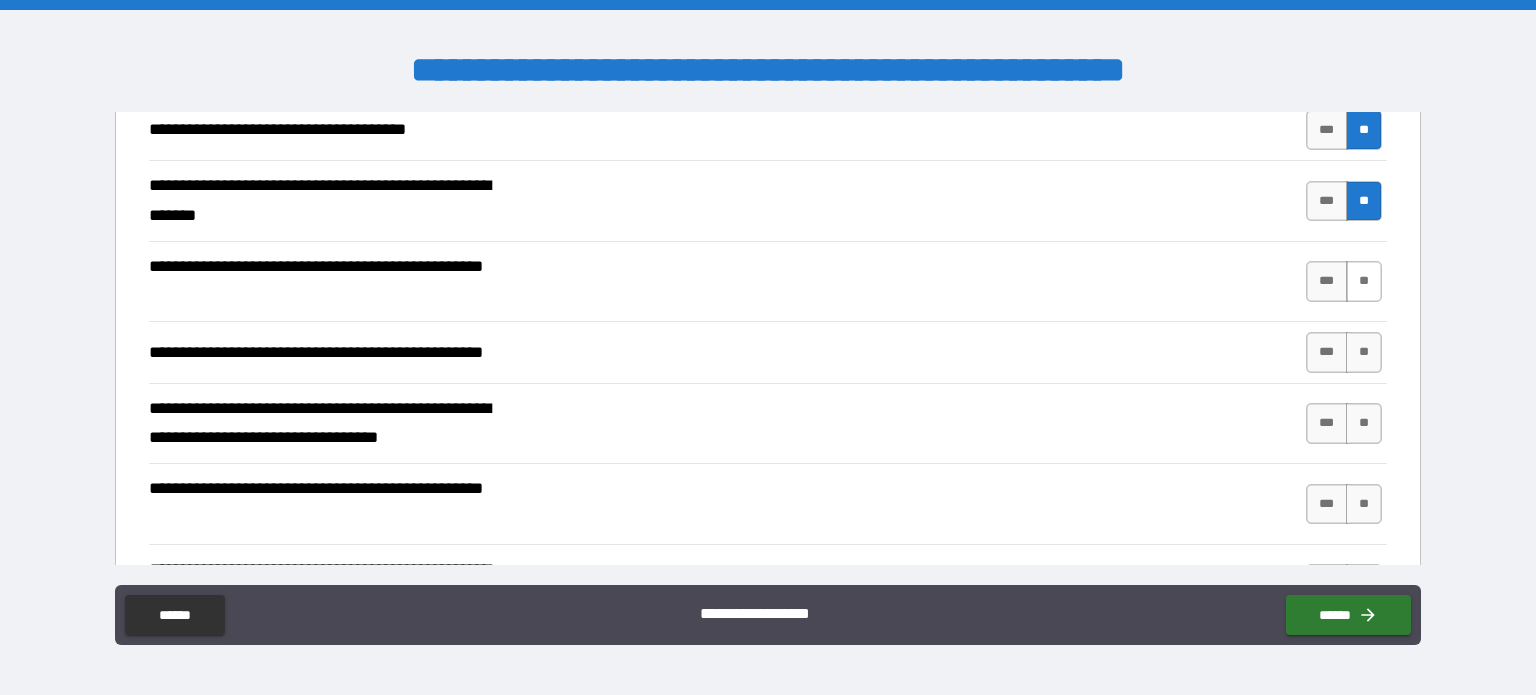 click on "**" at bounding box center (1364, 281) 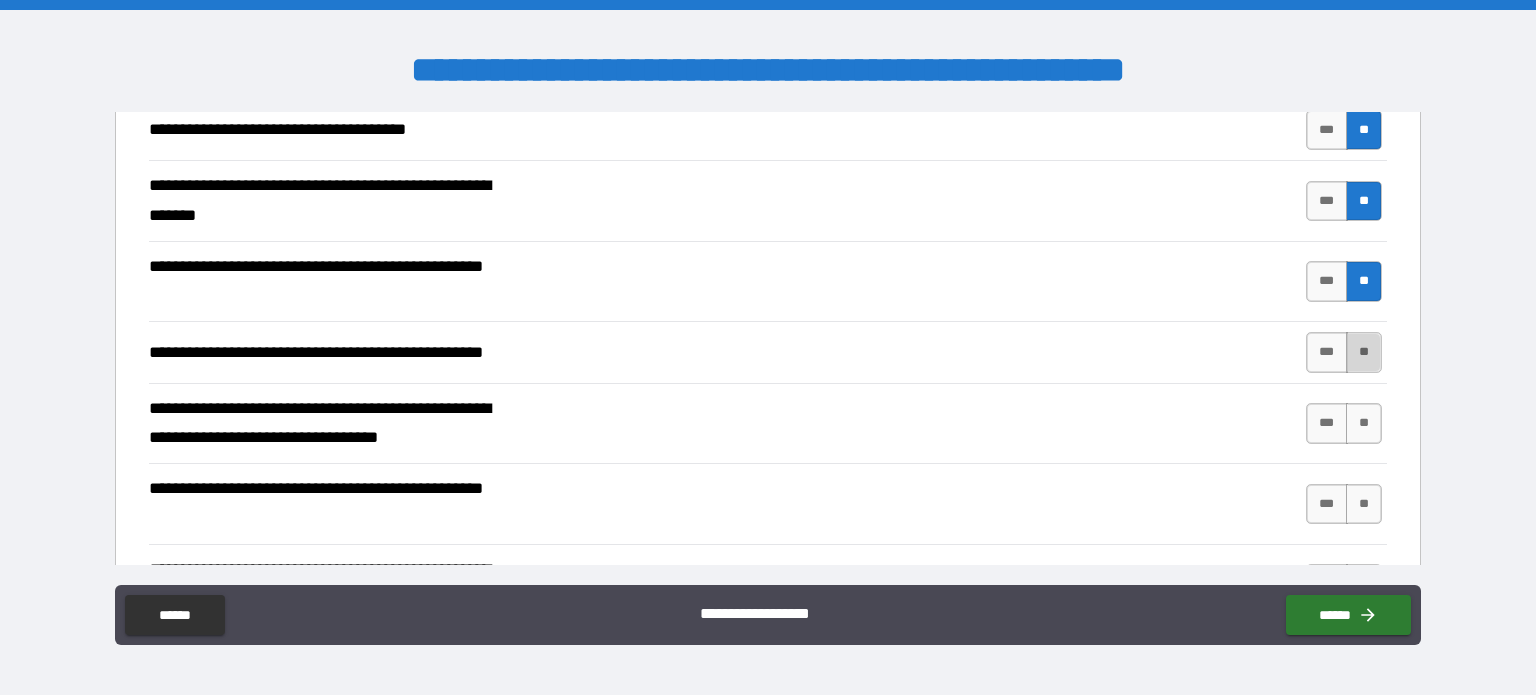 click on "**" at bounding box center [1364, 352] 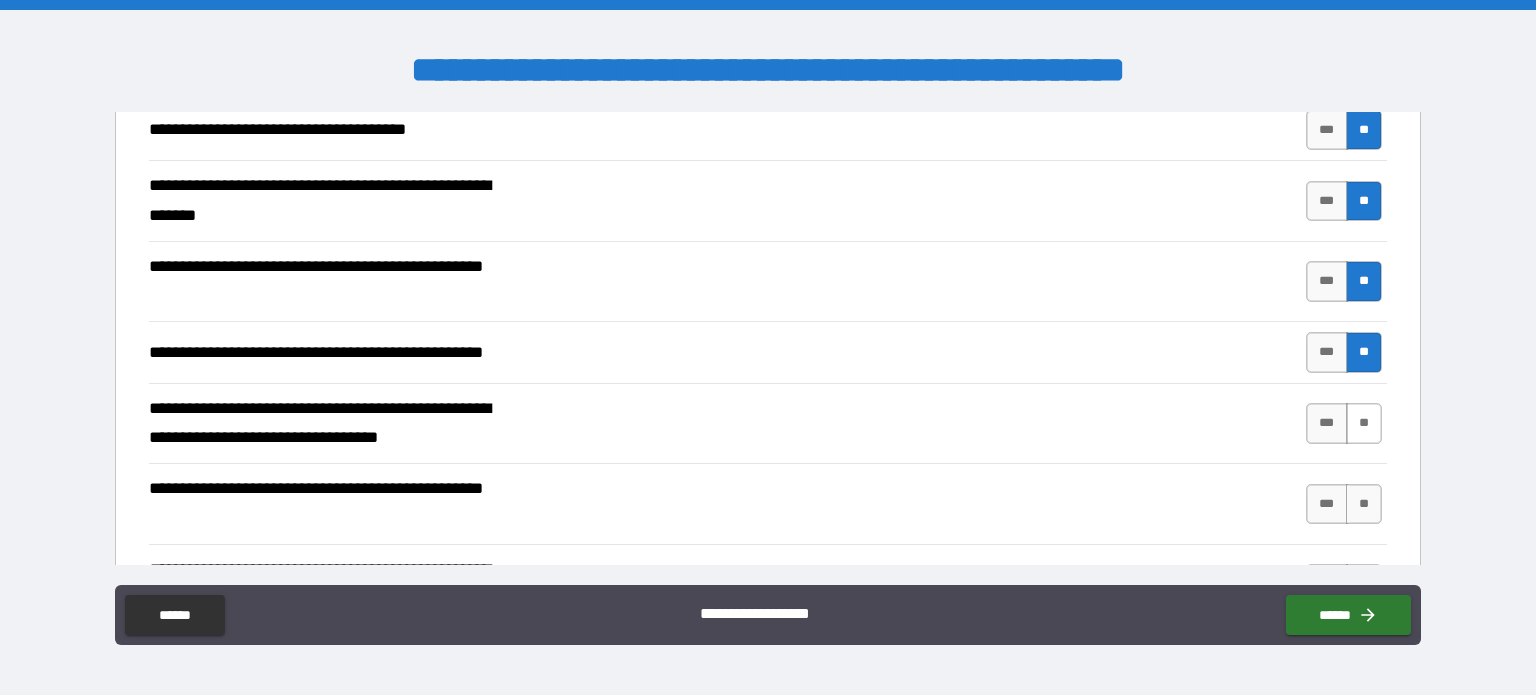 click on "**" at bounding box center [1364, 423] 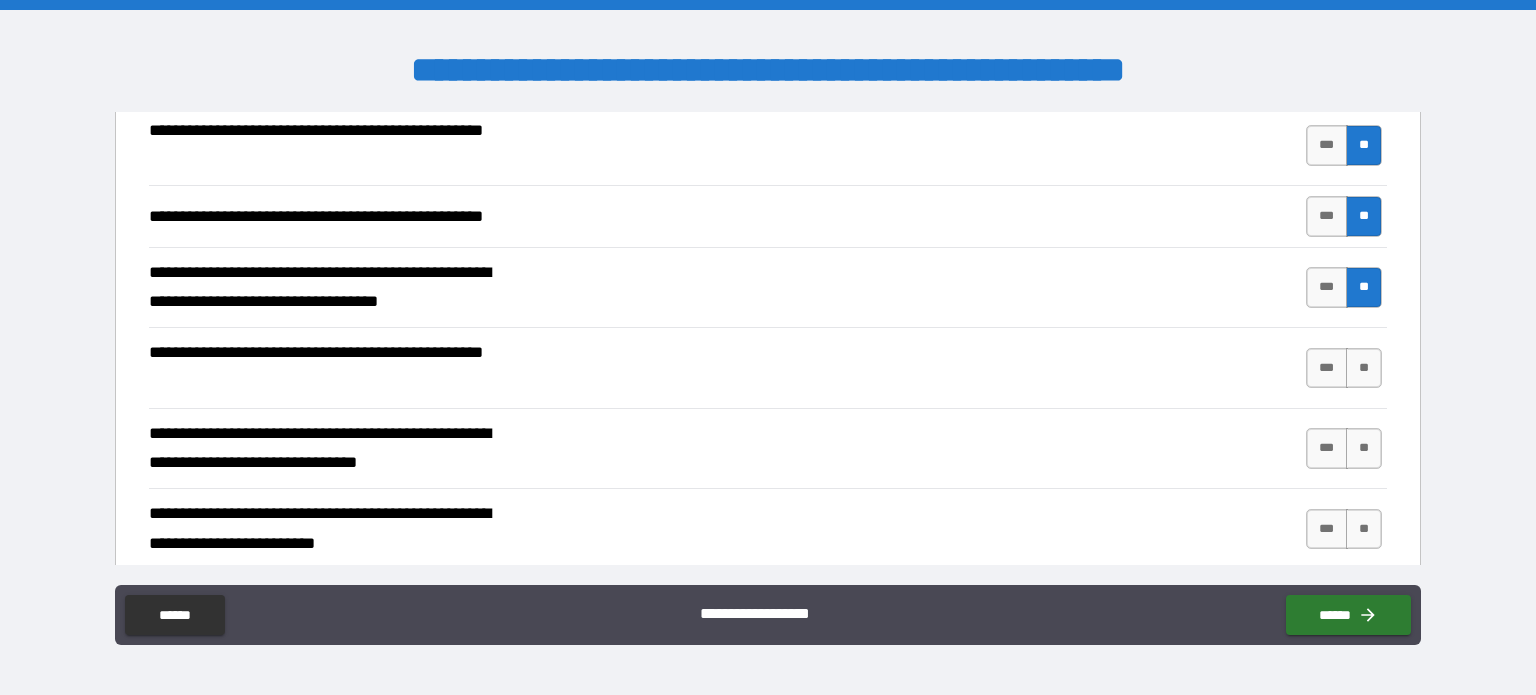 scroll, scrollTop: 561, scrollLeft: 0, axis: vertical 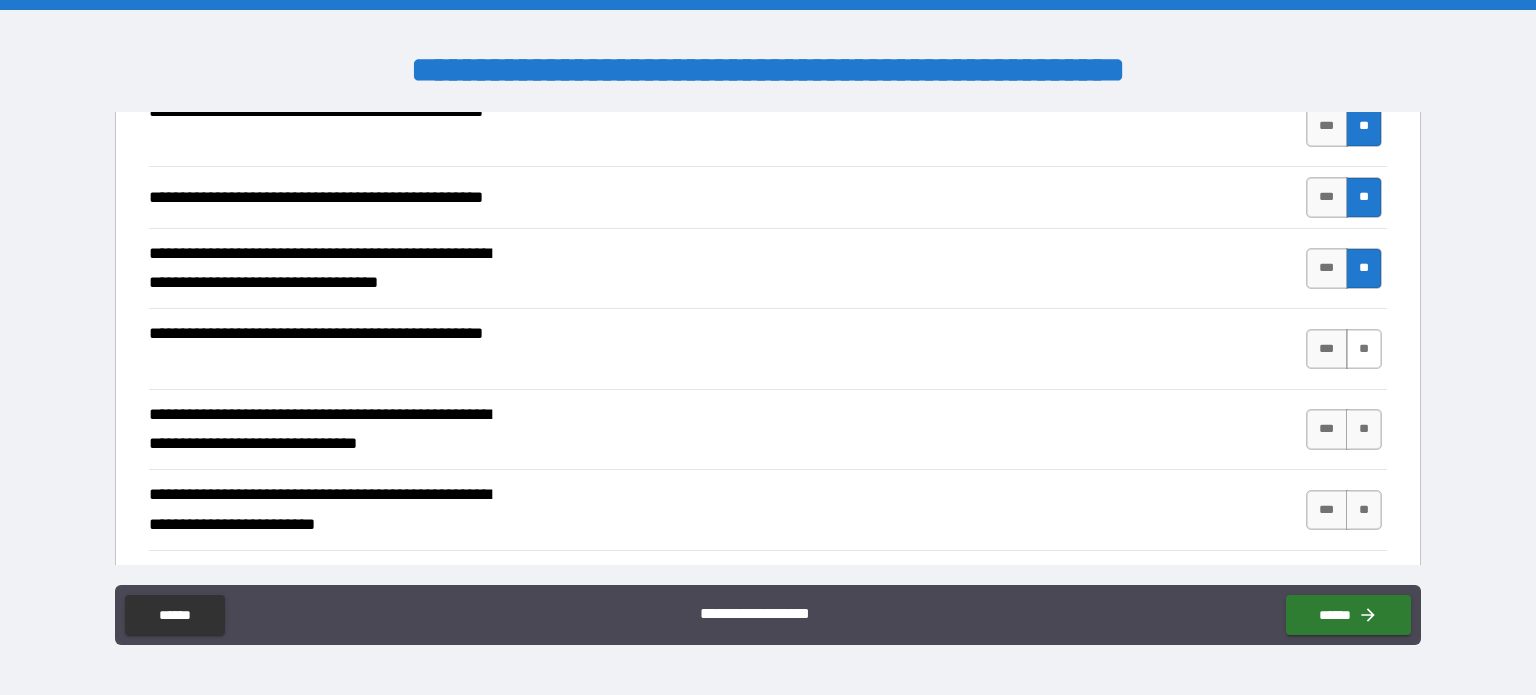 click on "**" at bounding box center [1364, 349] 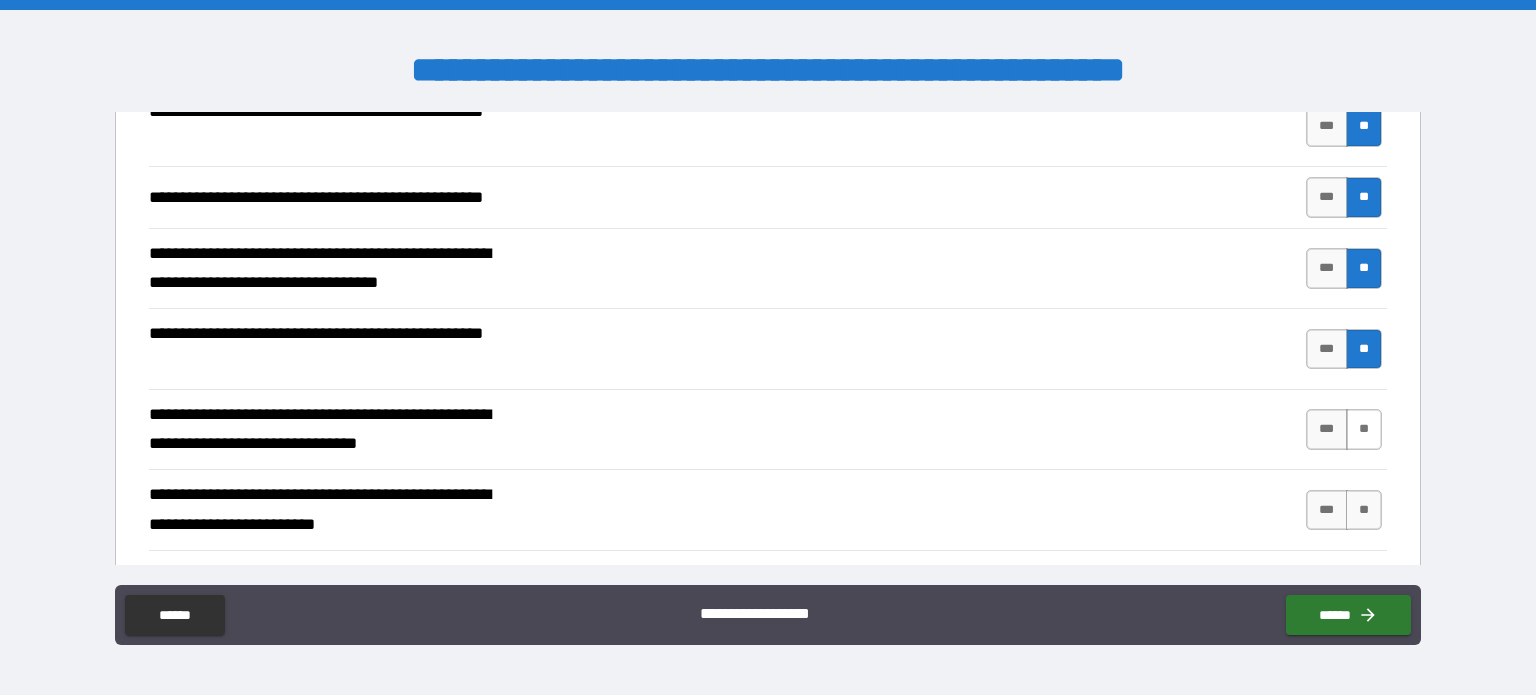 click on "**" at bounding box center [1364, 429] 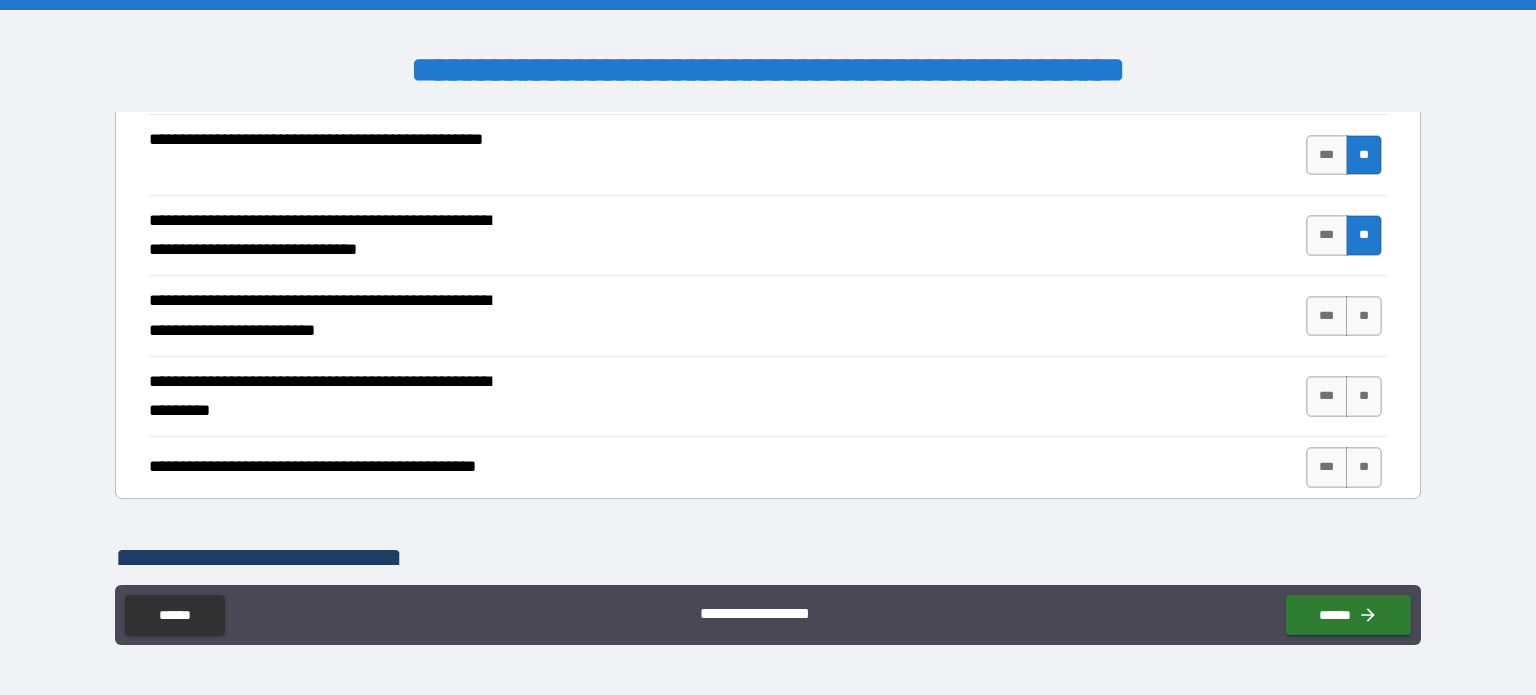scroll, scrollTop: 764, scrollLeft: 0, axis: vertical 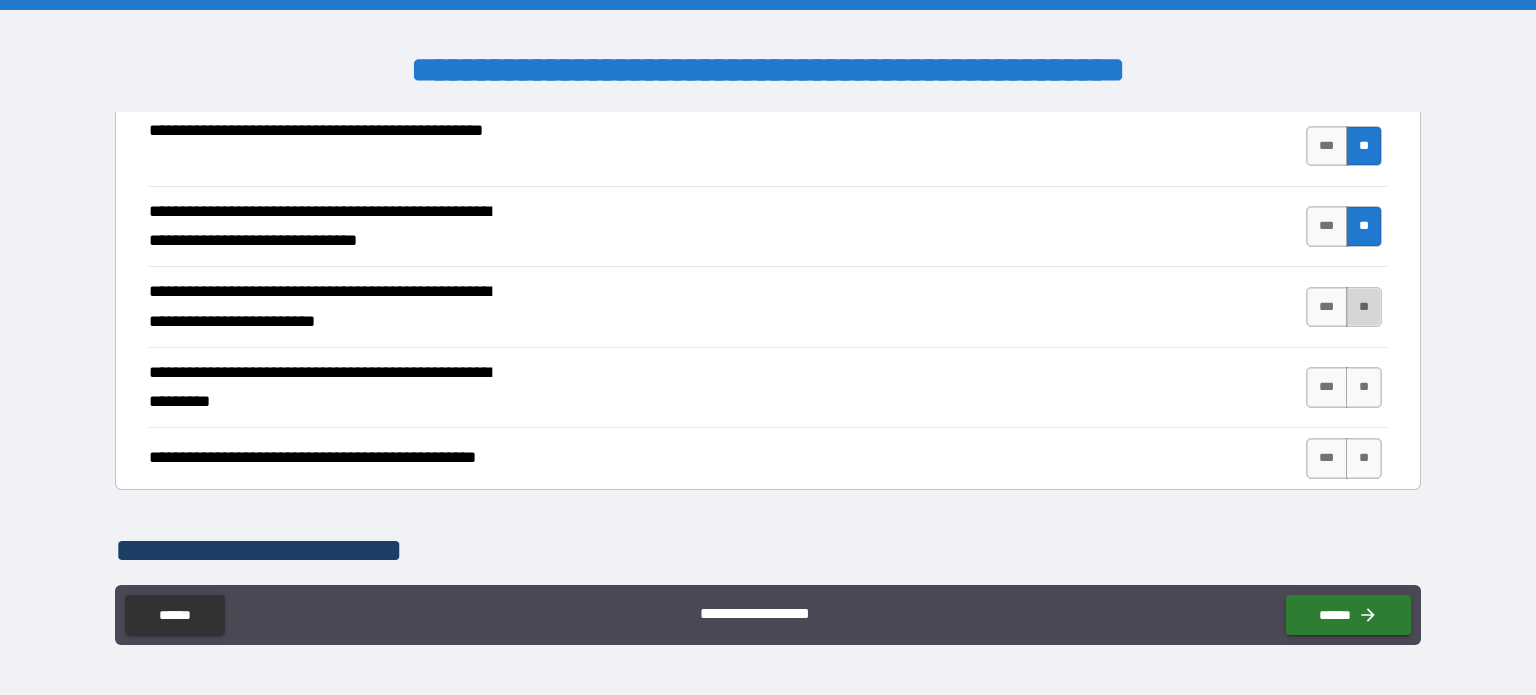 click on "**" at bounding box center (1364, 307) 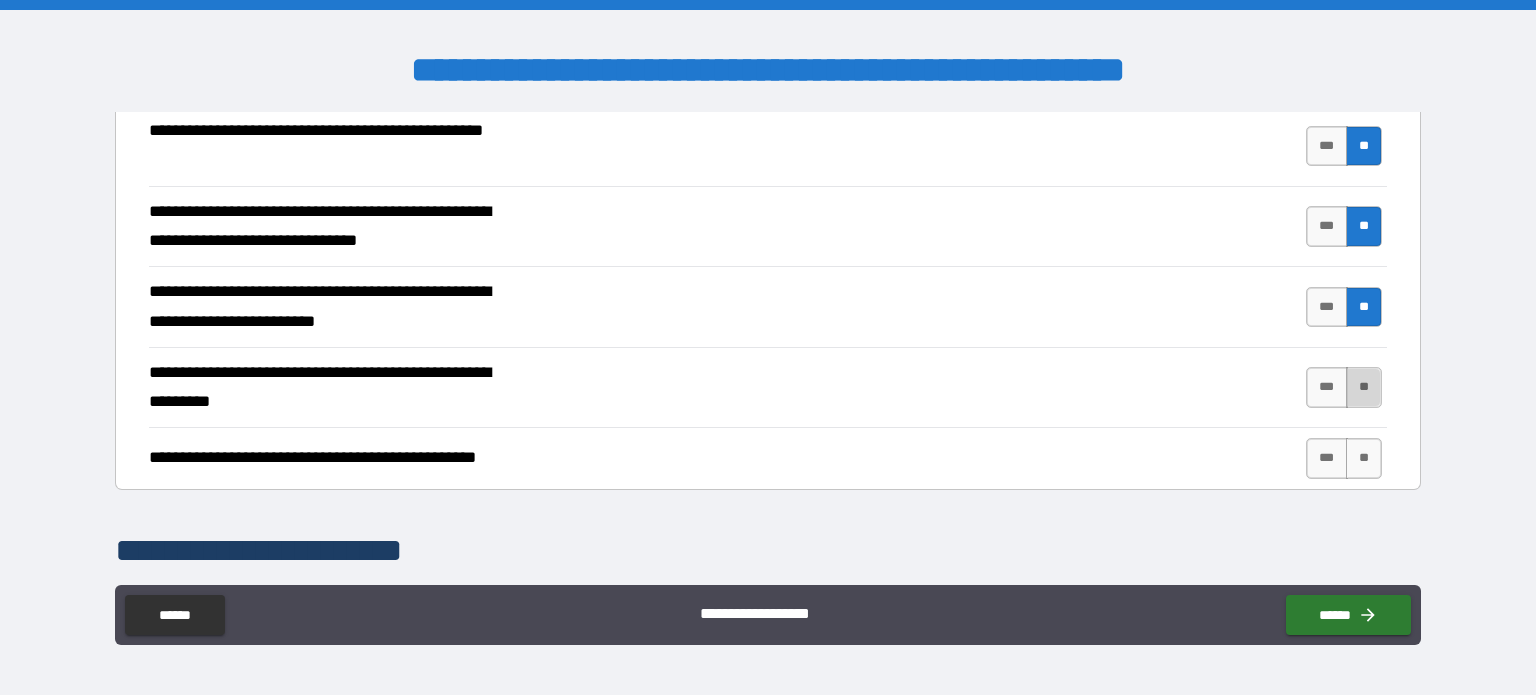 click on "**" at bounding box center (1364, 387) 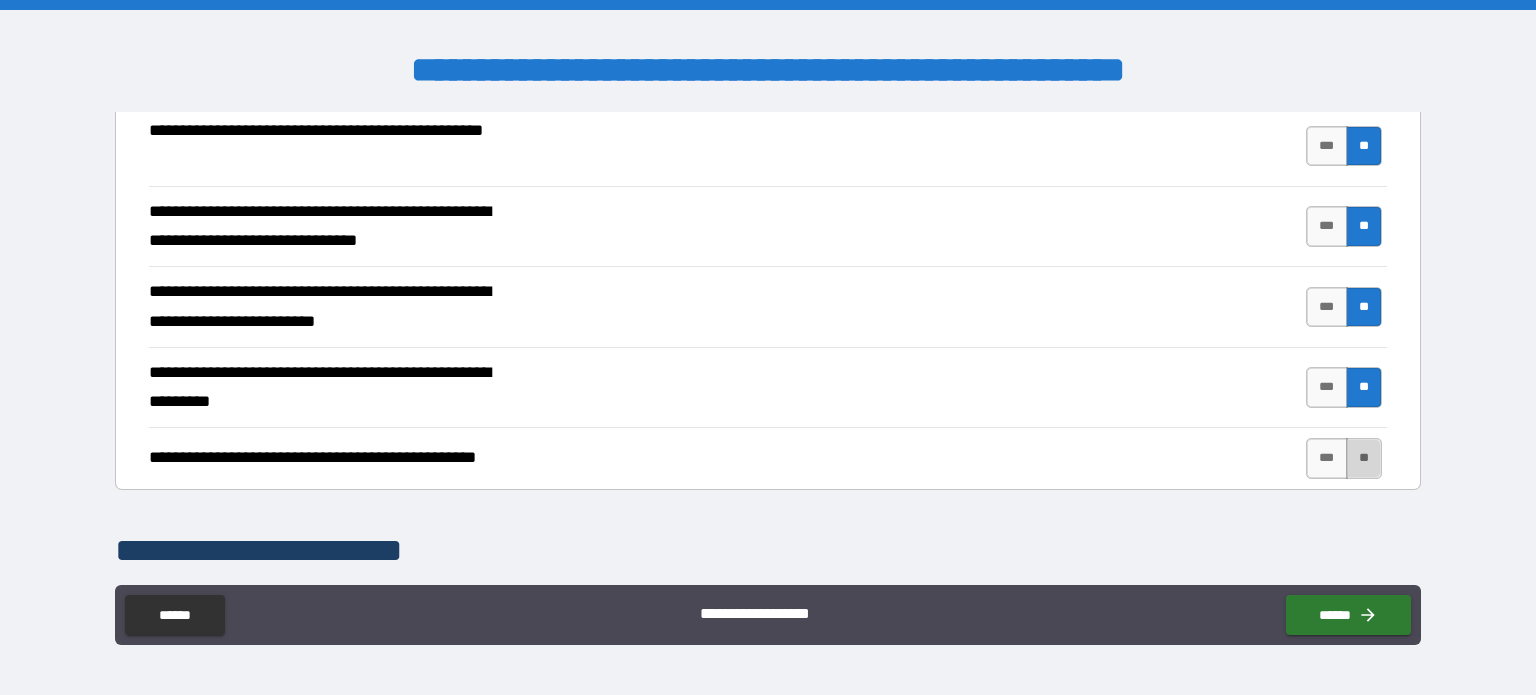 click on "**" at bounding box center (1364, 458) 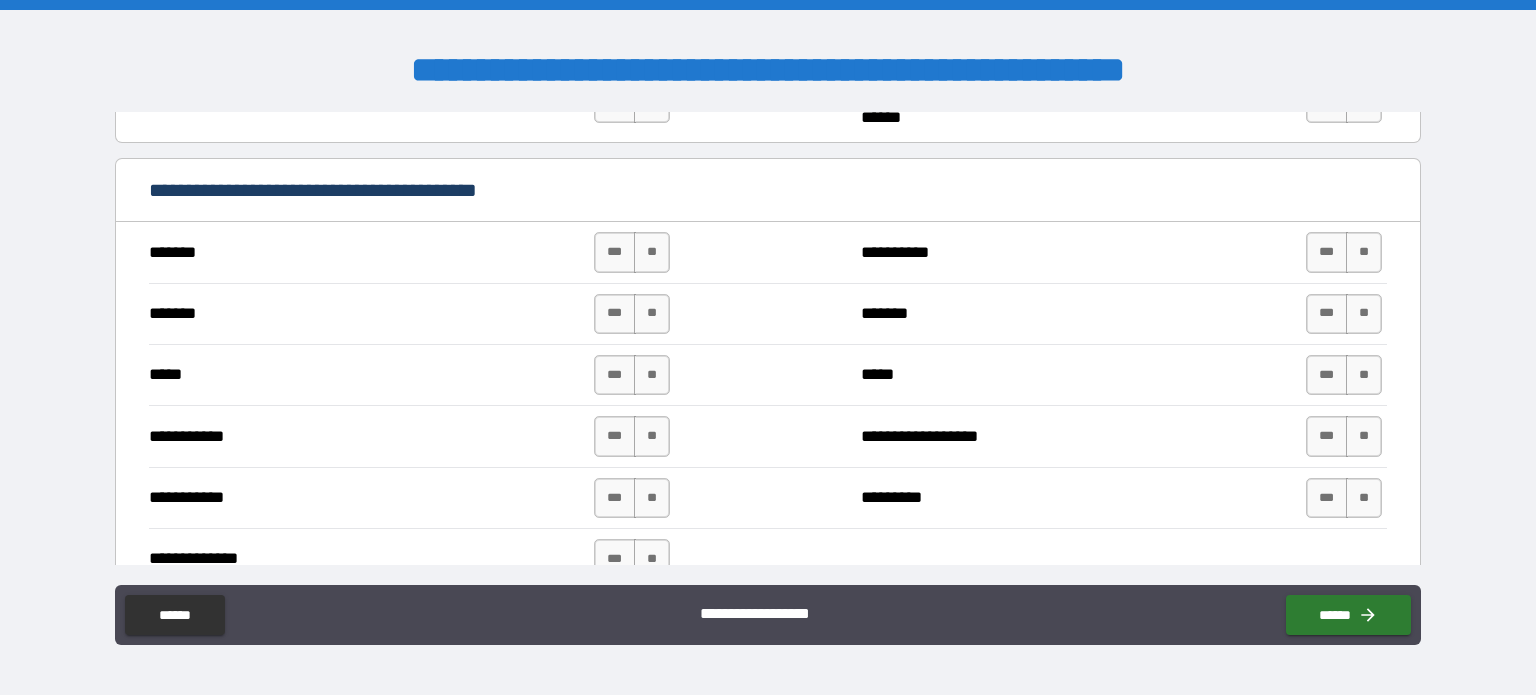 scroll, scrollTop: 1432, scrollLeft: 0, axis: vertical 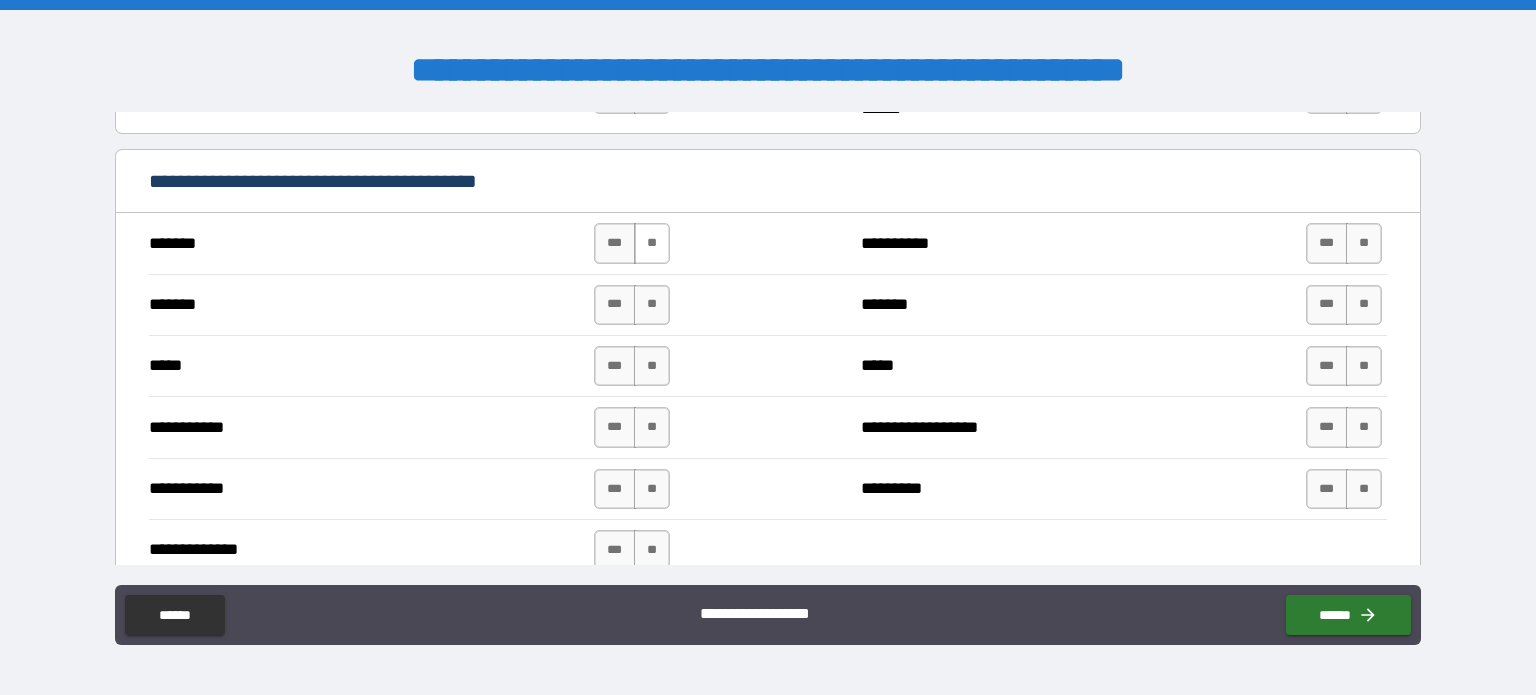 click on "**" at bounding box center [652, 243] 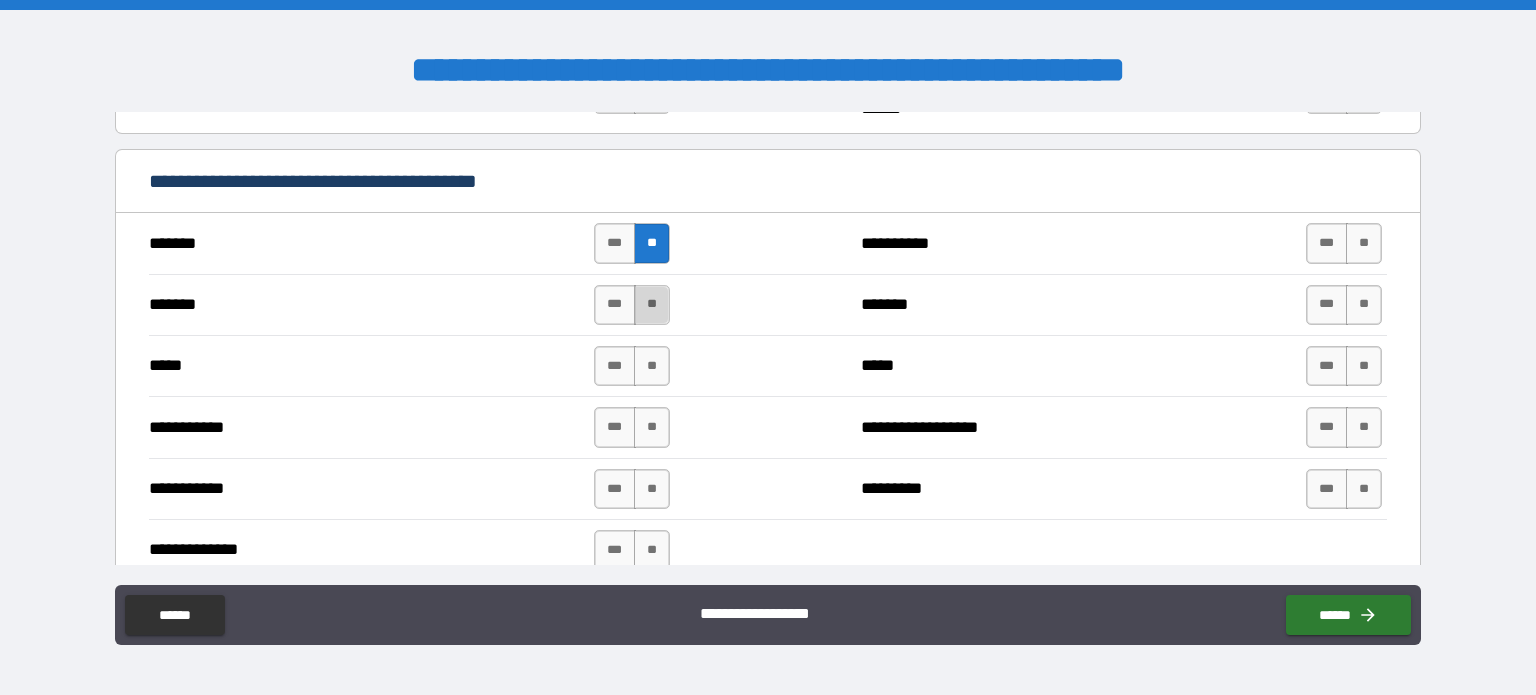click on "**" at bounding box center (652, 305) 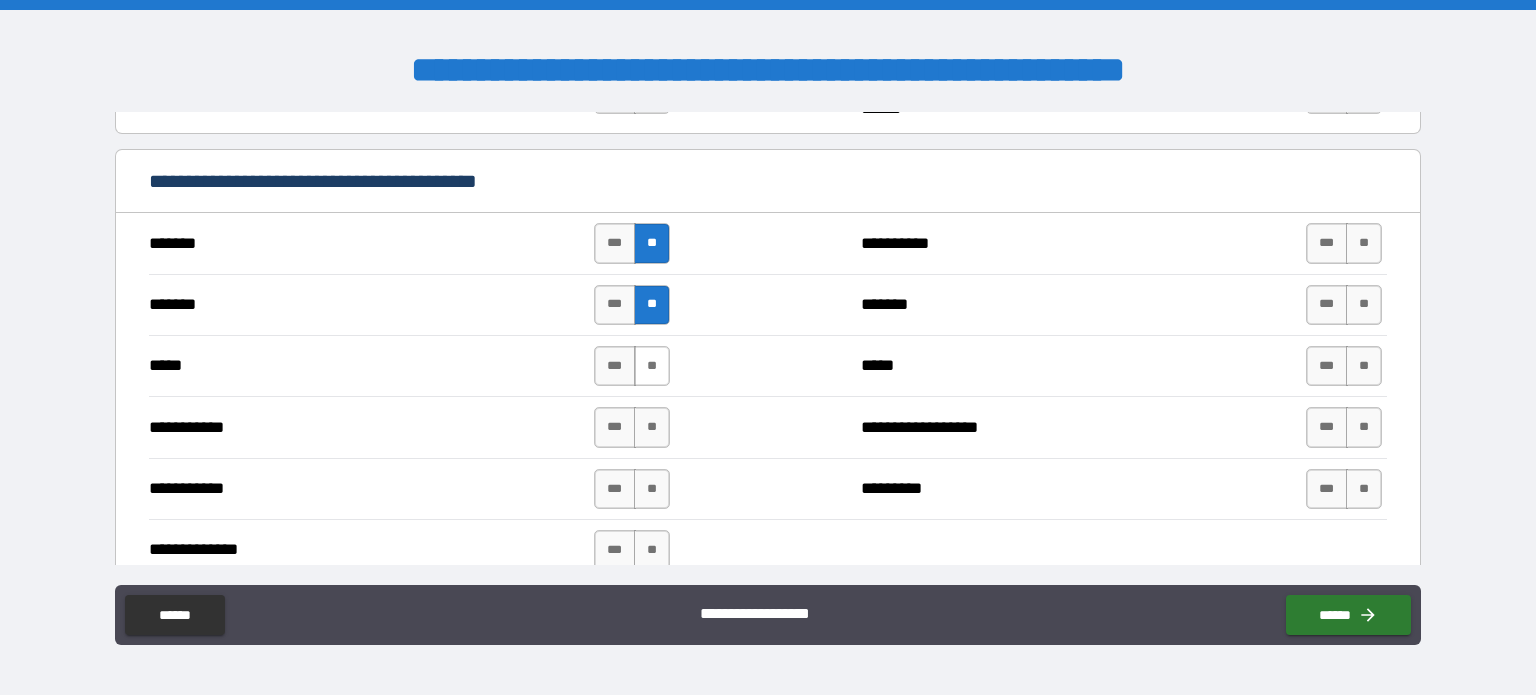 click on "**" at bounding box center [652, 366] 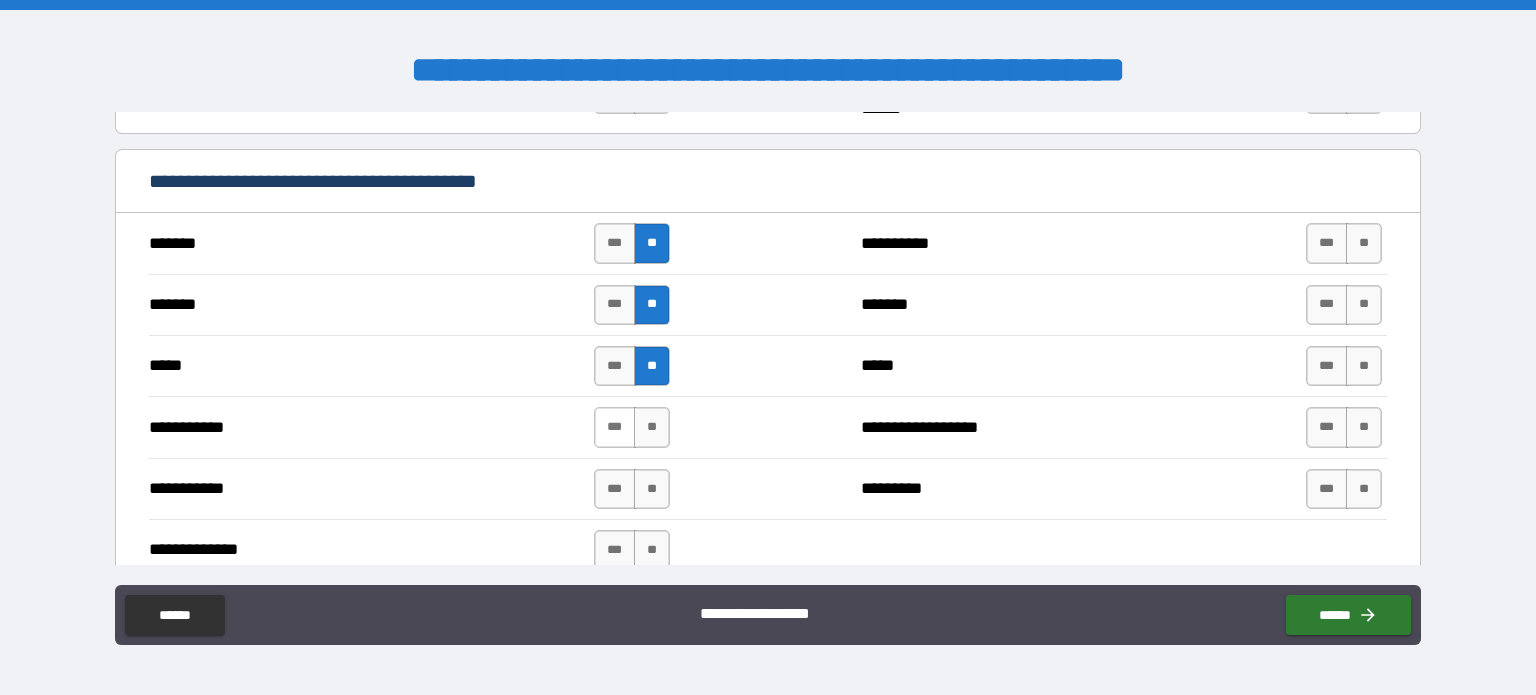click on "***" at bounding box center (615, 427) 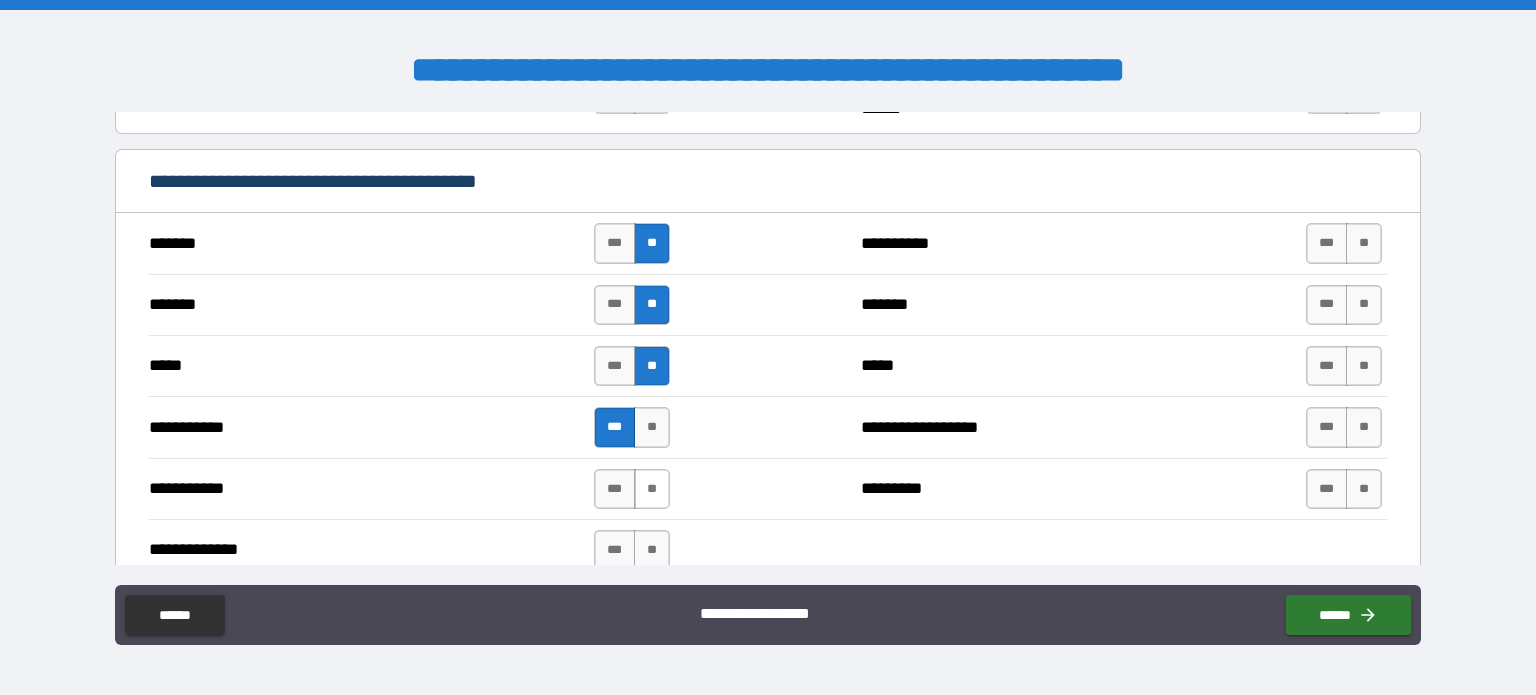 click on "**" at bounding box center [652, 489] 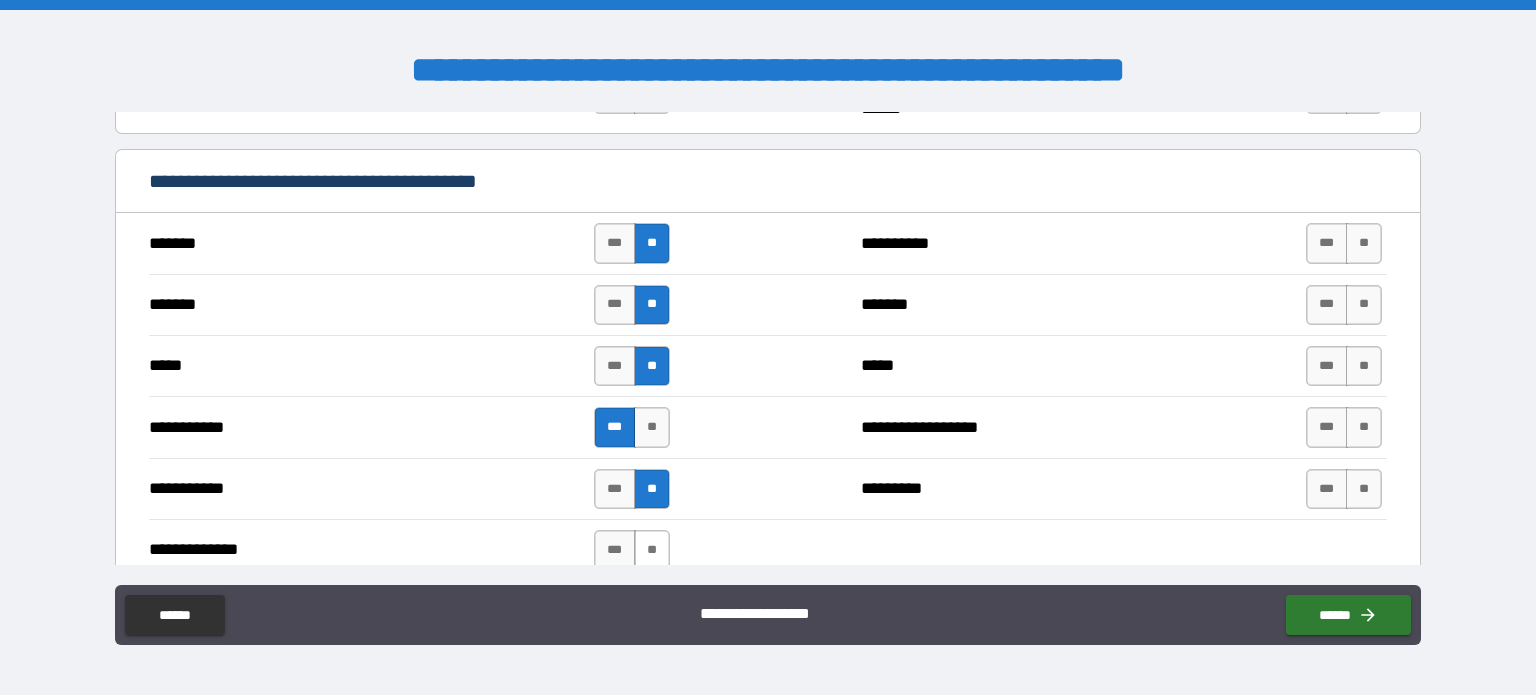 click on "**" at bounding box center [652, 550] 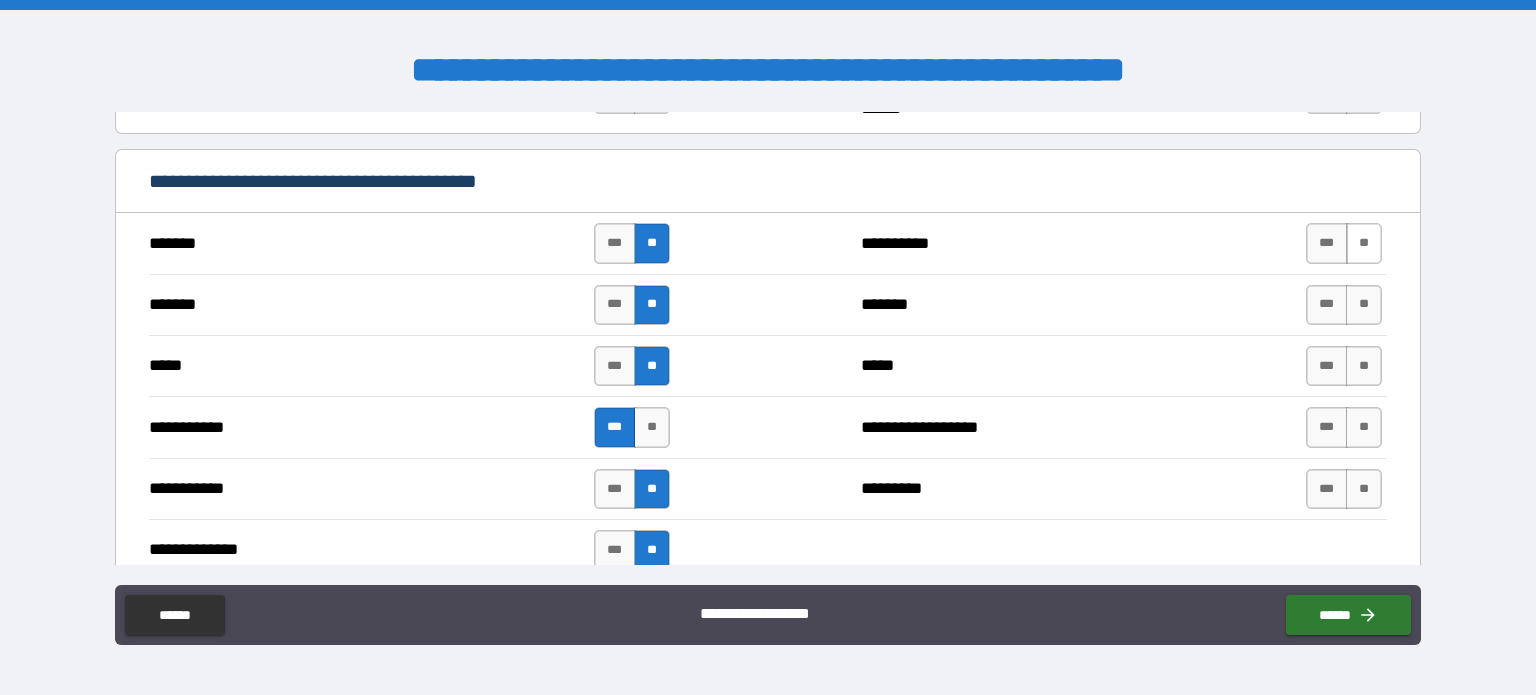click on "**" at bounding box center [1364, 243] 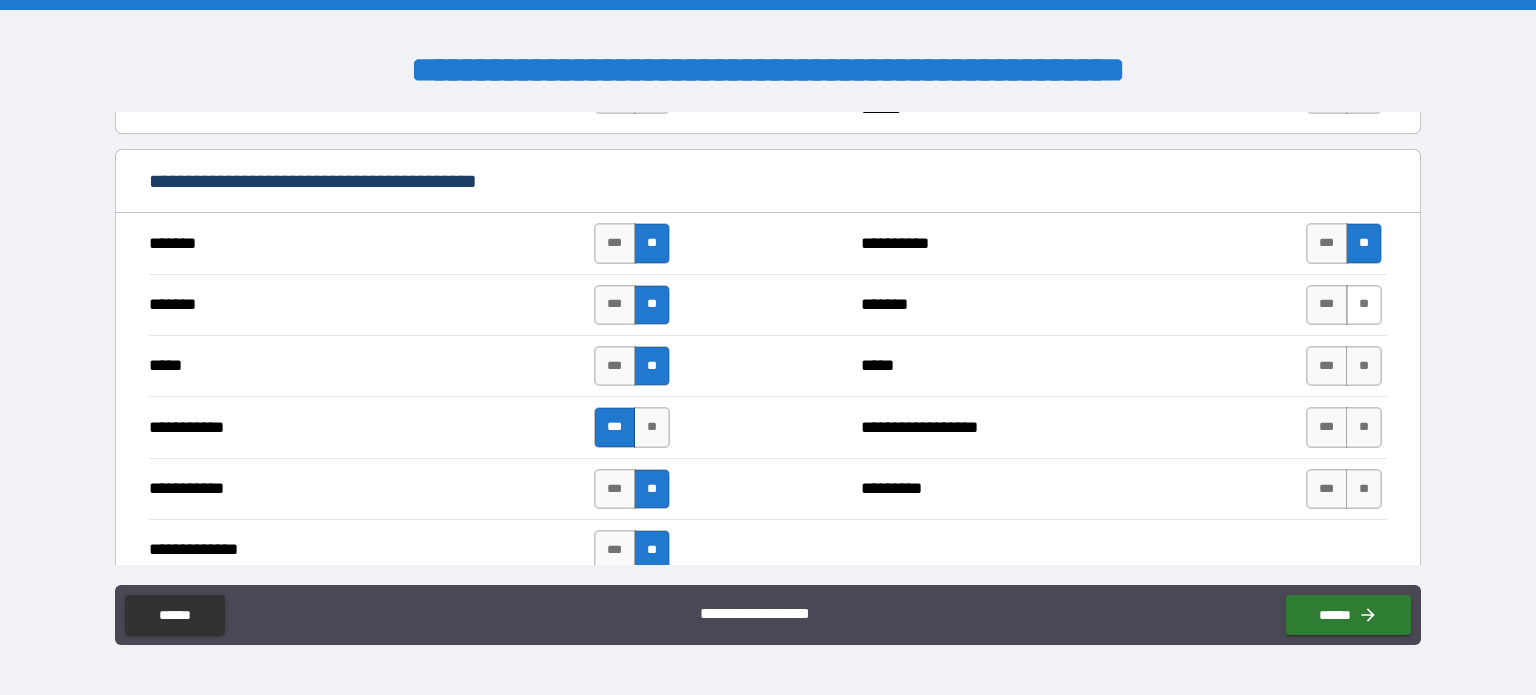 click on "**" at bounding box center (1364, 305) 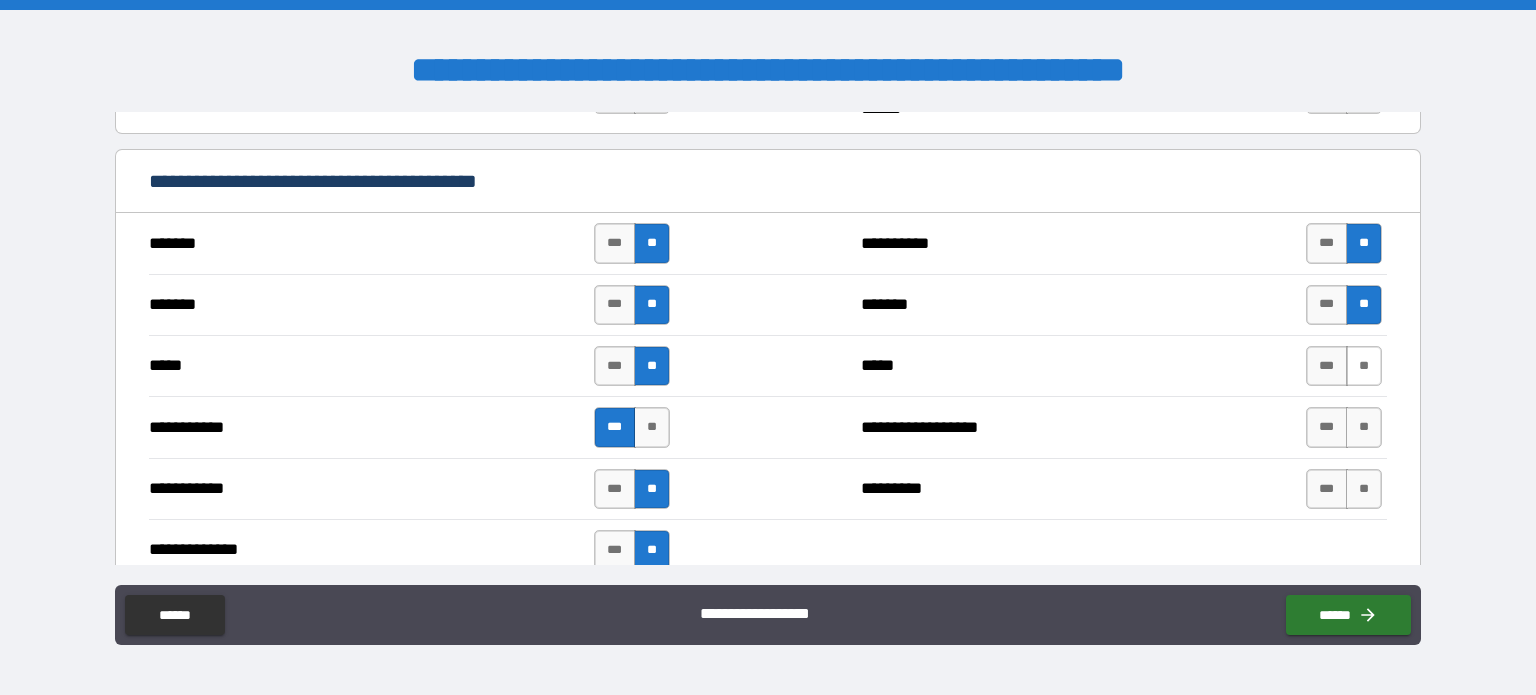 click on "**" at bounding box center [1364, 366] 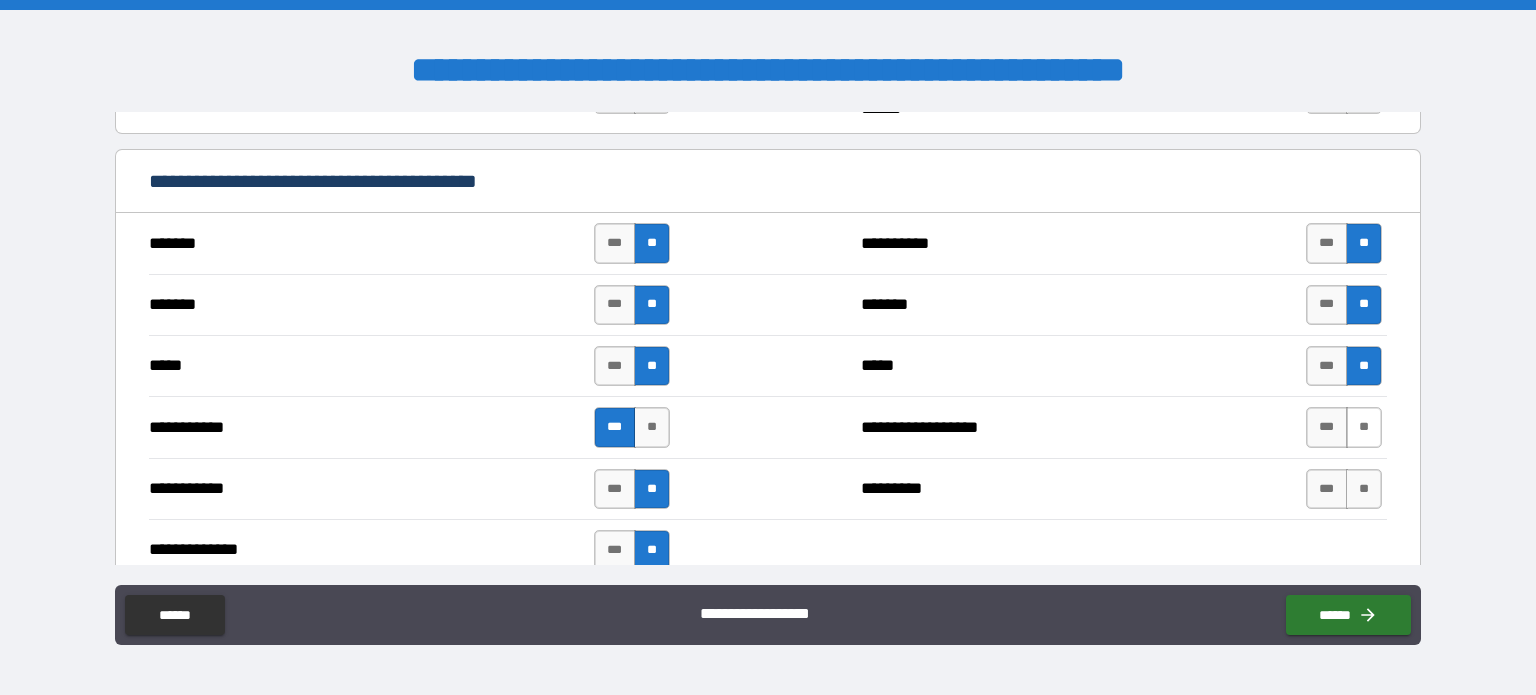 click on "**" at bounding box center [1364, 427] 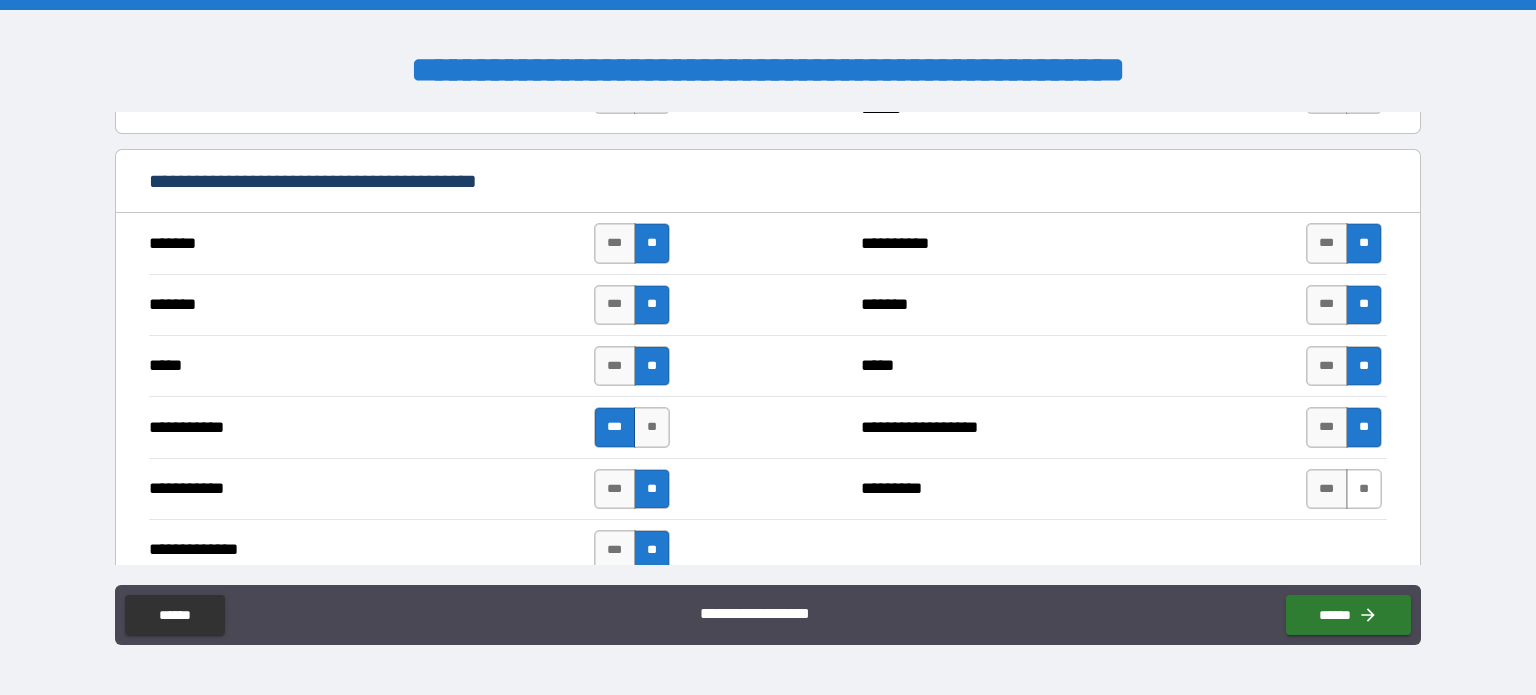 click on "**" at bounding box center (1364, 489) 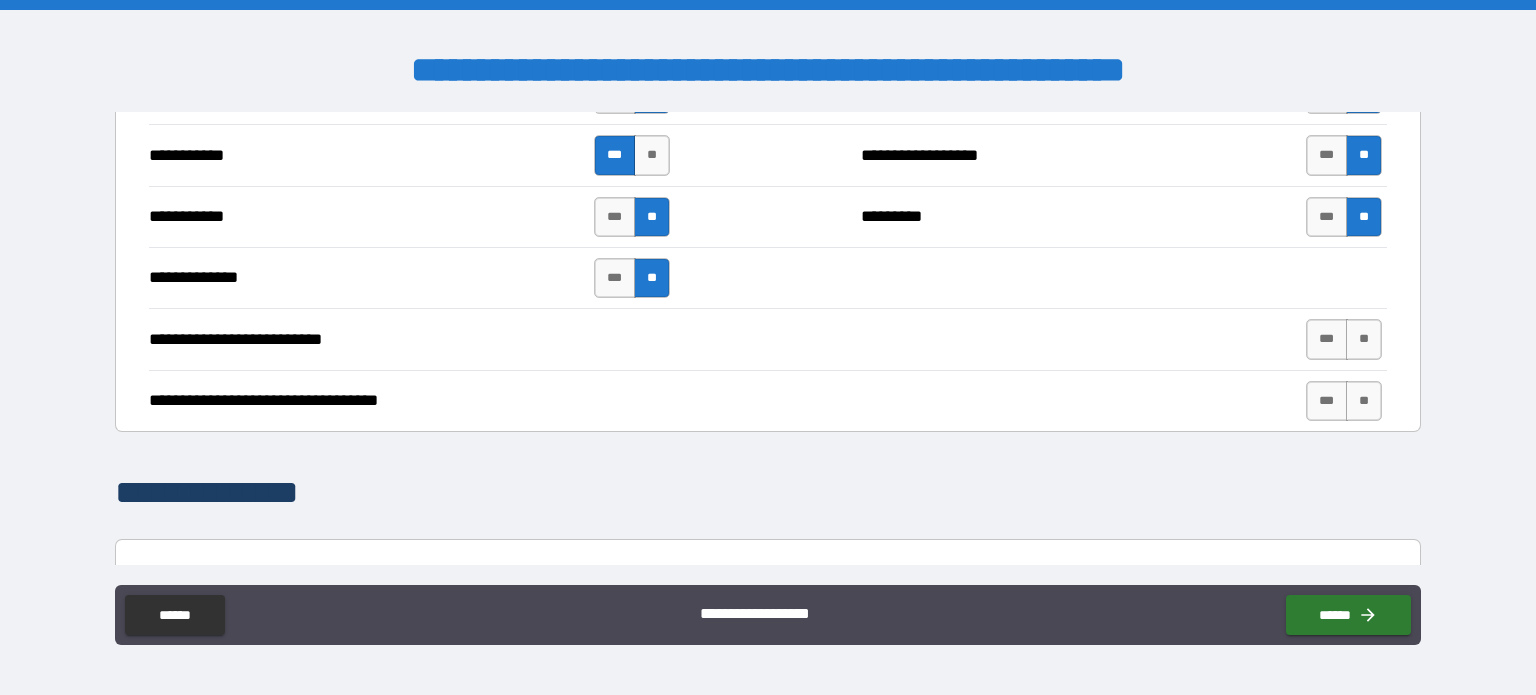 scroll, scrollTop: 1712, scrollLeft: 0, axis: vertical 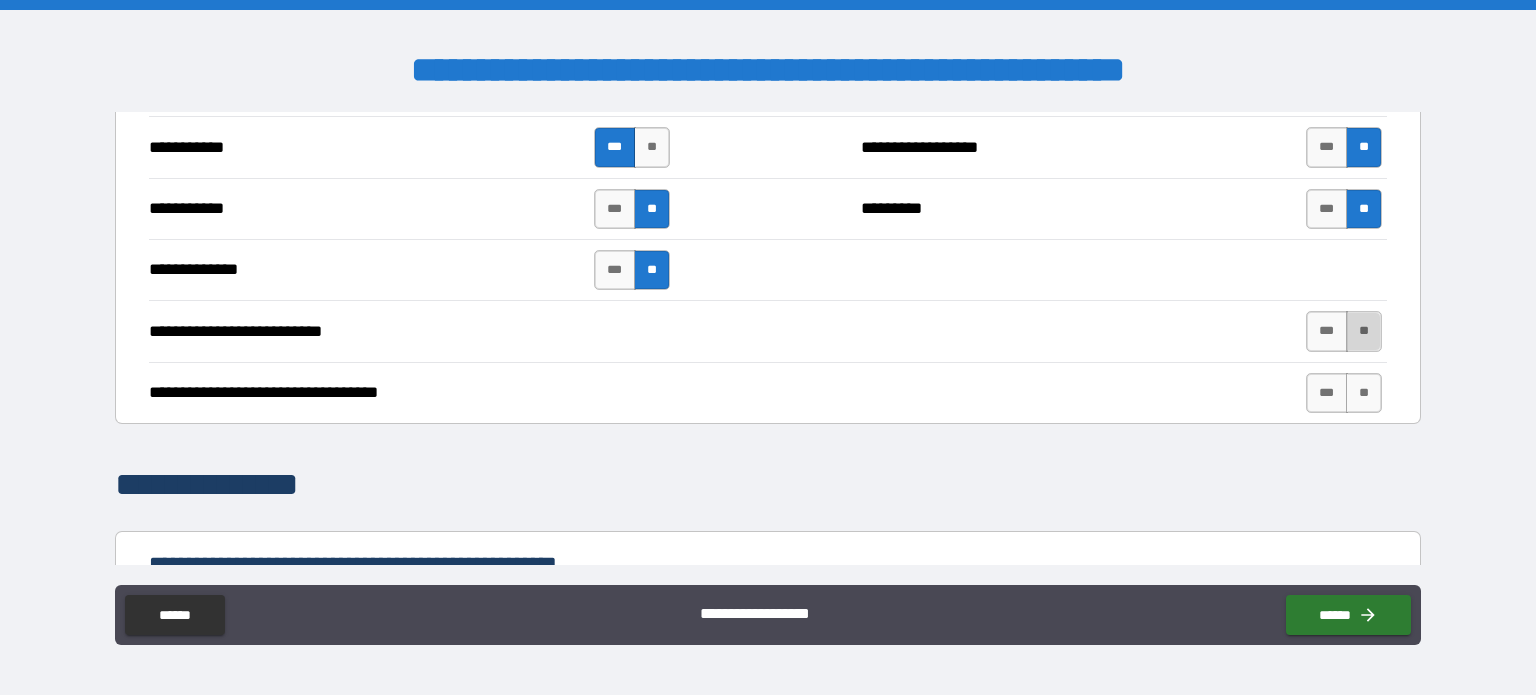 click on "**" at bounding box center (1364, 331) 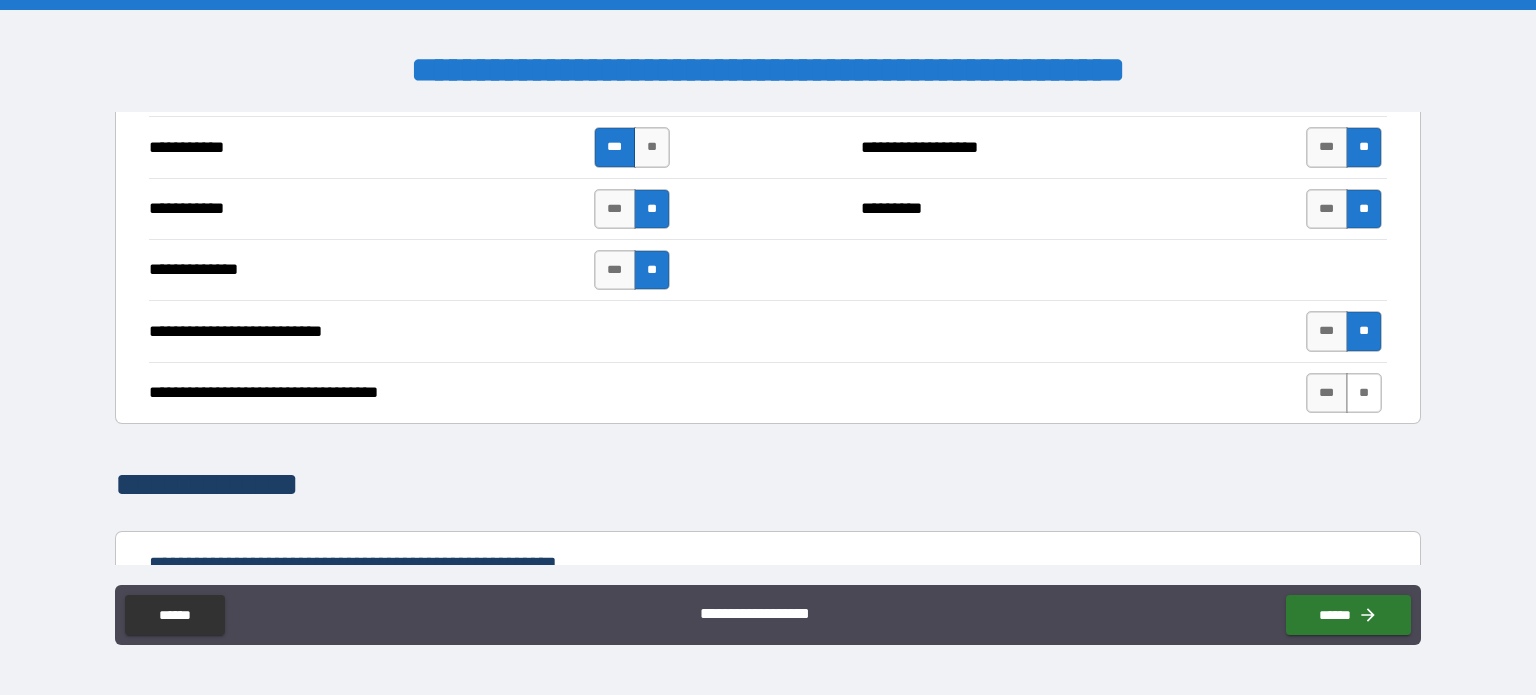 click on "**" at bounding box center (1364, 393) 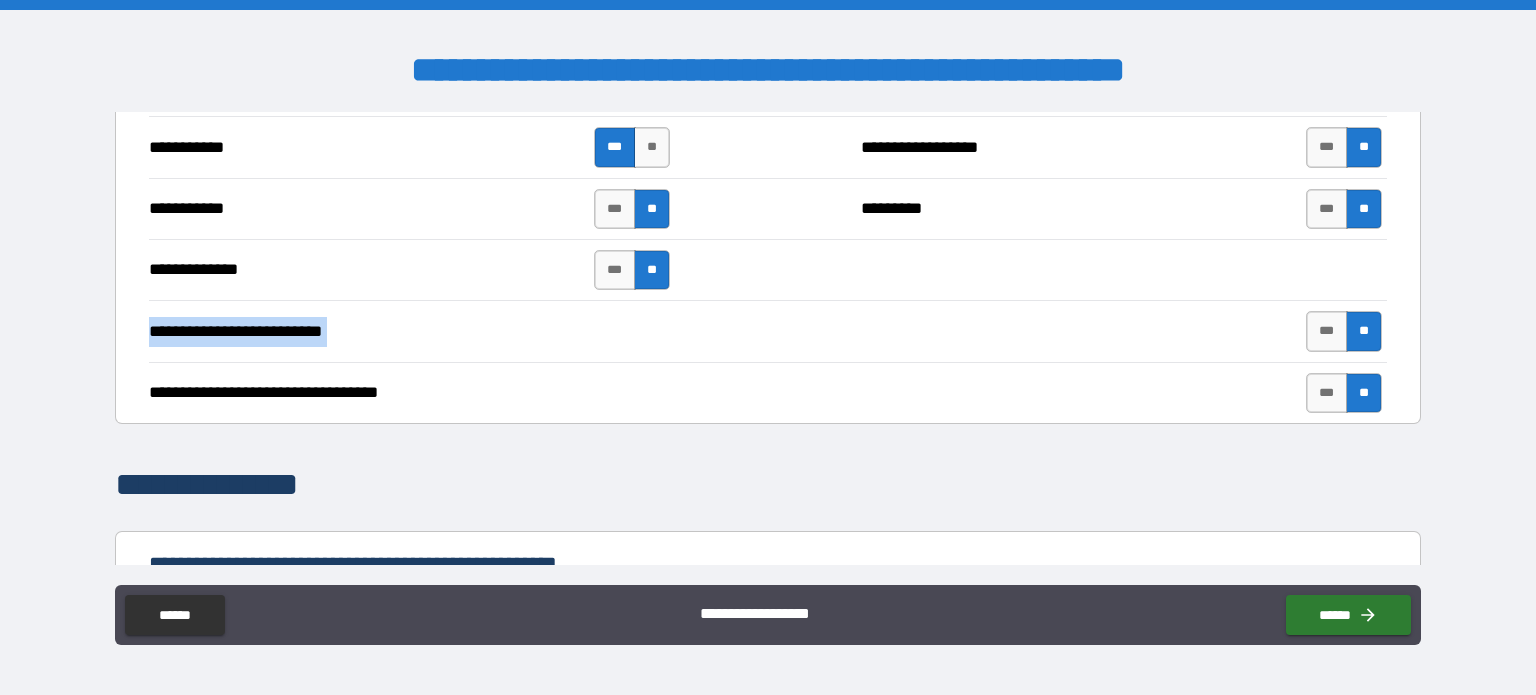 drag, startPoint x: 1407, startPoint y: 272, endPoint x: 1414, endPoint y: 297, distance: 25.96151 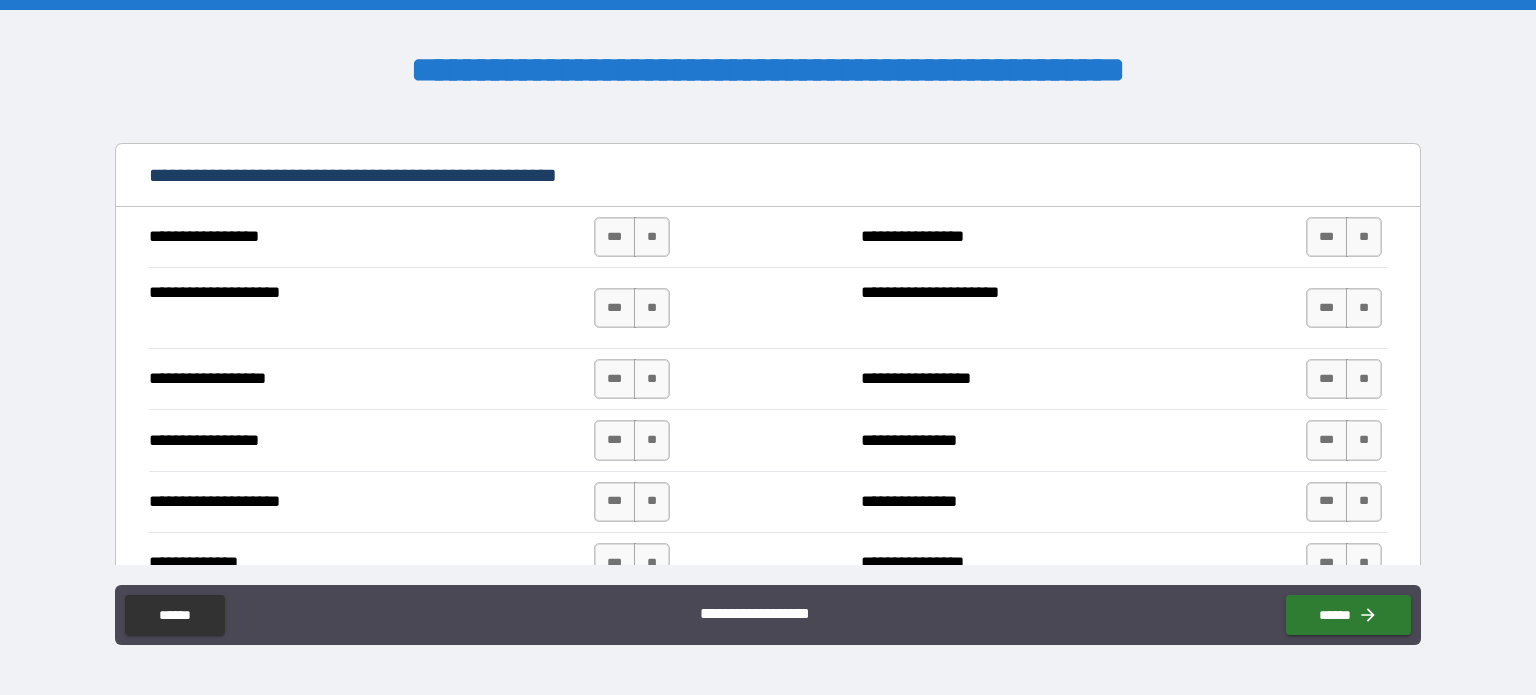 scroll, scrollTop: 2128, scrollLeft: 0, axis: vertical 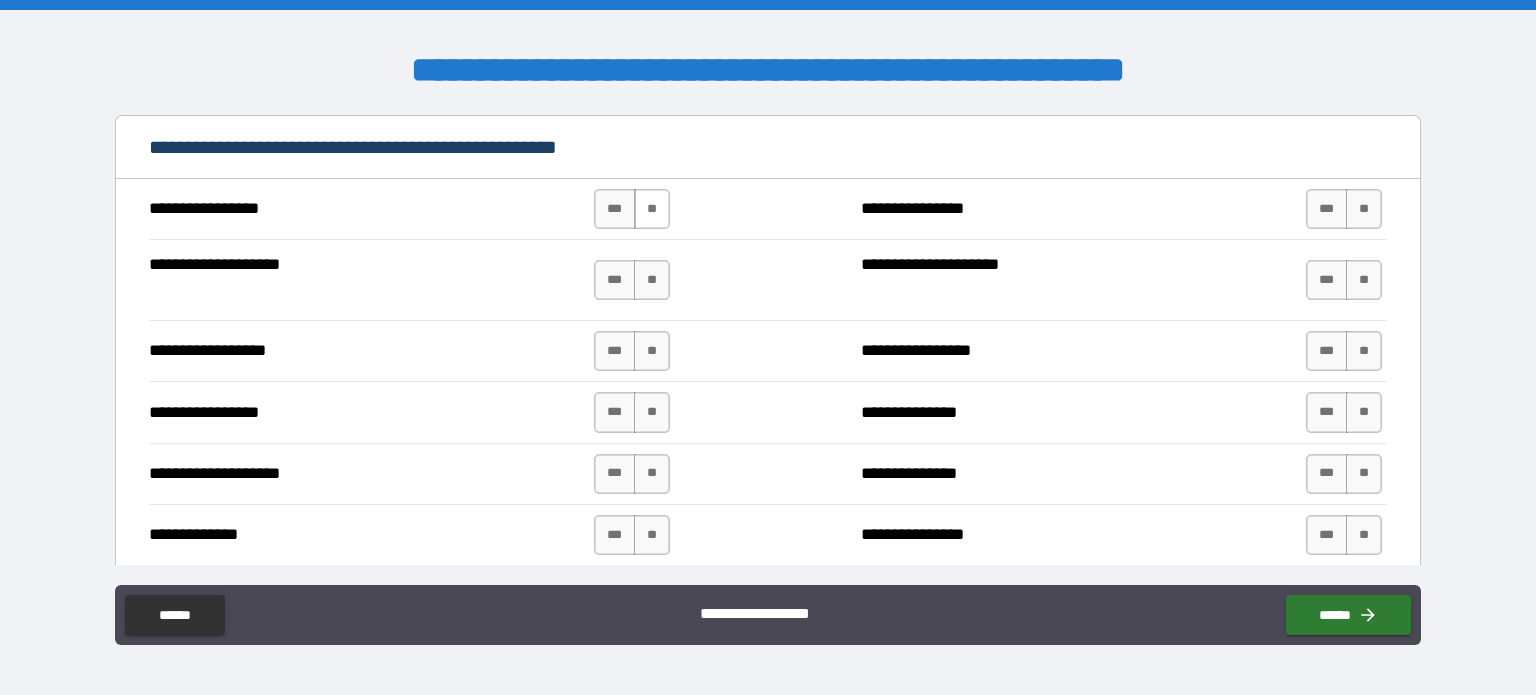 click on "**" at bounding box center (652, 209) 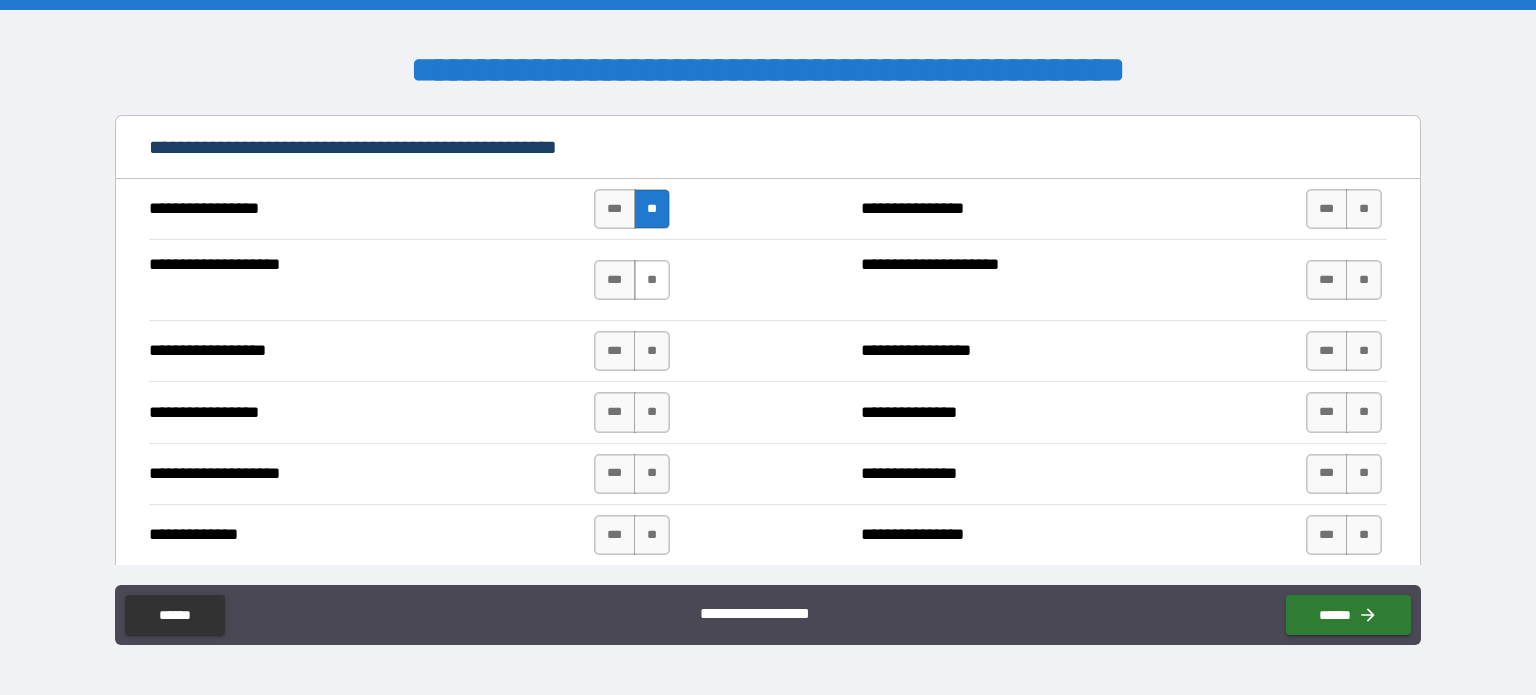 click on "**" at bounding box center [652, 280] 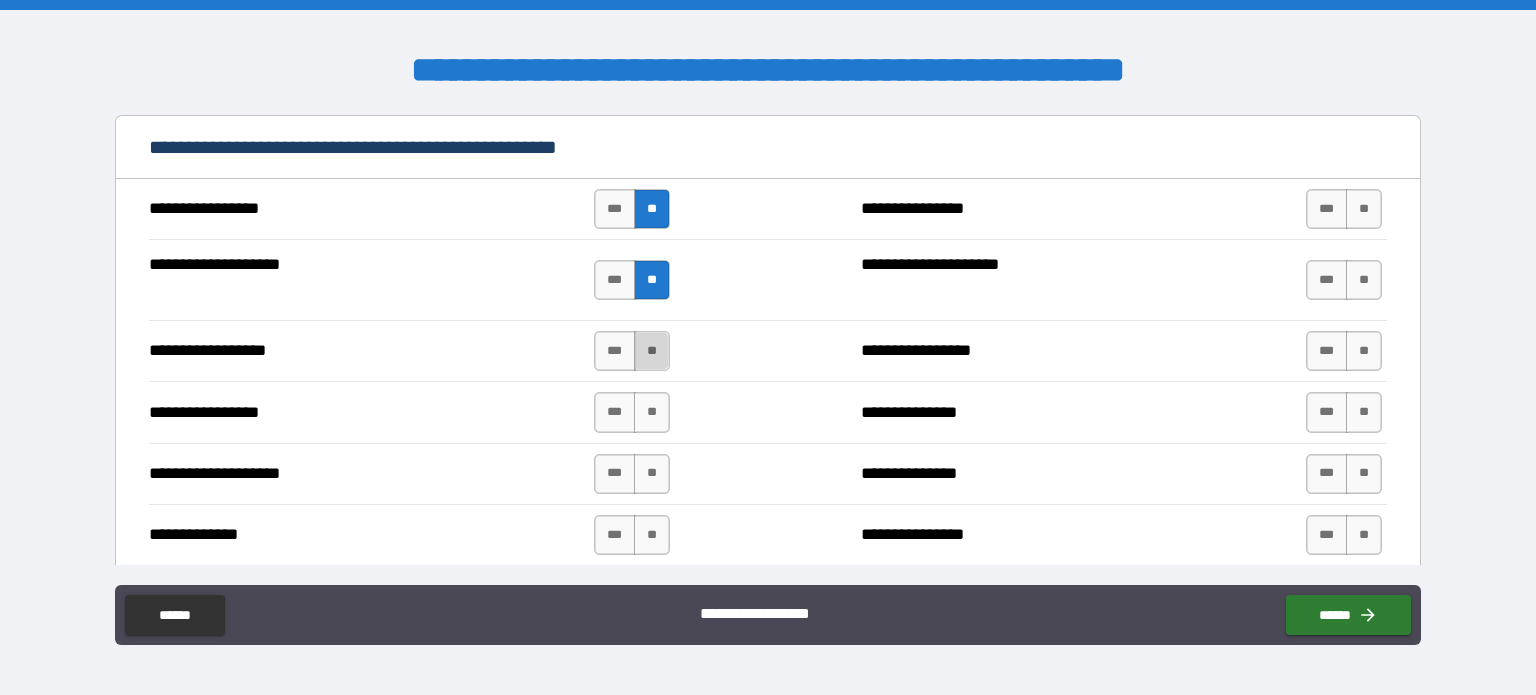 click on "**" at bounding box center (652, 351) 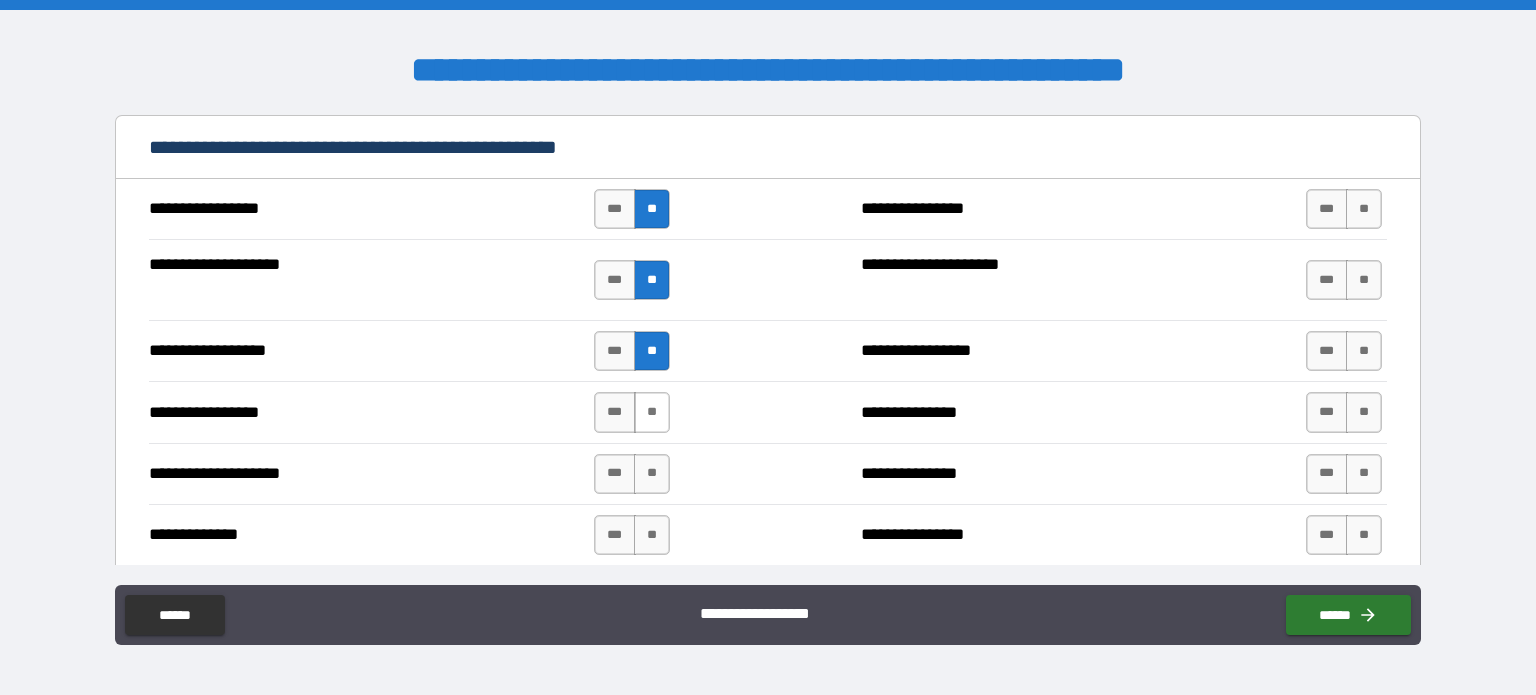 click on "**" at bounding box center [652, 412] 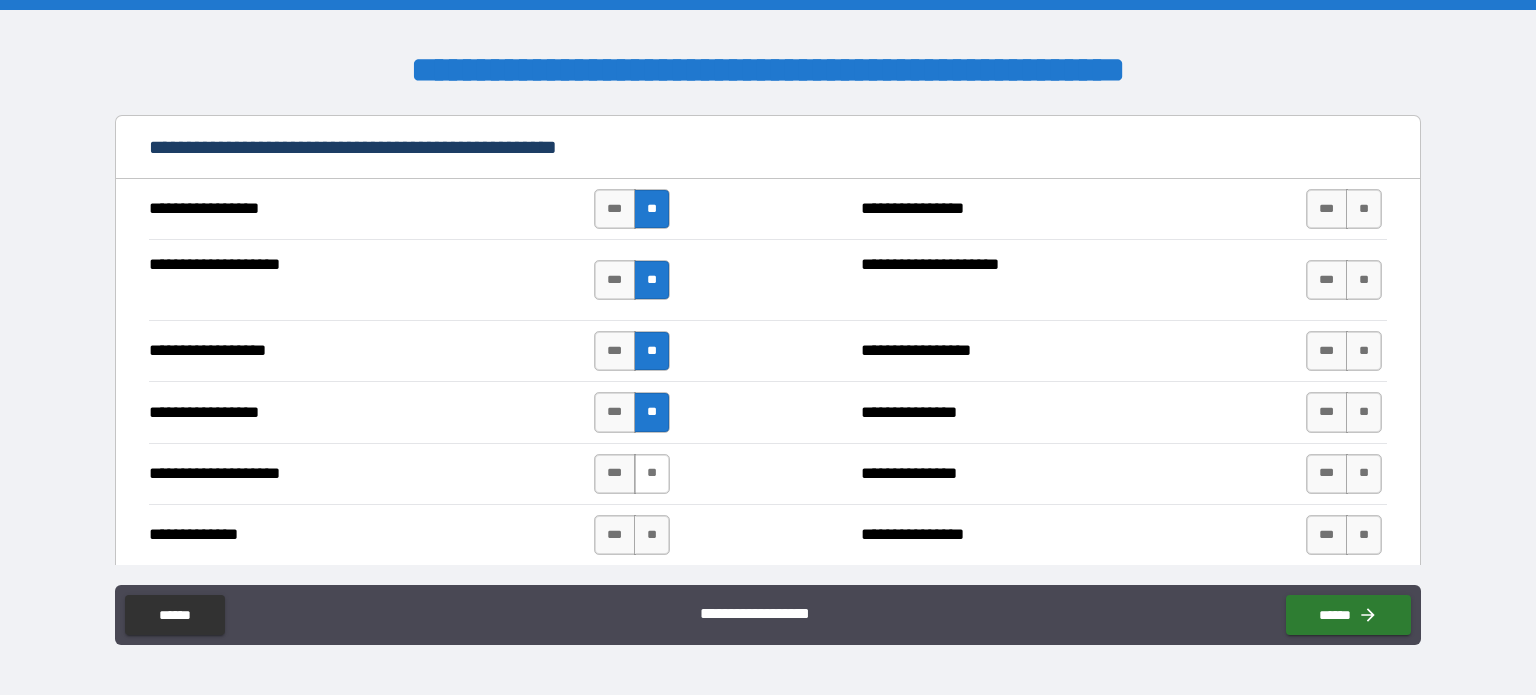 click on "**" at bounding box center [652, 474] 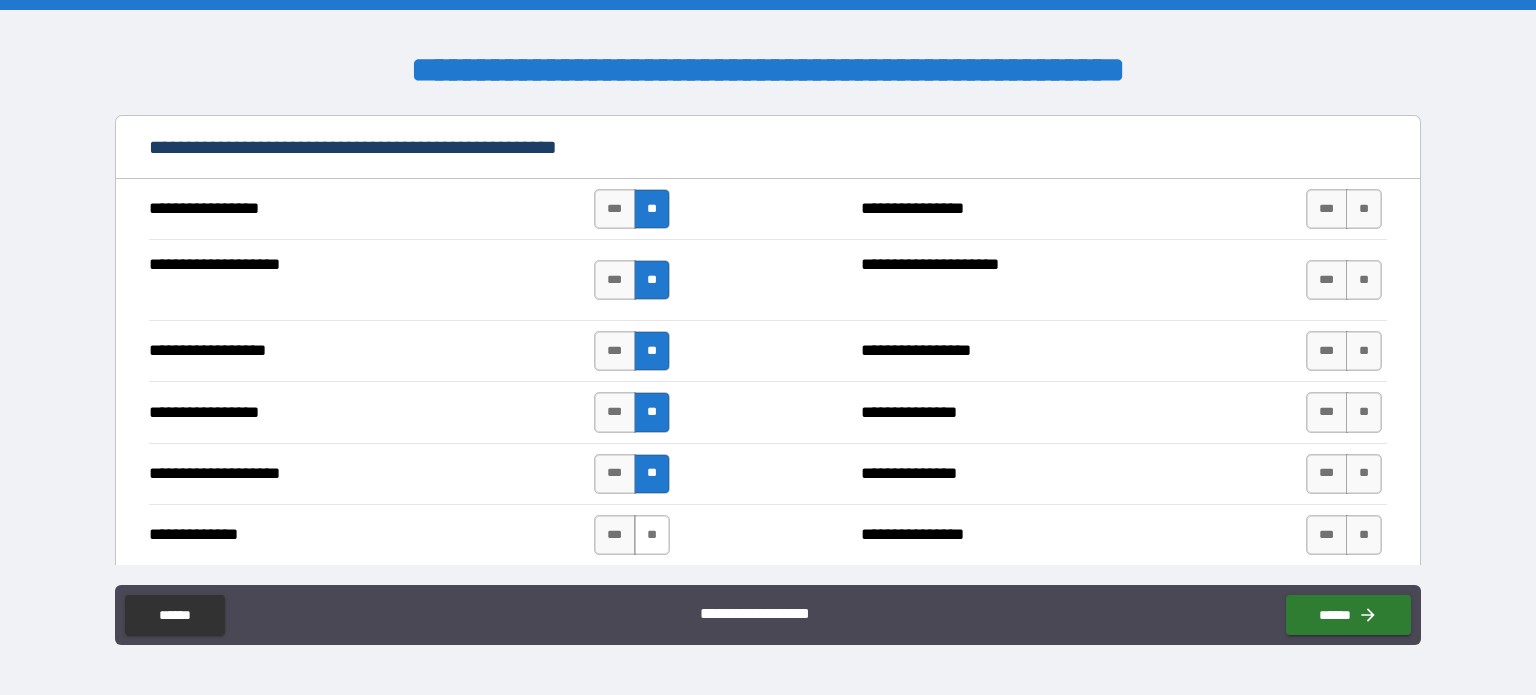 click on "**" at bounding box center (652, 535) 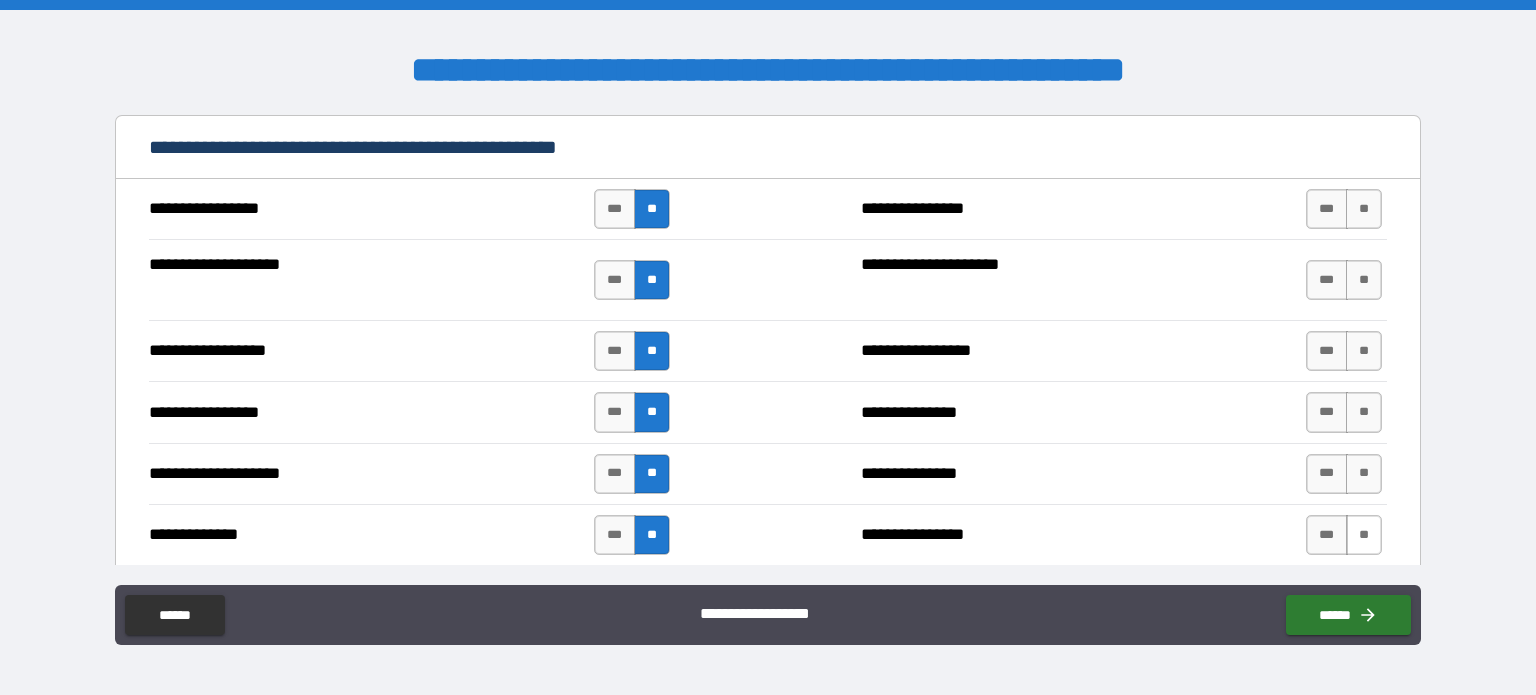 click on "**" at bounding box center [1364, 535] 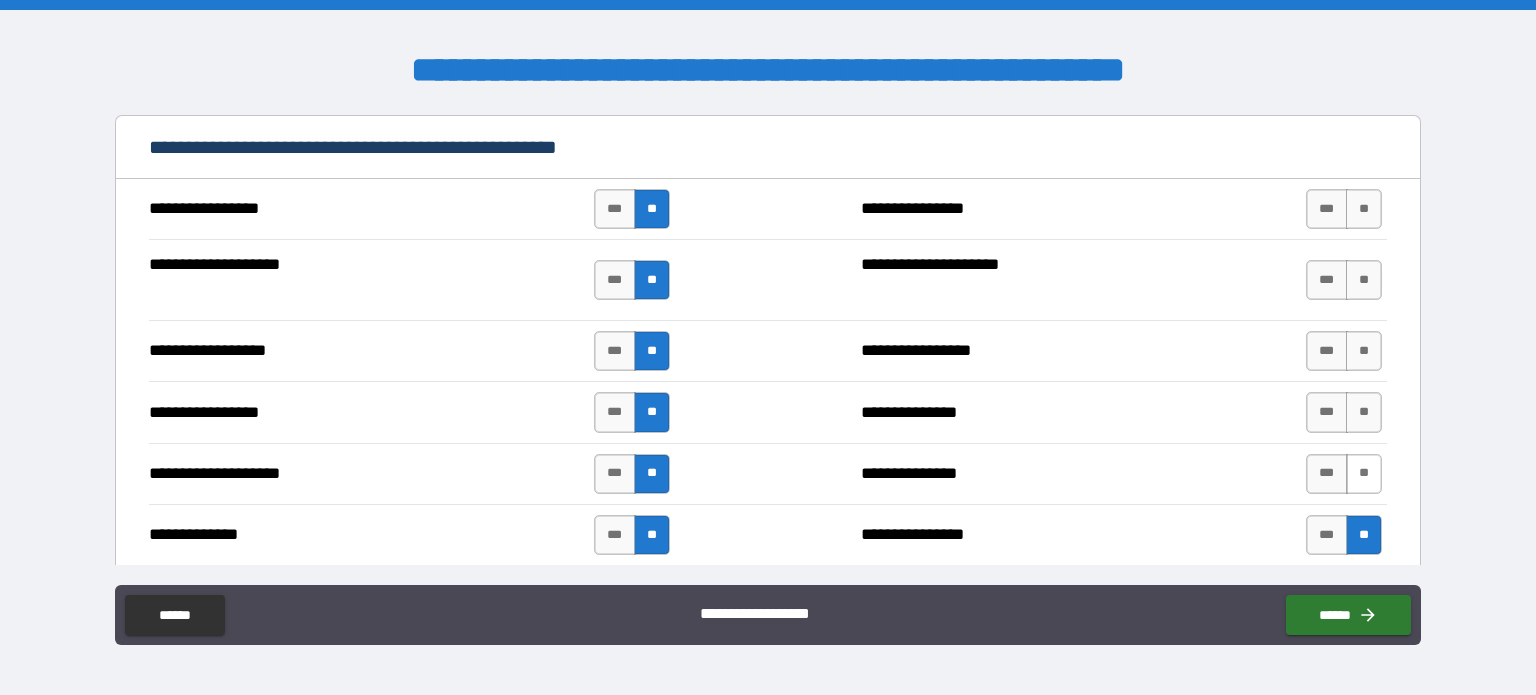 click on "**" at bounding box center (1364, 474) 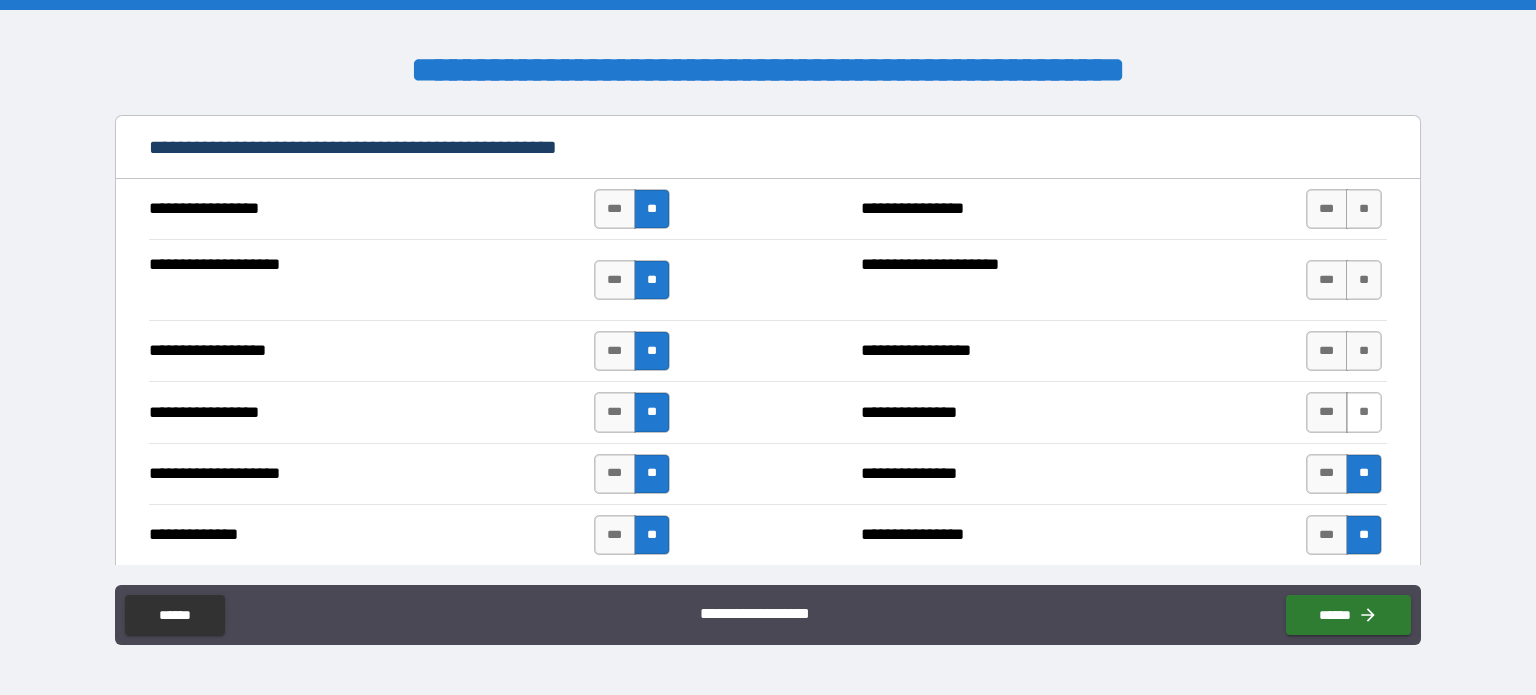 click on "**" at bounding box center (1364, 412) 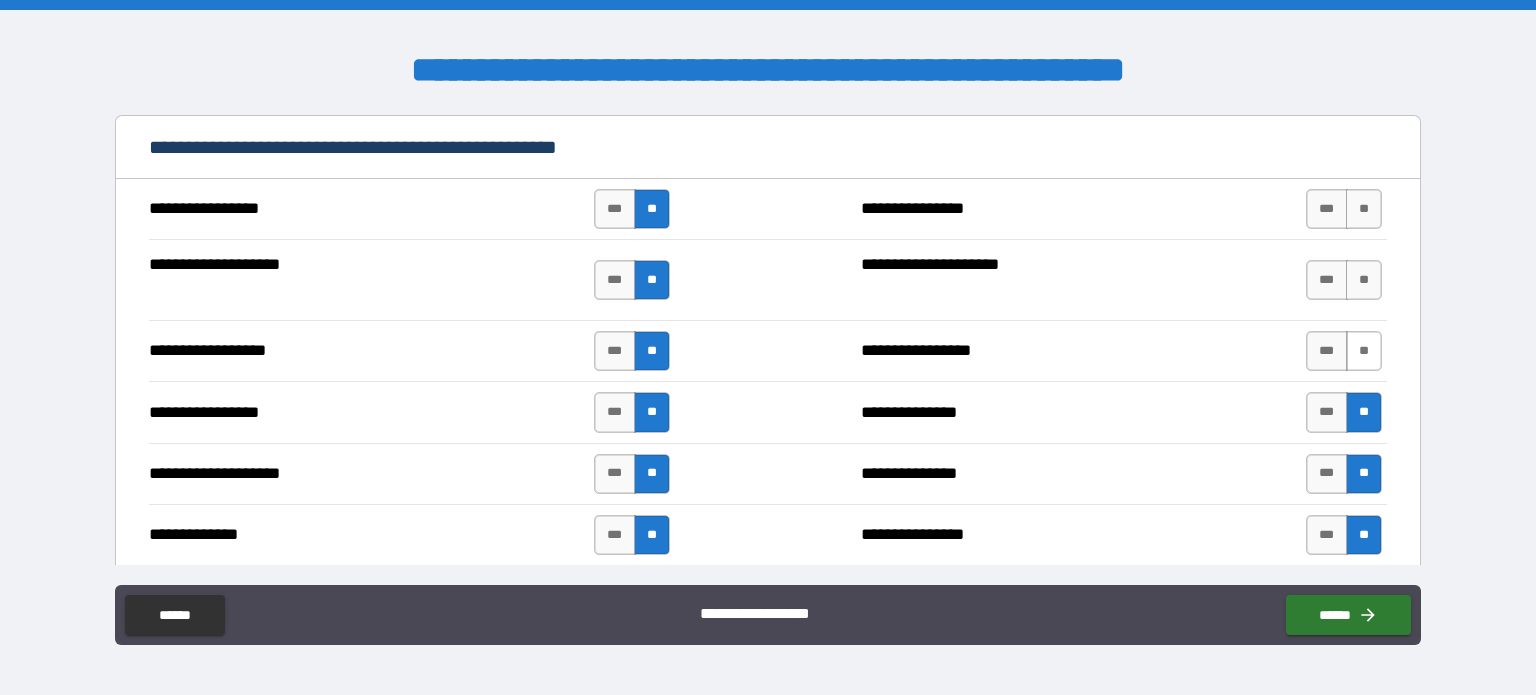 click on "**" at bounding box center [1364, 351] 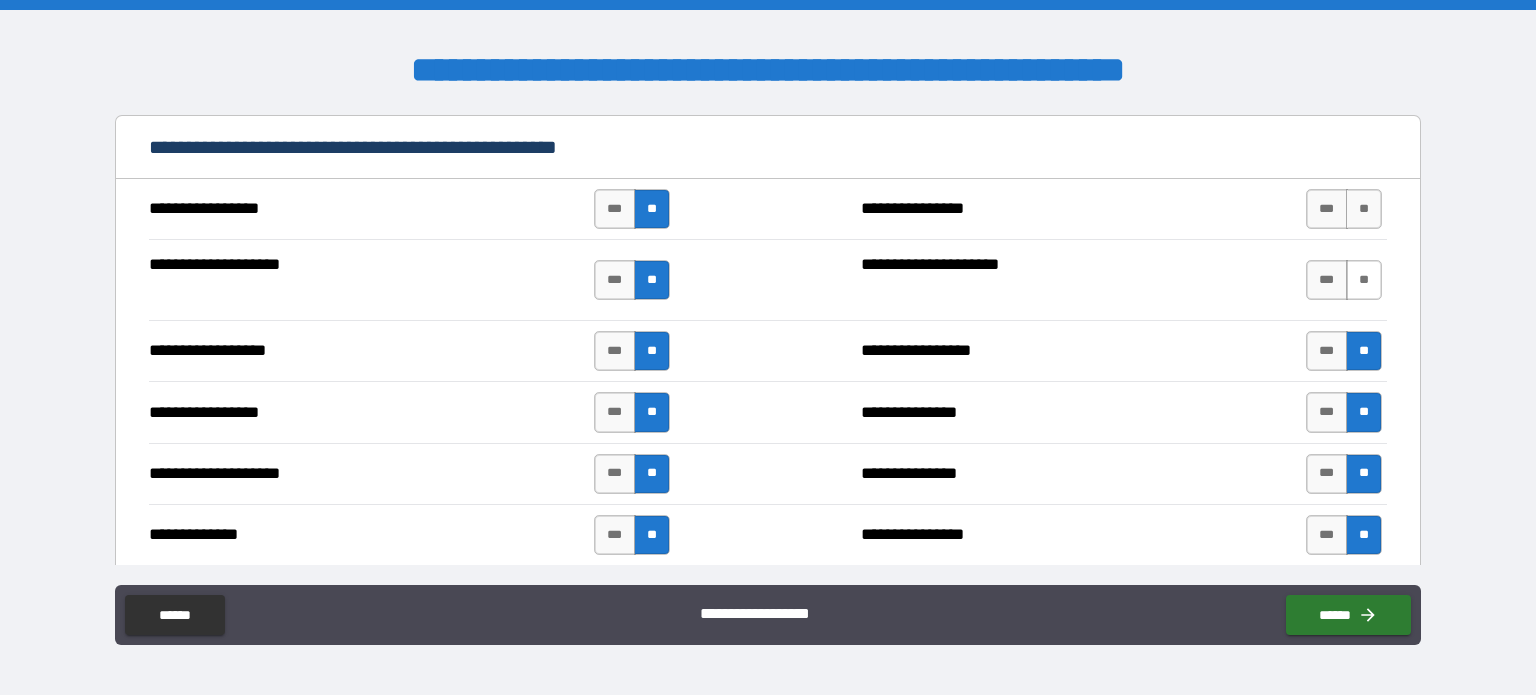 click on "**" at bounding box center [1364, 280] 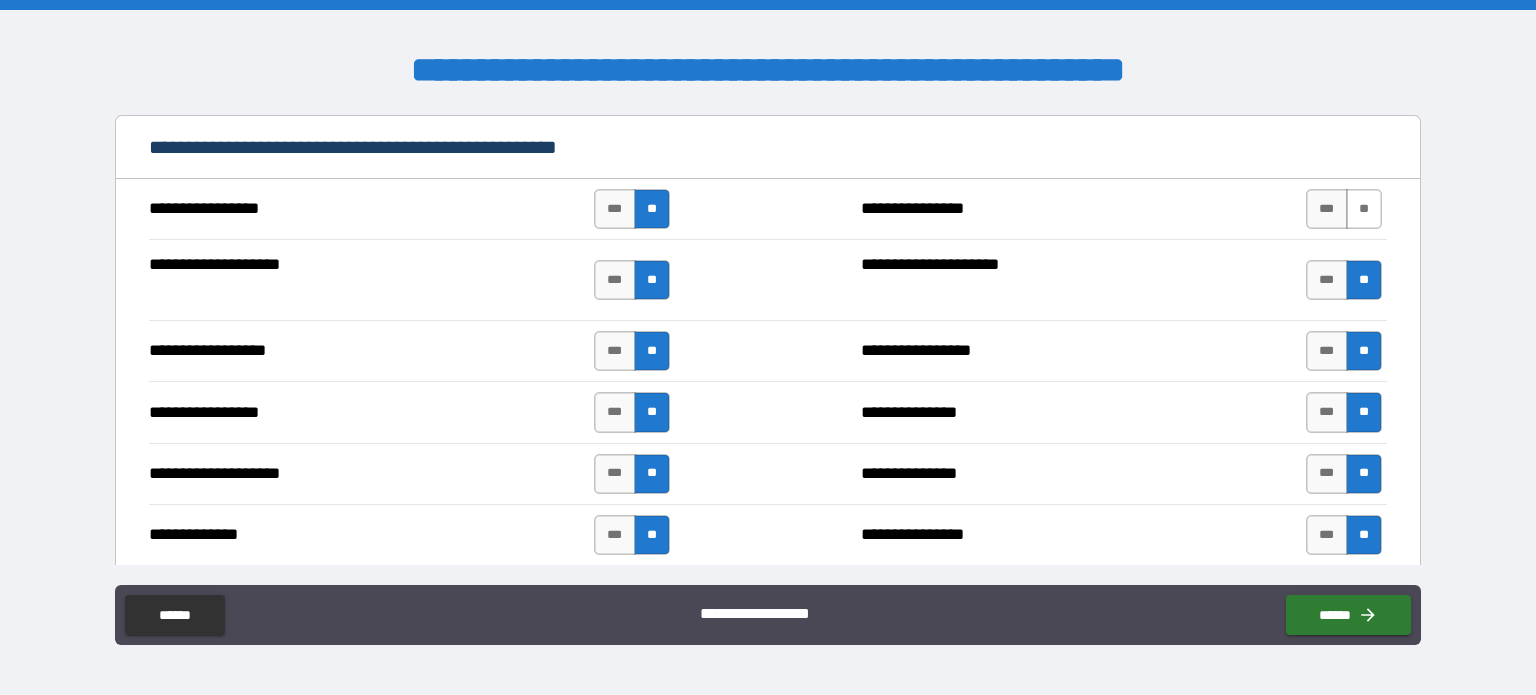 click on "**" at bounding box center [1364, 209] 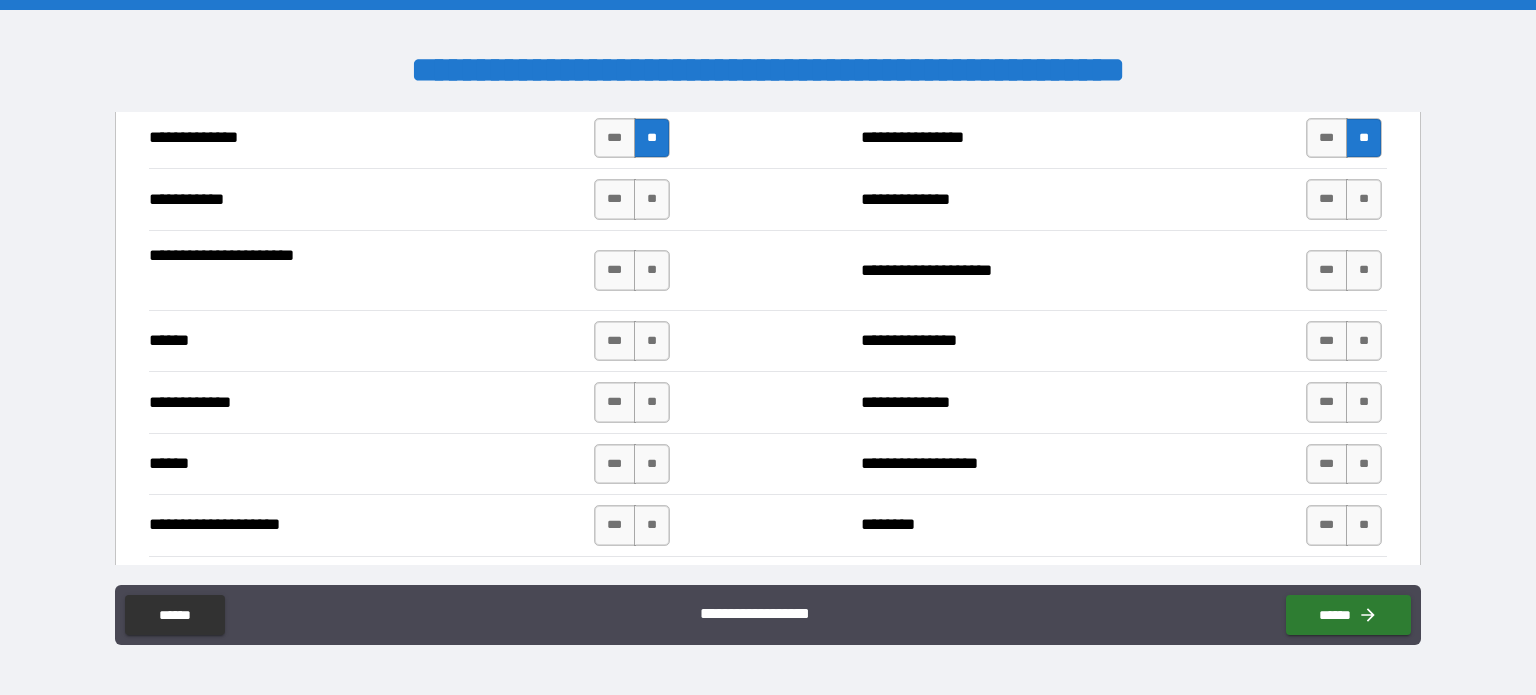 scroll, scrollTop: 2545, scrollLeft: 0, axis: vertical 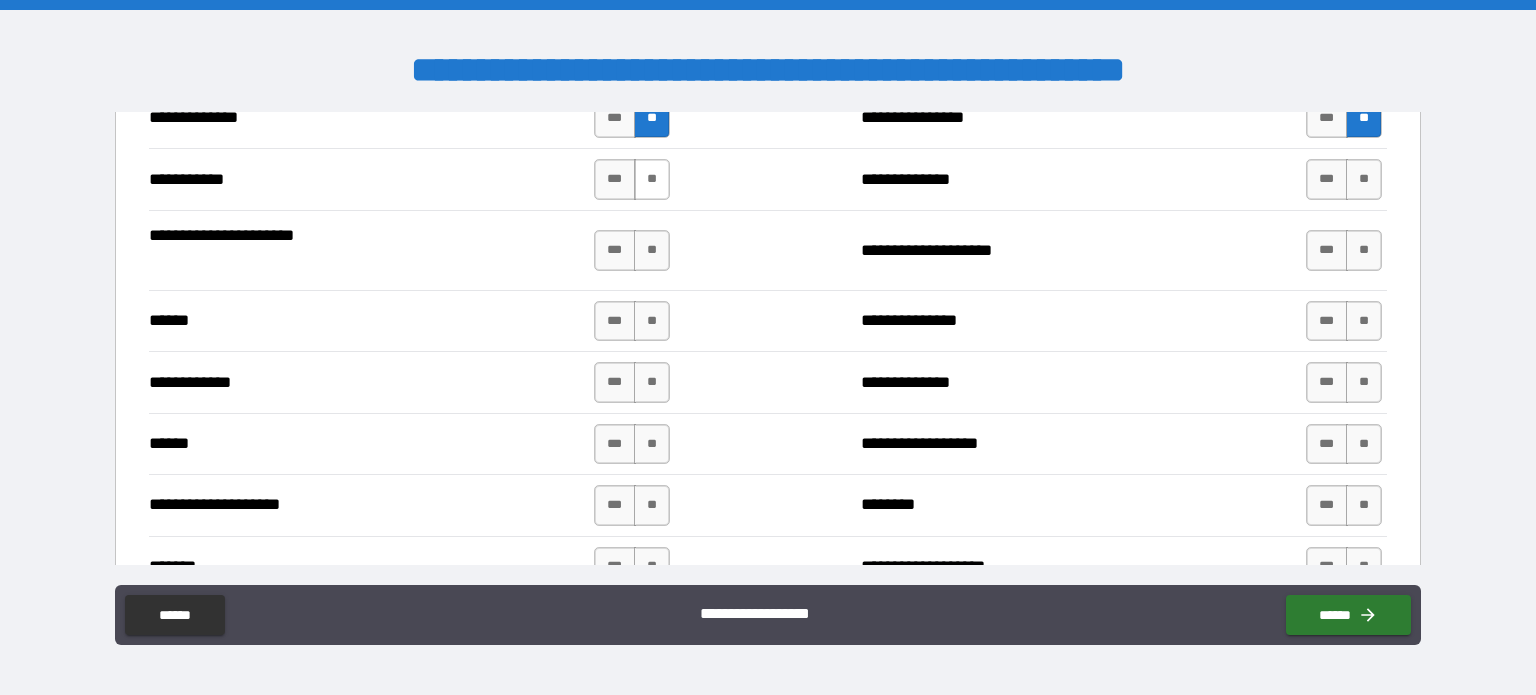 click on "**" at bounding box center [652, 179] 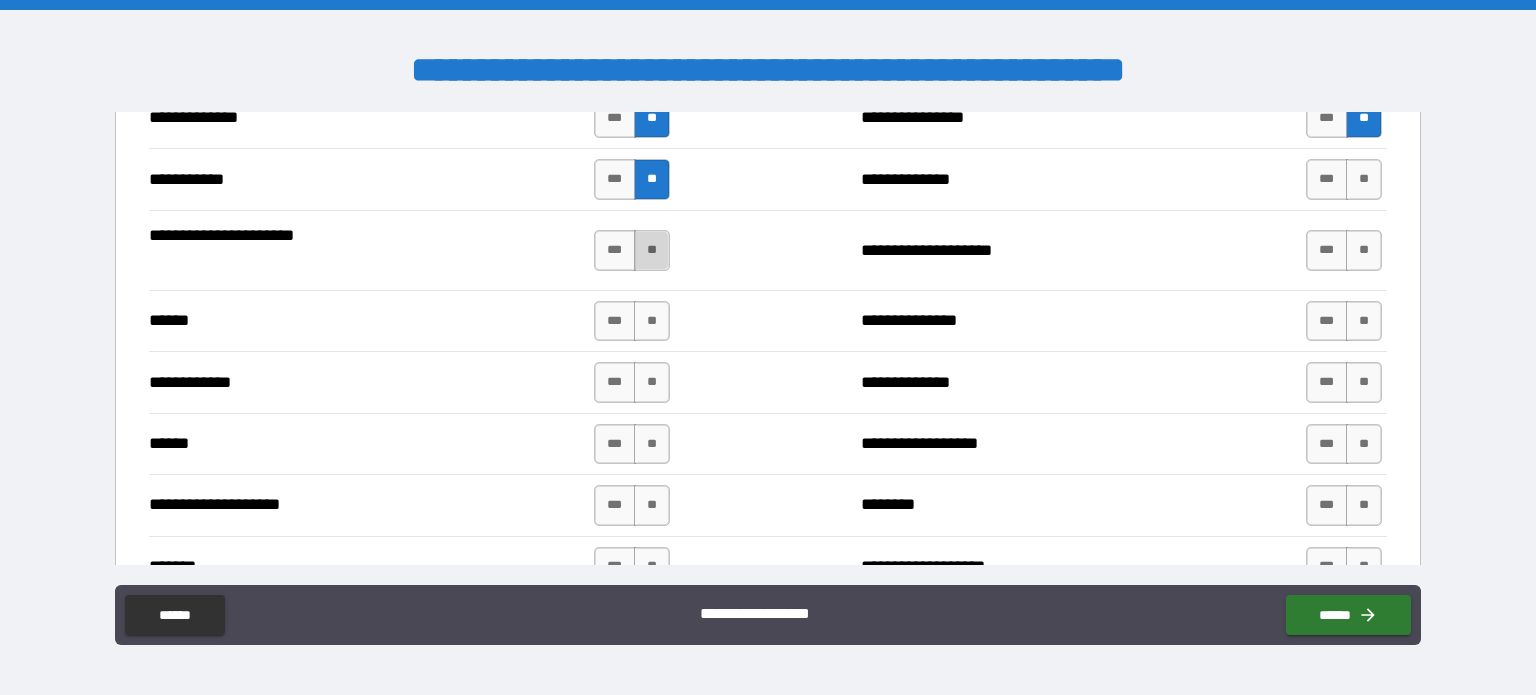 click on "**" at bounding box center [652, 250] 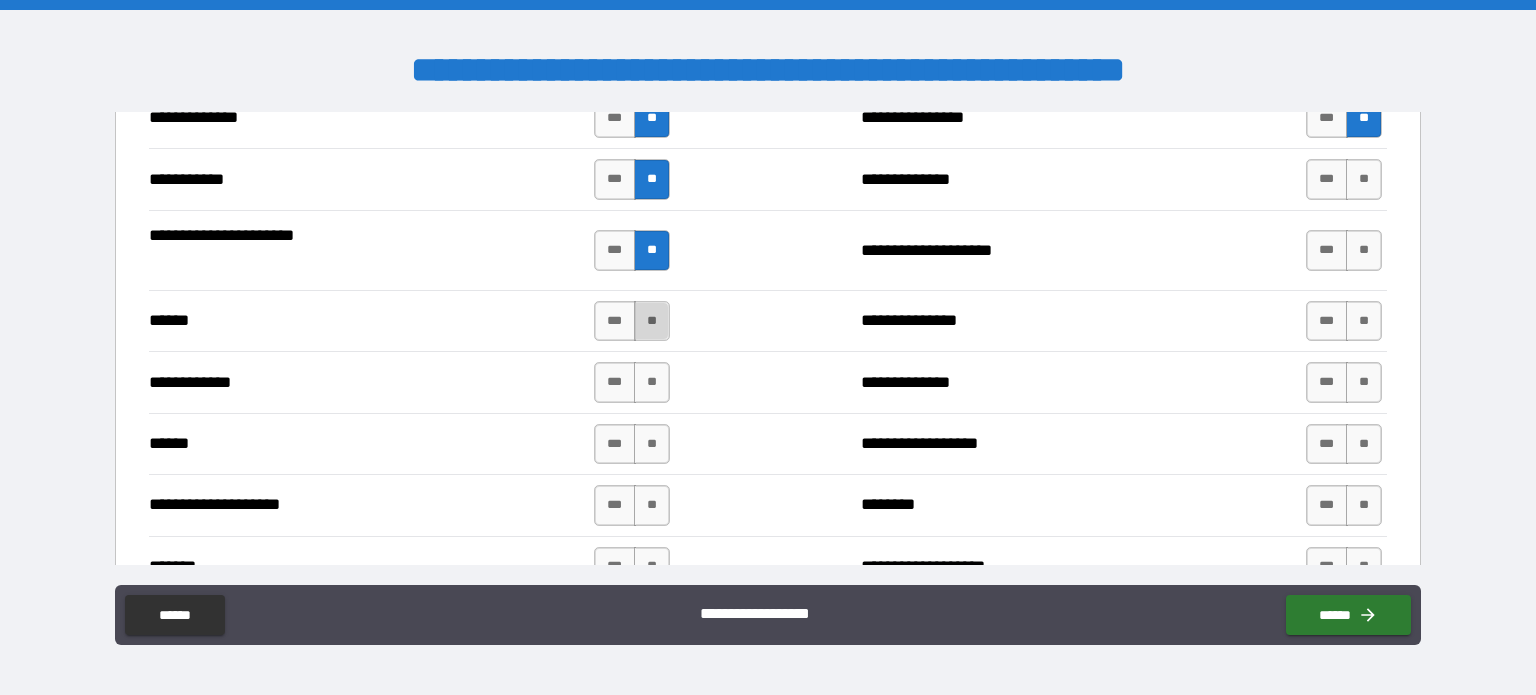 click on "**" at bounding box center [652, 321] 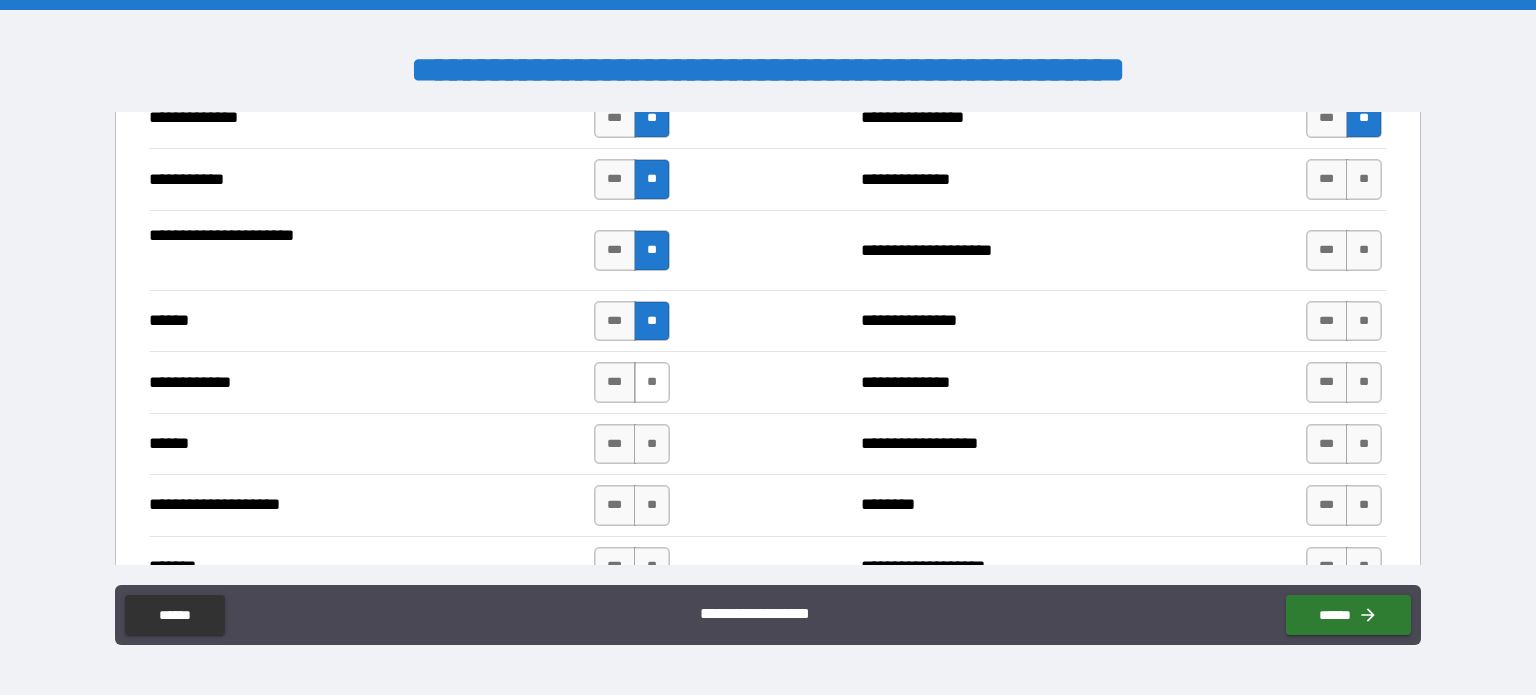 click on "**" at bounding box center (652, 382) 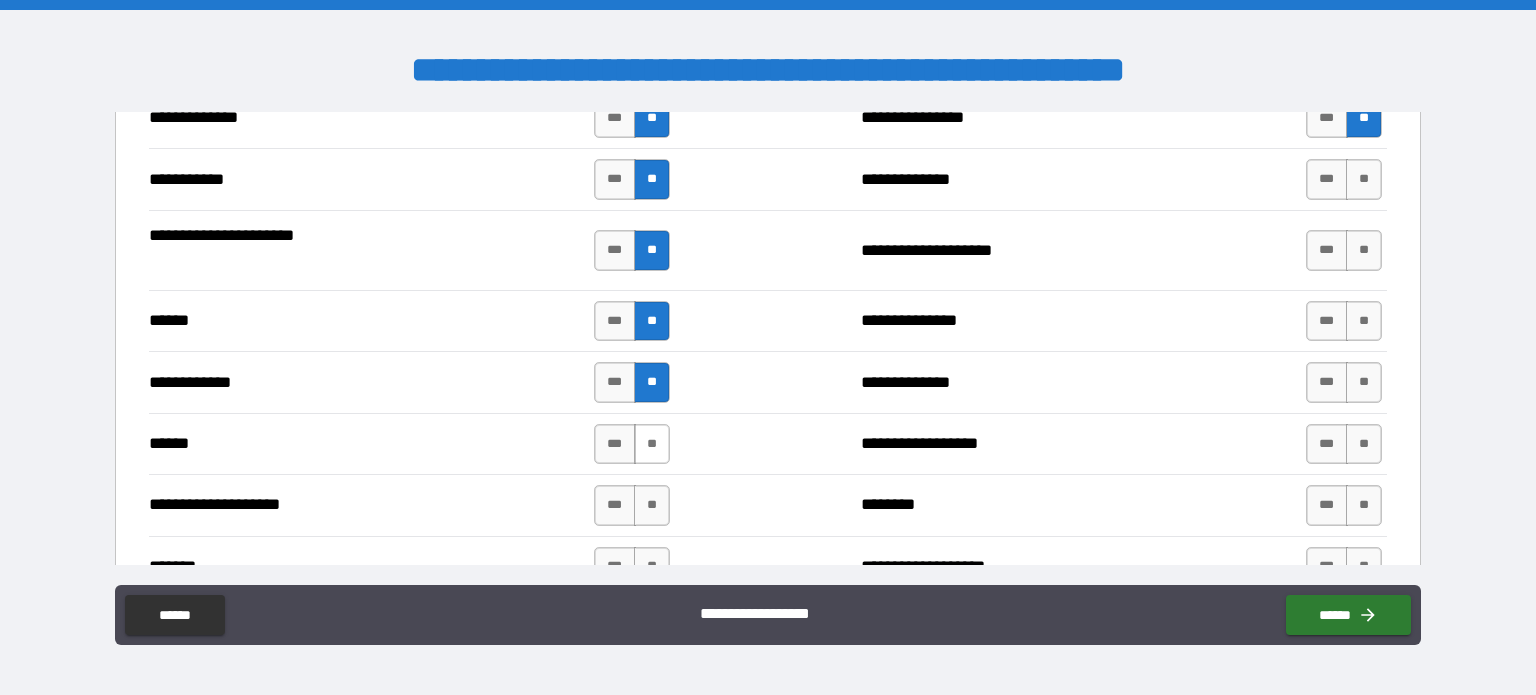 click on "**" at bounding box center (652, 444) 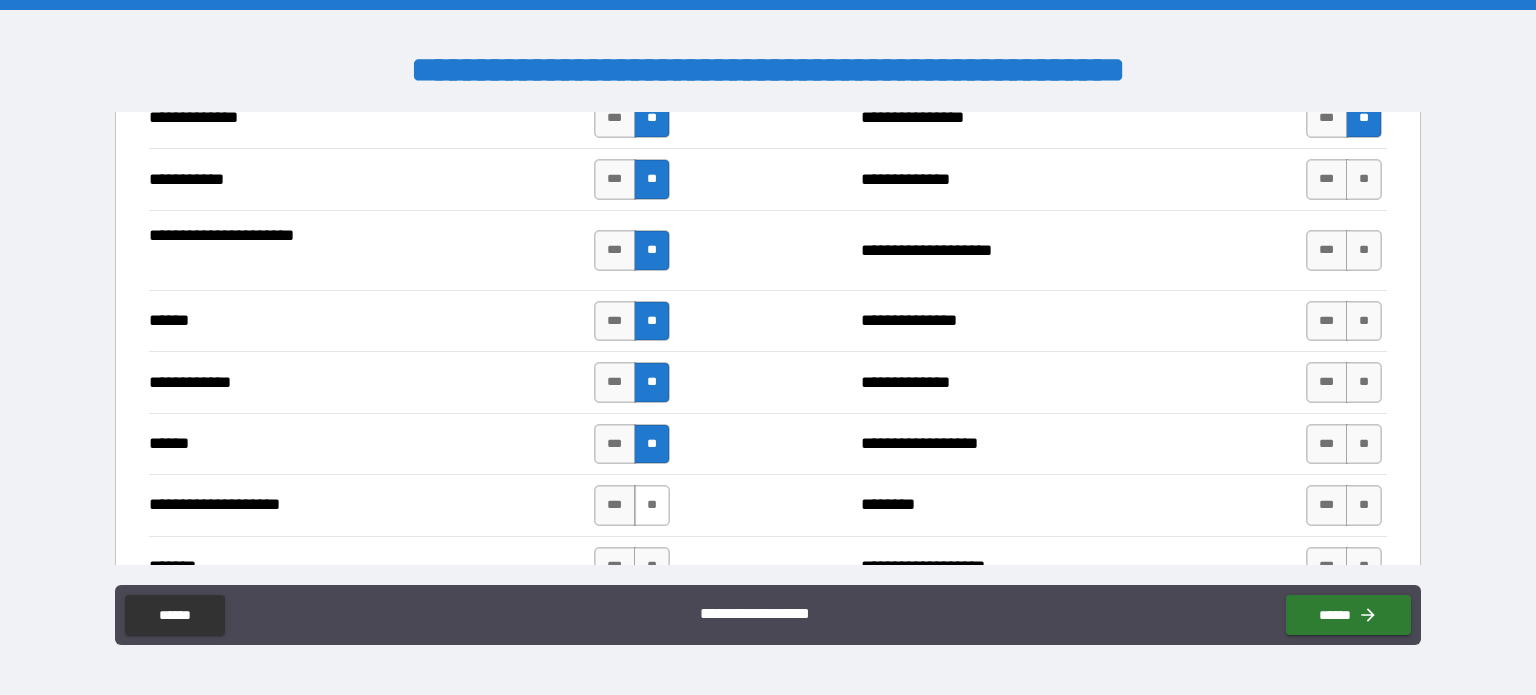 click on "**" at bounding box center (652, 505) 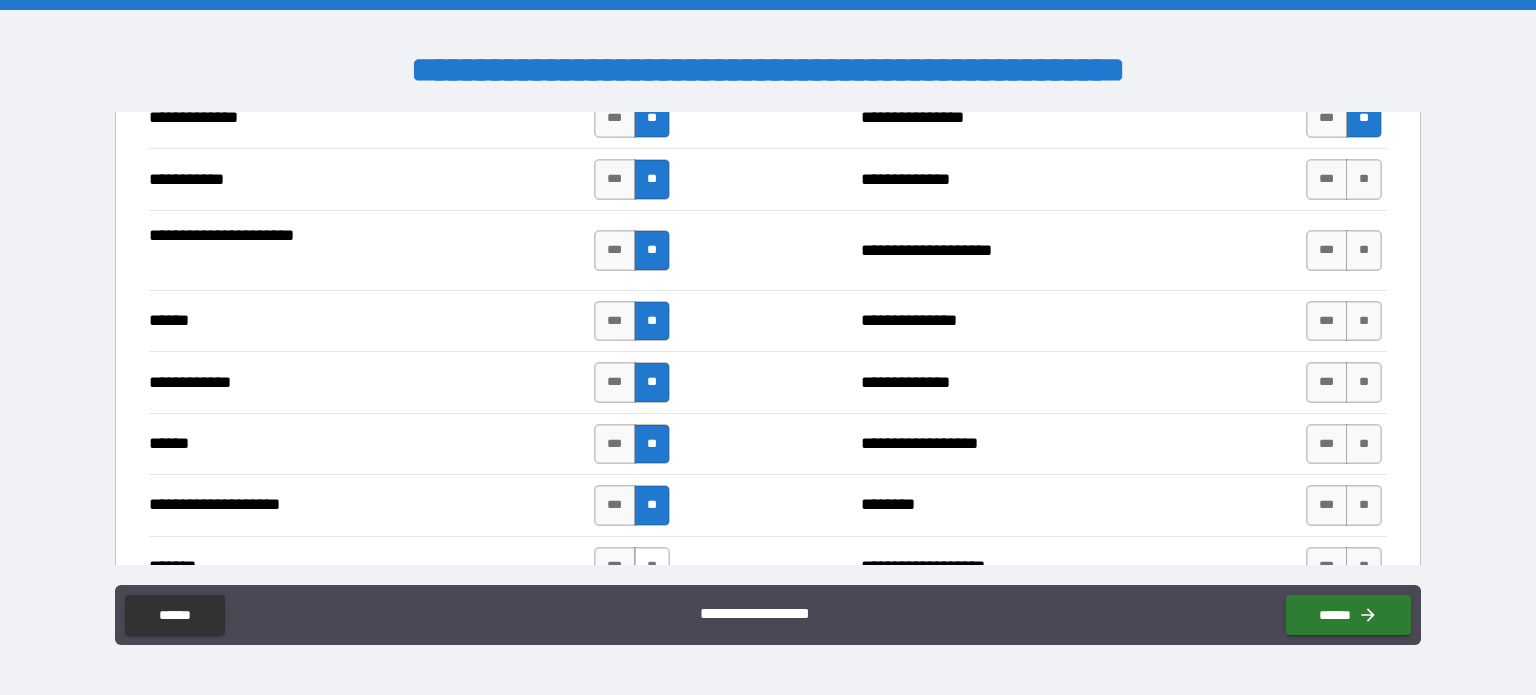 click on "**" at bounding box center [652, 567] 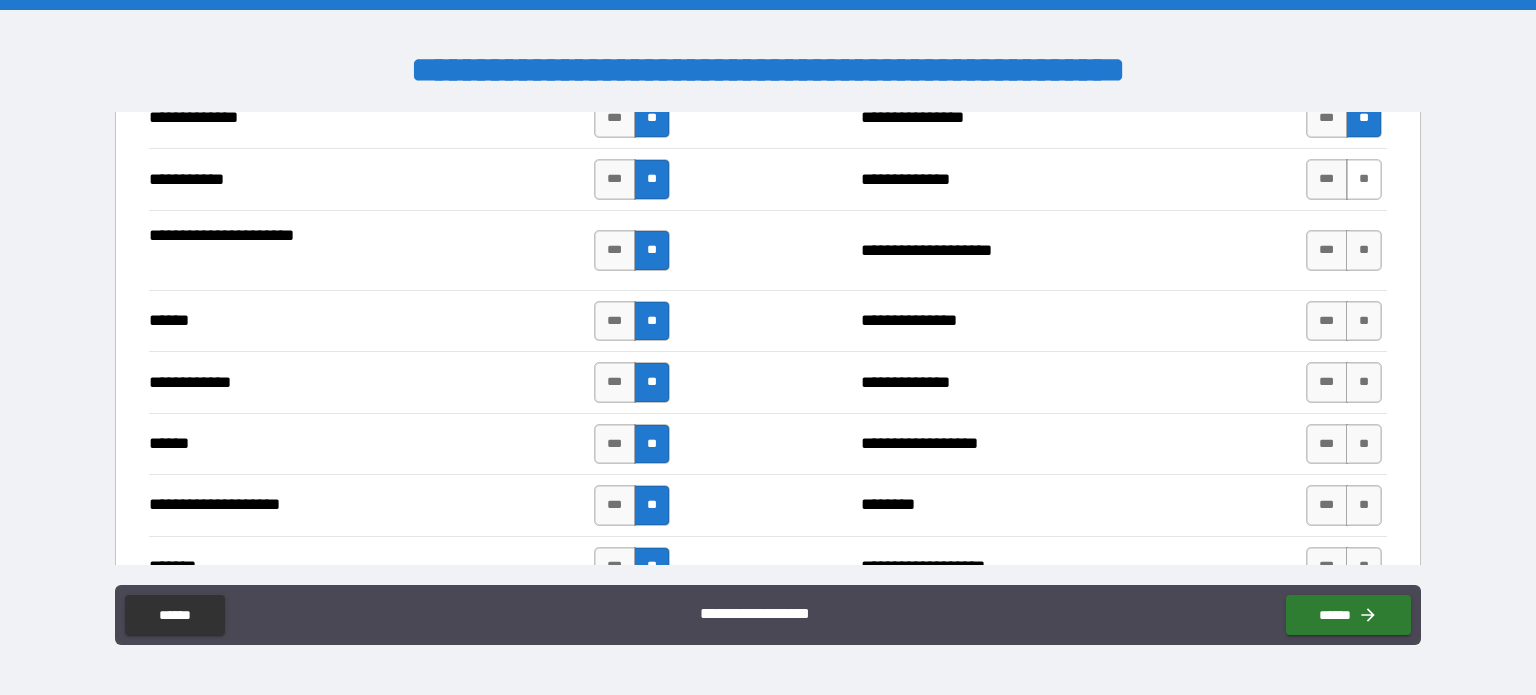 click on "**" at bounding box center [1364, 179] 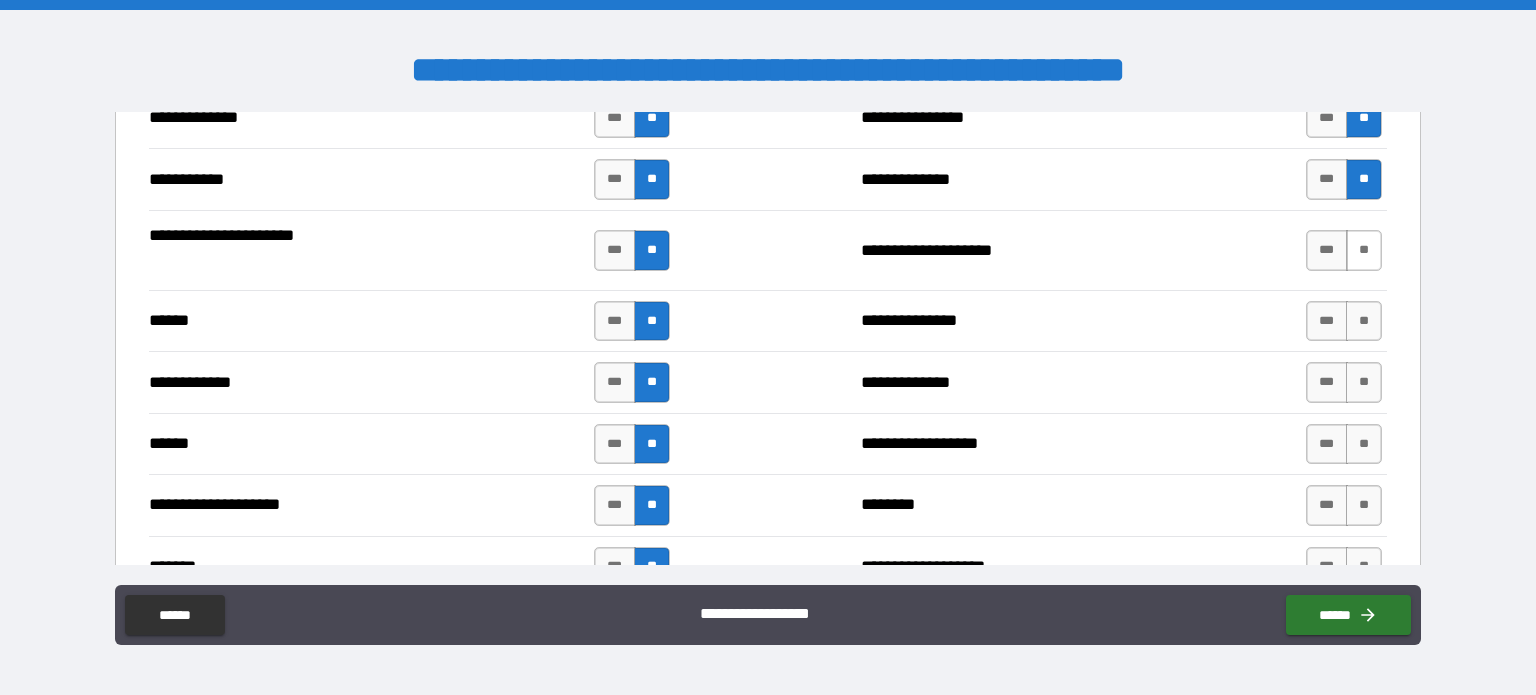 click on "**" at bounding box center [1364, 250] 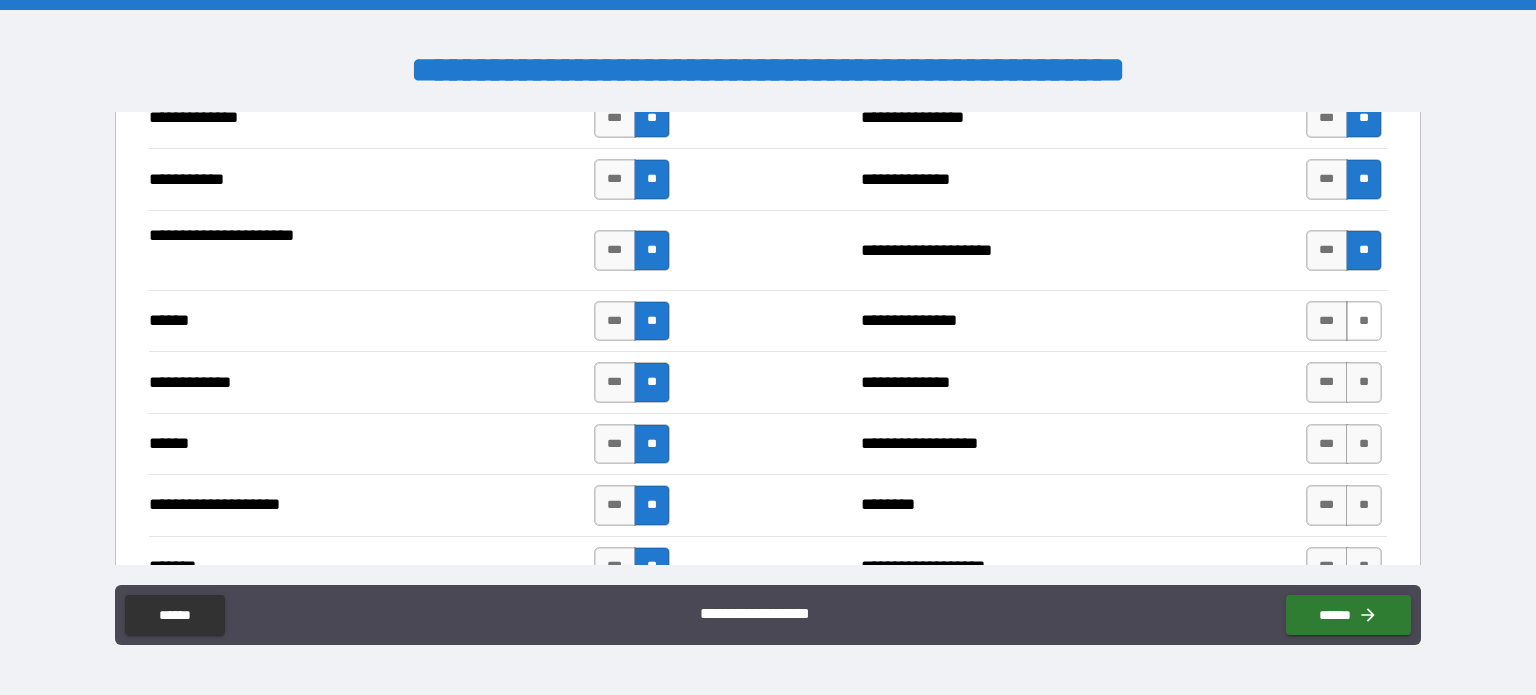 click on "**" at bounding box center [1364, 321] 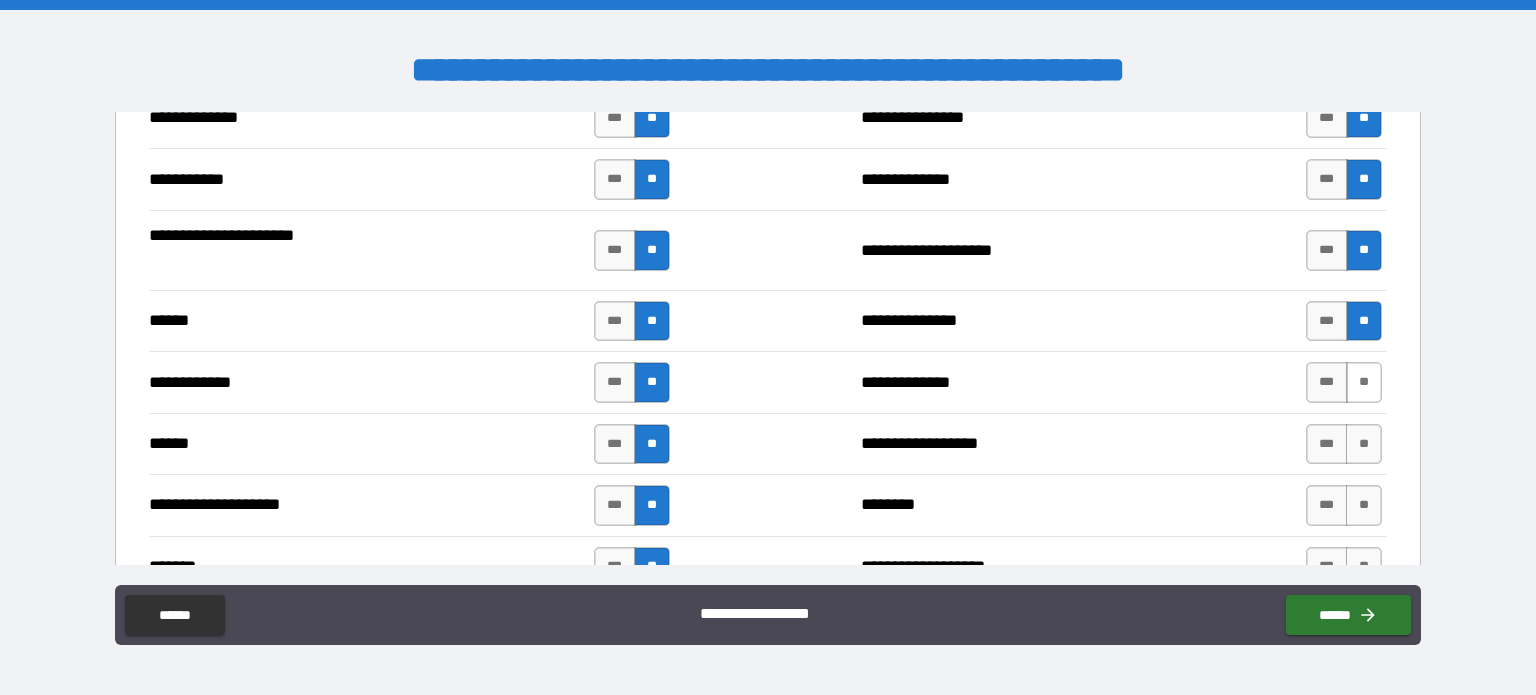 click on "**" at bounding box center [1364, 382] 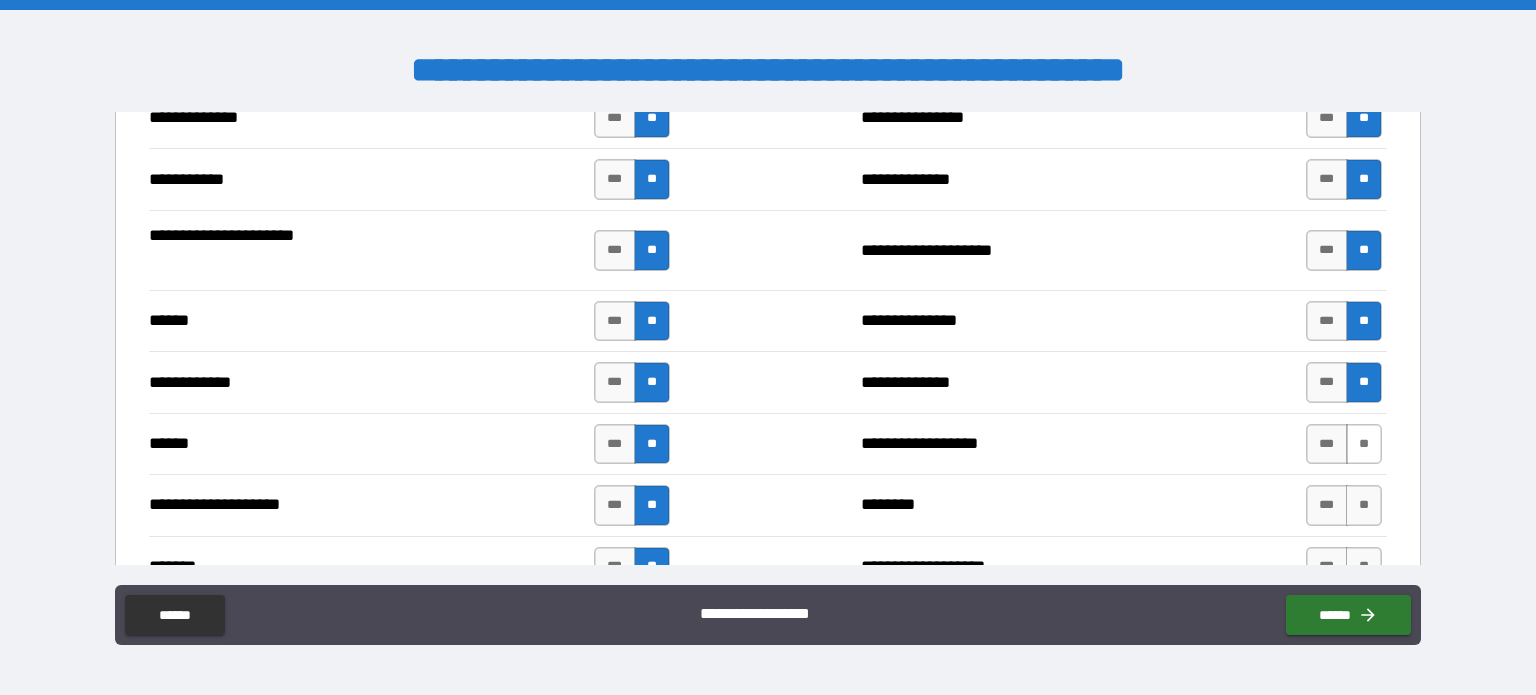 click on "**" at bounding box center [1364, 444] 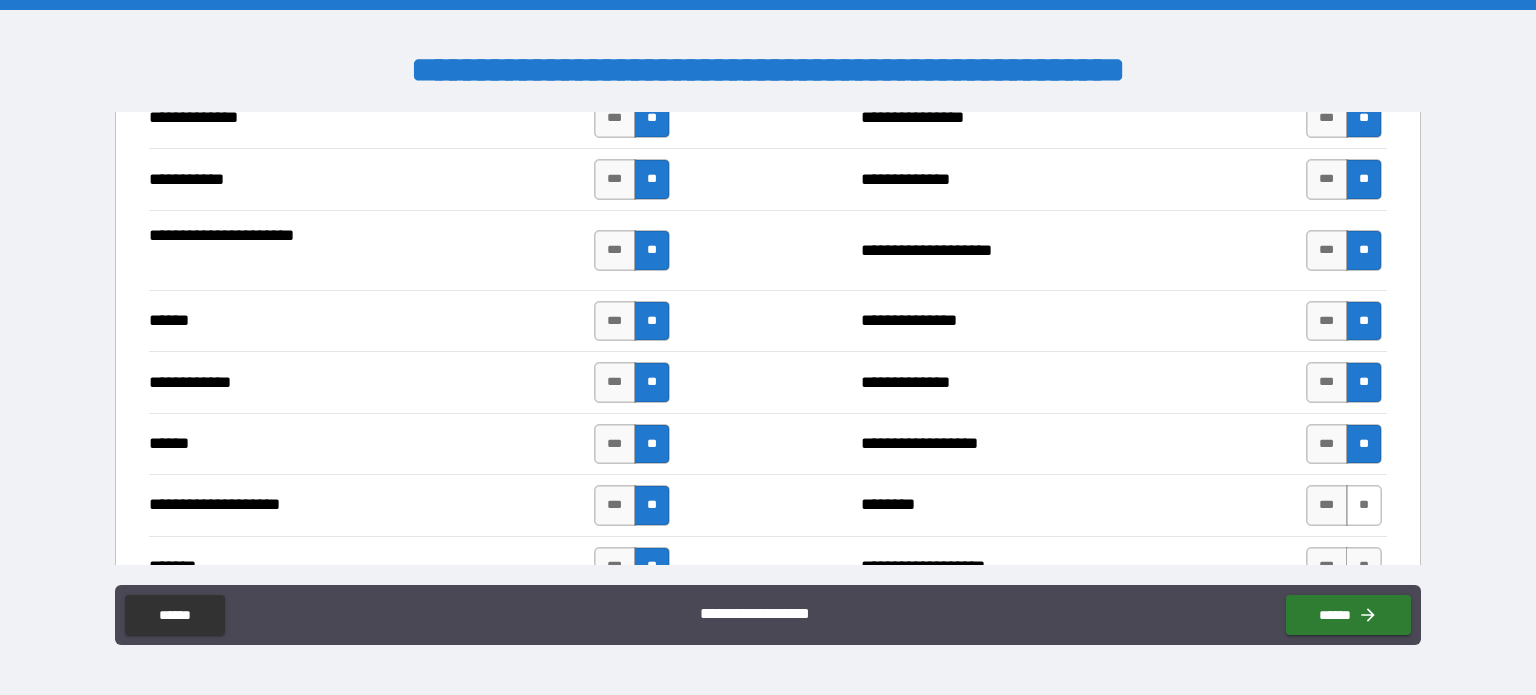 click on "**" at bounding box center (1364, 505) 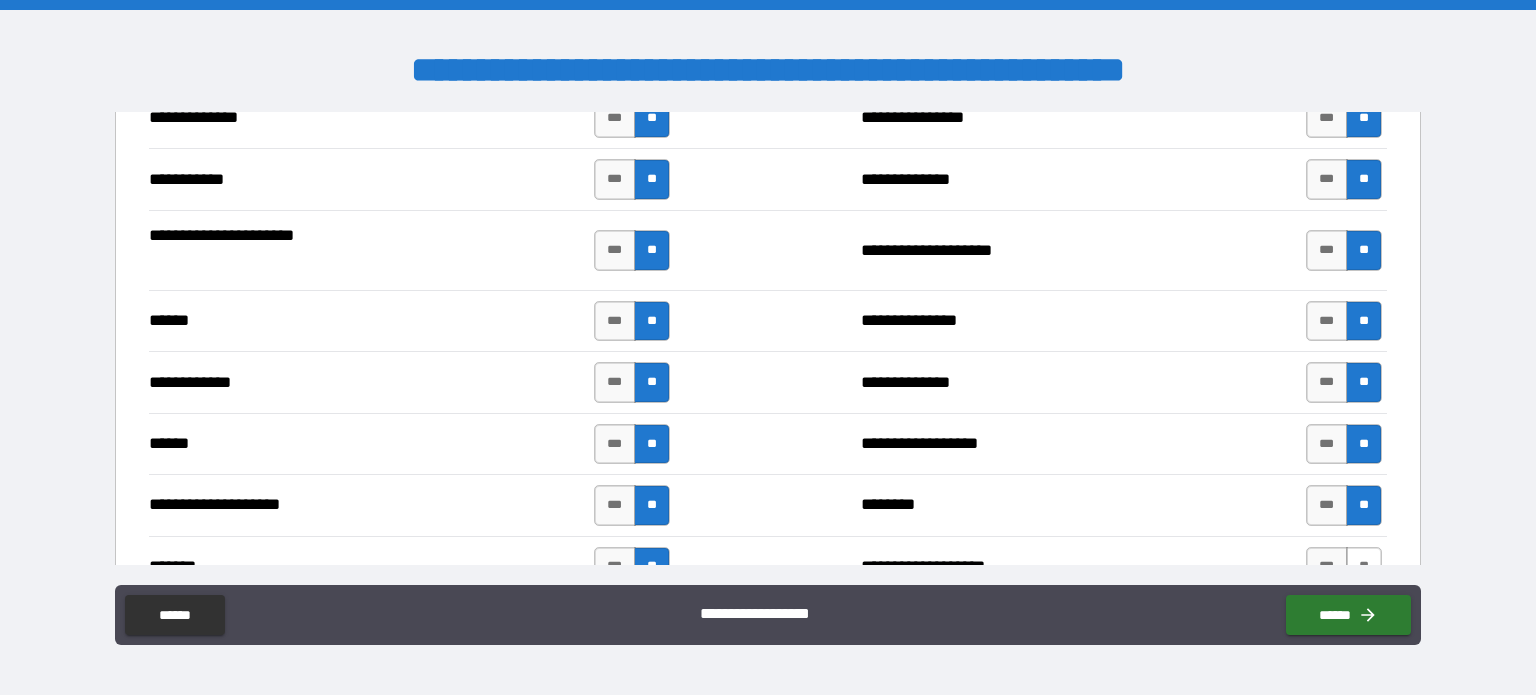 click on "**" at bounding box center [1364, 567] 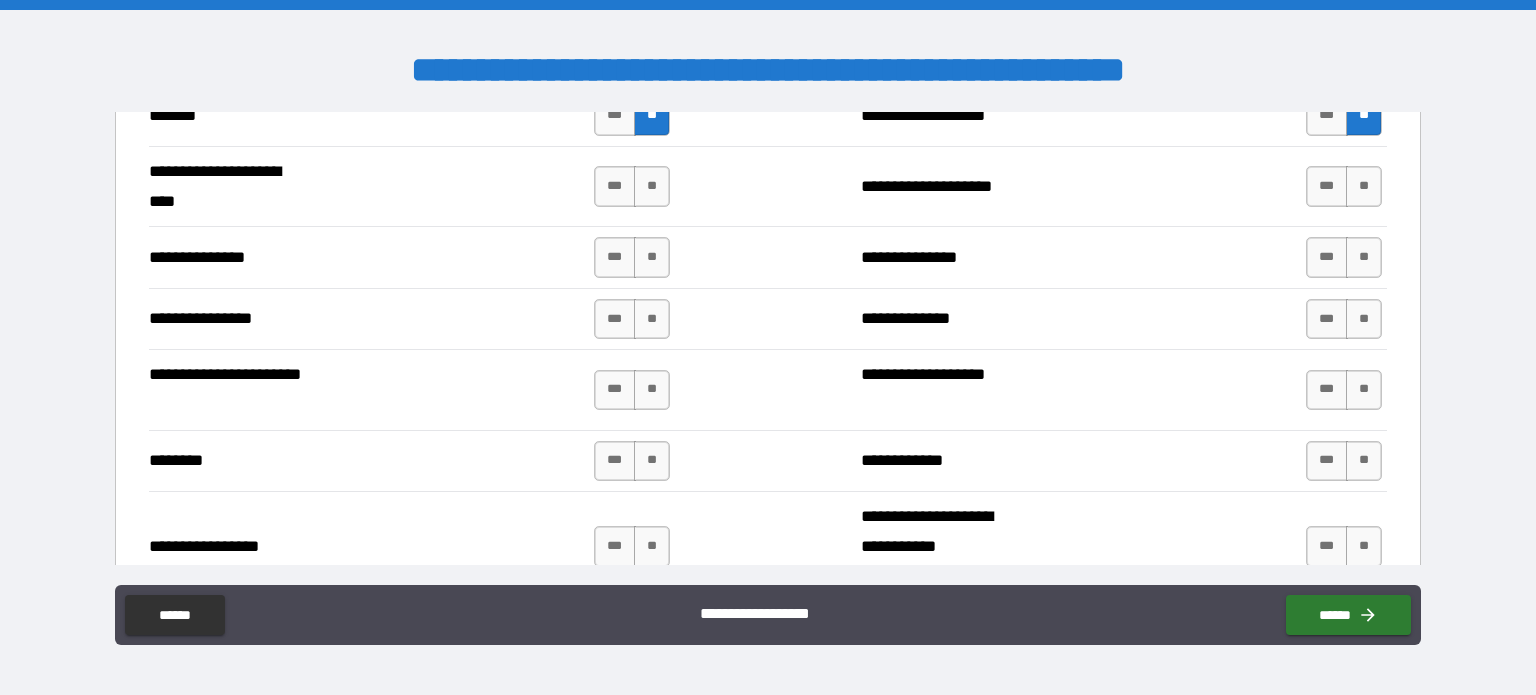 scroll, scrollTop: 3004, scrollLeft: 0, axis: vertical 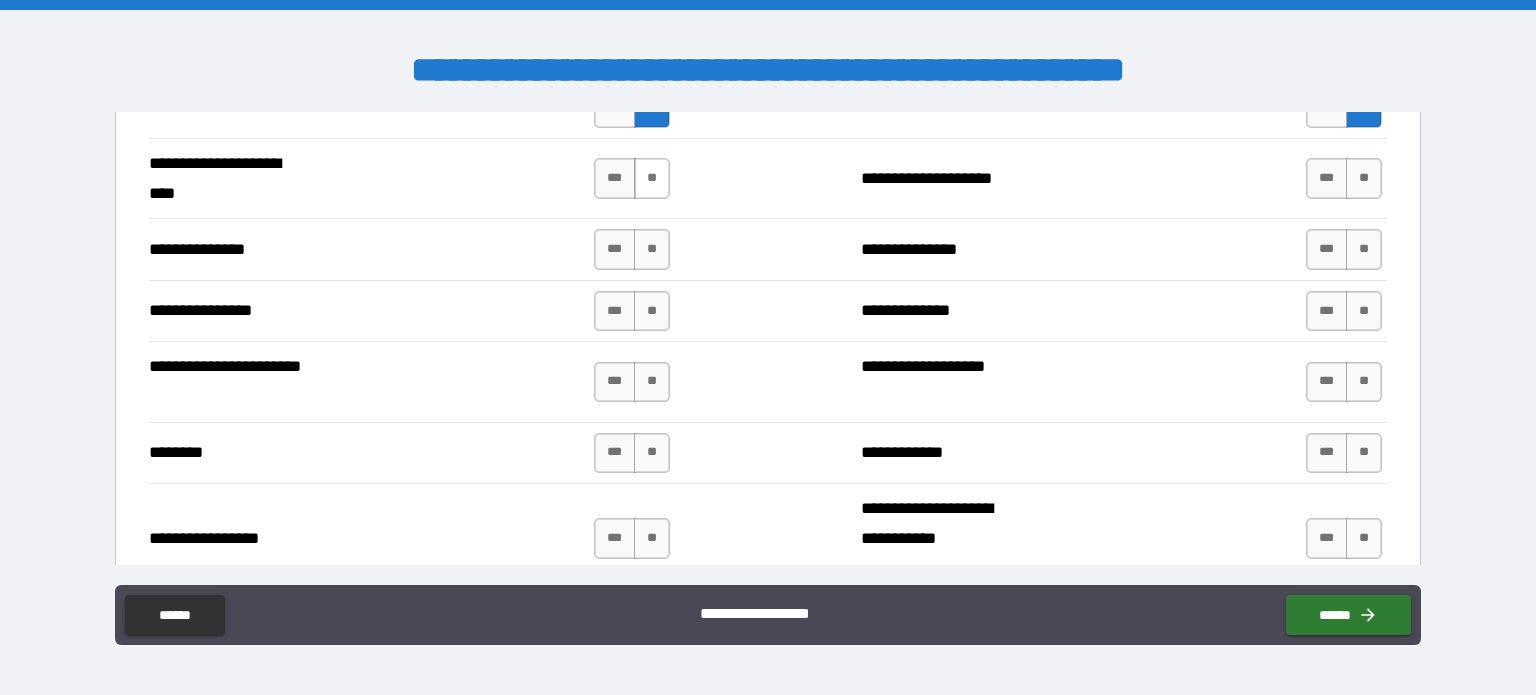 click on "**" at bounding box center [652, 178] 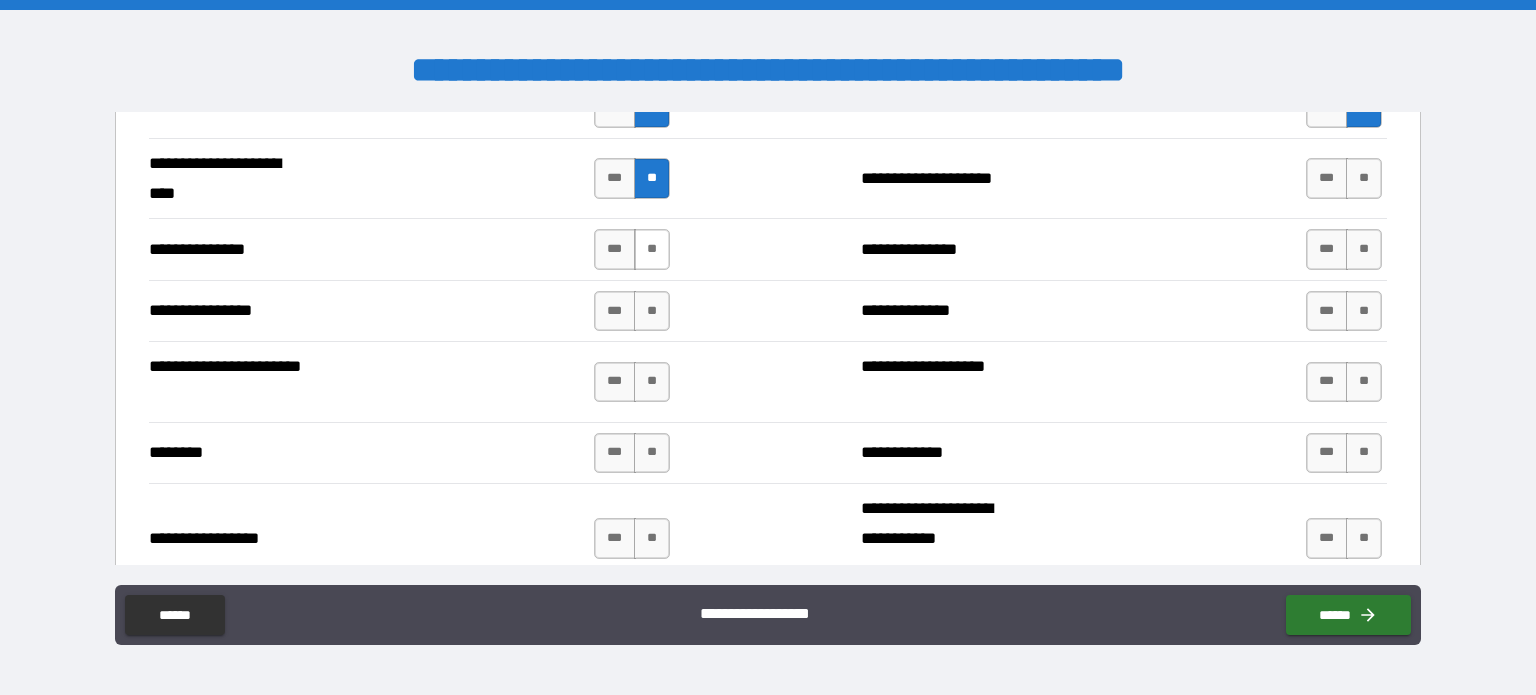 click on "**" at bounding box center (652, 249) 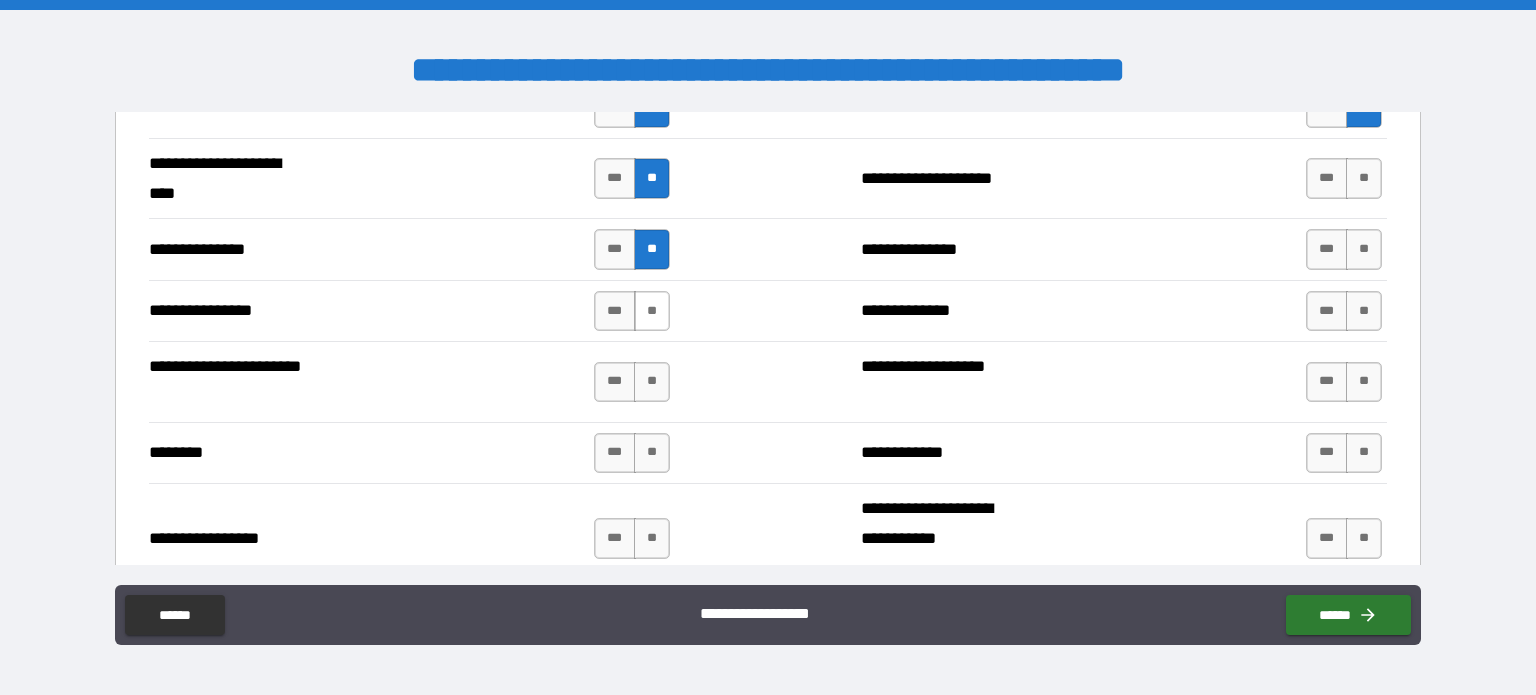 click on "**" at bounding box center [652, 311] 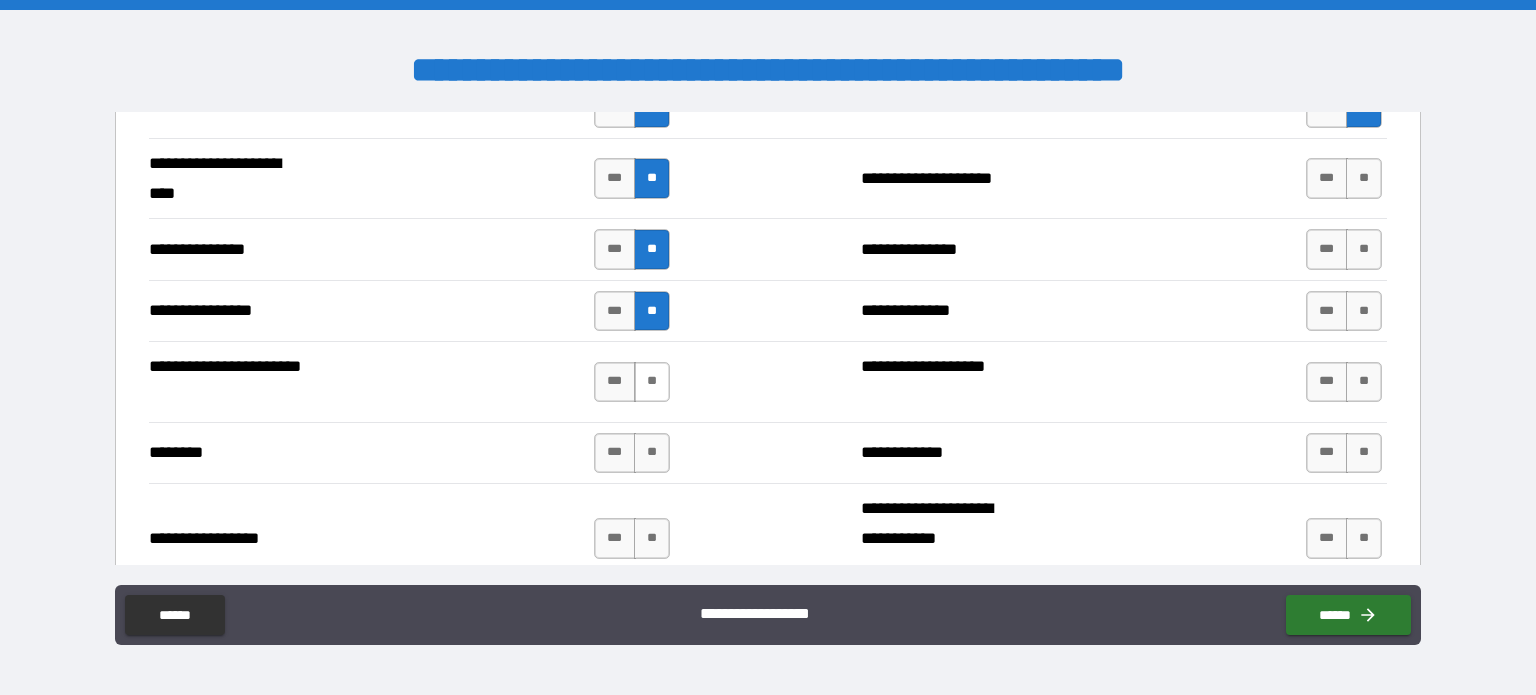 click on "**" at bounding box center [652, 382] 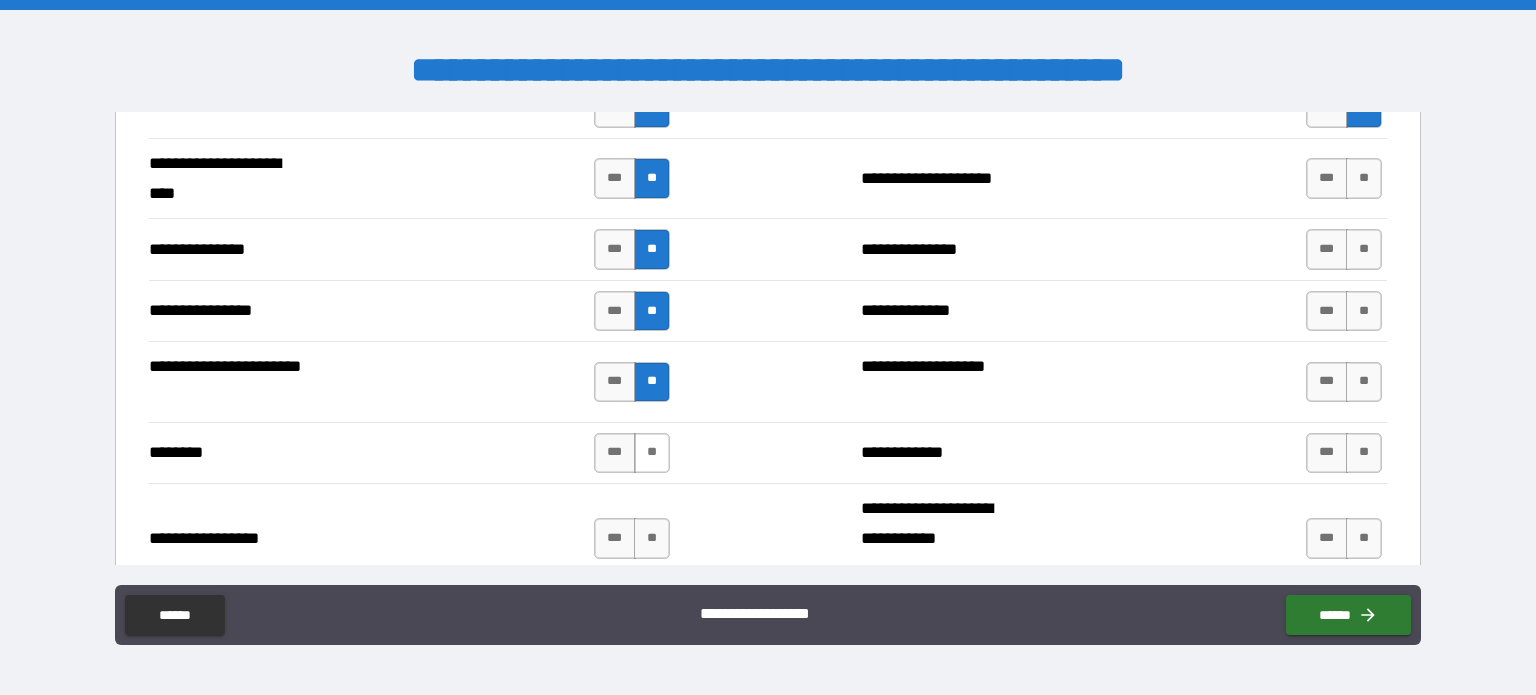 click on "**" at bounding box center (652, 453) 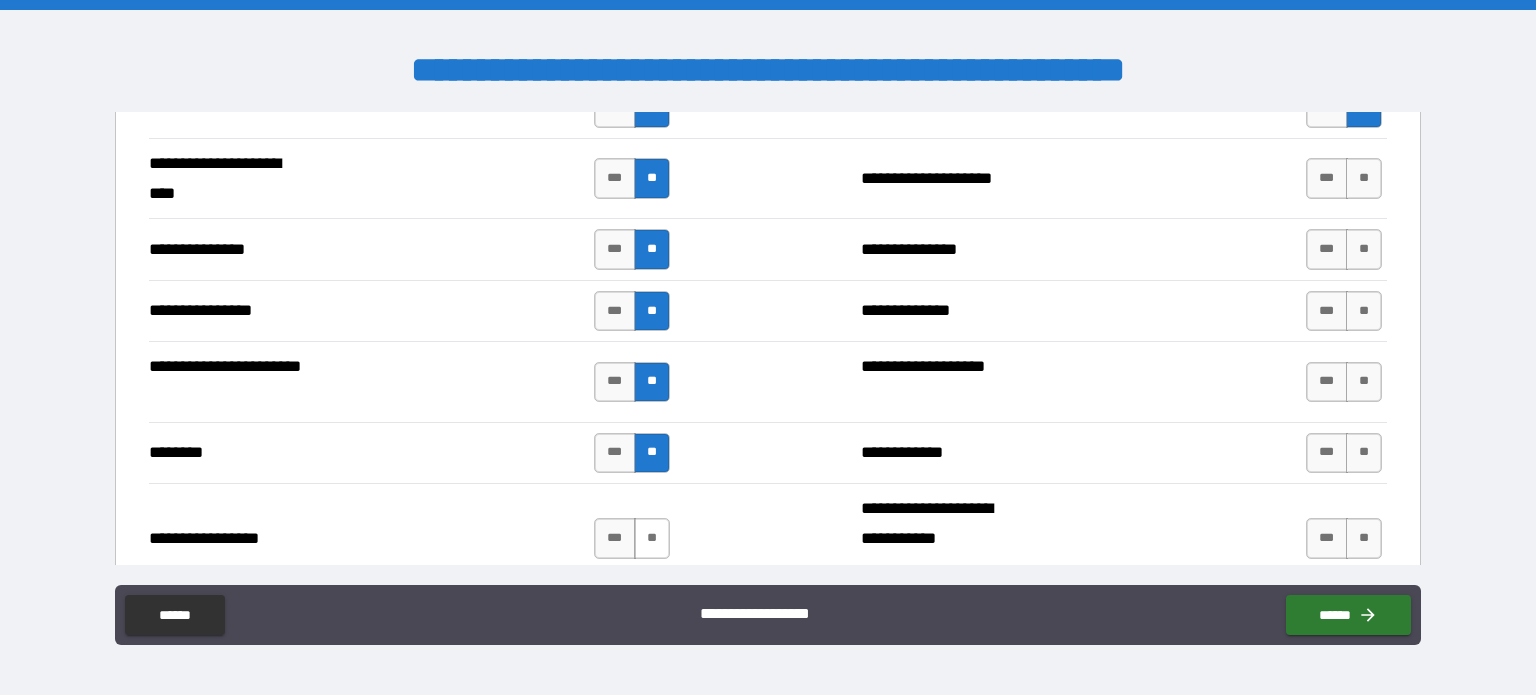click on "**" at bounding box center (652, 538) 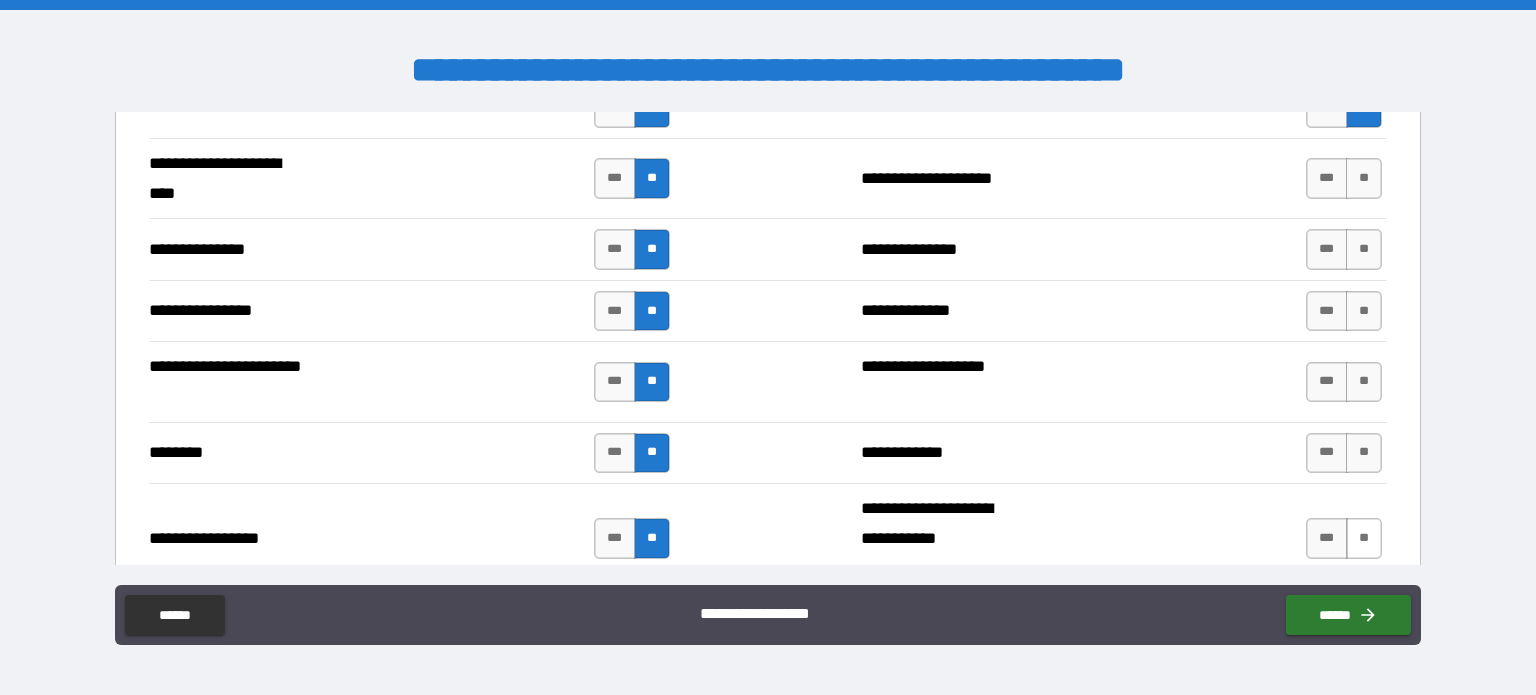 click on "**" at bounding box center [1364, 538] 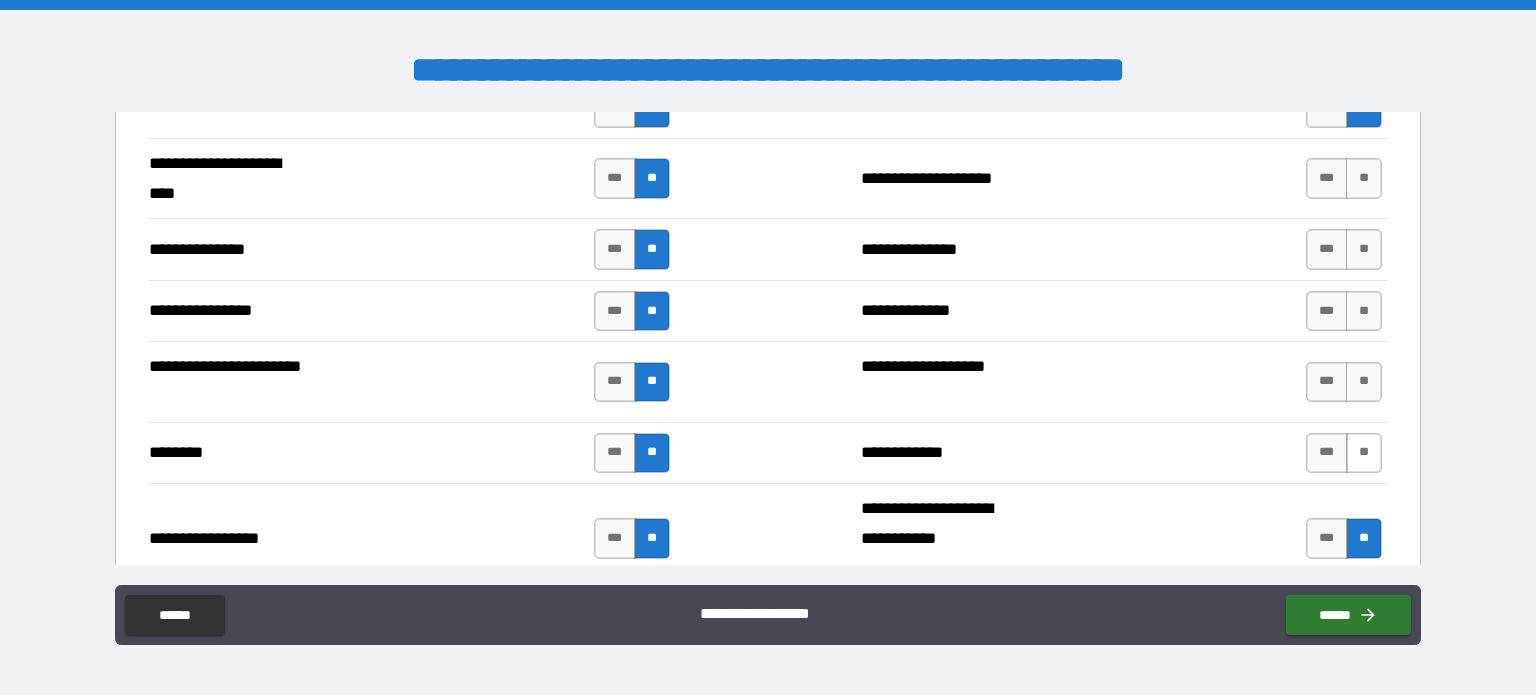 click on "**" at bounding box center (1364, 453) 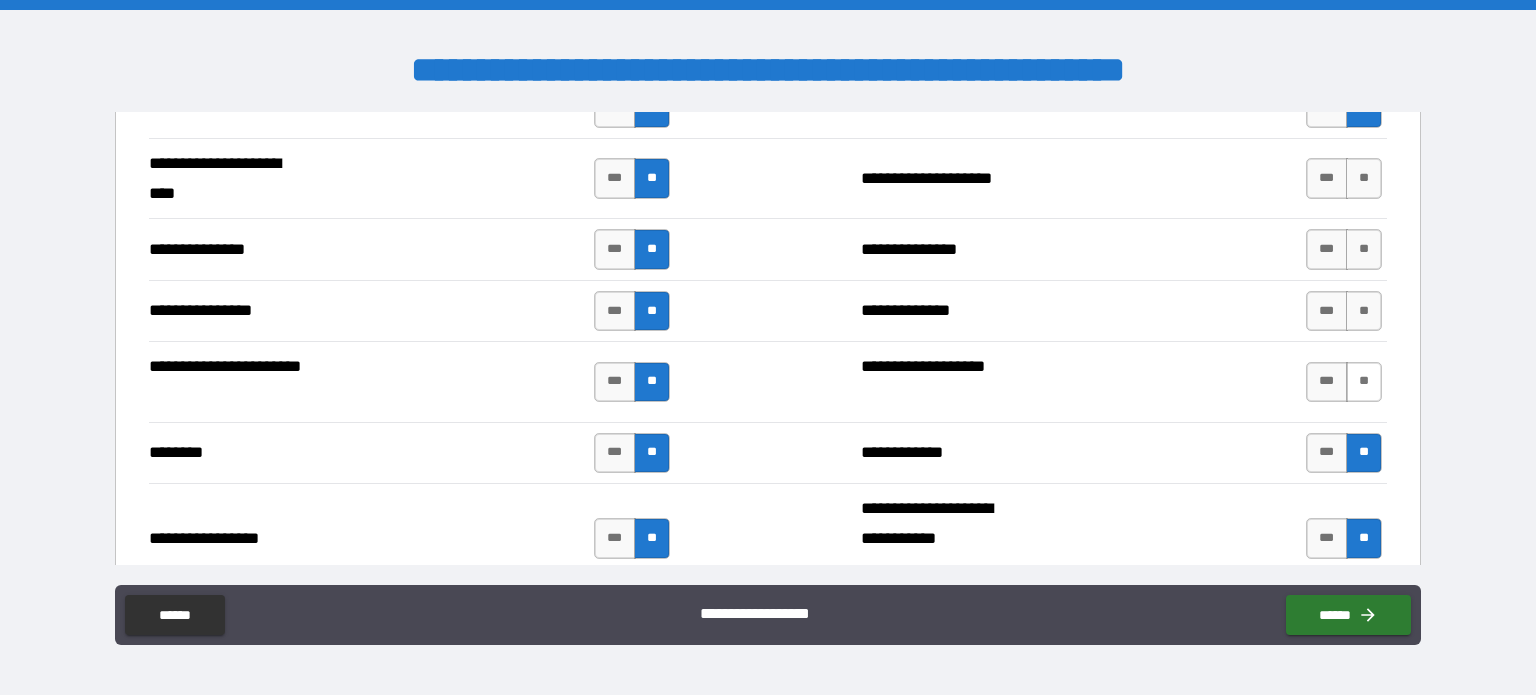 click on "**" at bounding box center (1364, 382) 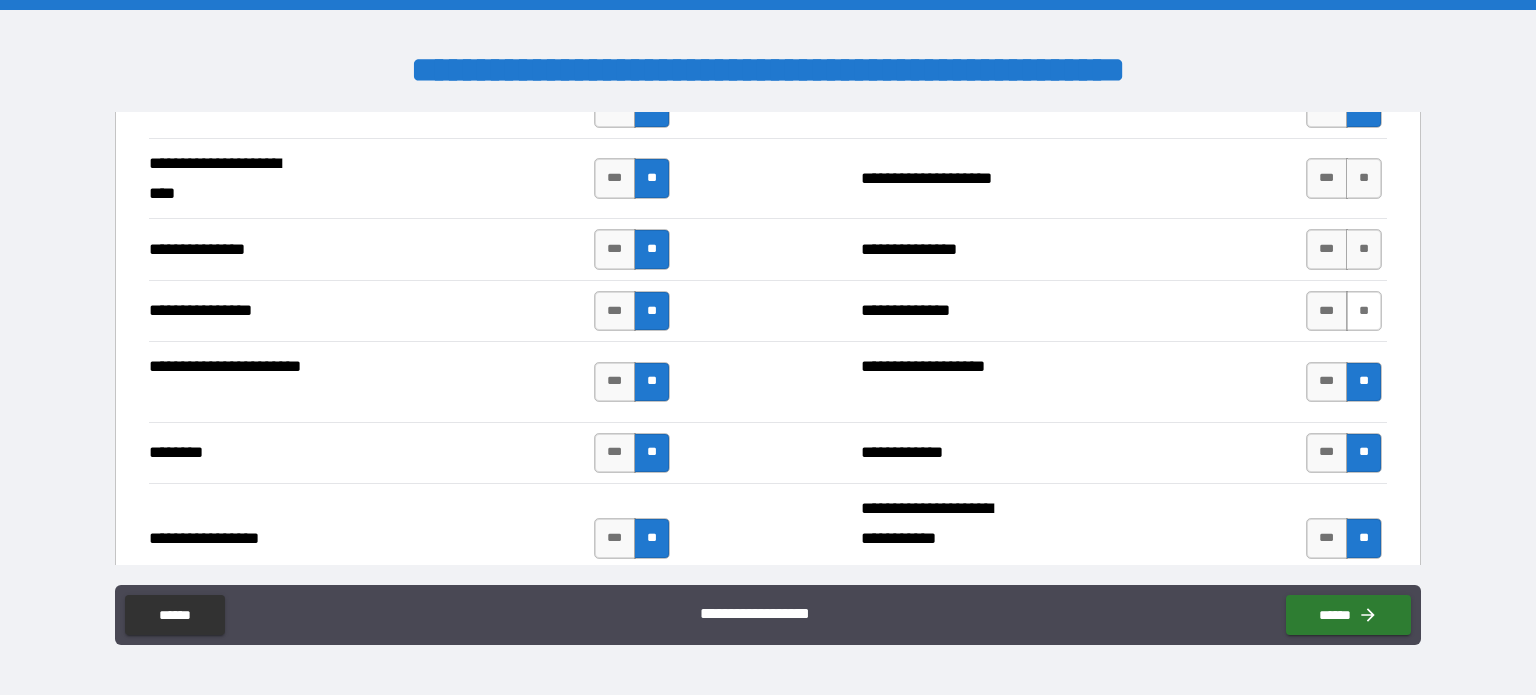 click on "**" at bounding box center [1364, 311] 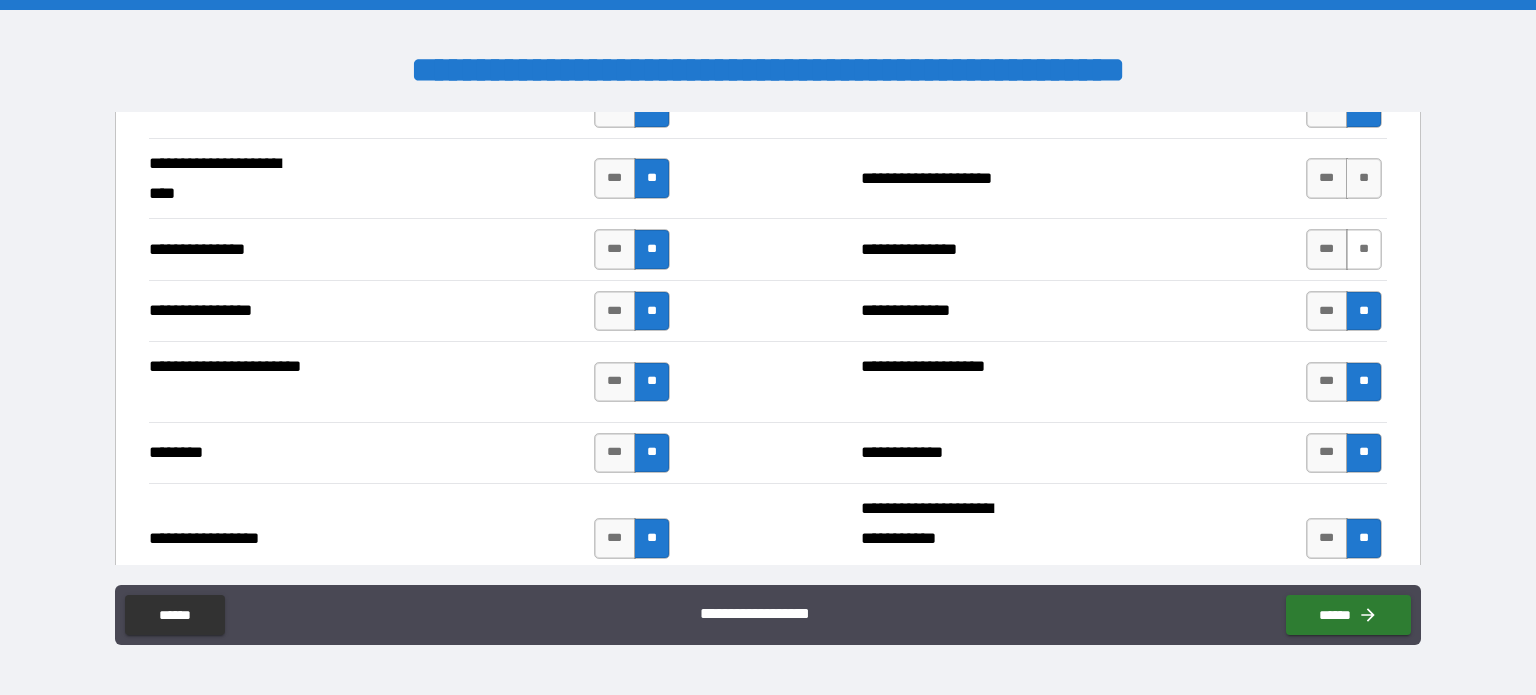 click on "**" at bounding box center [1364, 249] 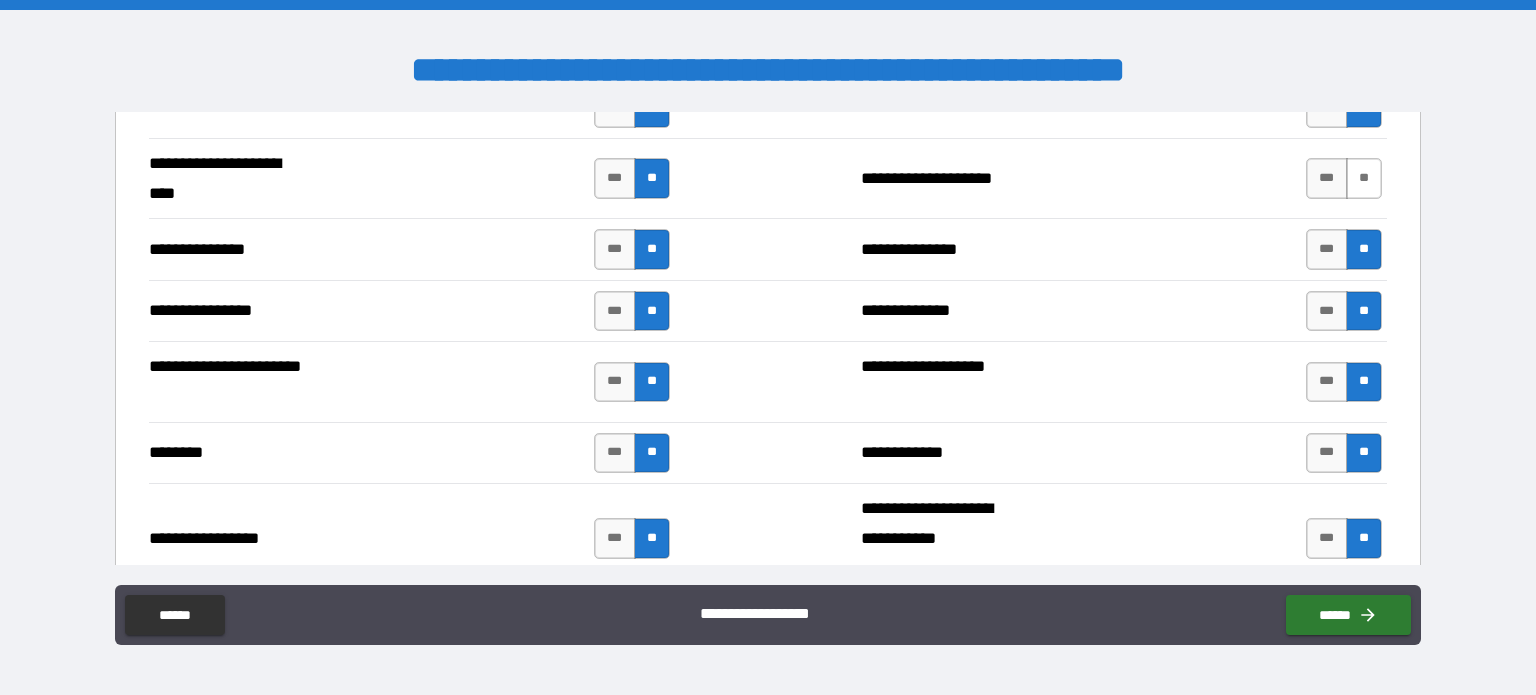 click on "**" at bounding box center [1364, 178] 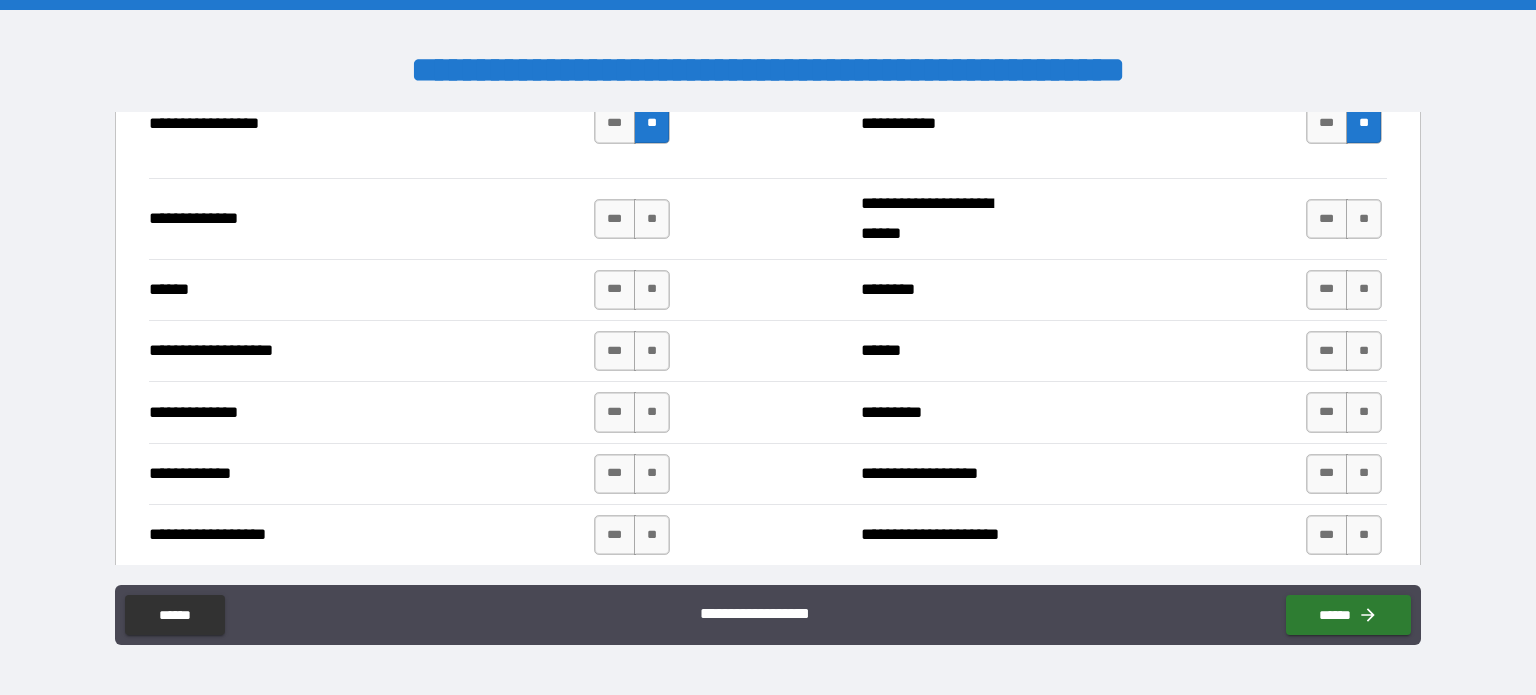 scroll, scrollTop: 3429, scrollLeft: 0, axis: vertical 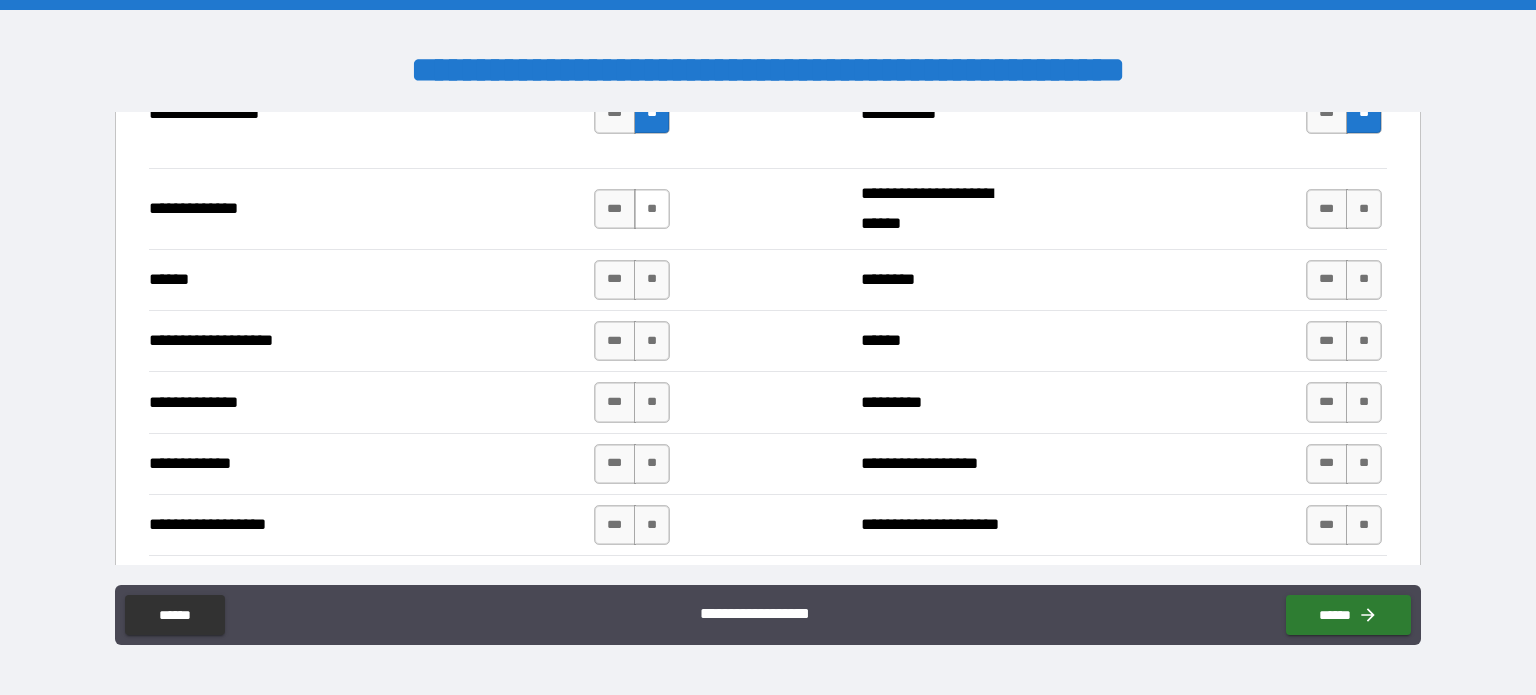 click on "**" at bounding box center (652, 209) 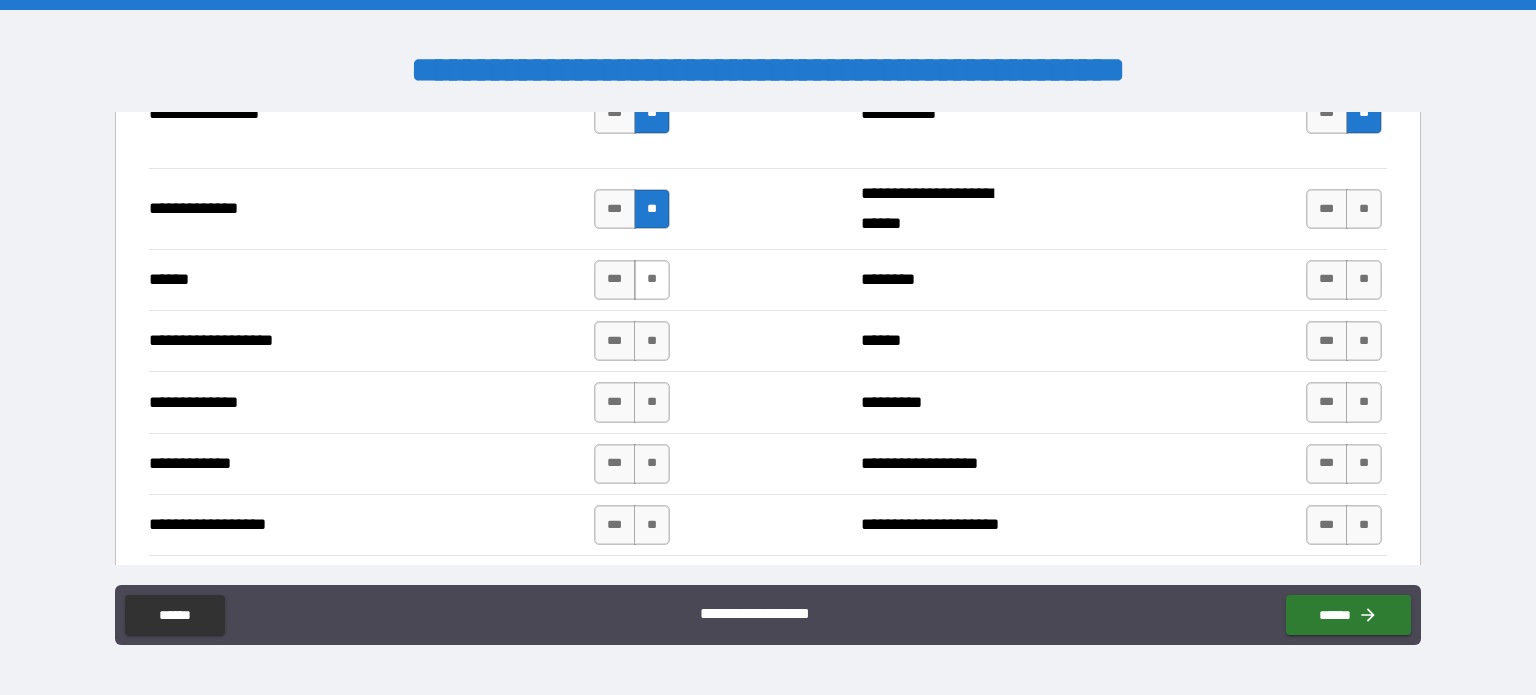 click on "**" at bounding box center (652, 280) 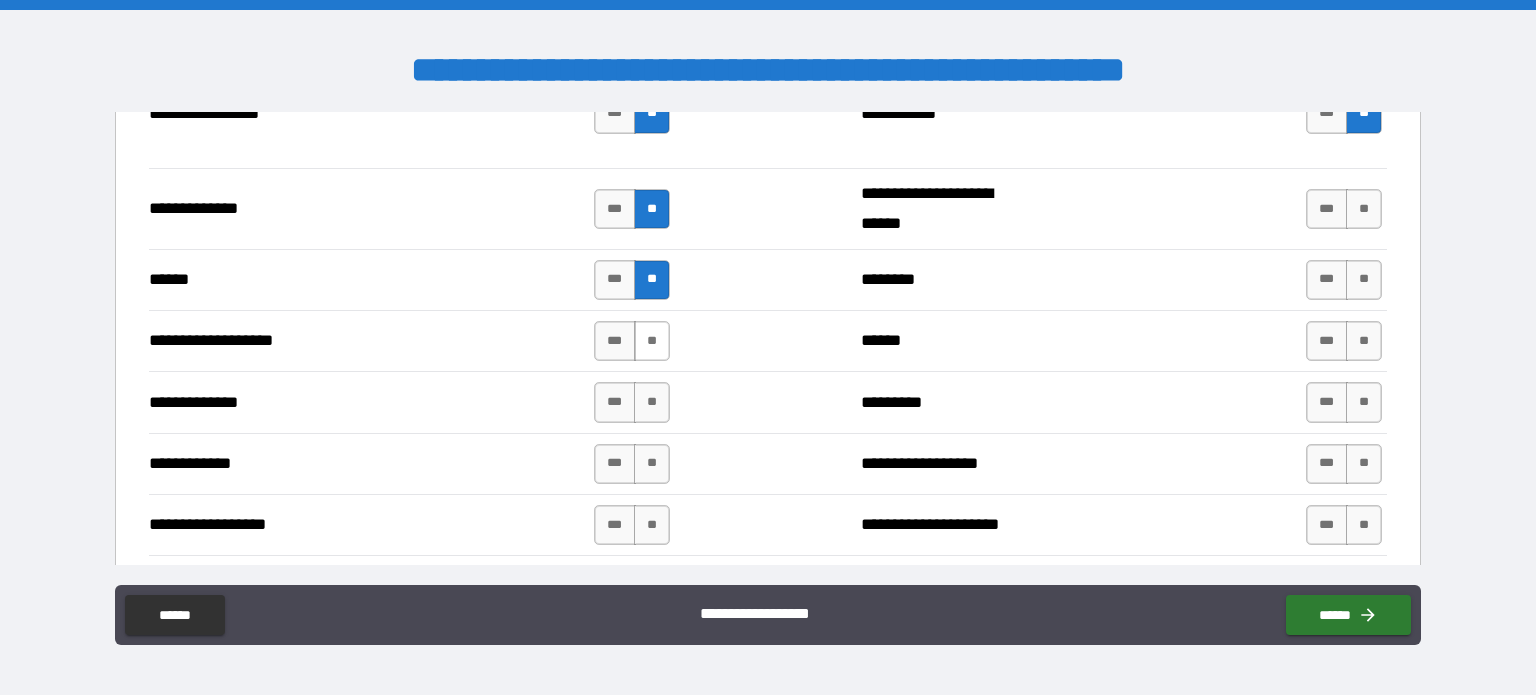 click on "**" at bounding box center [652, 341] 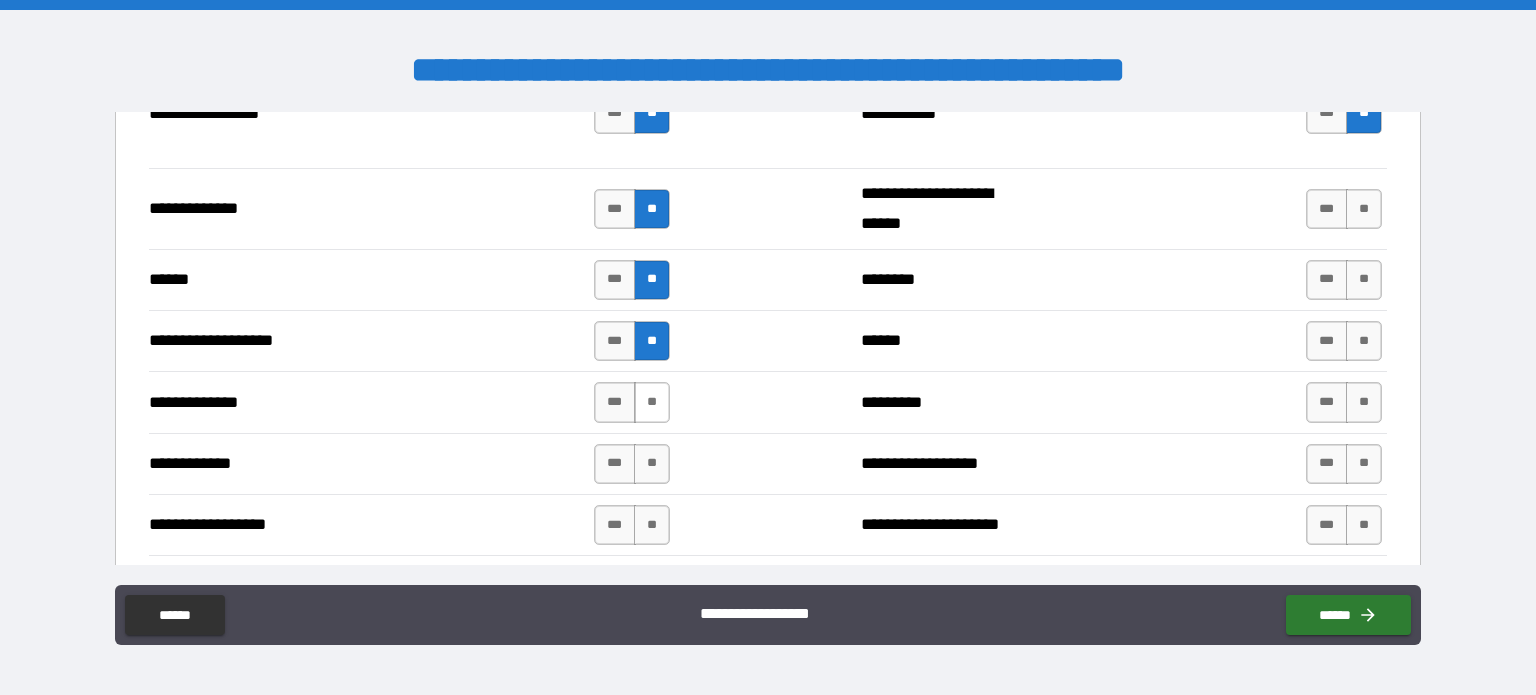 click on "**" at bounding box center [652, 402] 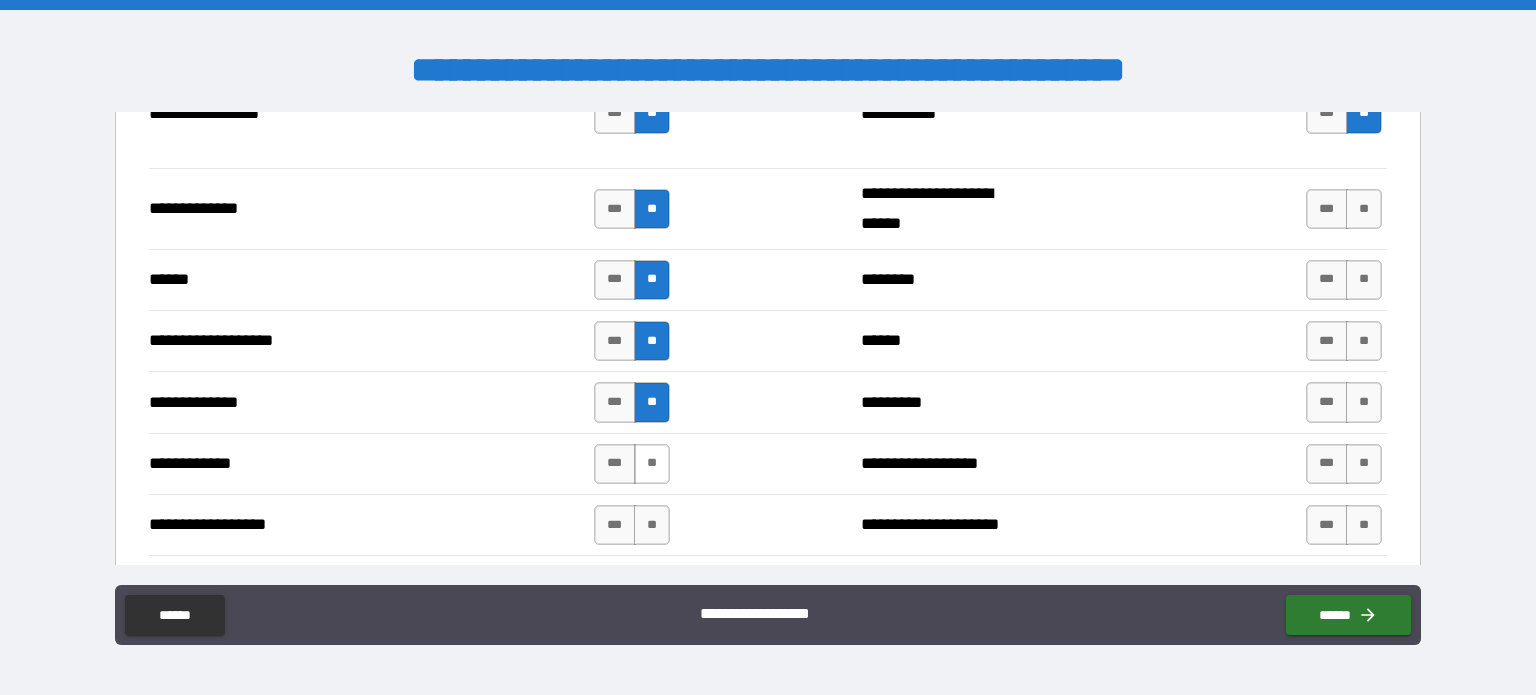 click on "**" at bounding box center (652, 464) 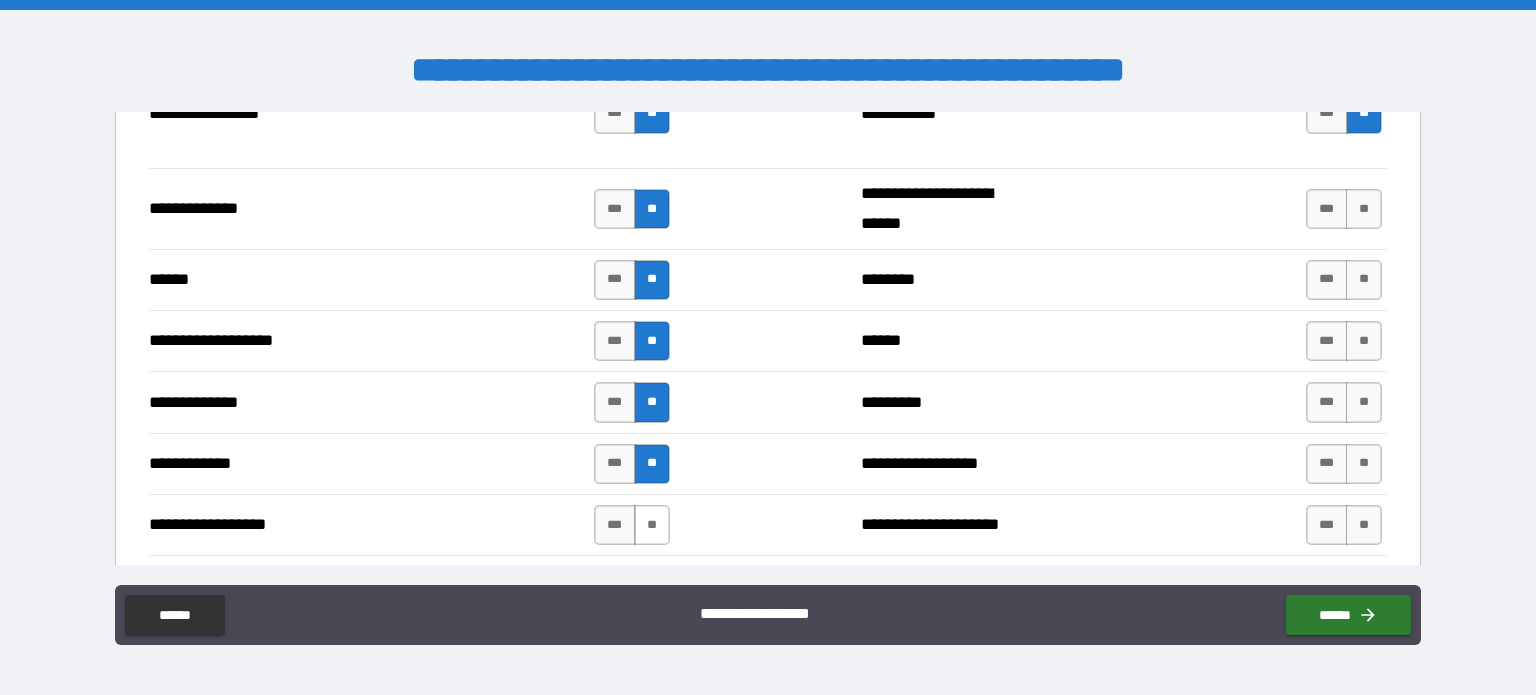 click on "**" at bounding box center [652, 525] 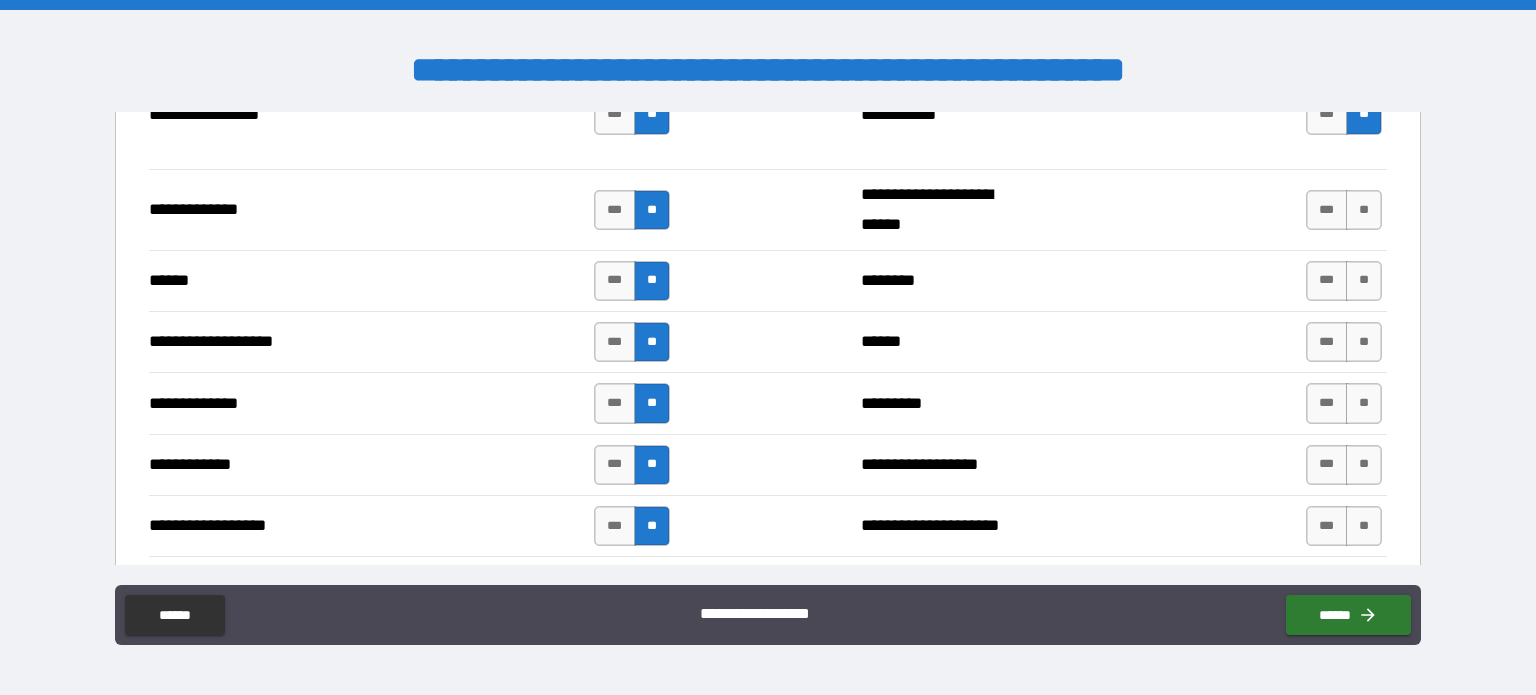 scroll, scrollTop: 3437, scrollLeft: 0, axis: vertical 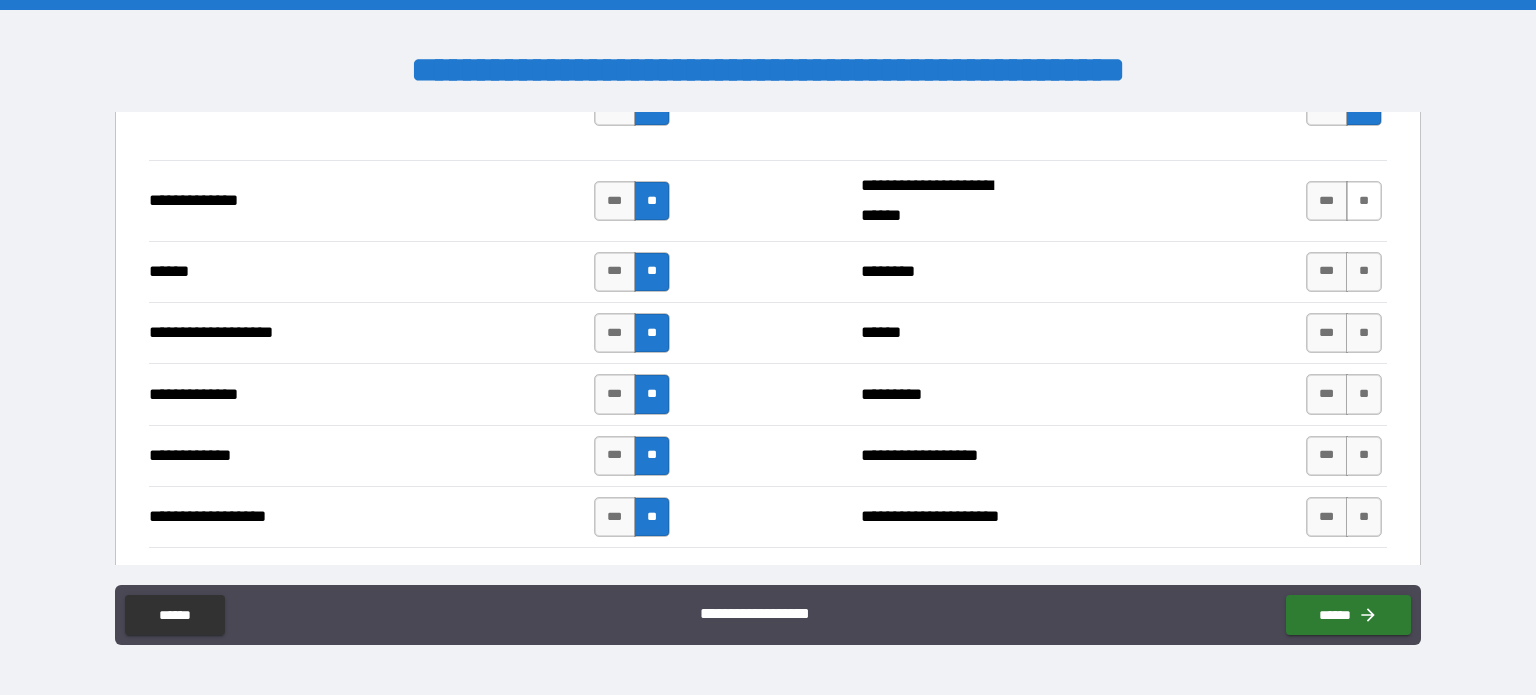 click on "**" at bounding box center (1364, 201) 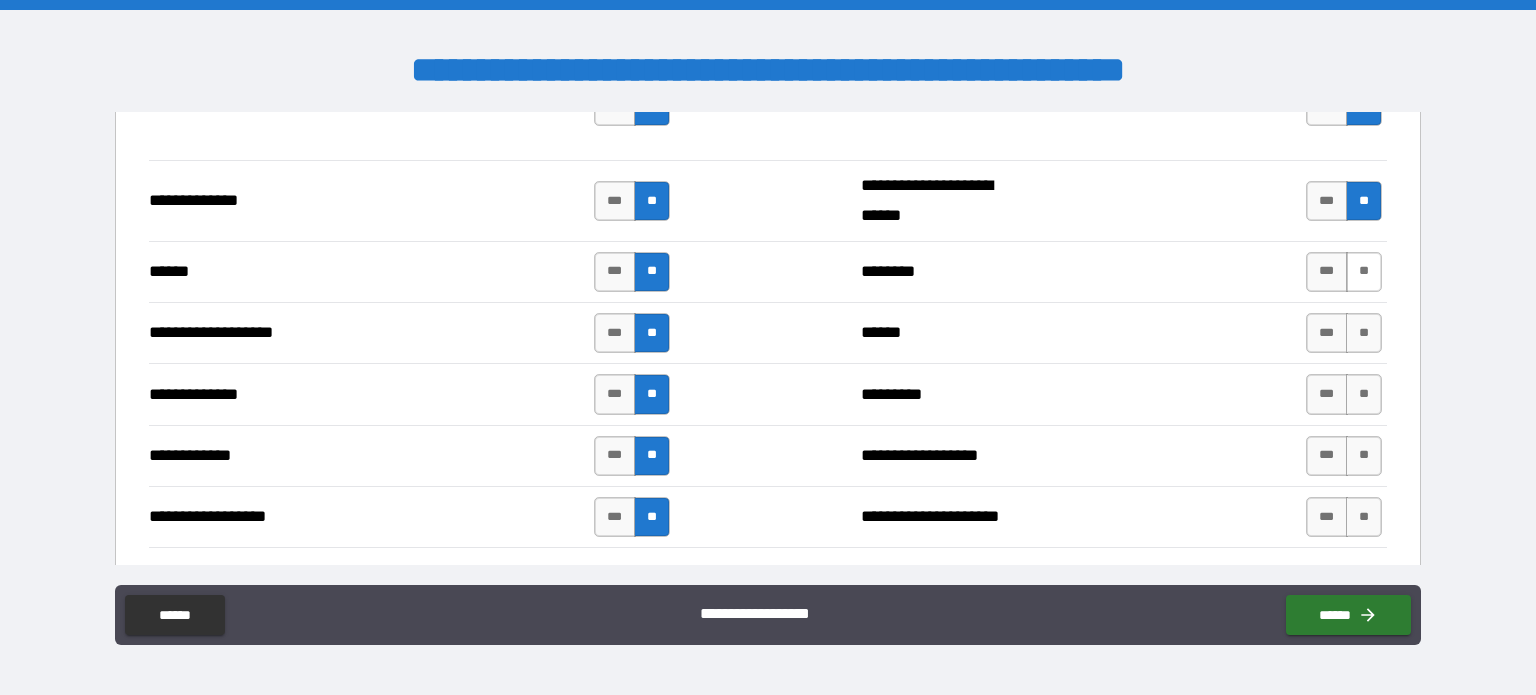 click on "**" at bounding box center (1364, 272) 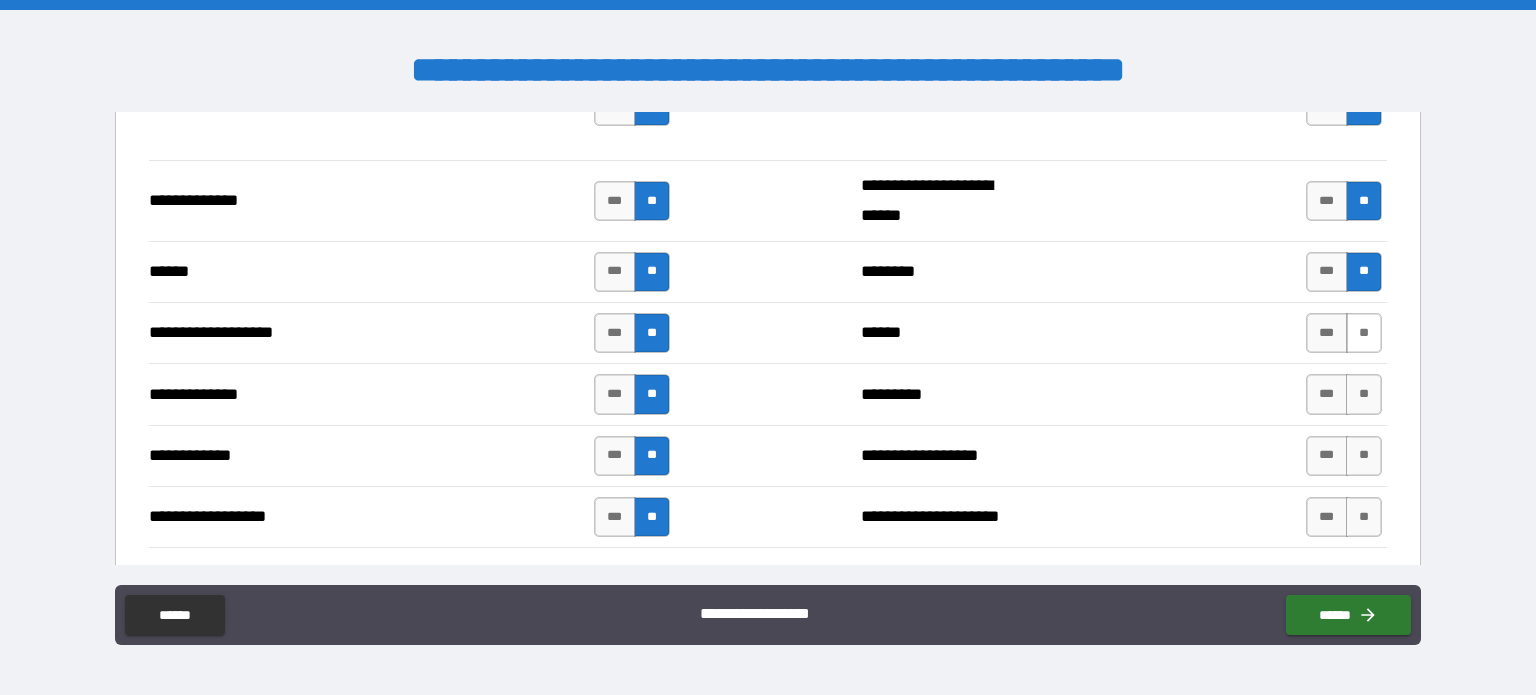 click on "**" at bounding box center [1364, 333] 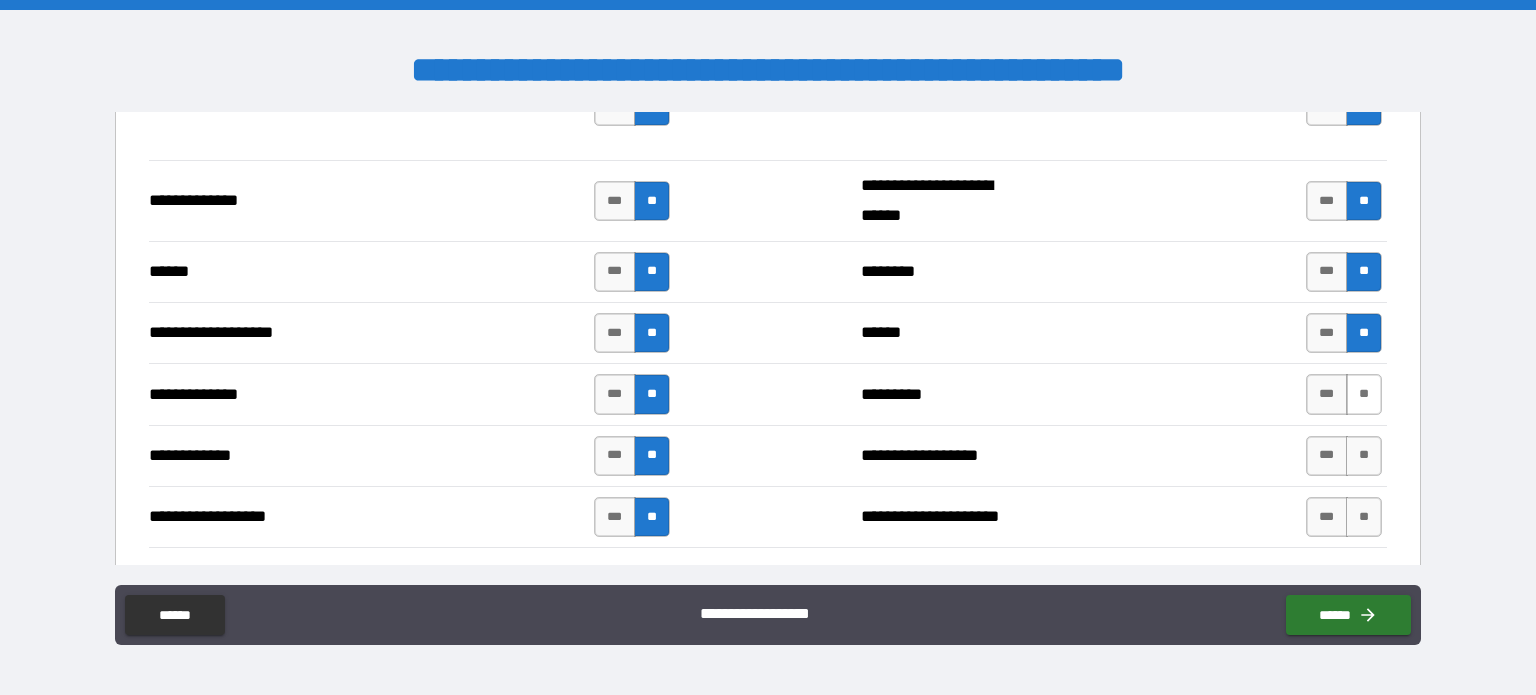 click on "**" at bounding box center [1364, 394] 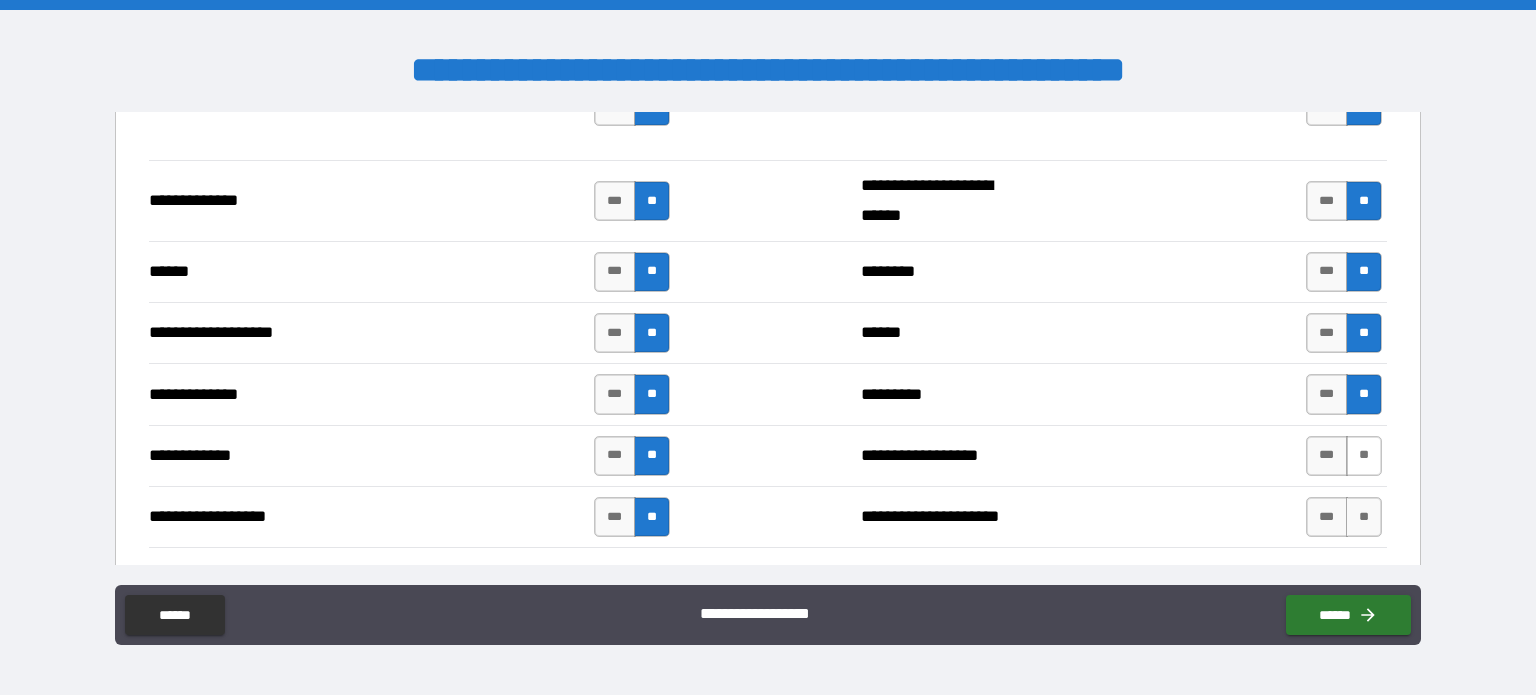 click on "**" at bounding box center (1364, 456) 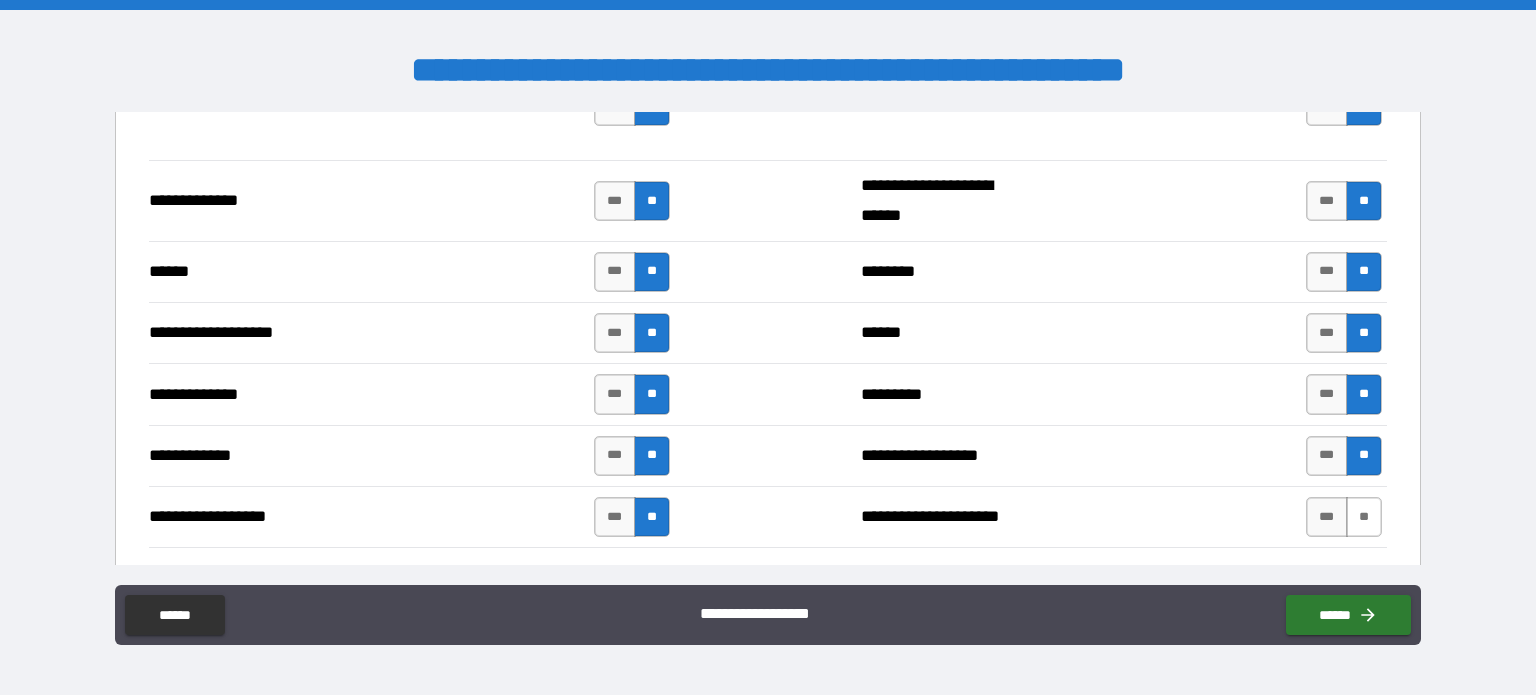 click on "**" at bounding box center (1364, 517) 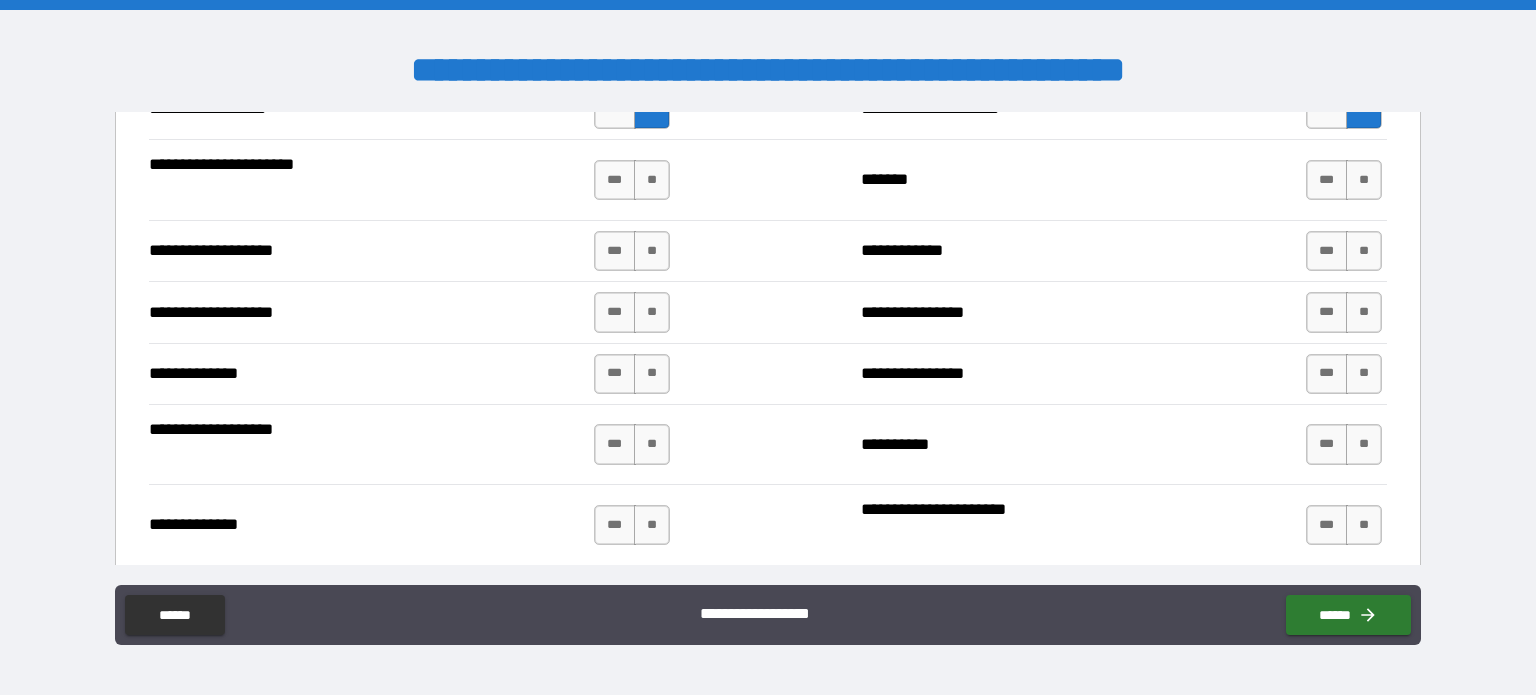 scroll, scrollTop: 3847, scrollLeft: 0, axis: vertical 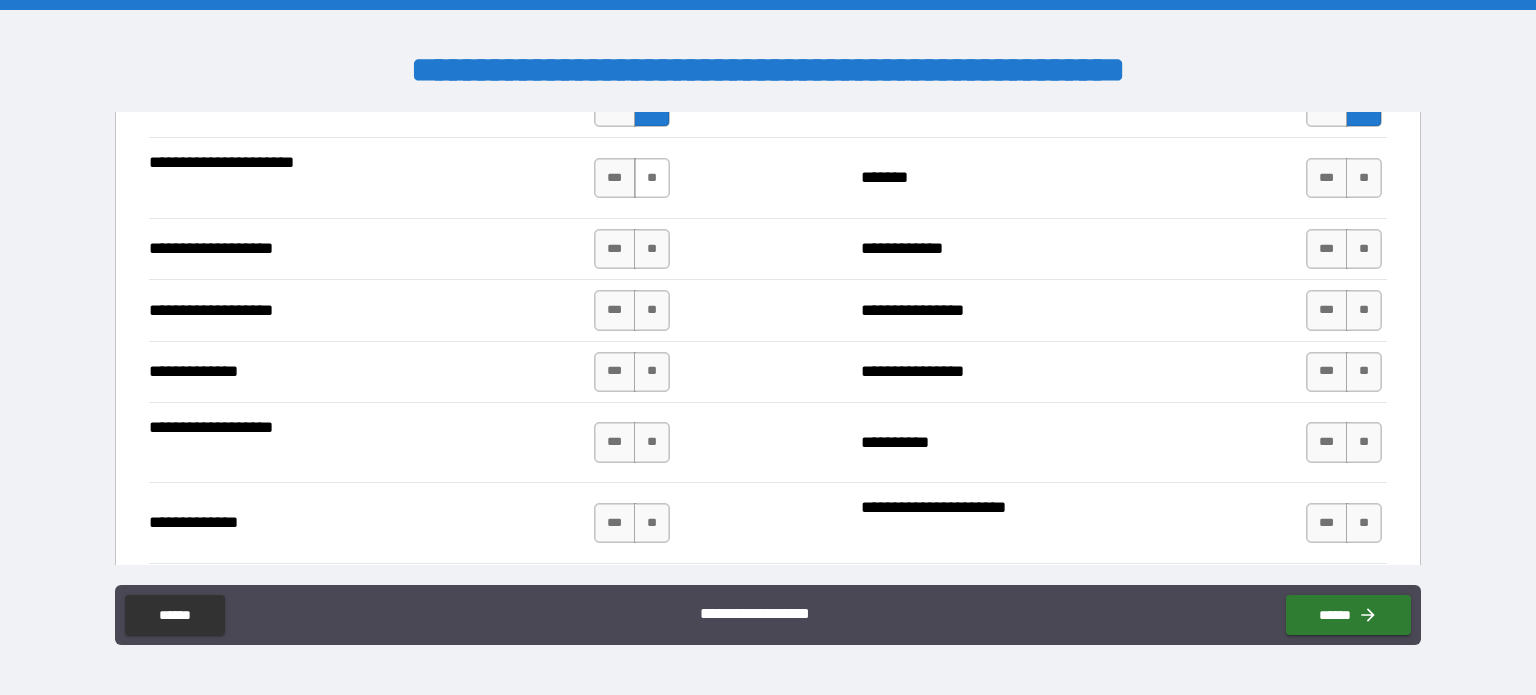 click on "**" at bounding box center (652, 178) 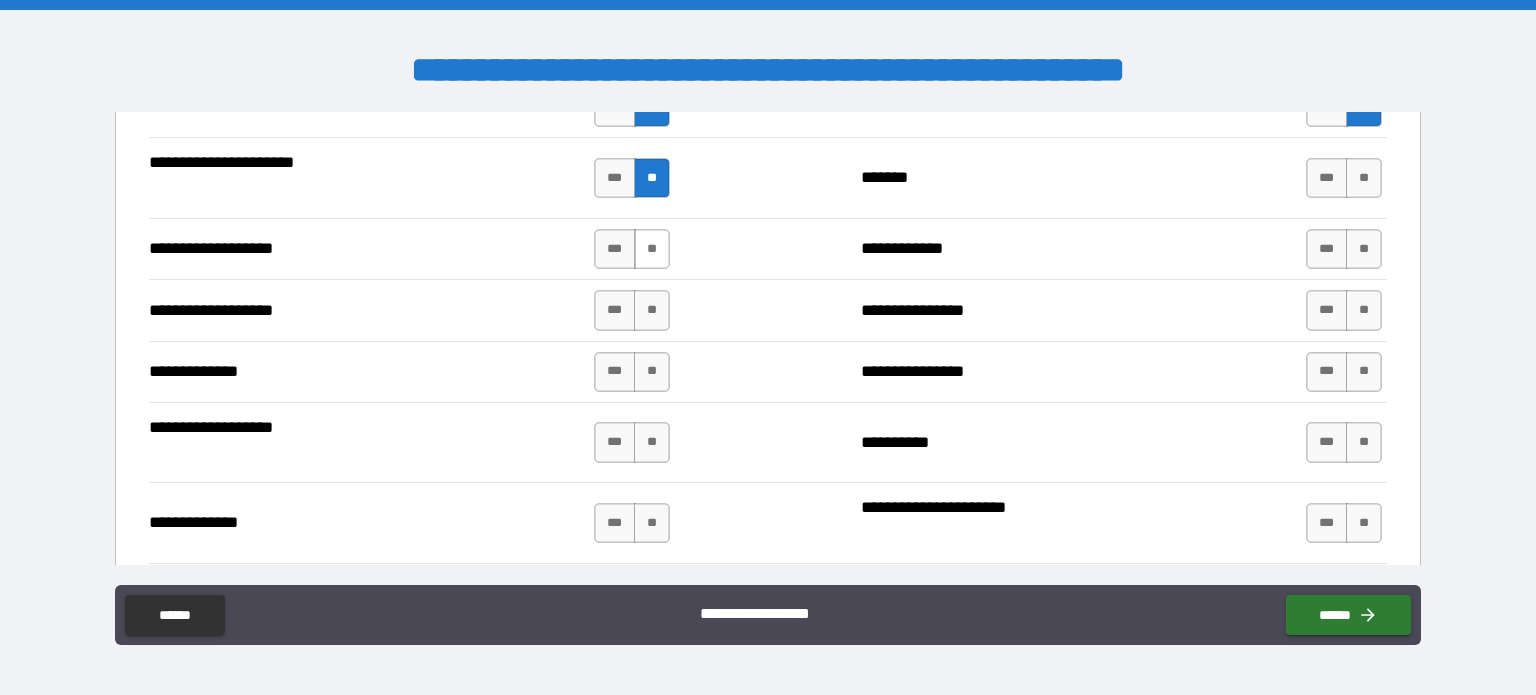 click on "**" at bounding box center (652, 249) 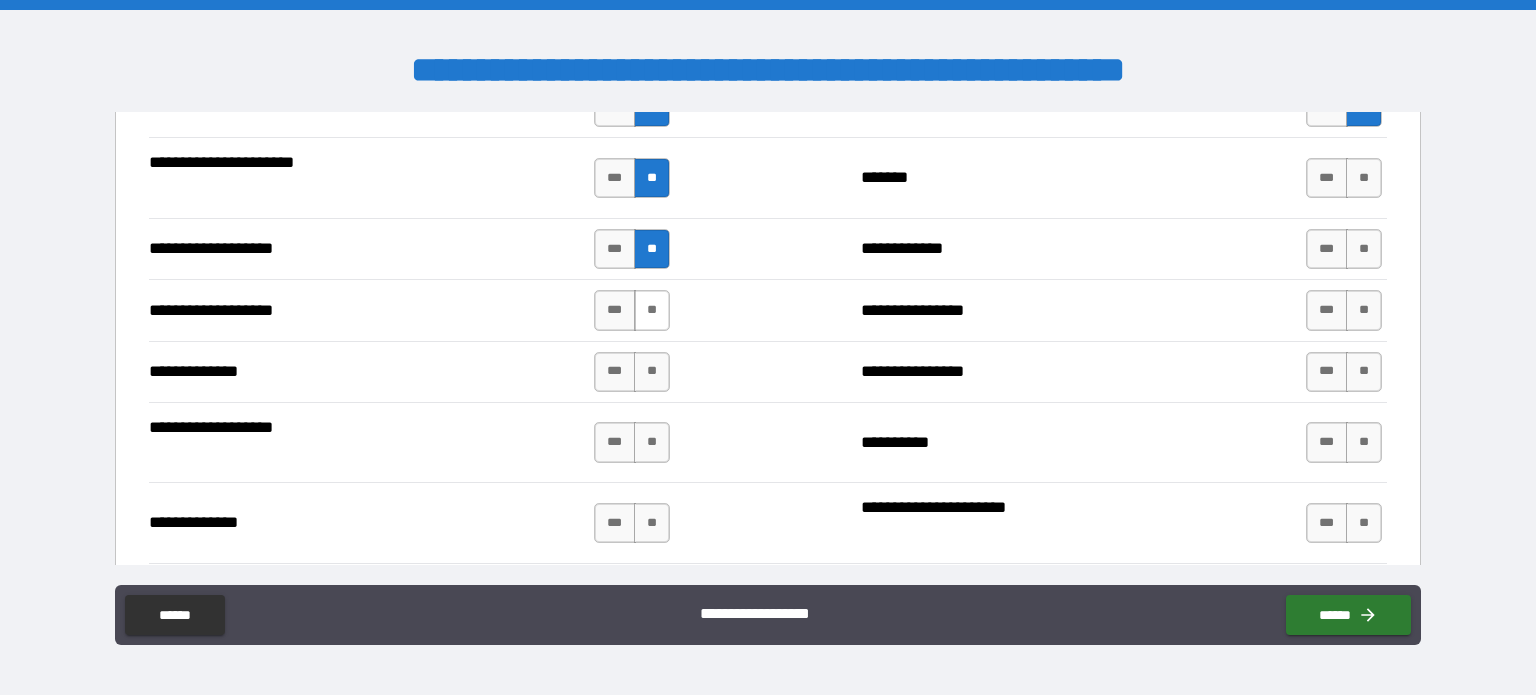 click on "**" at bounding box center [652, 310] 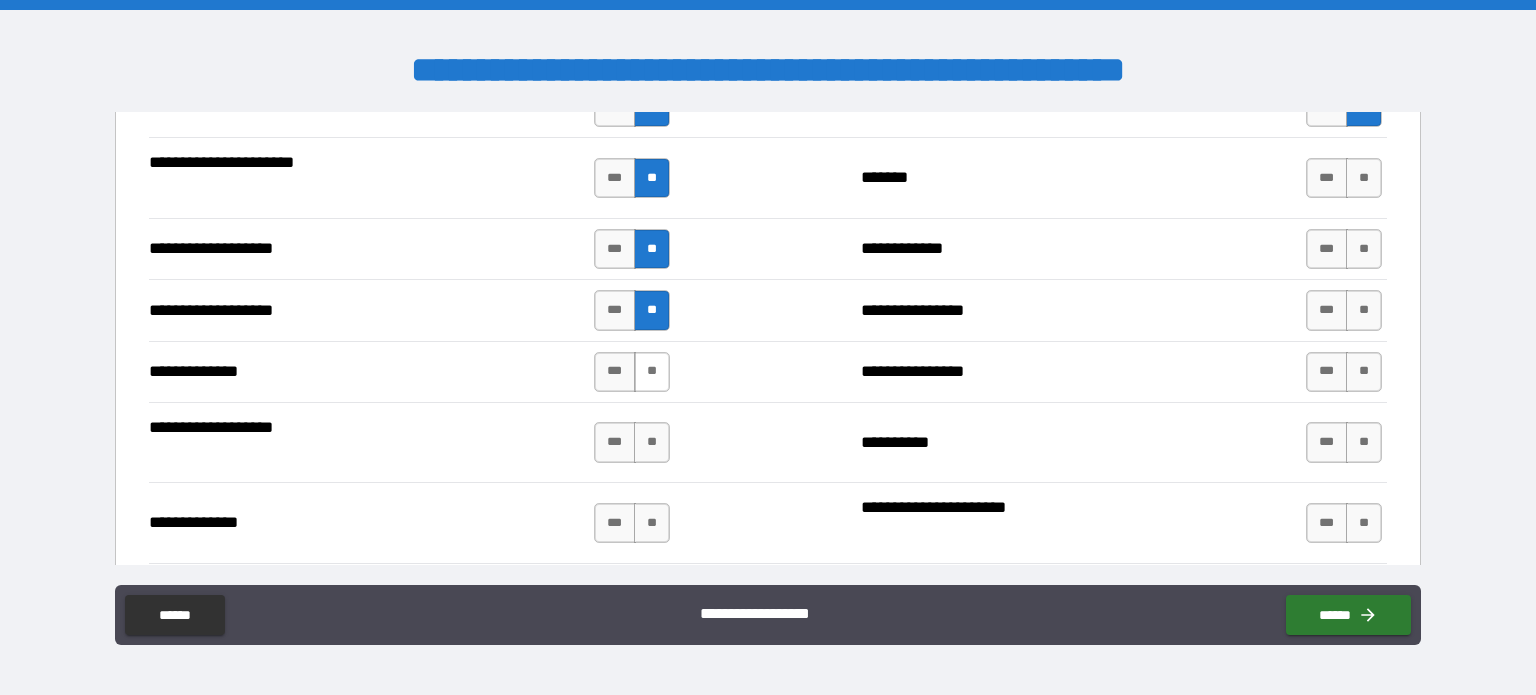 click on "**" at bounding box center (652, 372) 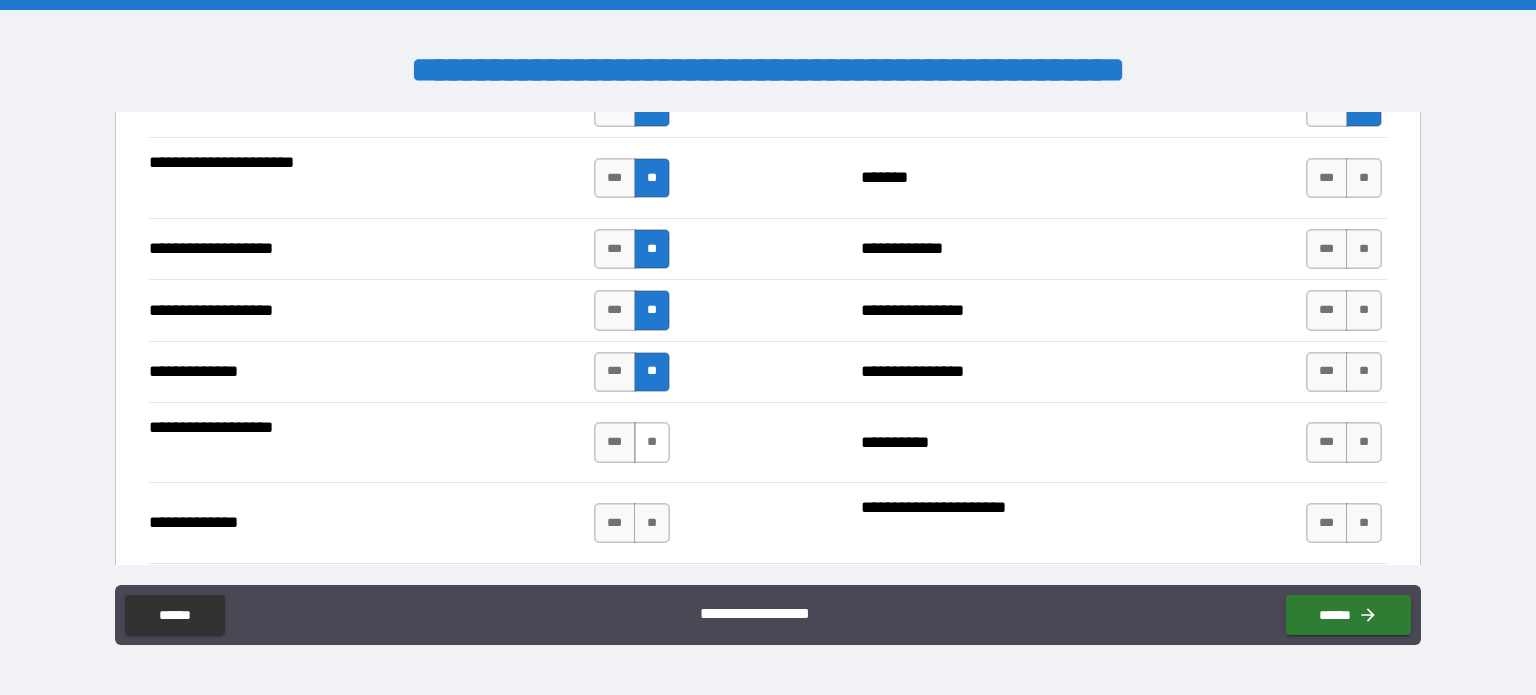 click on "**" at bounding box center [652, 442] 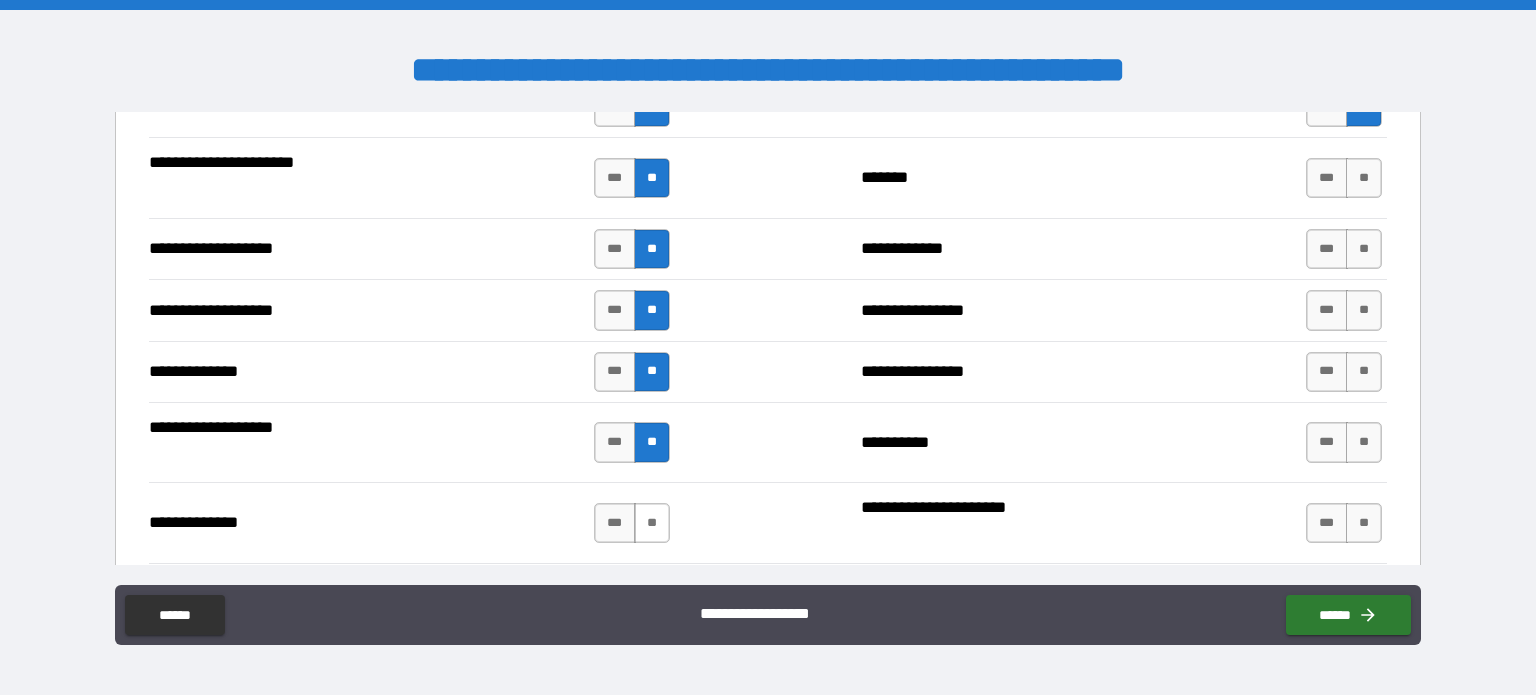 click on "**" at bounding box center [652, 523] 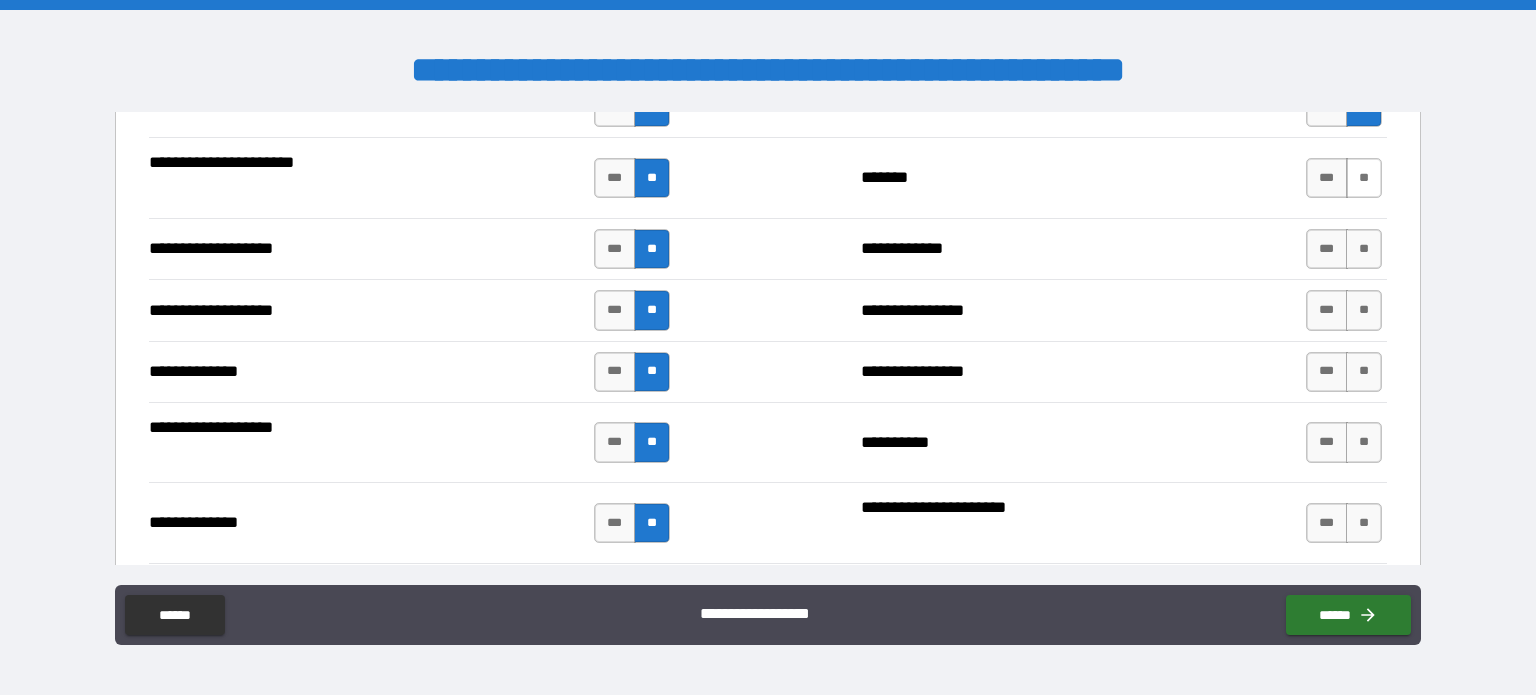 click on "**" at bounding box center (1364, 178) 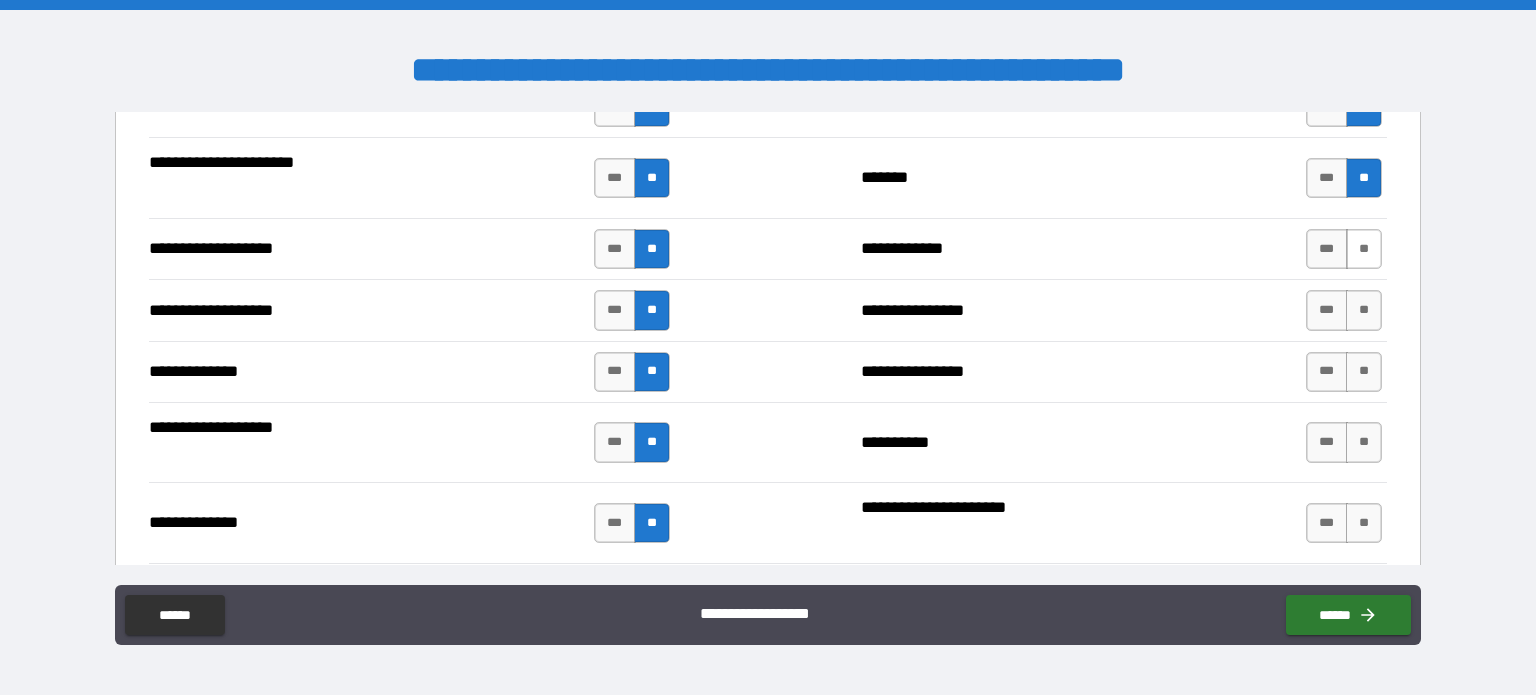 click on "**" at bounding box center [1364, 249] 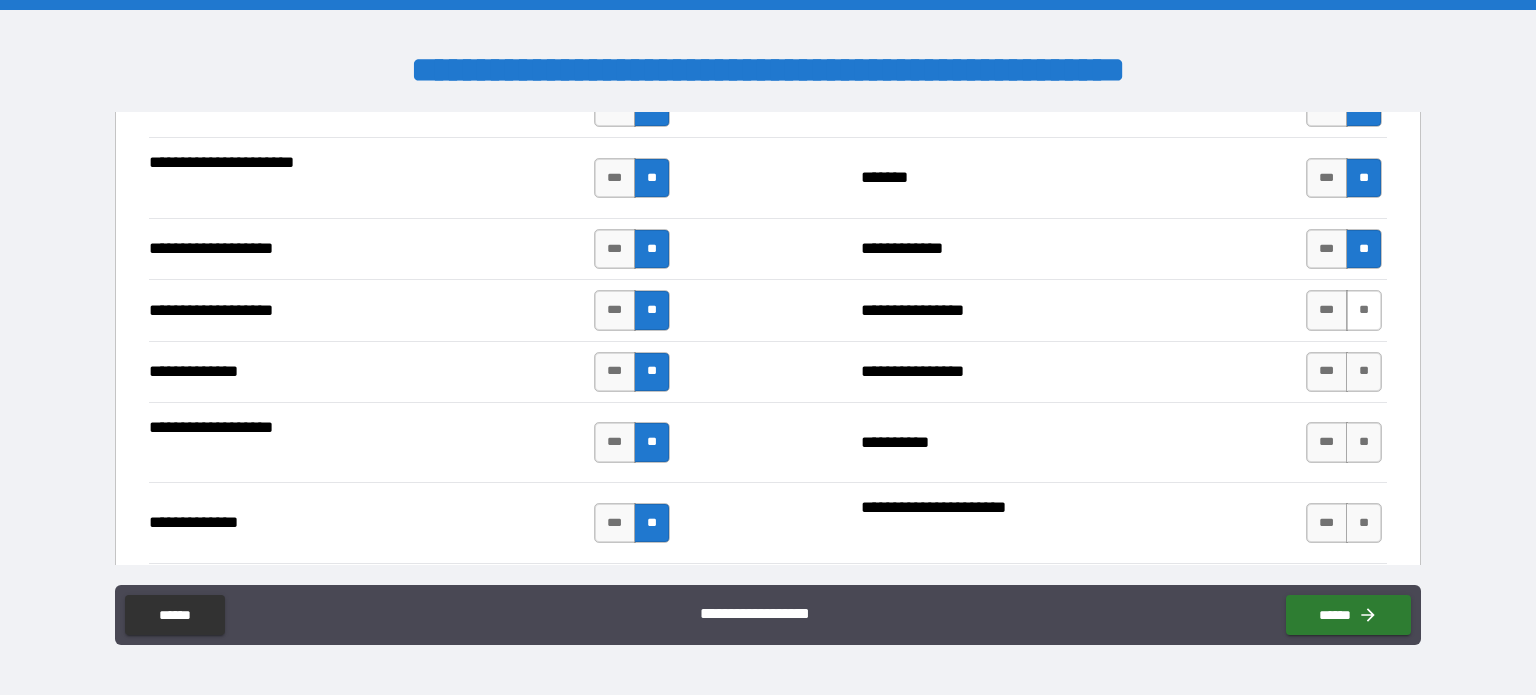 click on "**" at bounding box center [1364, 310] 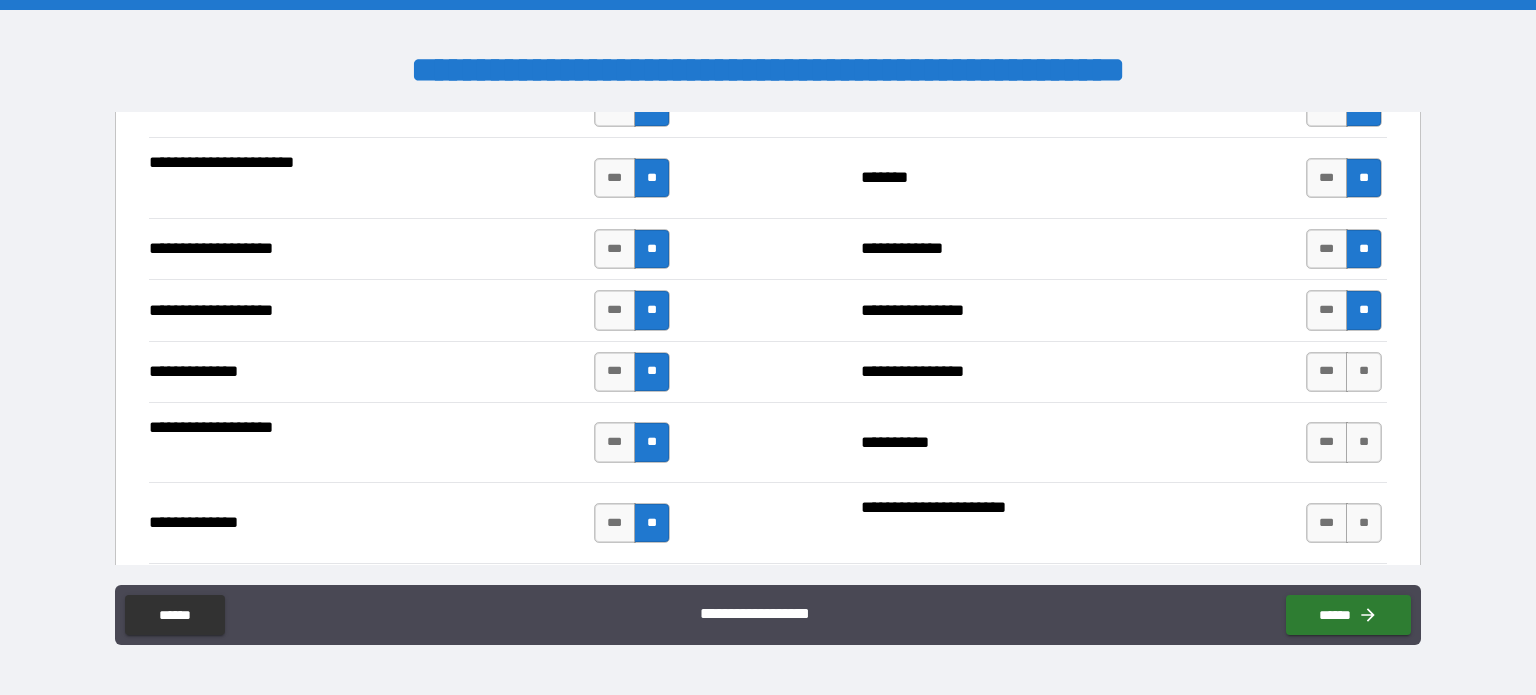 click on "**********" at bounding box center (768, 442) 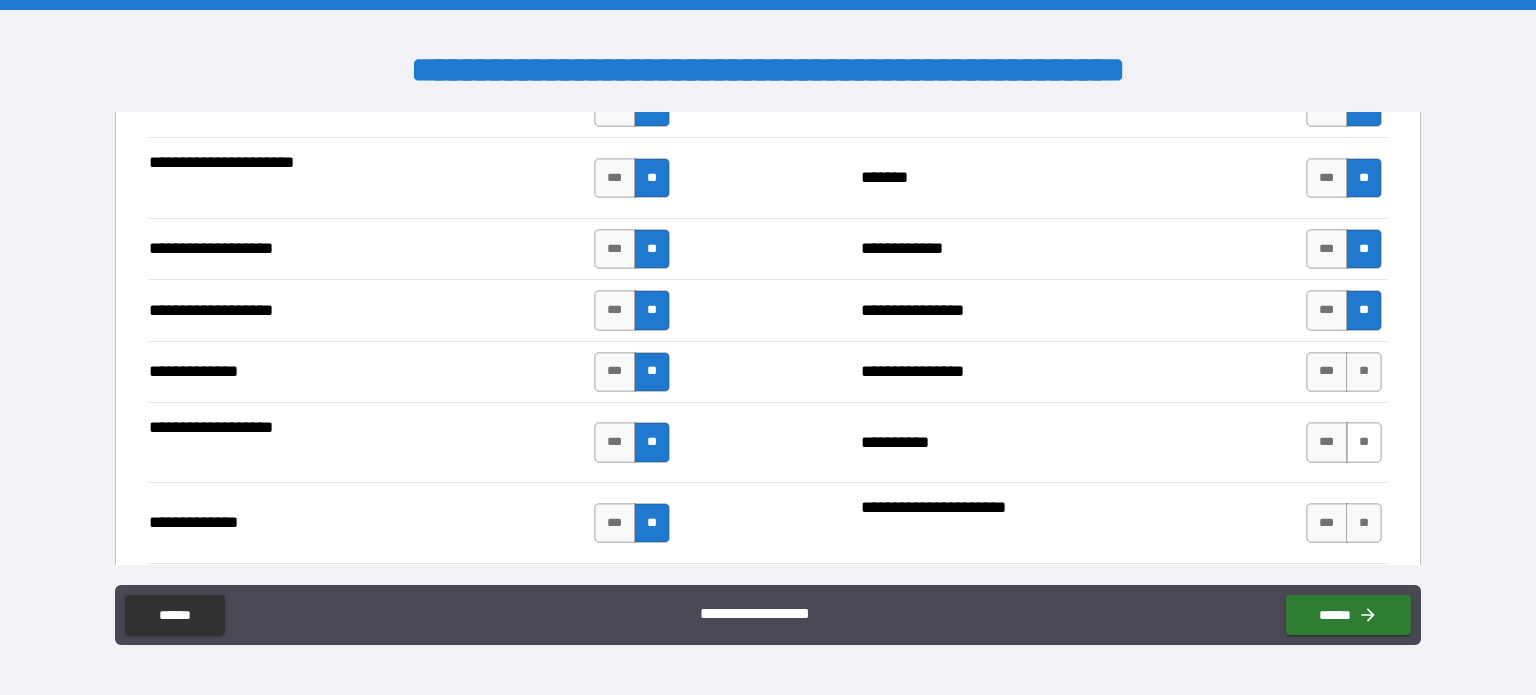 click on "**" at bounding box center (1364, 442) 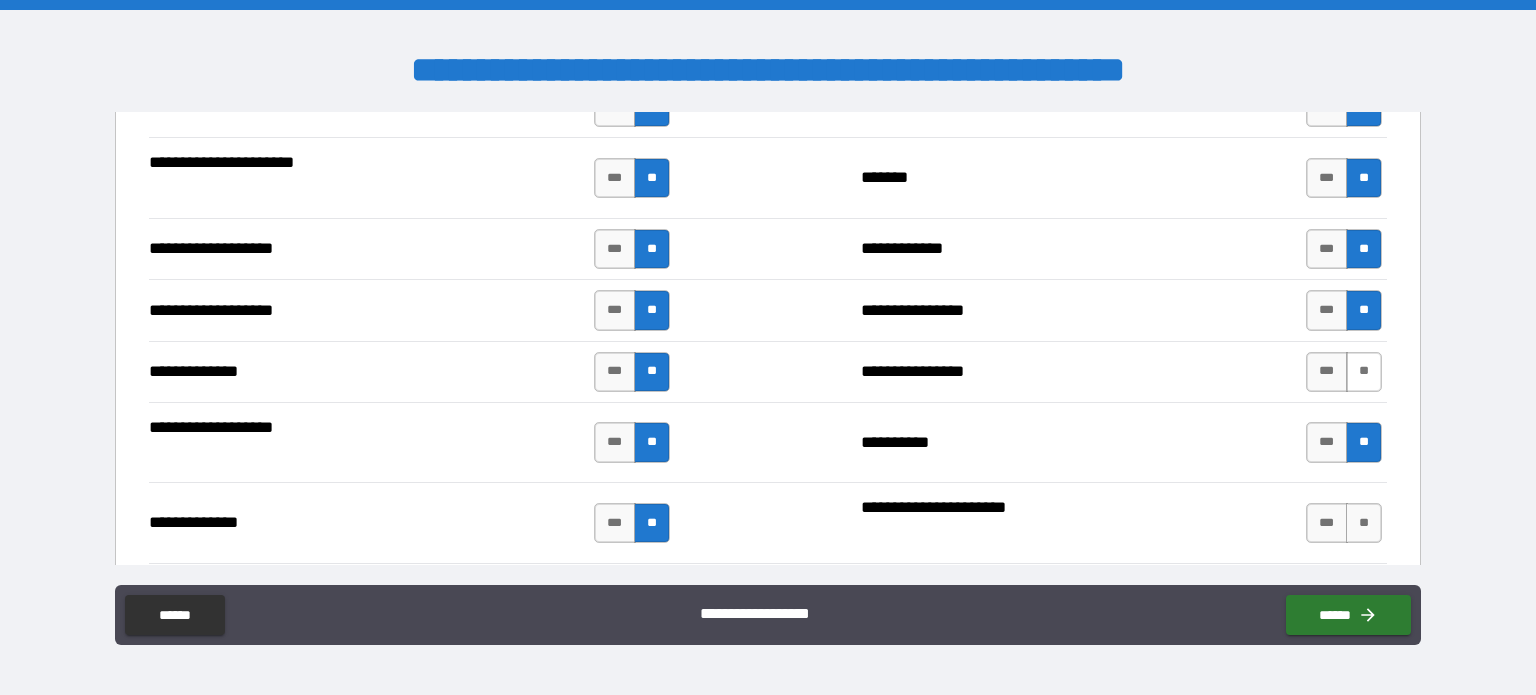 click on "**" at bounding box center (1364, 372) 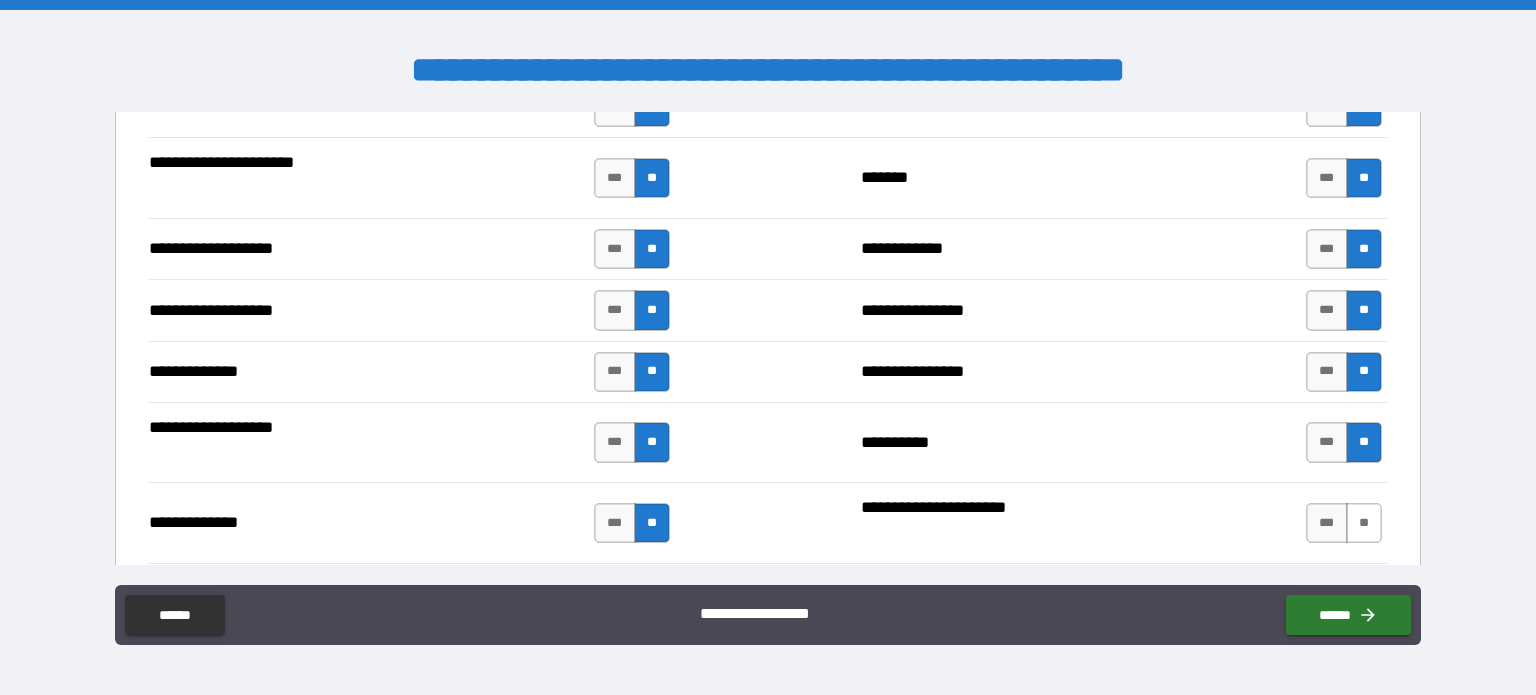 click on "**" at bounding box center (1364, 523) 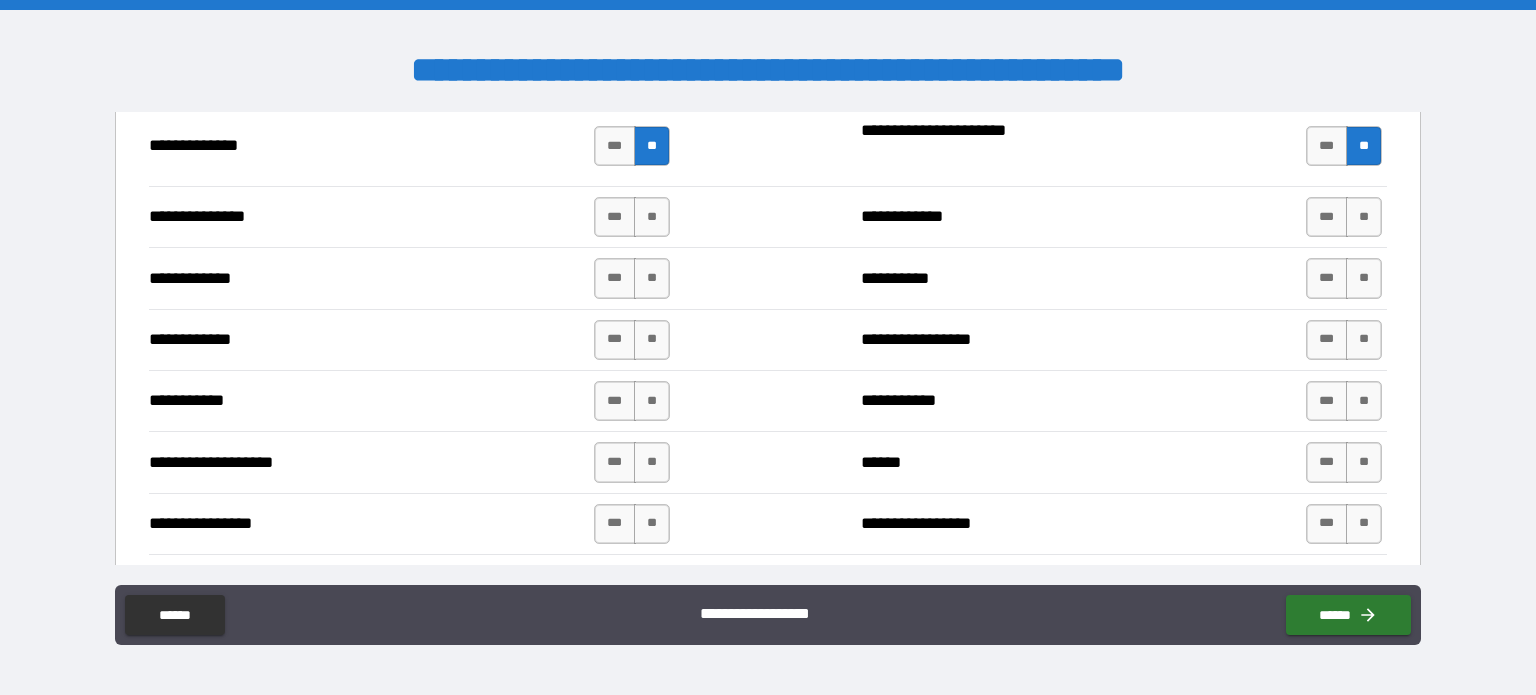 scroll, scrollTop: 4225, scrollLeft: 0, axis: vertical 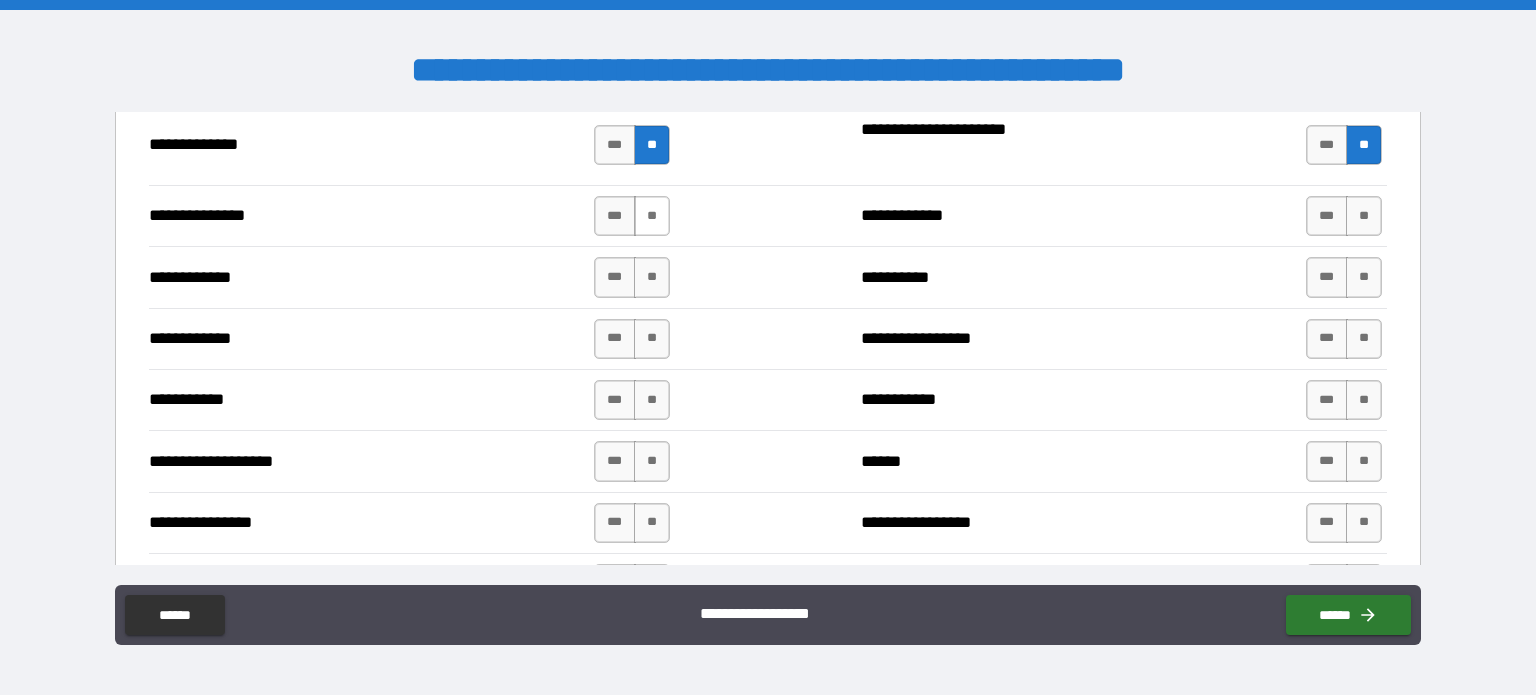 click on "**" at bounding box center [652, 216] 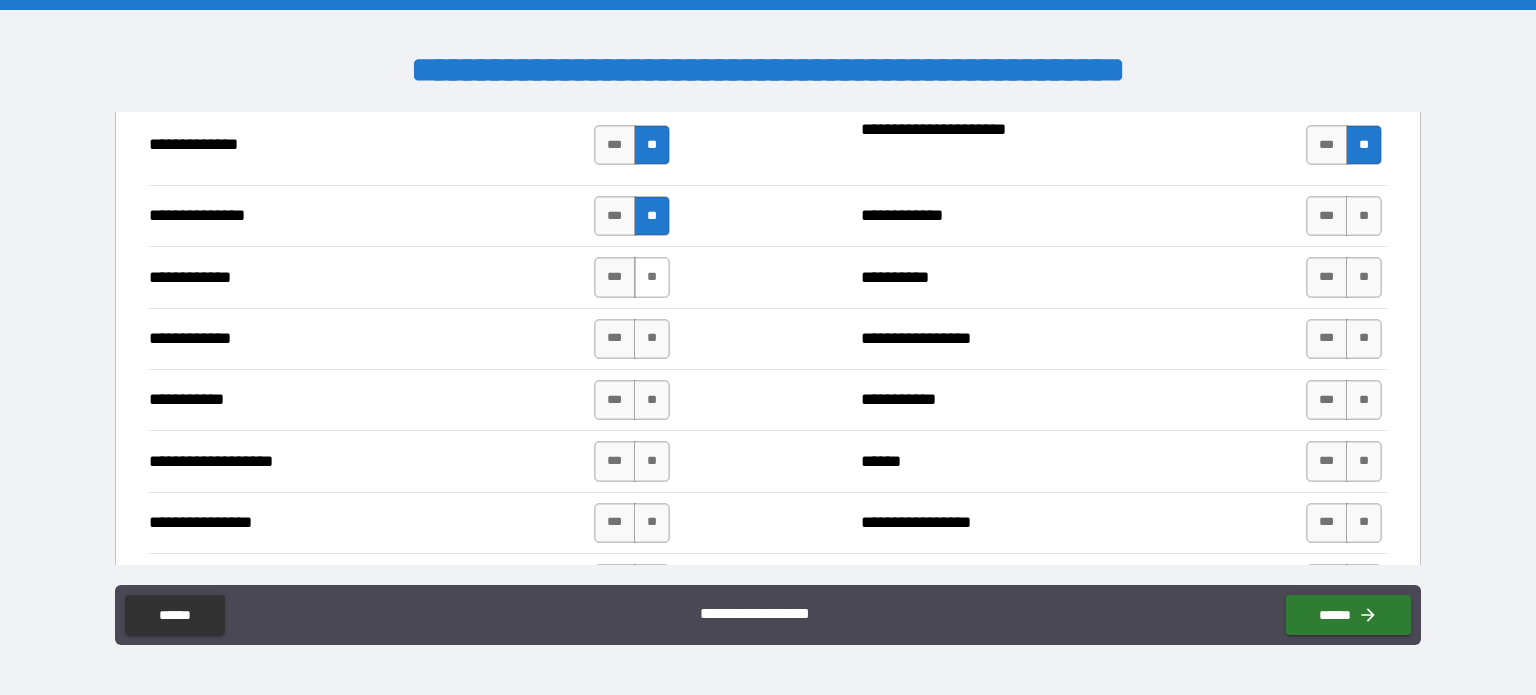 click on "**" at bounding box center [652, 277] 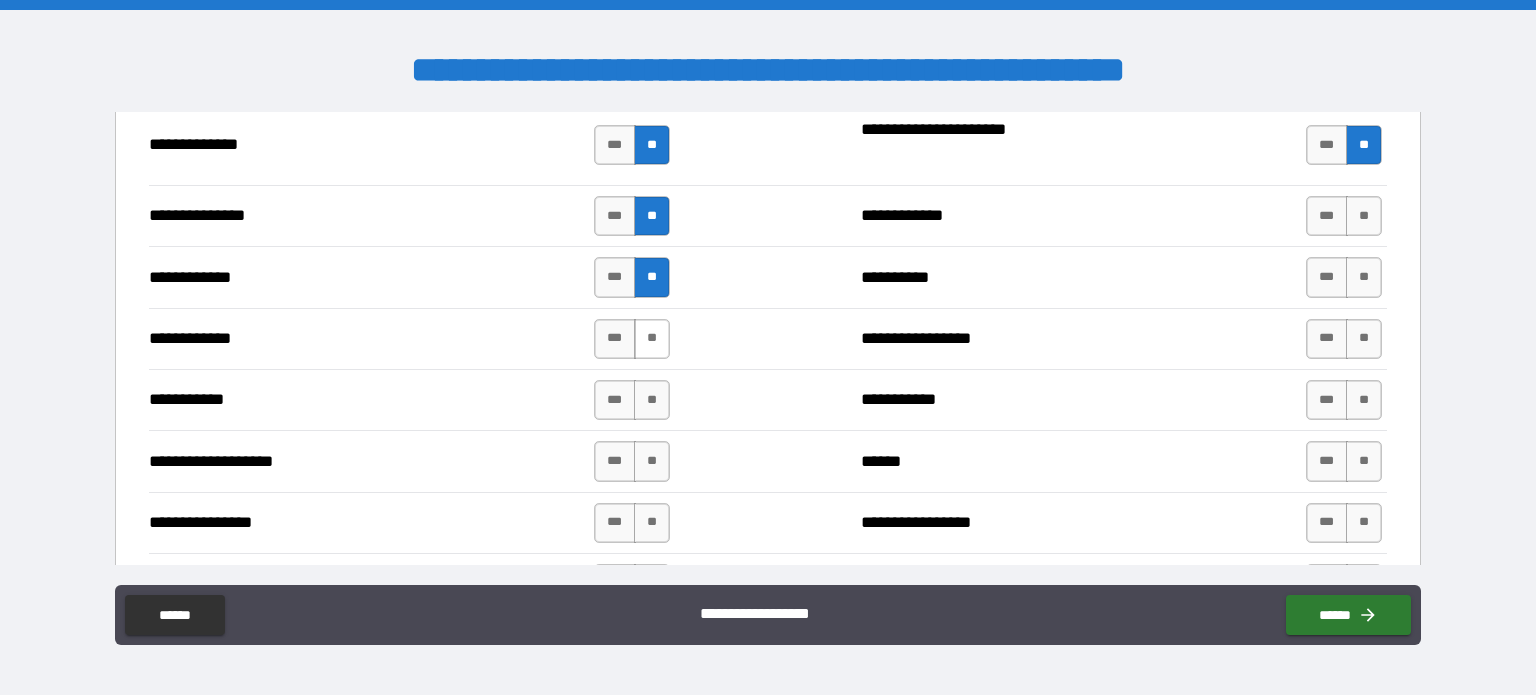 click on "**" at bounding box center [652, 339] 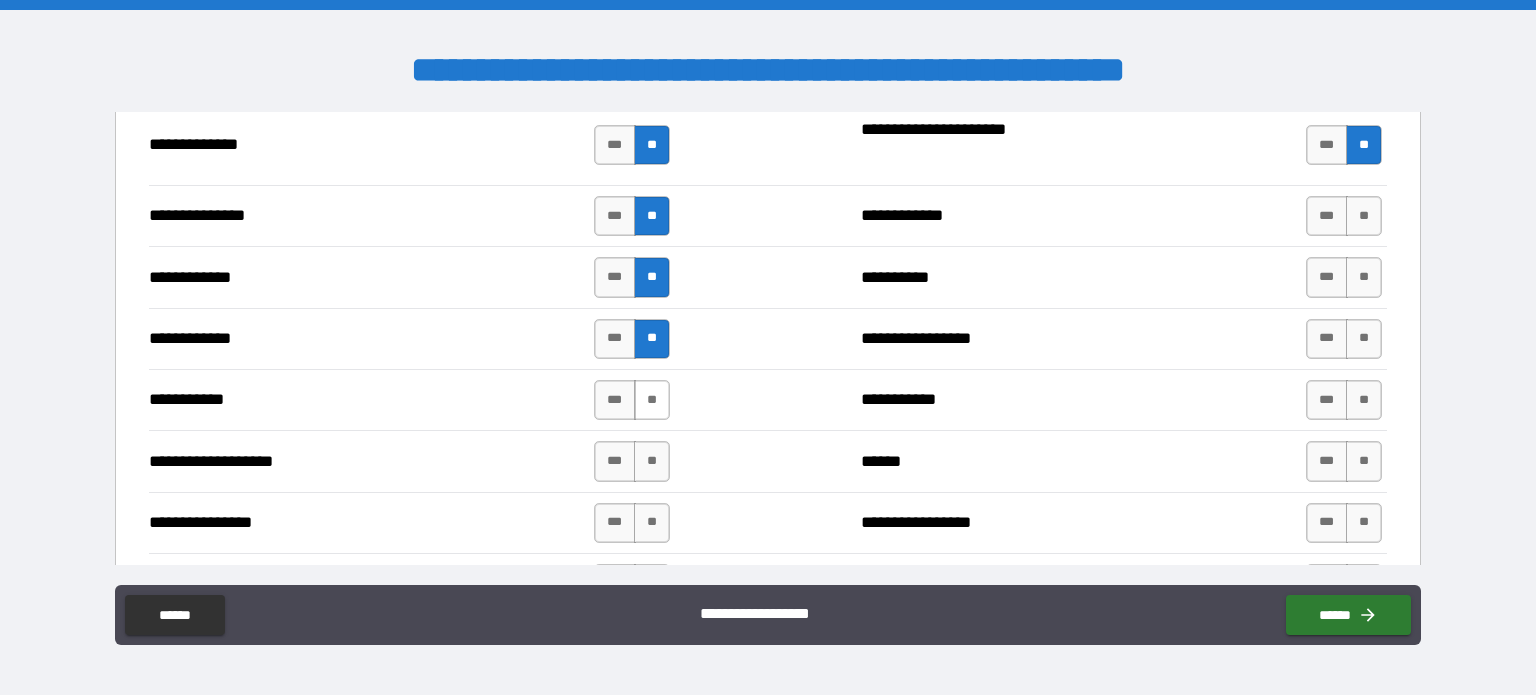 click on "**" at bounding box center [652, 400] 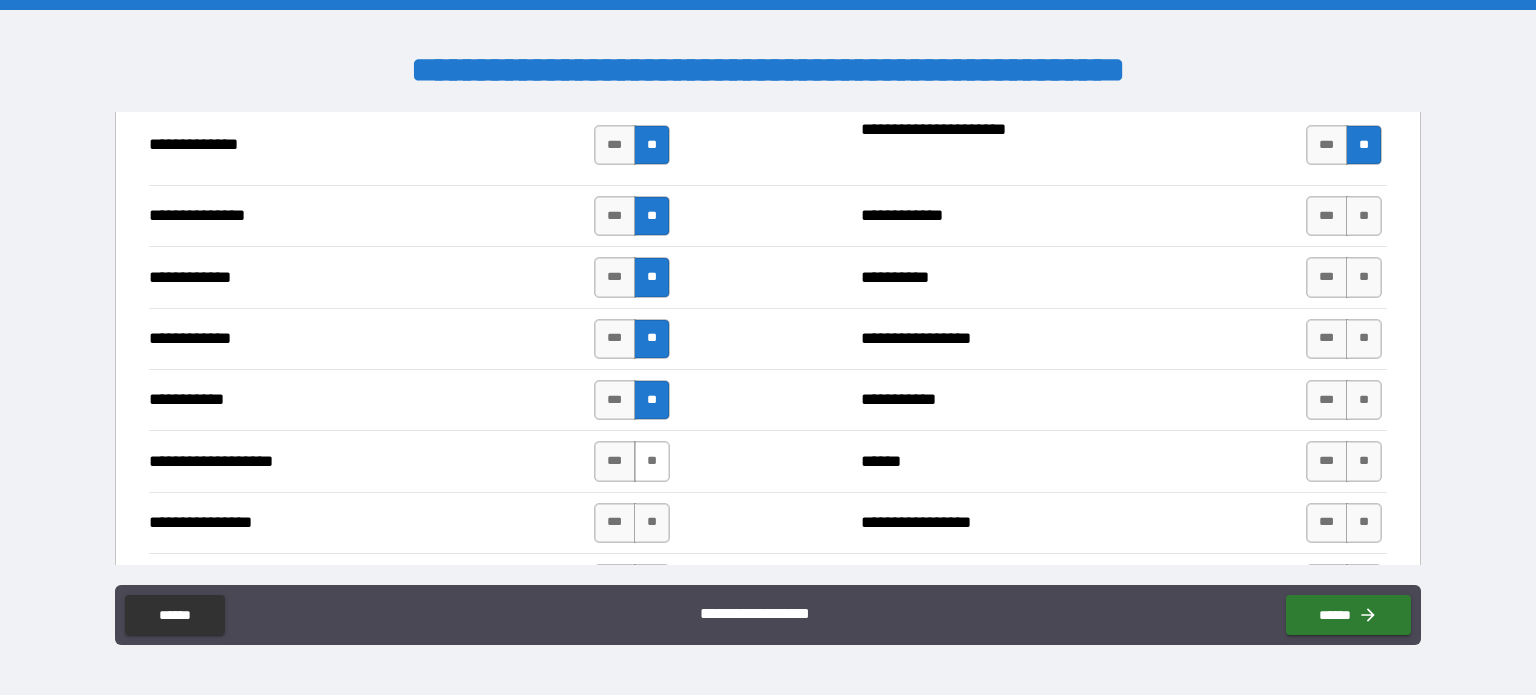 click on "**" at bounding box center (652, 461) 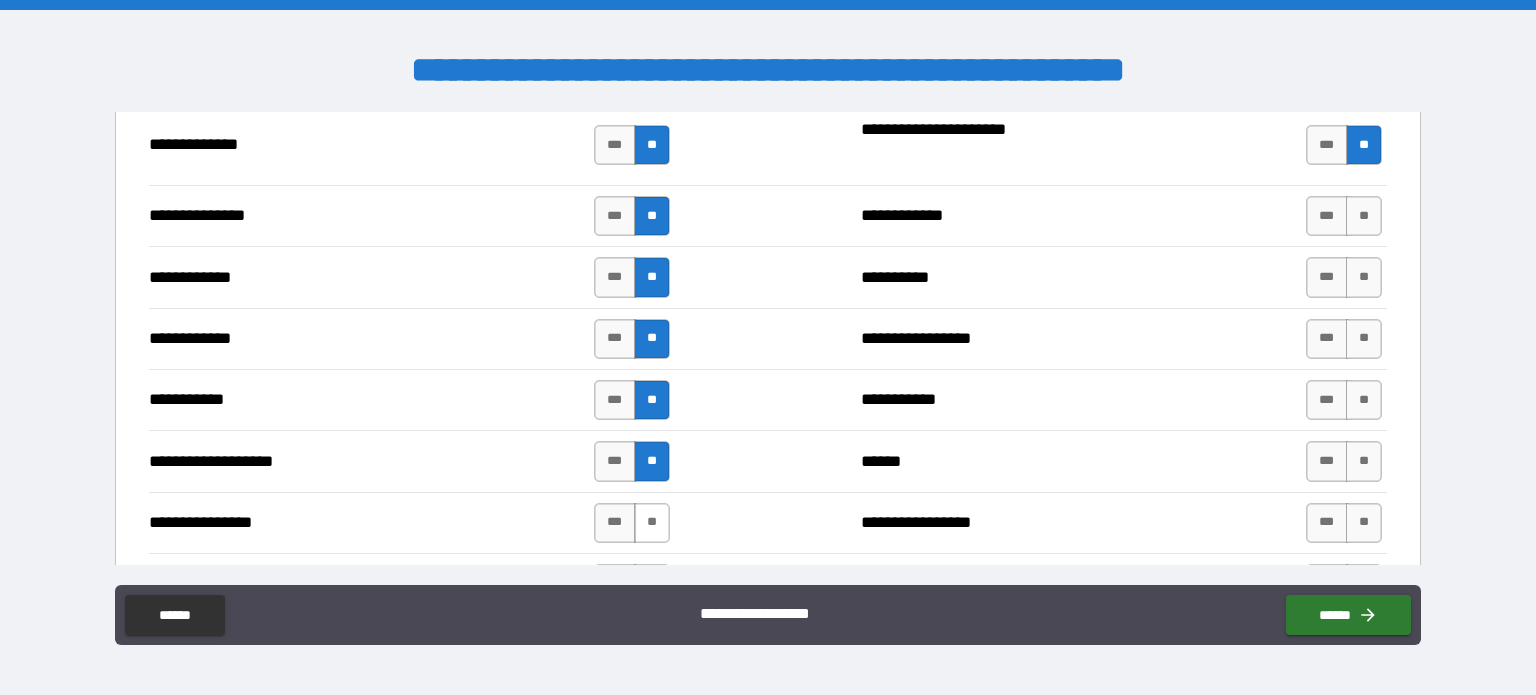click on "**" at bounding box center [652, 523] 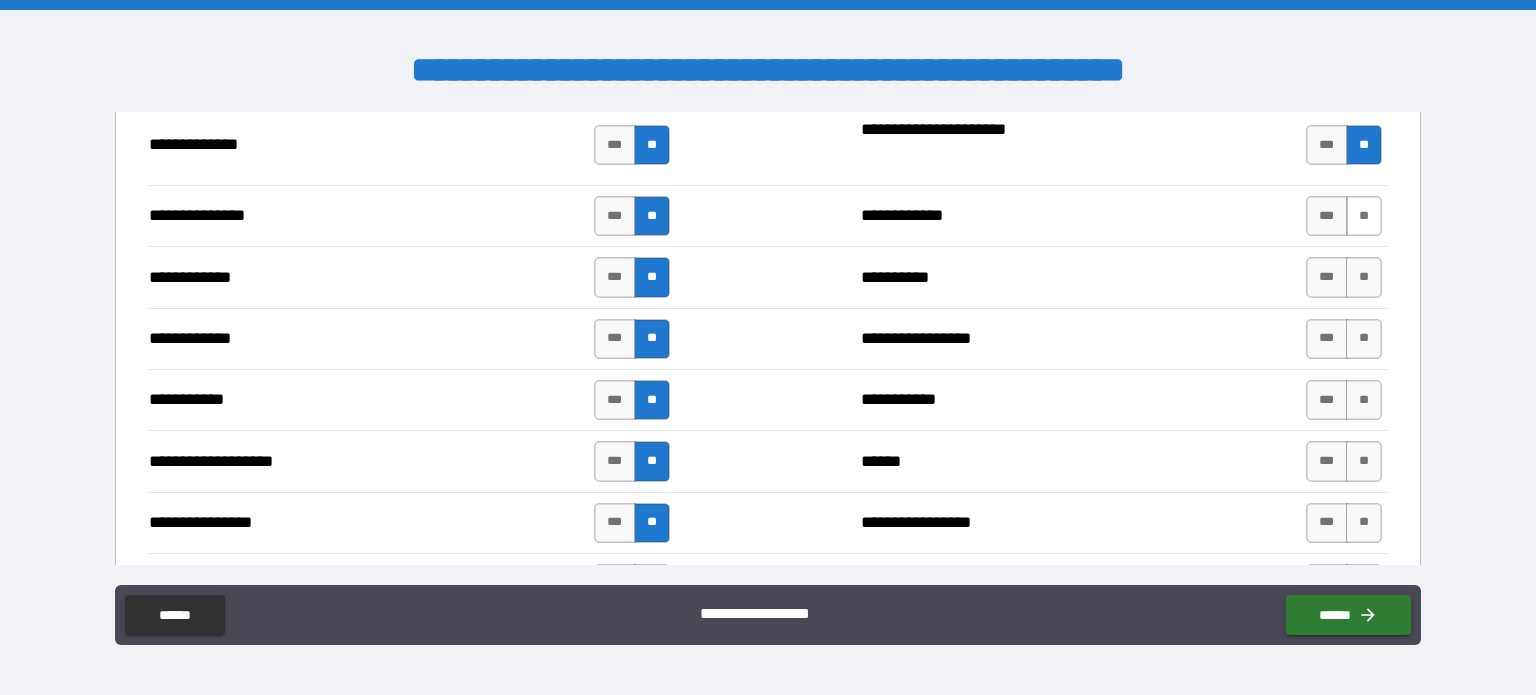 click on "**" at bounding box center (1364, 216) 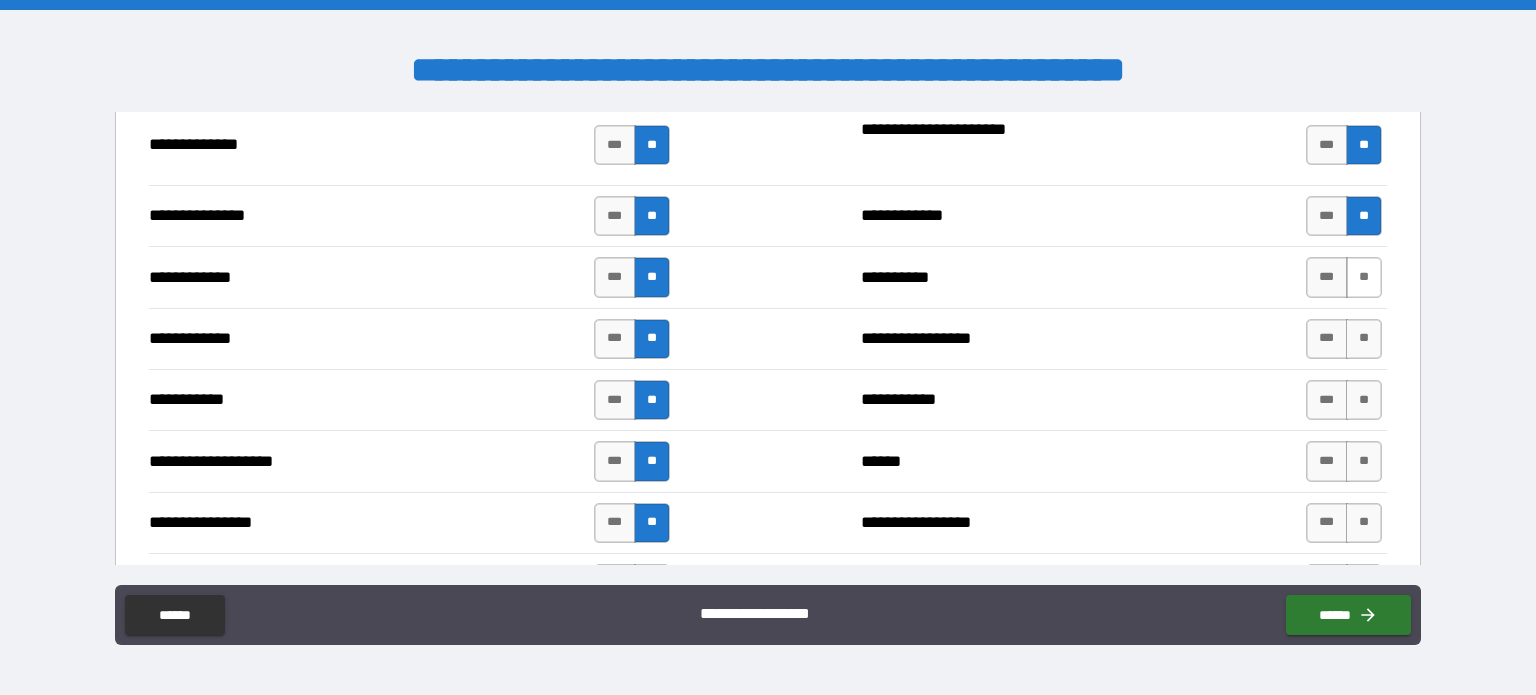 click on "**" at bounding box center (1364, 277) 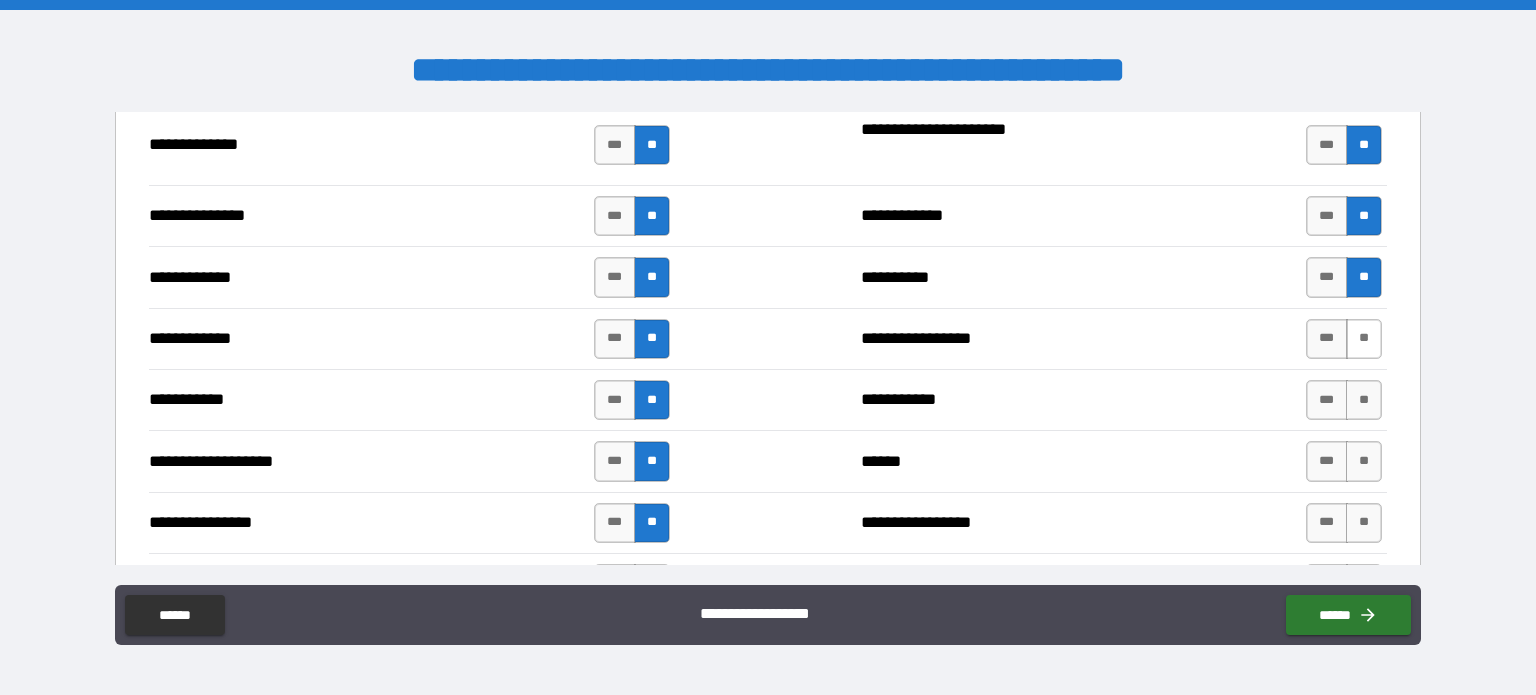 click on "**" at bounding box center (1364, 339) 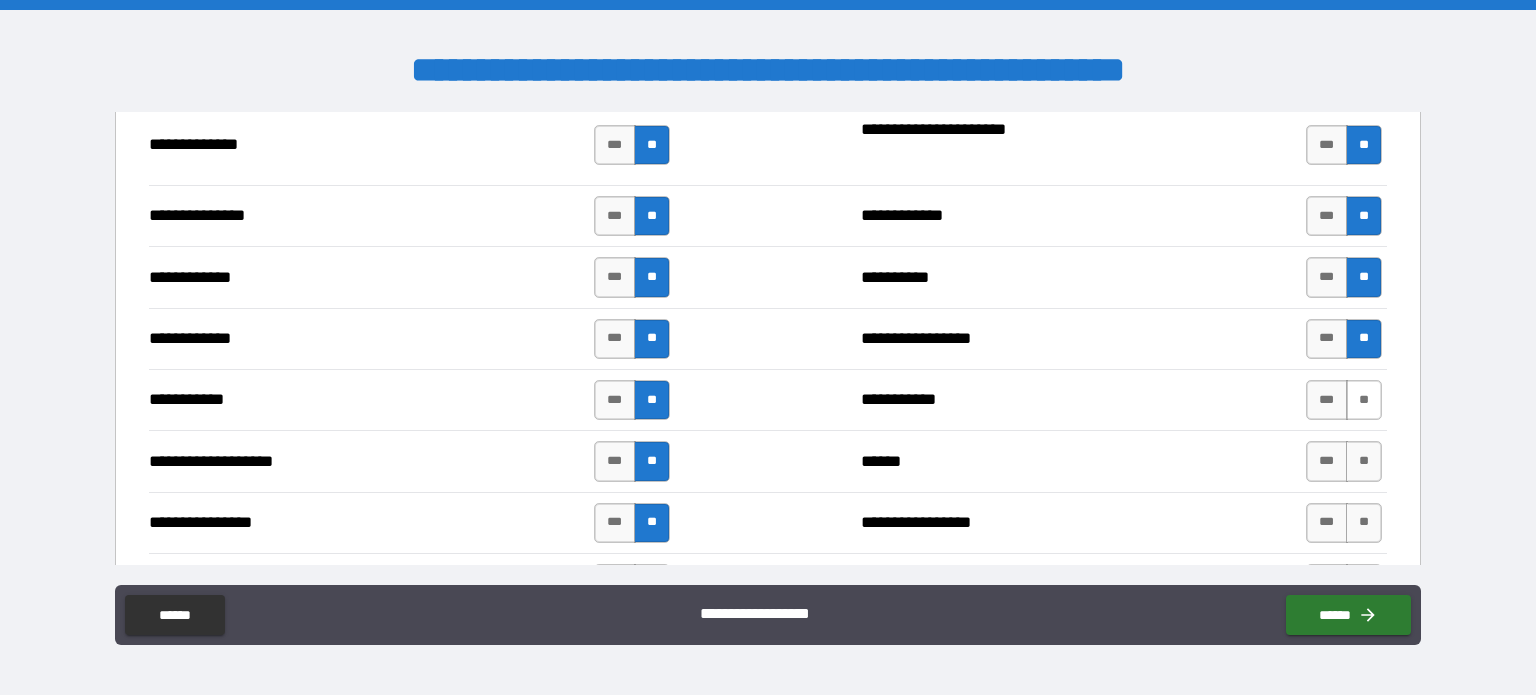 click on "**" at bounding box center [1364, 400] 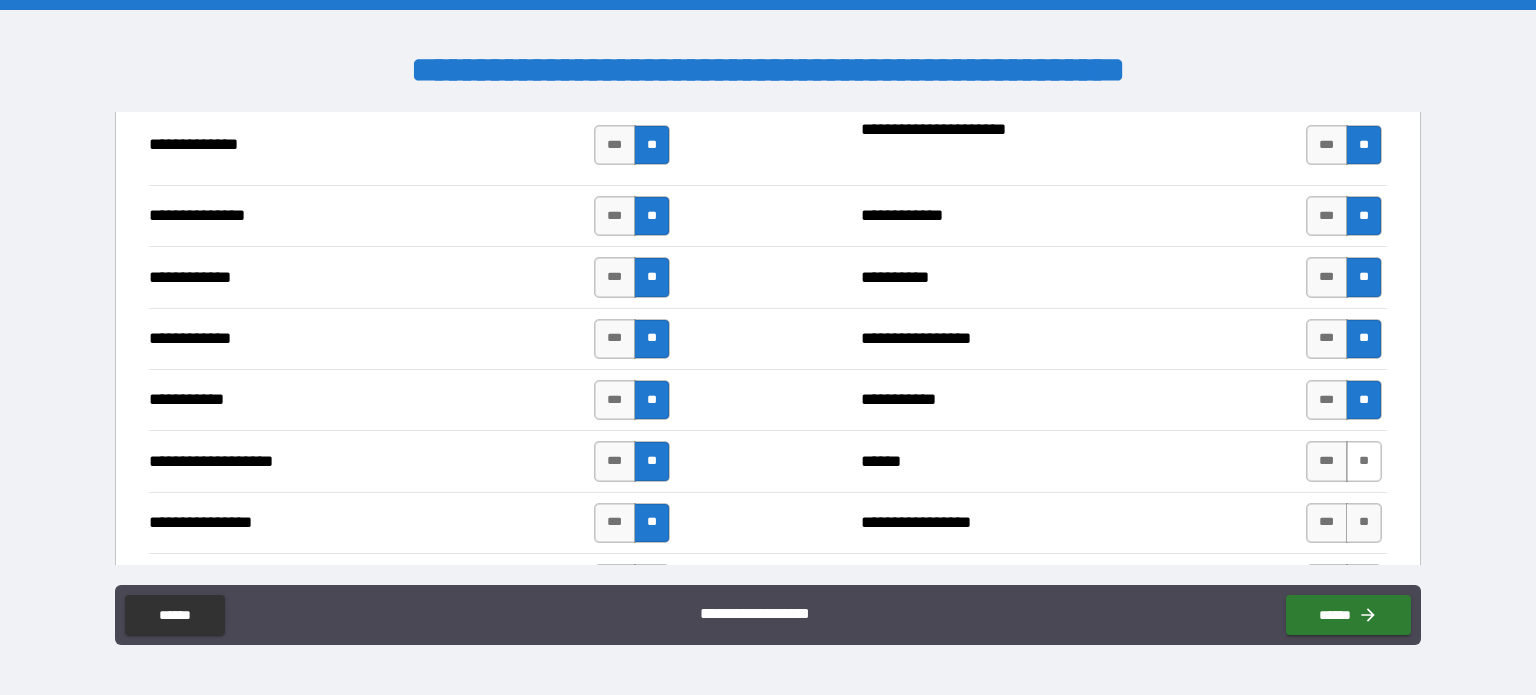 click on "**" at bounding box center (1364, 461) 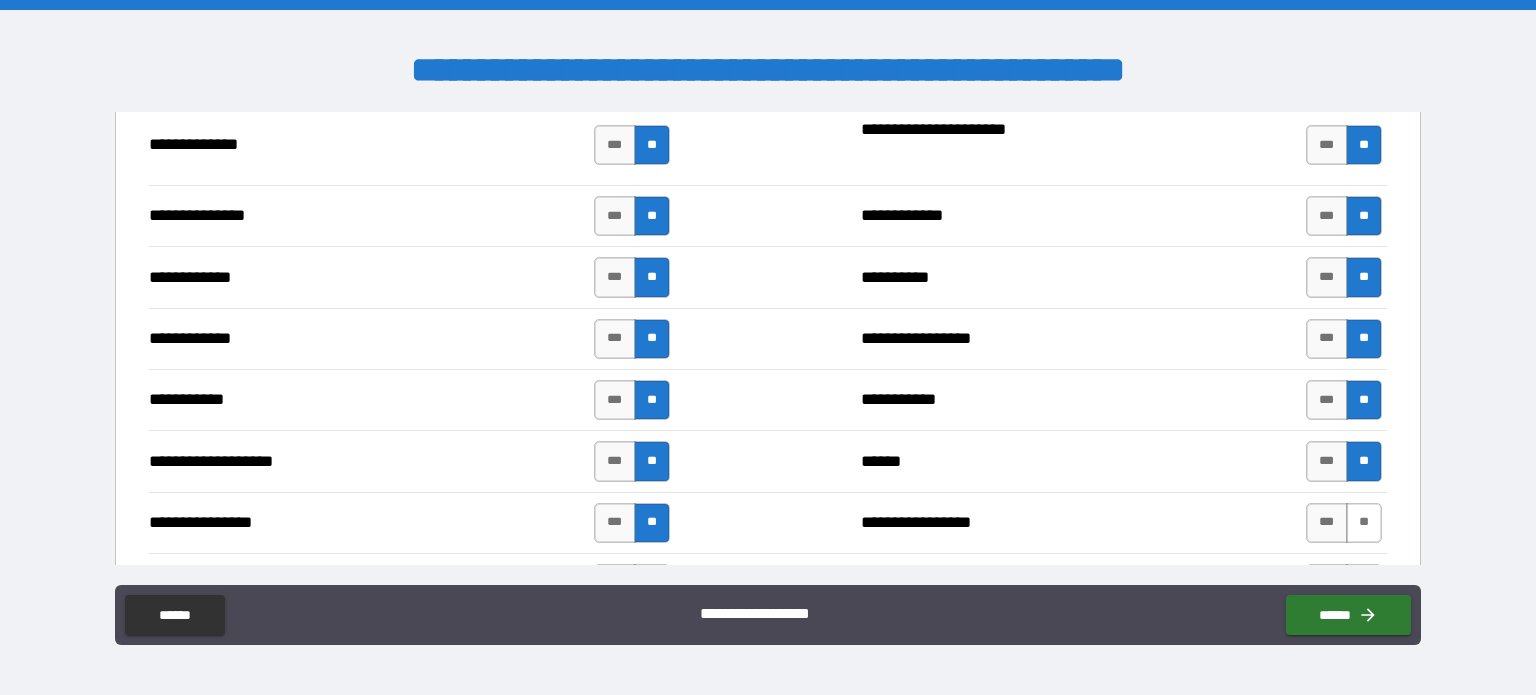 click on "**" at bounding box center (1364, 523) 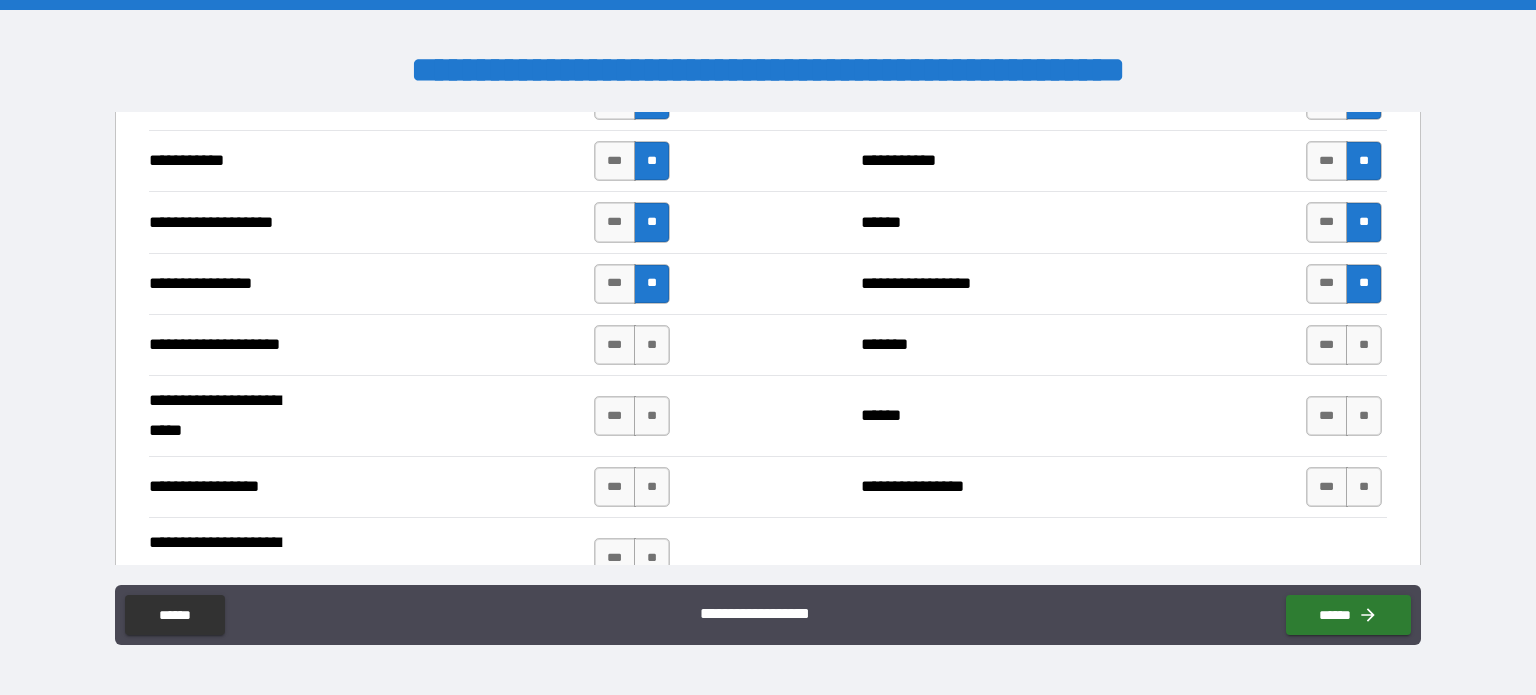 scroll, scrollTop: 4467, scrollLeft: 0, axis: vertical 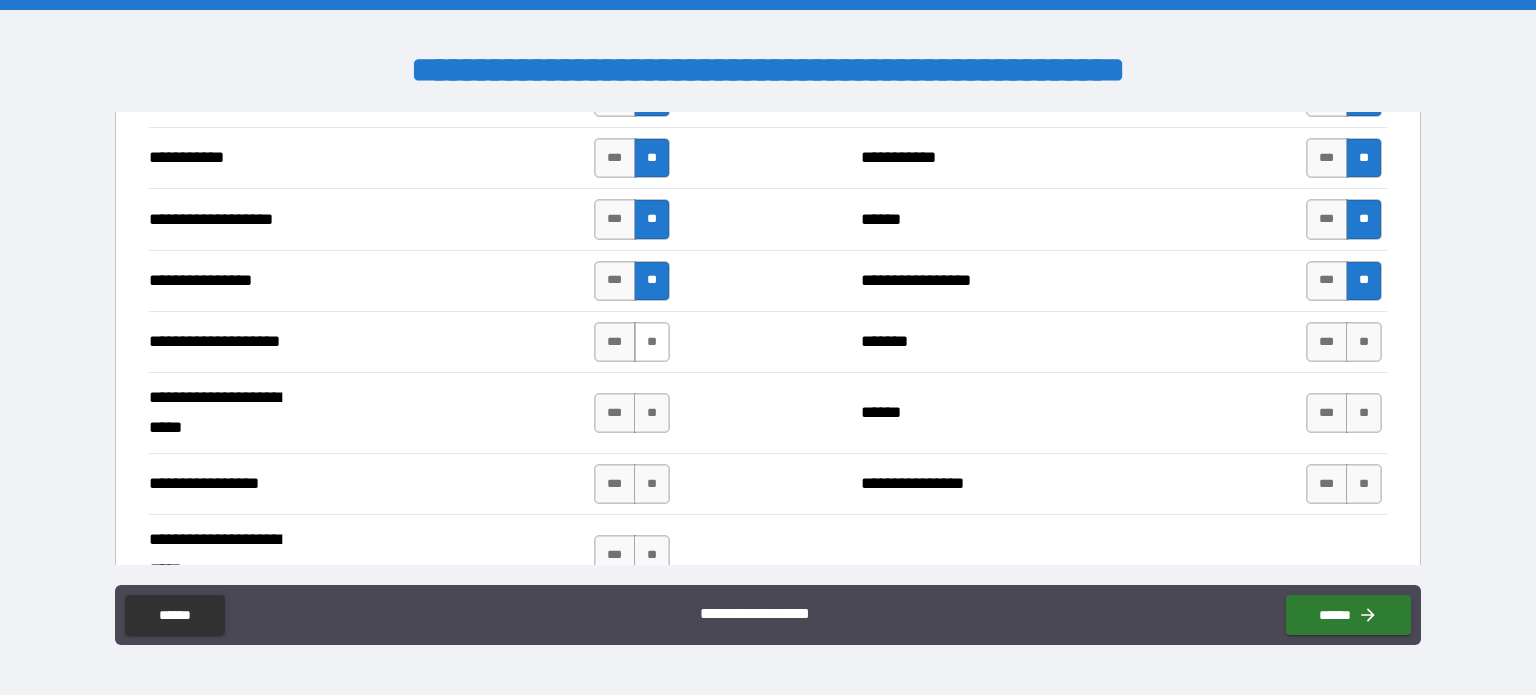 click on "**" at bounding box center (652, 342) 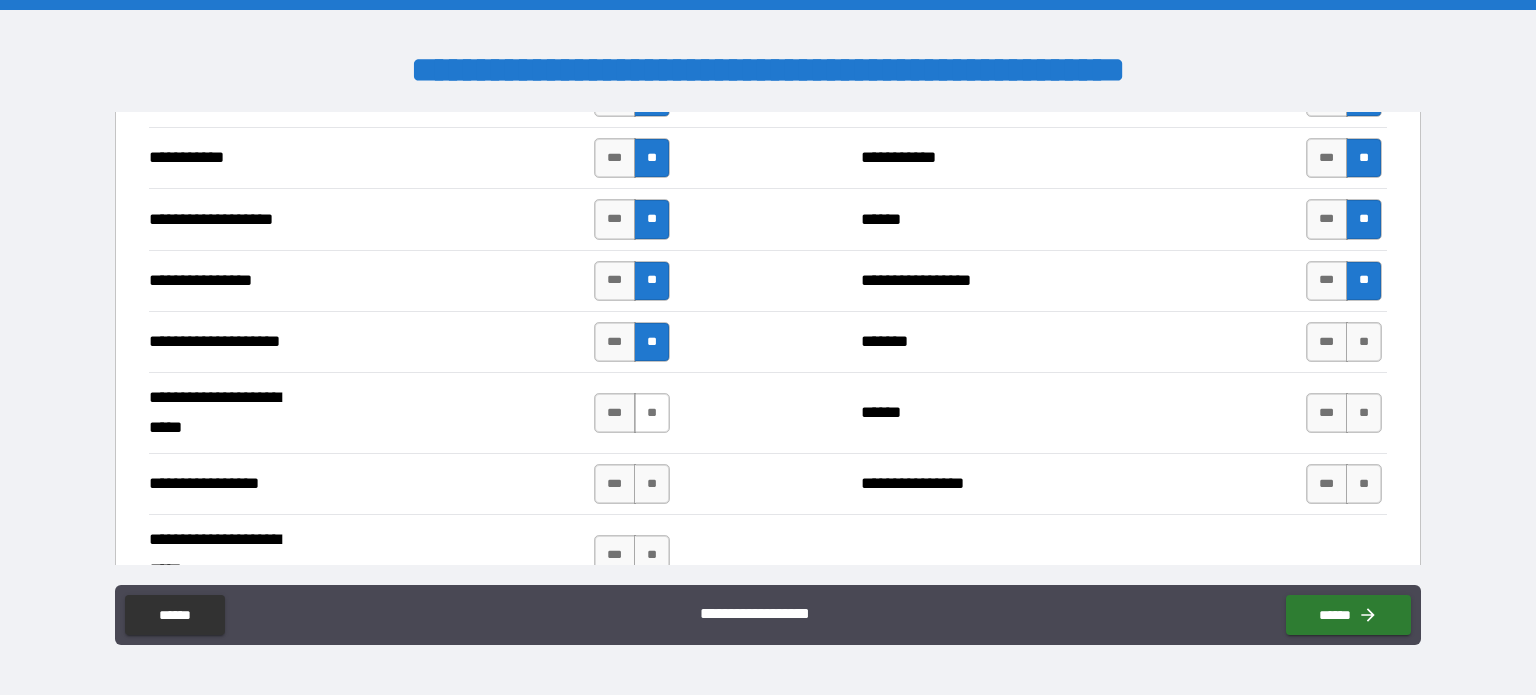 click on "**" at bounding box center [652, 413] 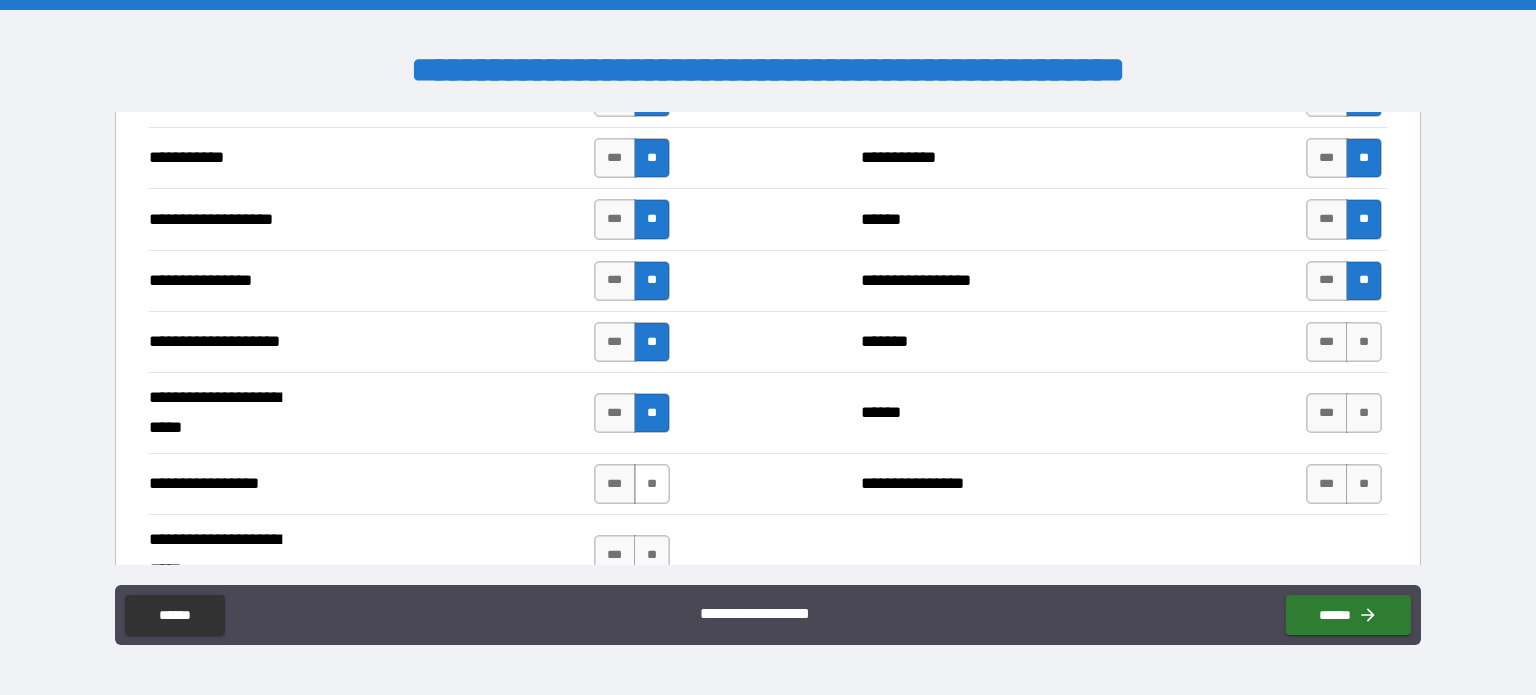 click on "**" at bounding box center (652, 484) 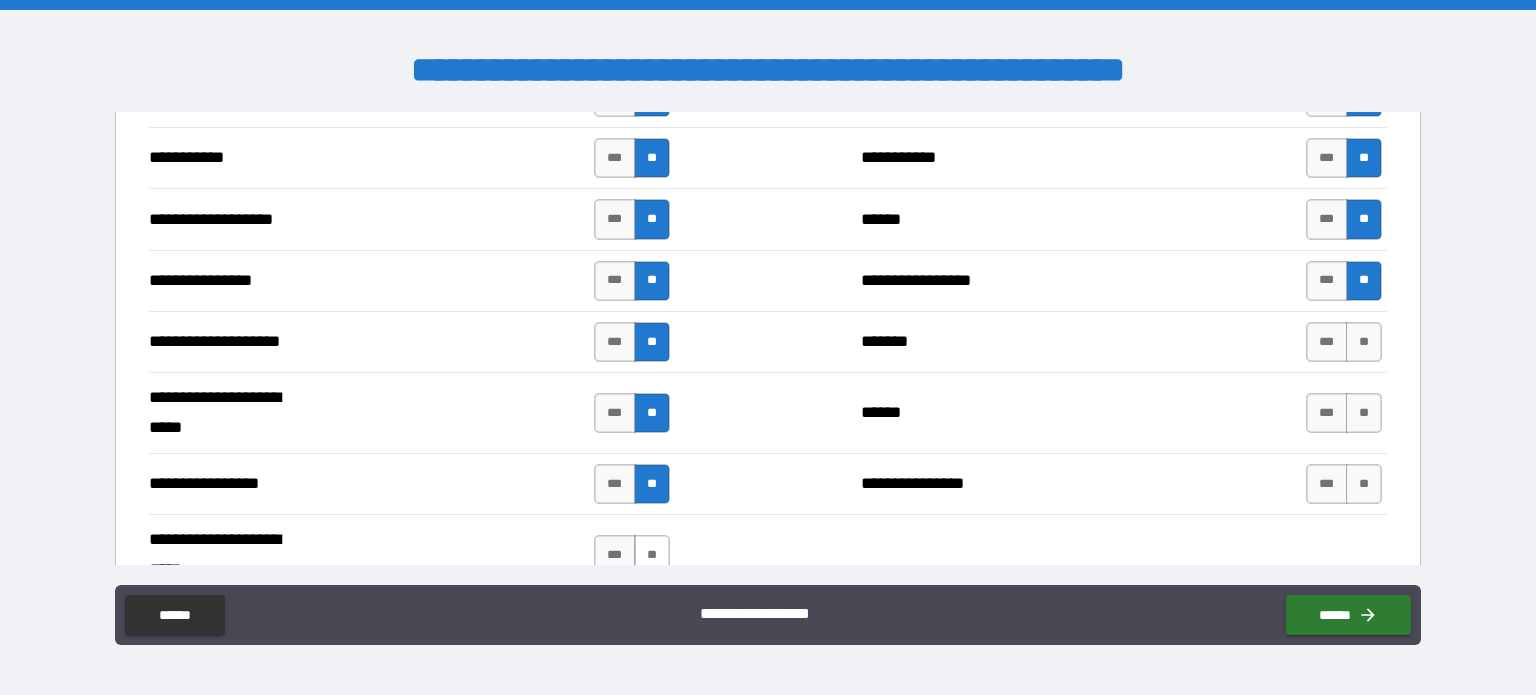 click on "**" at bounding box center [652, 555] 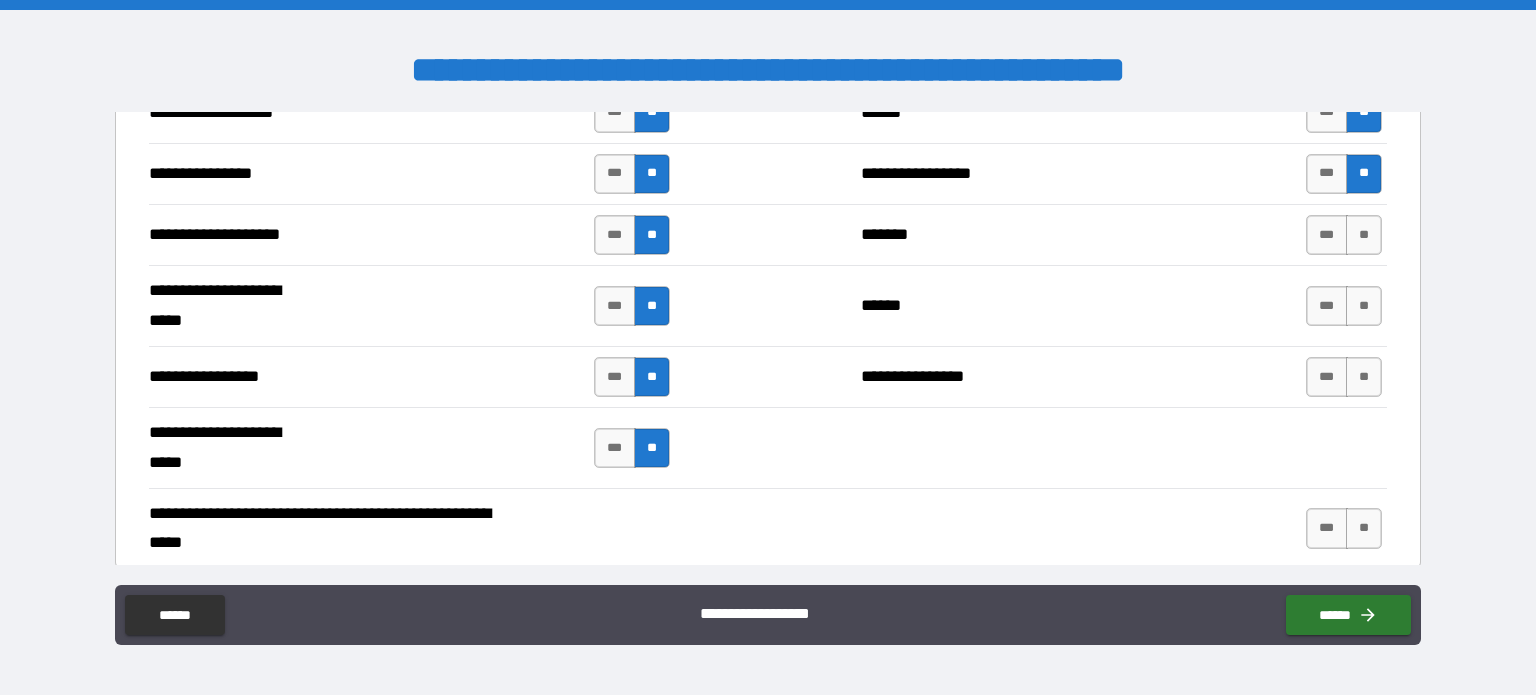 scroll, scrollTop: 4575, scrollLeft: 0, axis: vertical 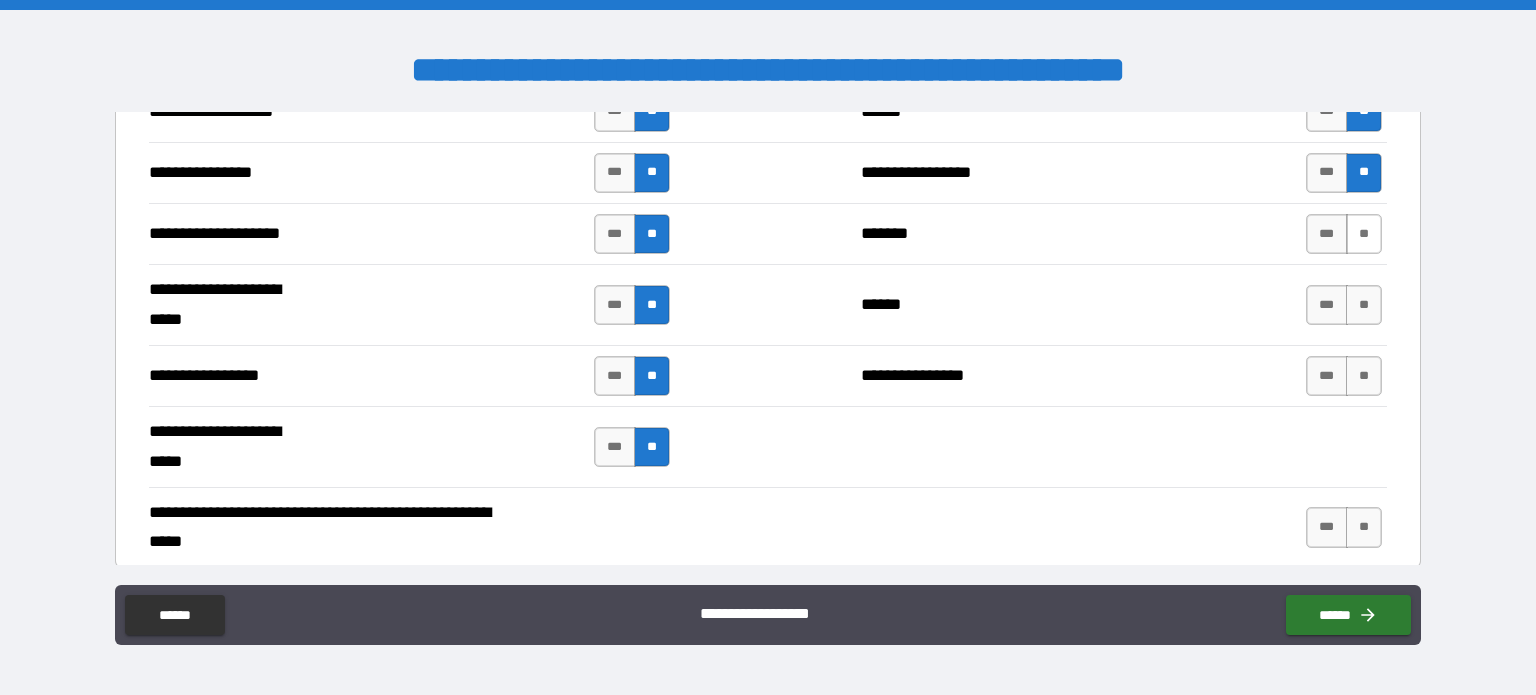 click on "**" at bounding box center (1364, 234) 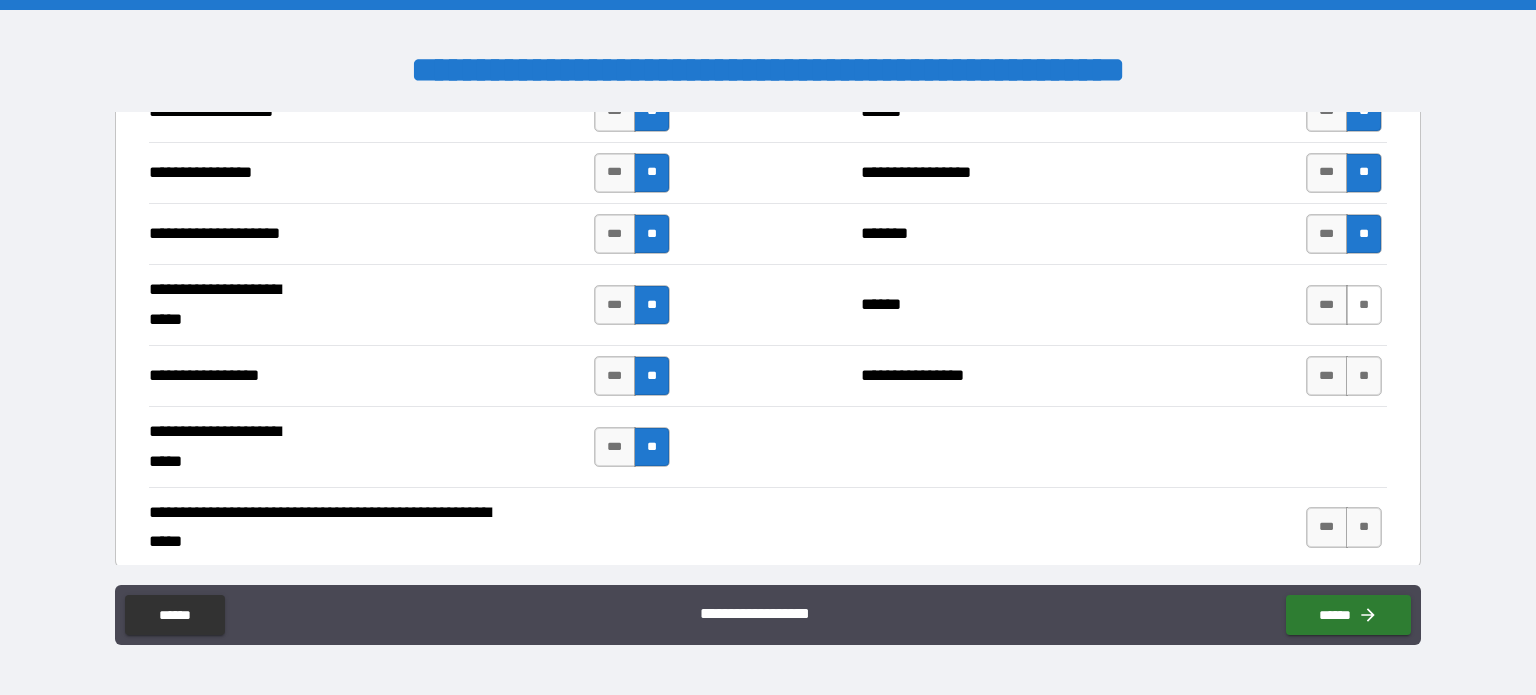 click on "**" at bounding box center [1364, 305] 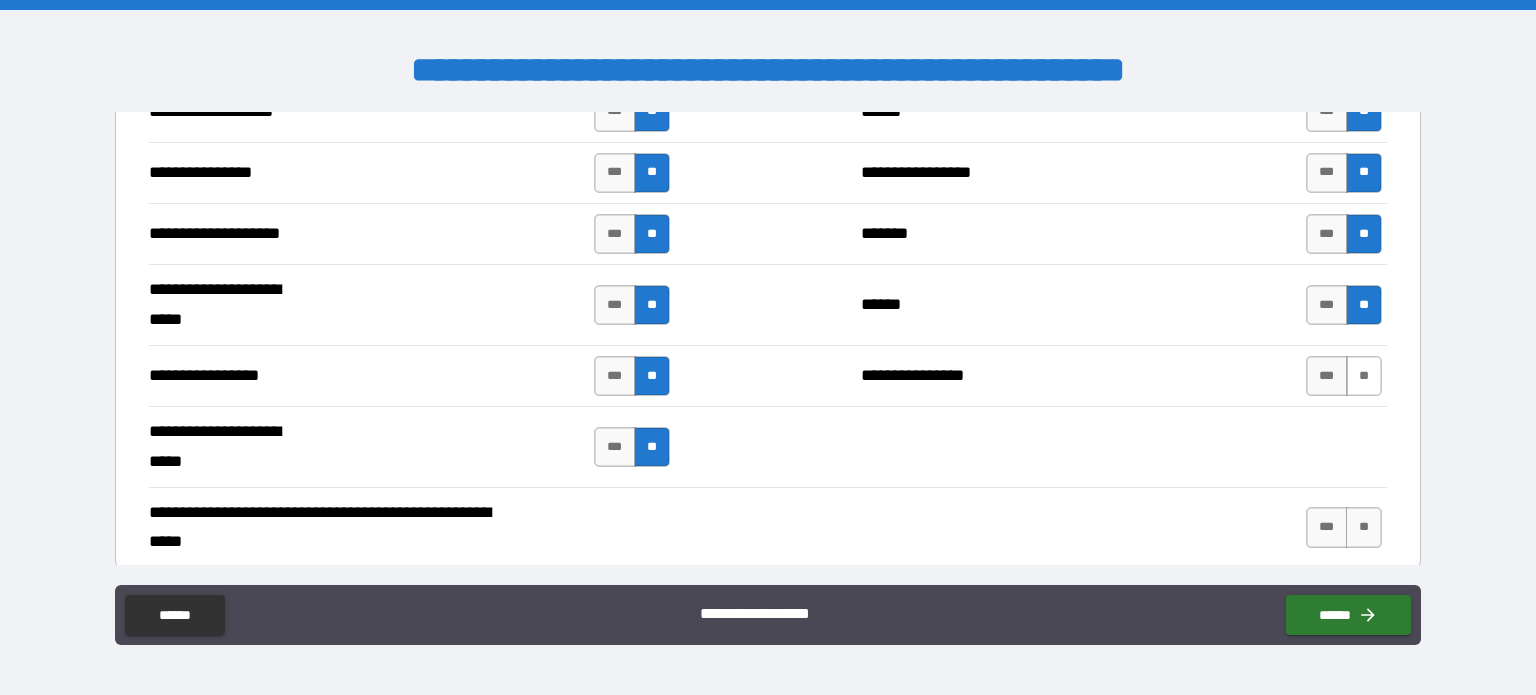 click on "**" at bounding box center (1364, 376) 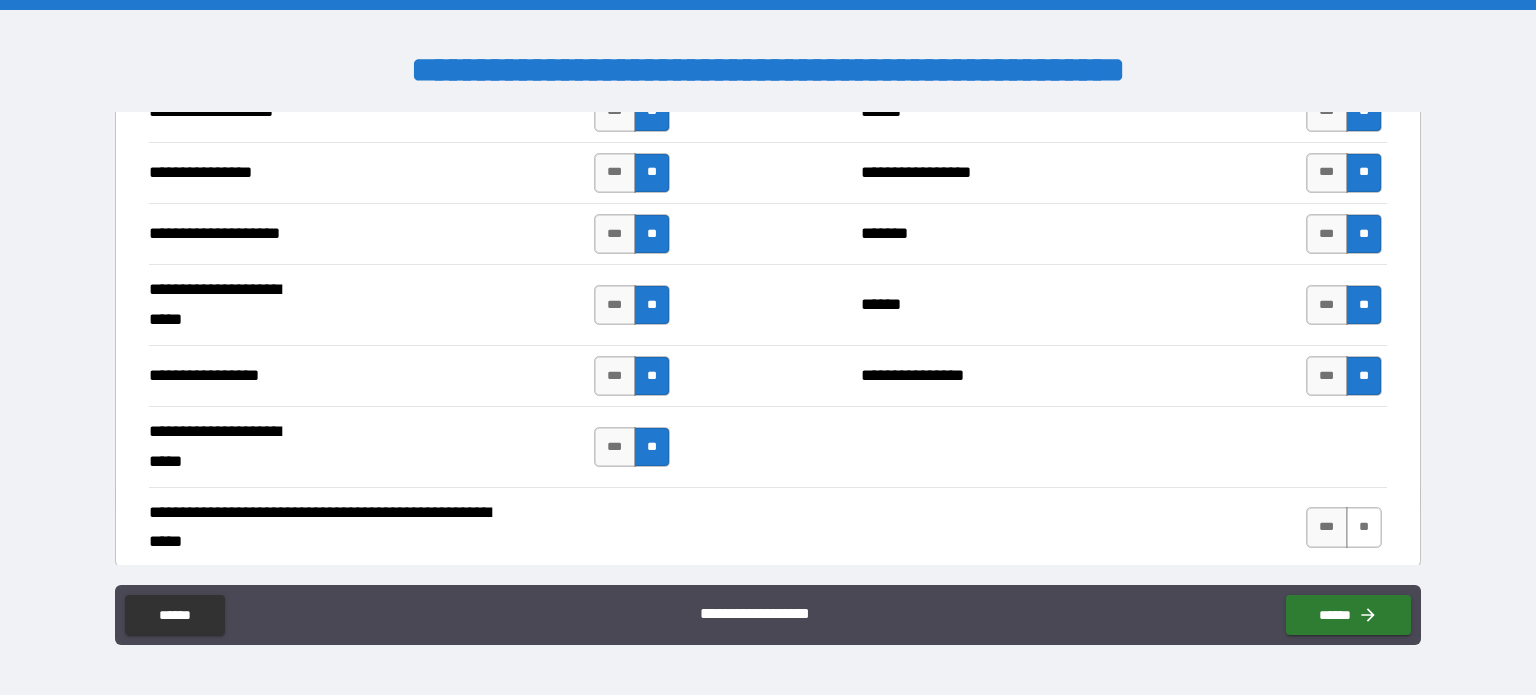 click on "**" at bounding box center (1364, 527) 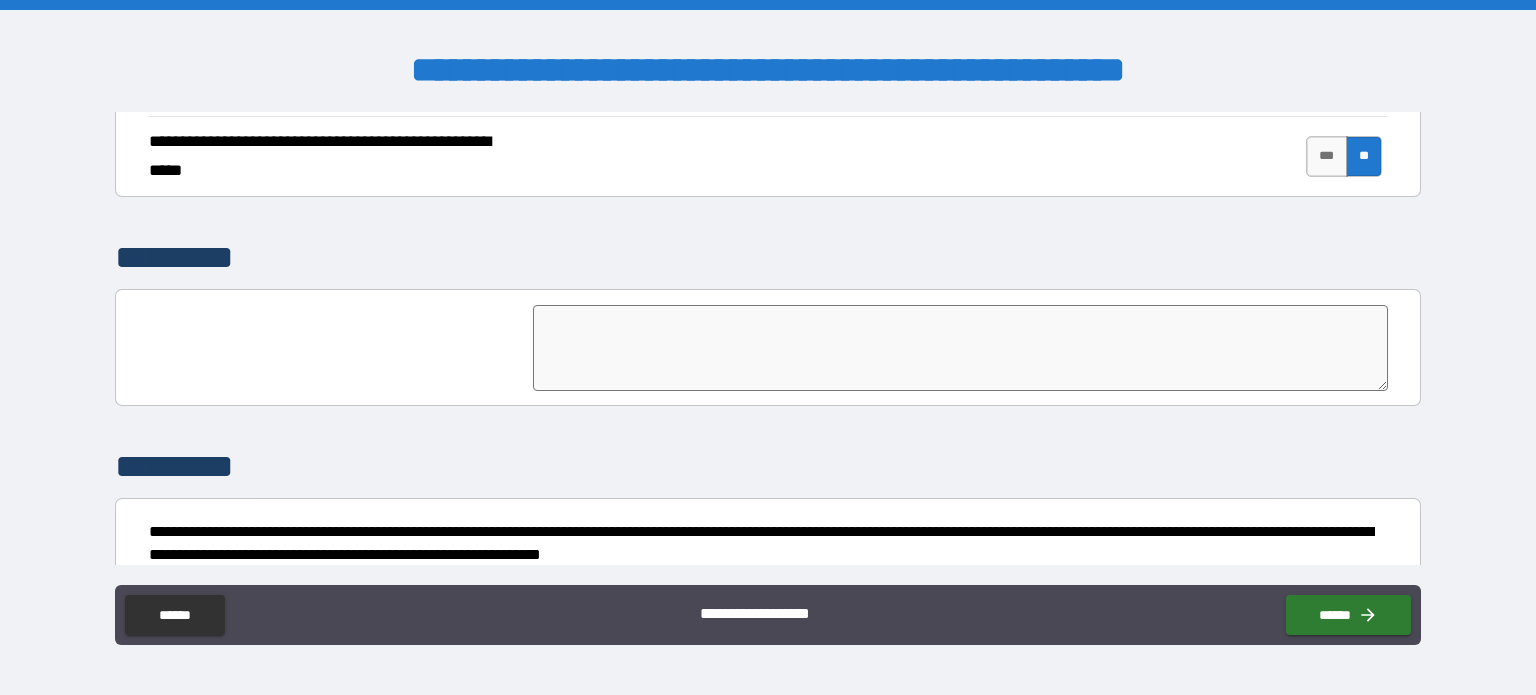 scroll, scrollTop: 5023, scrollLeft: 0, axis: vertical 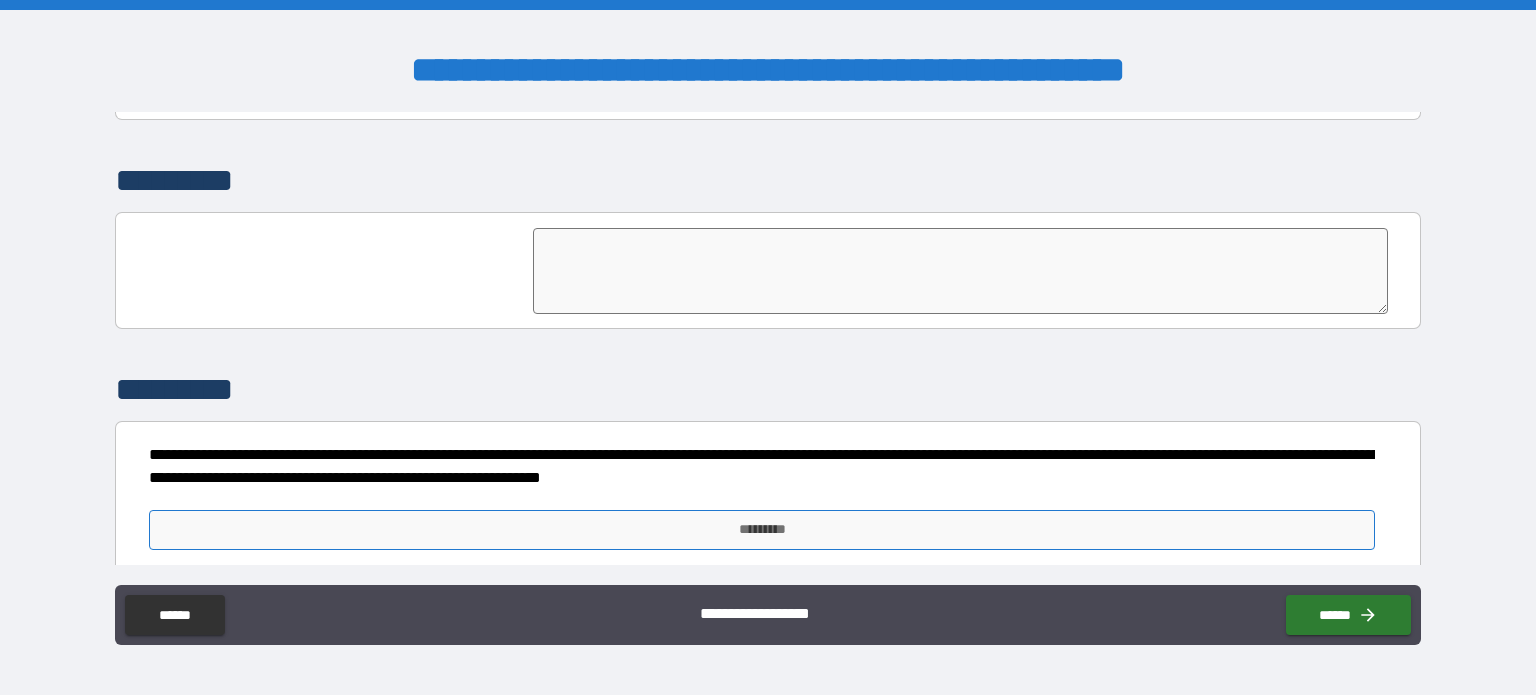 click on "*********" at bounding box center [762, 530] 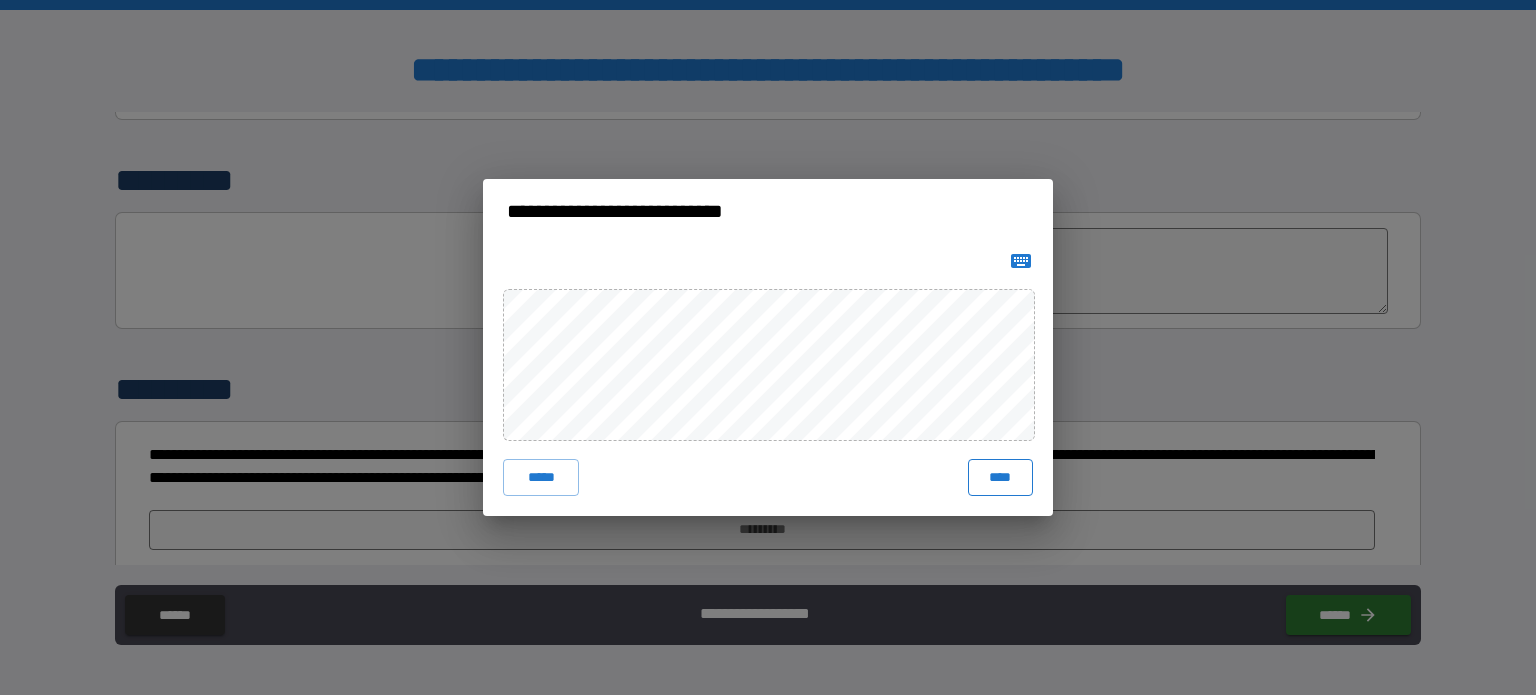 click on "****" at bounding box center (1000, 477) 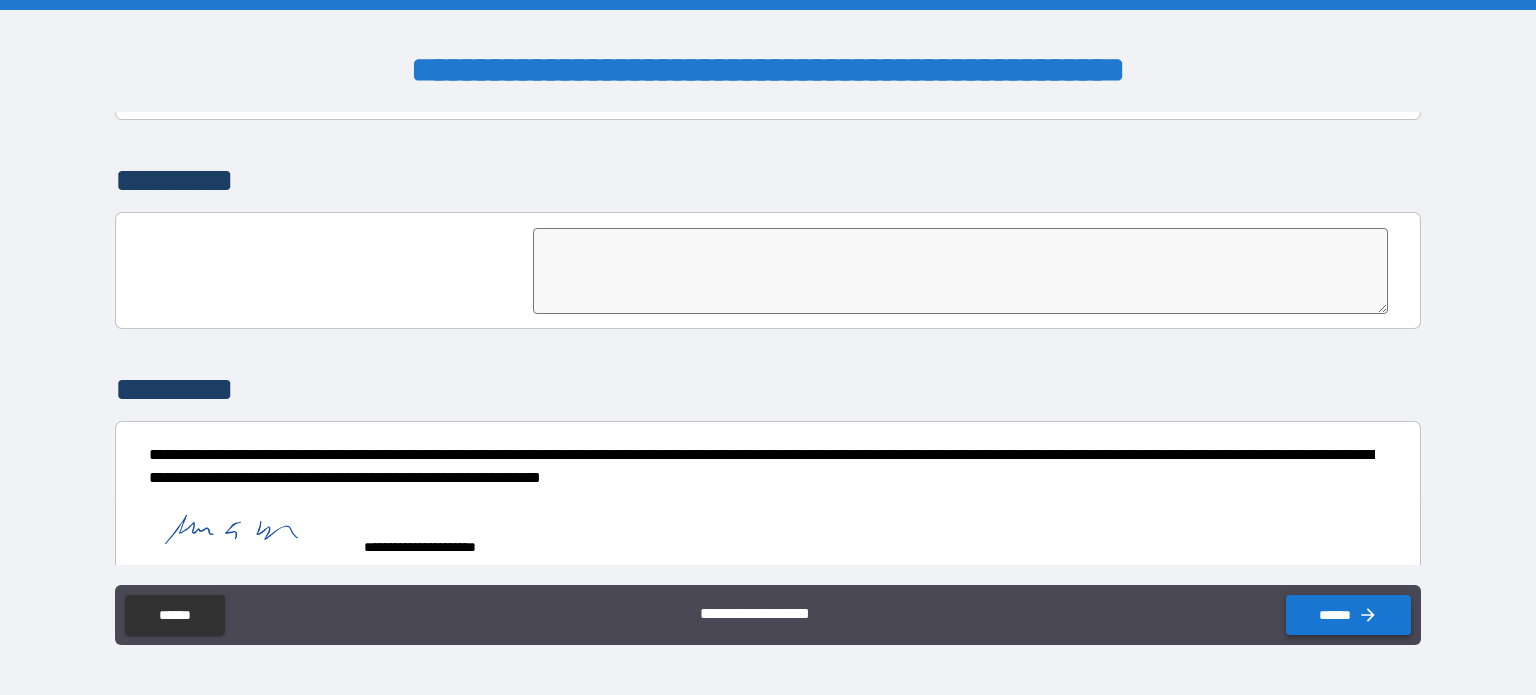 click on "******" at bounding box center (1348, 615) 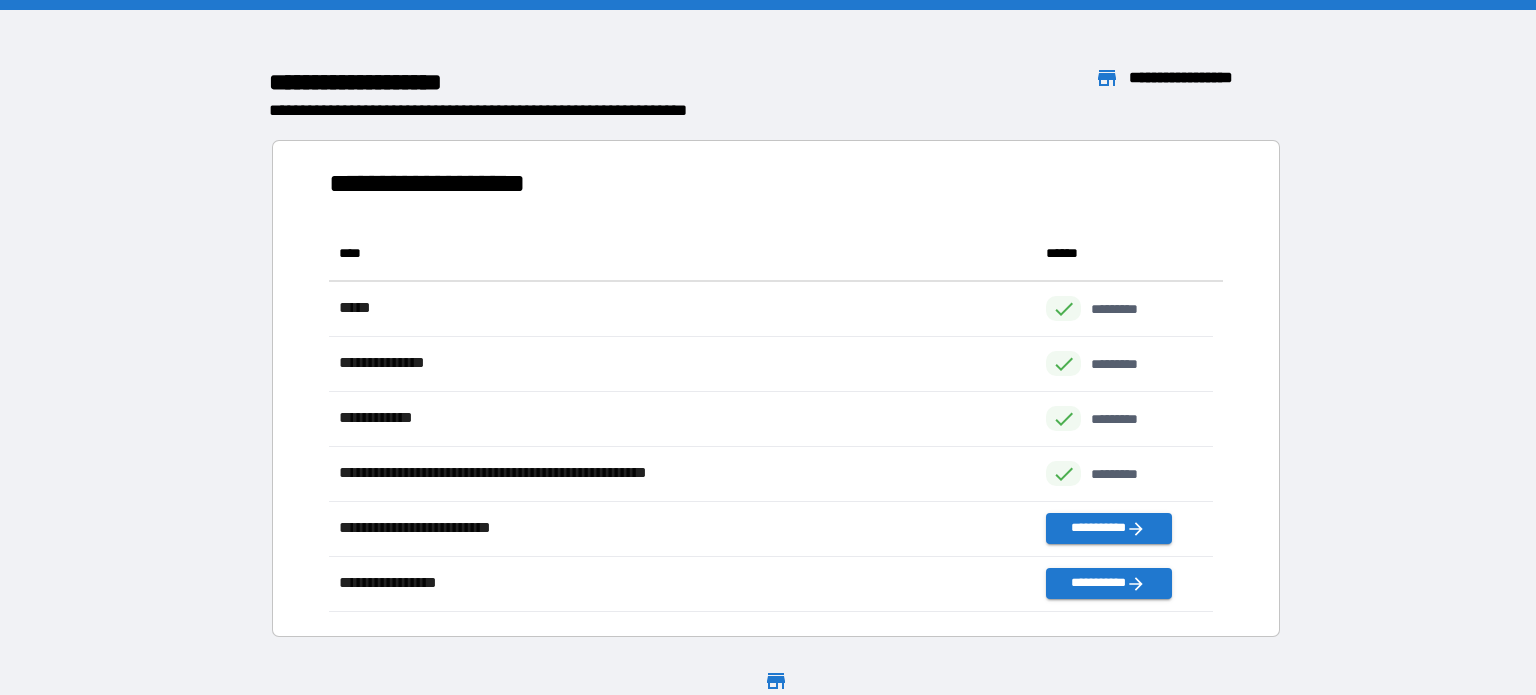 scroll, scrollTop: 370, scrollLeft: 869, axis: both 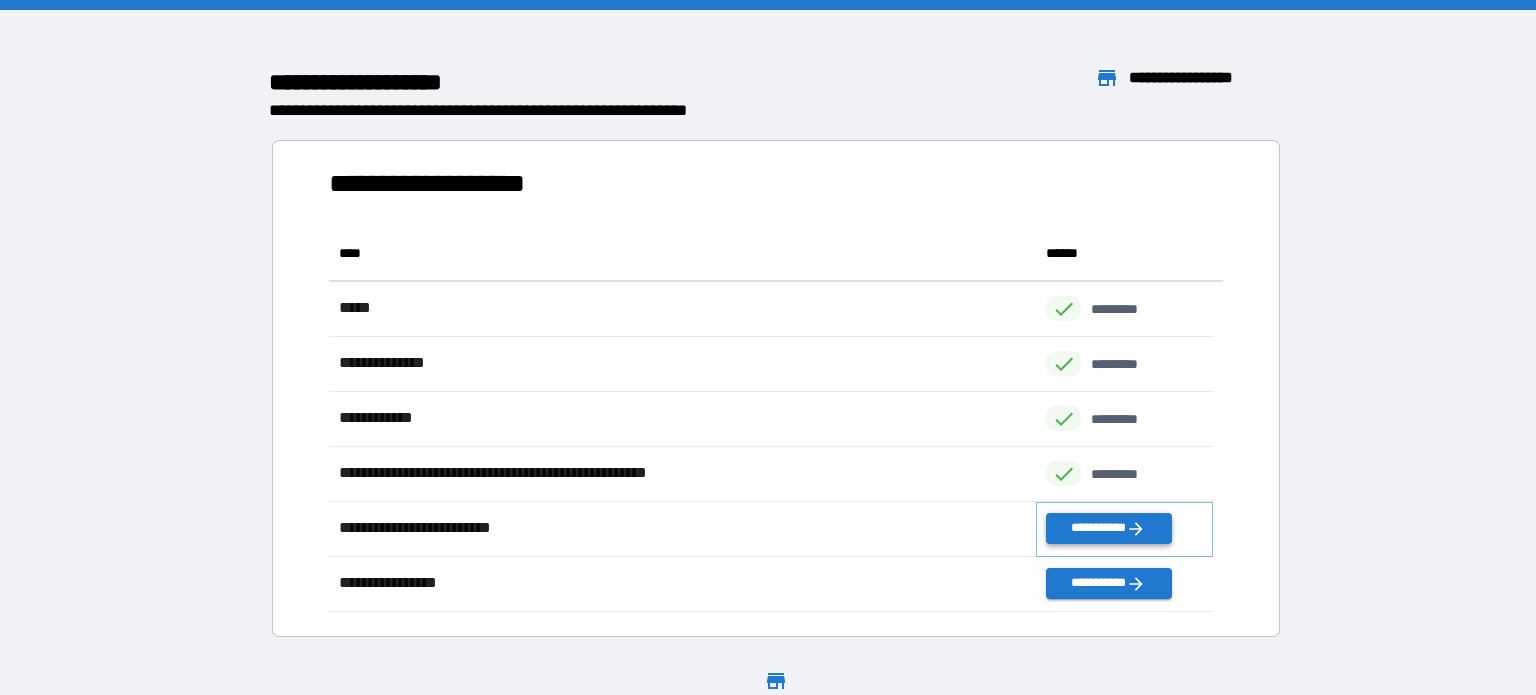 click 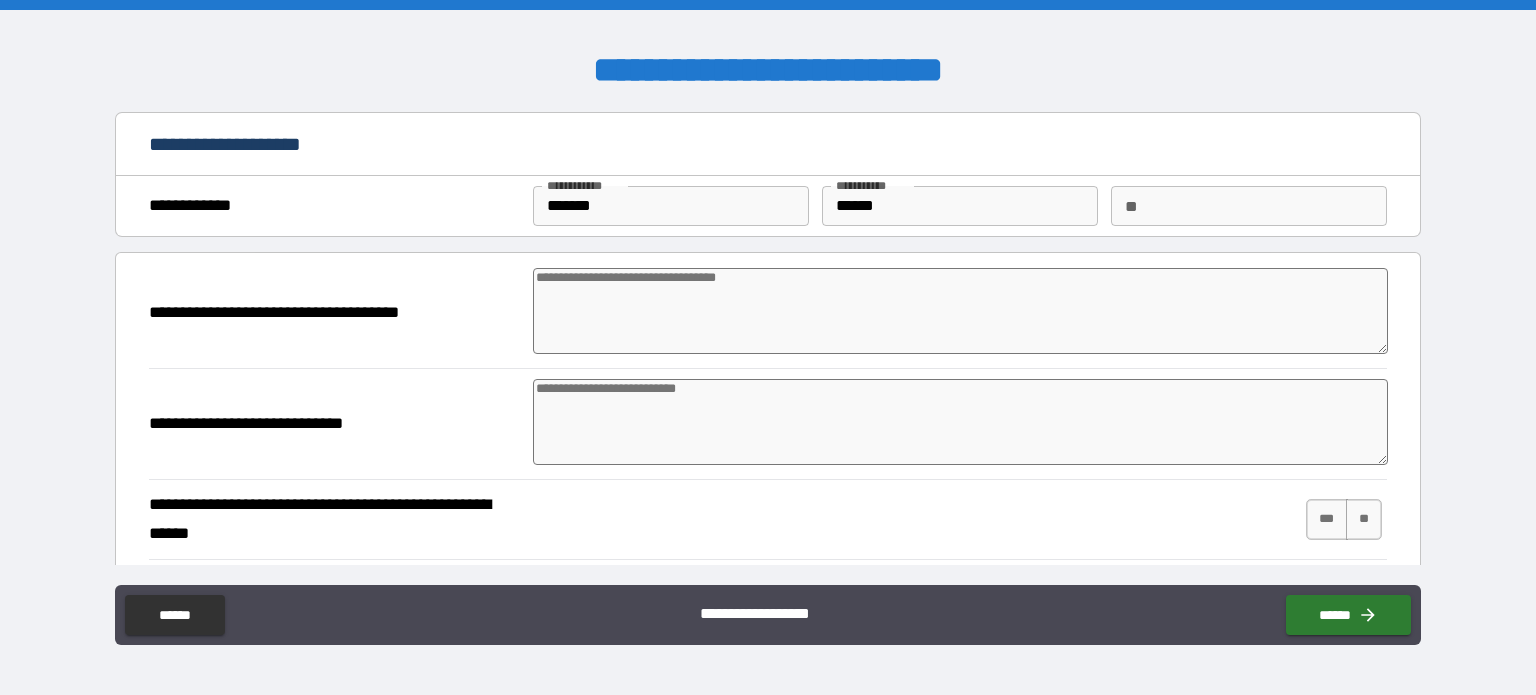 type on "*" 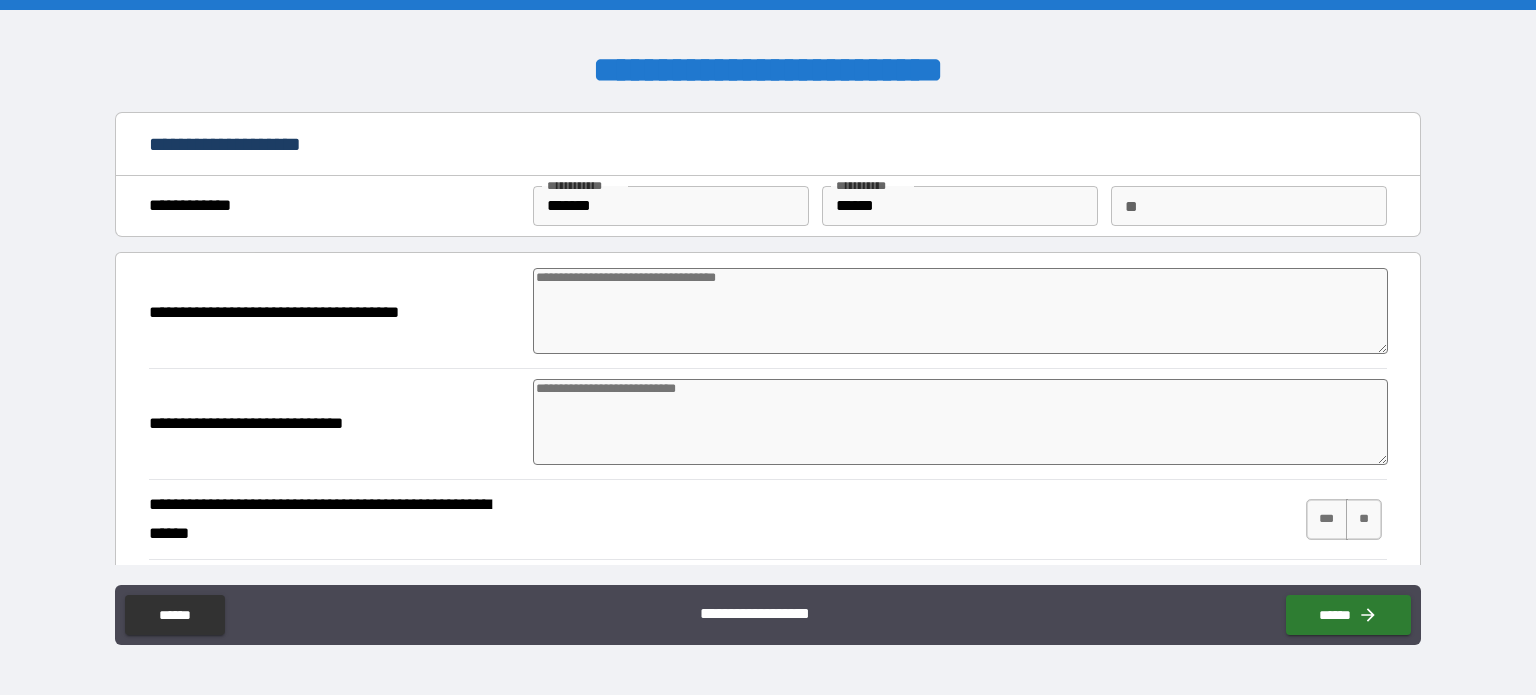 type on "*" 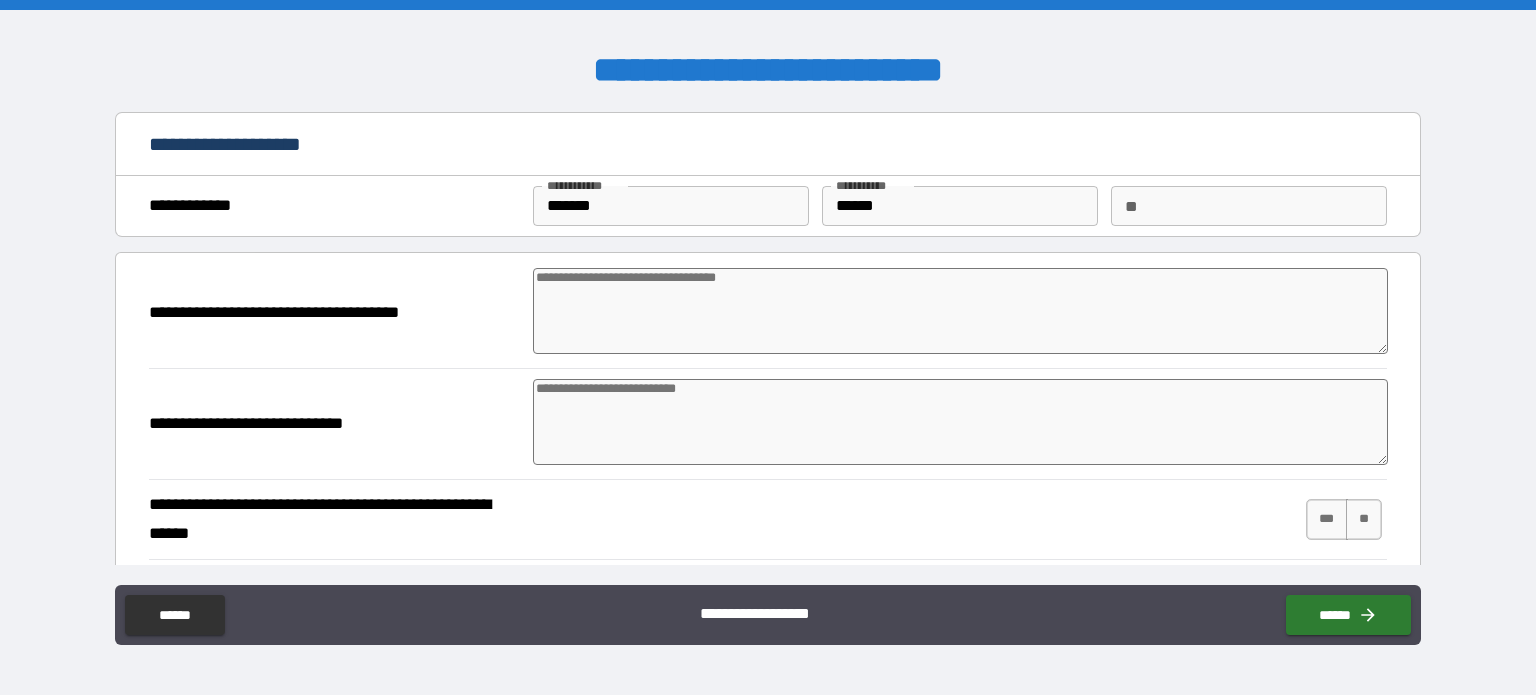 type on "*" 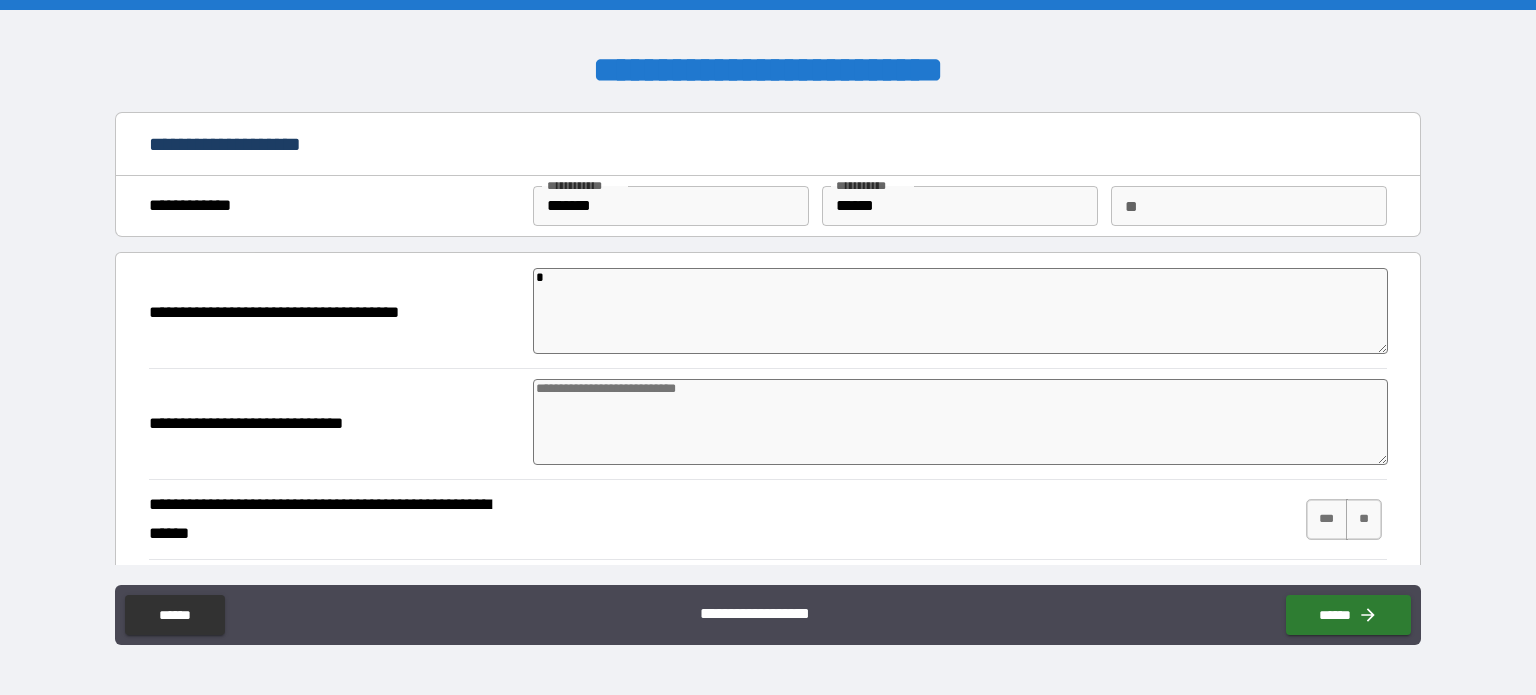 type on "*" 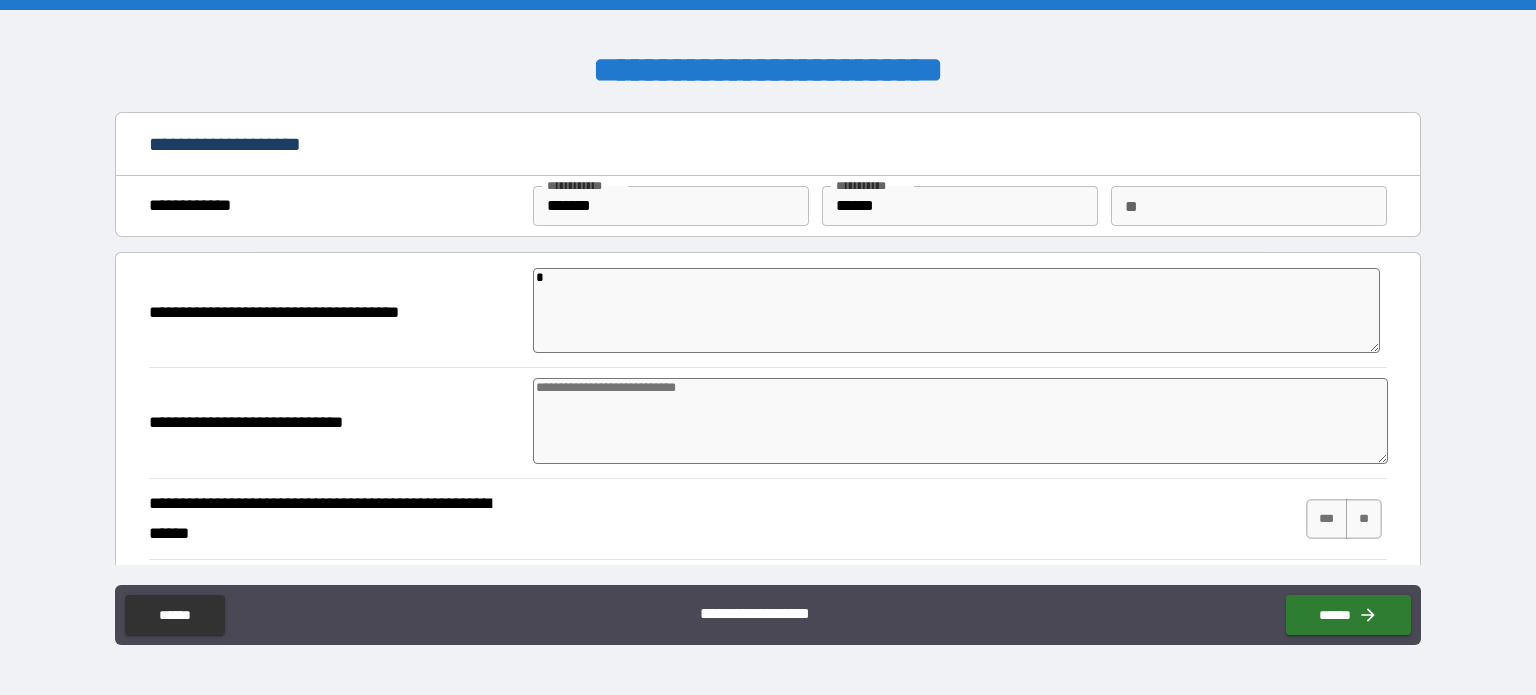 type on "**" 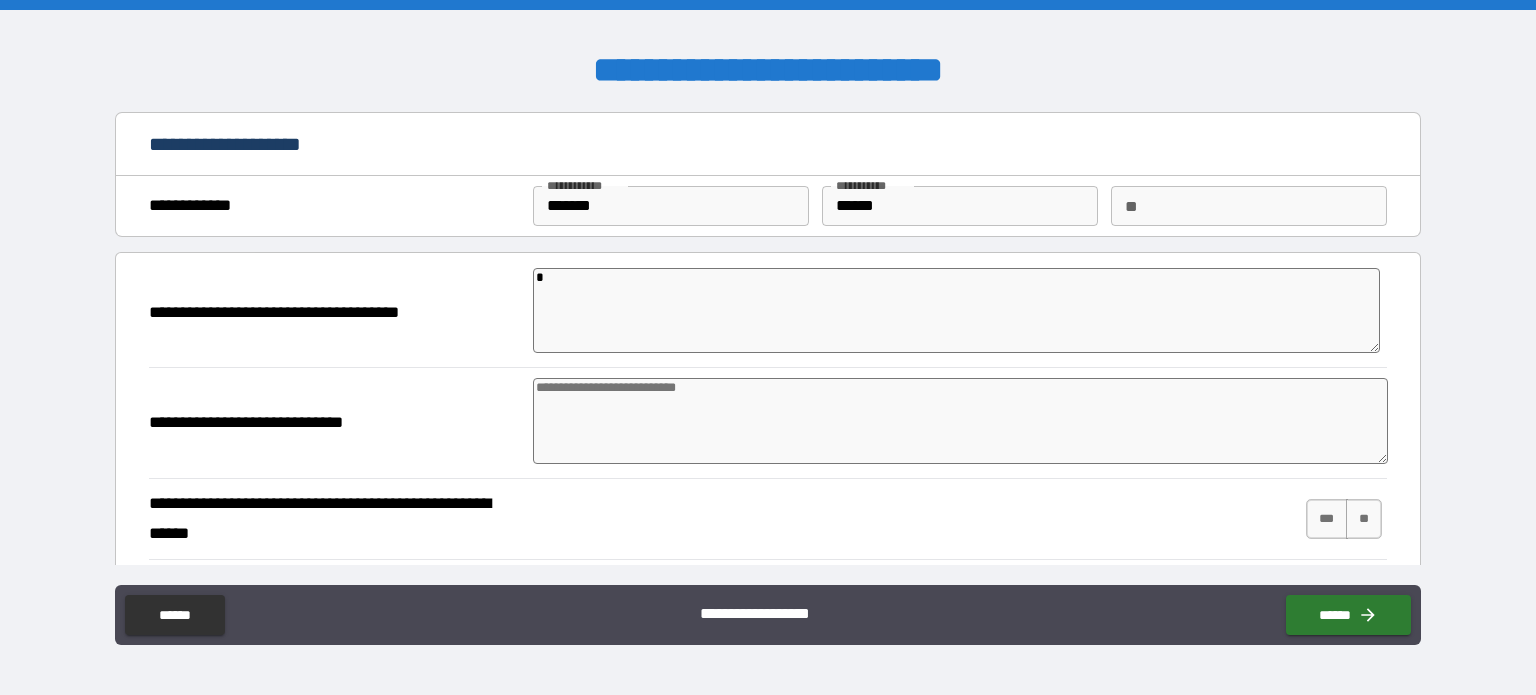 type on "*" 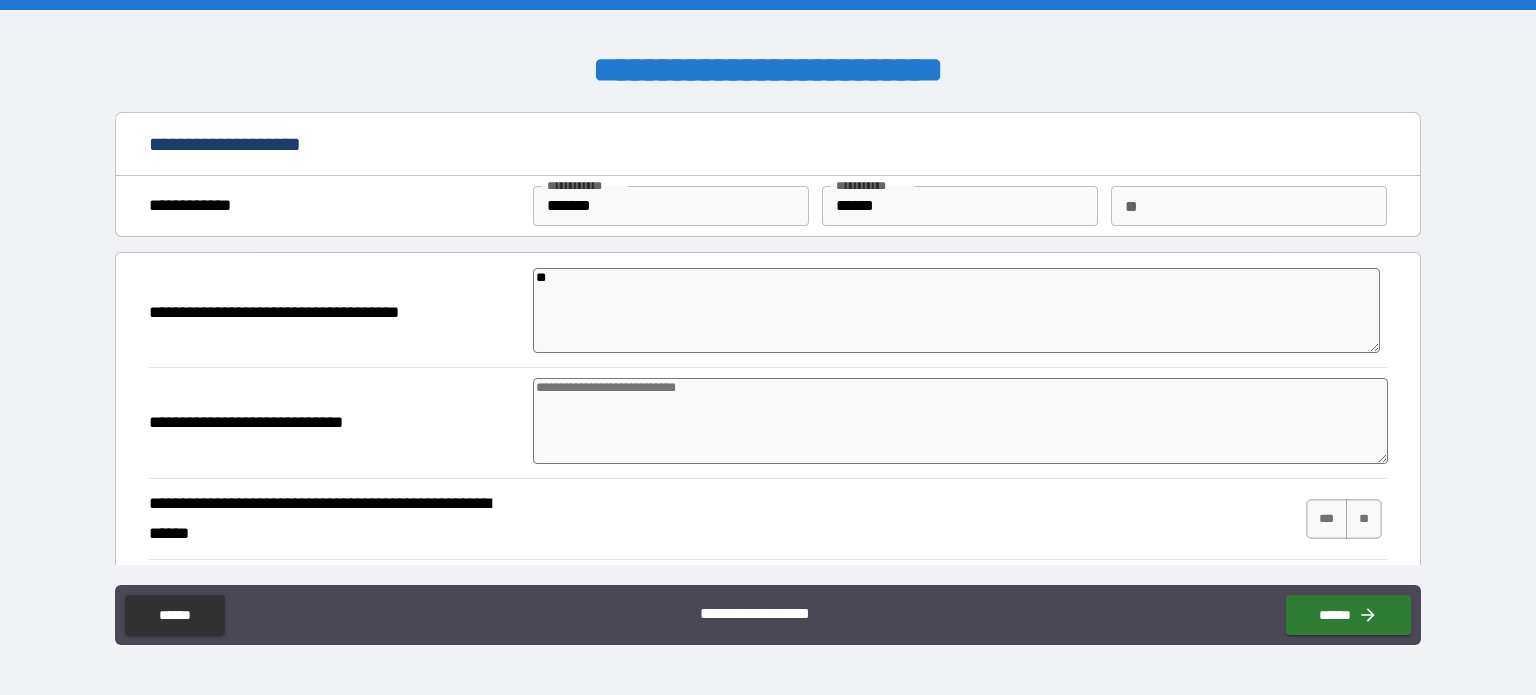 type on "***" 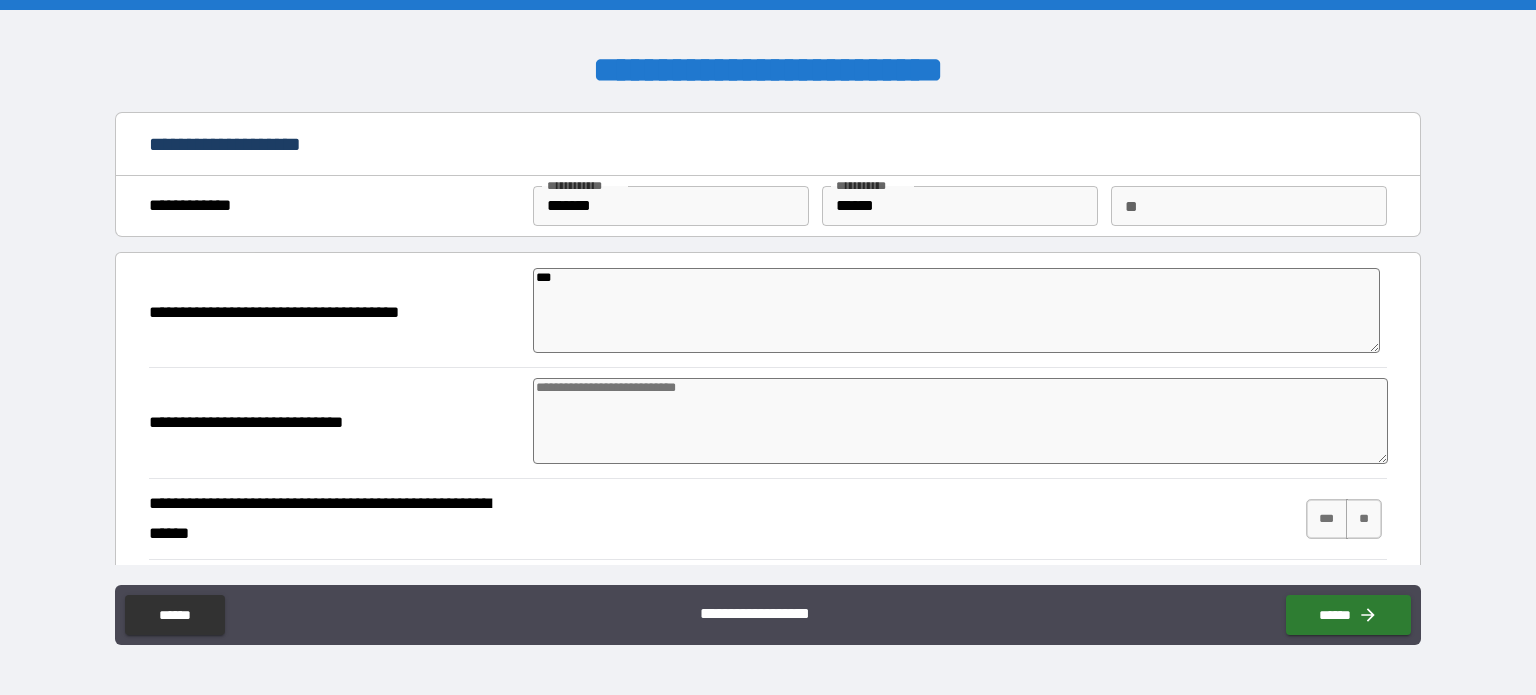 type on "****" 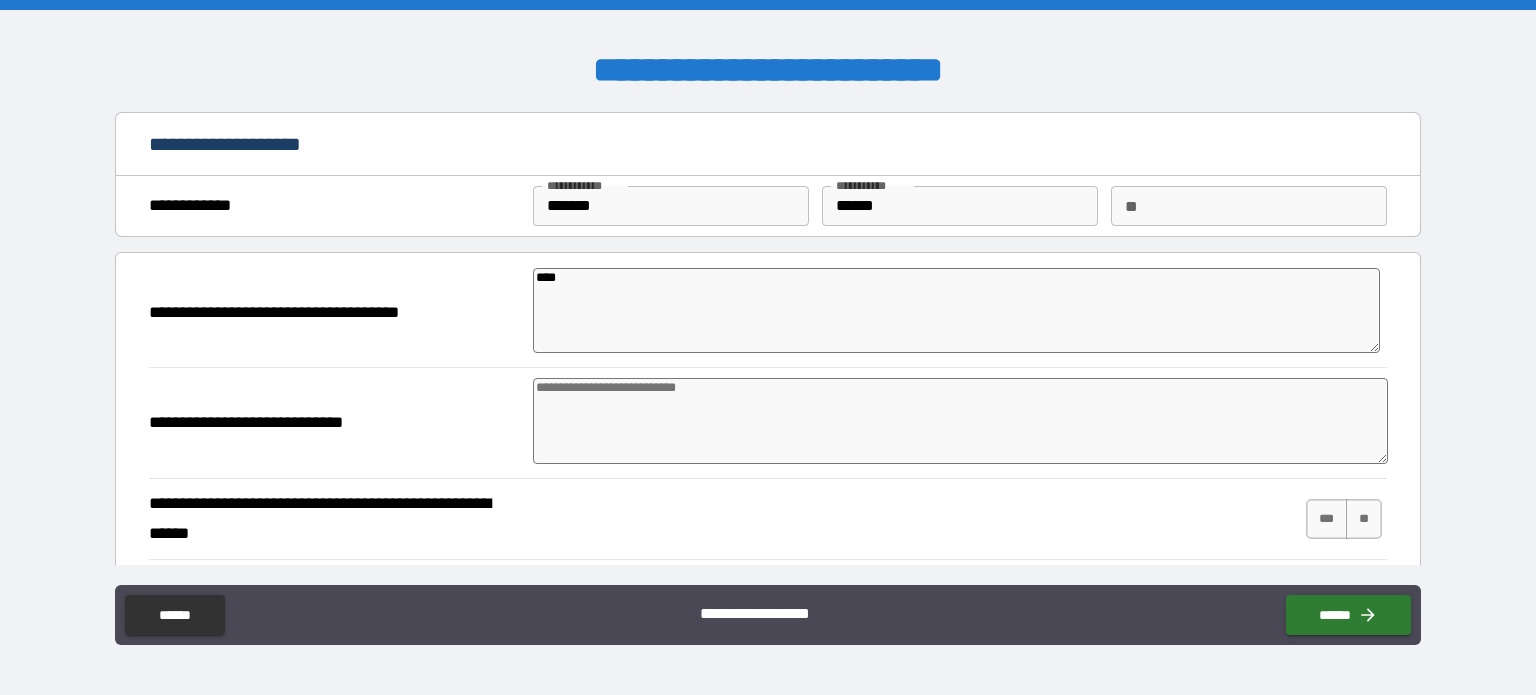 type on "****" 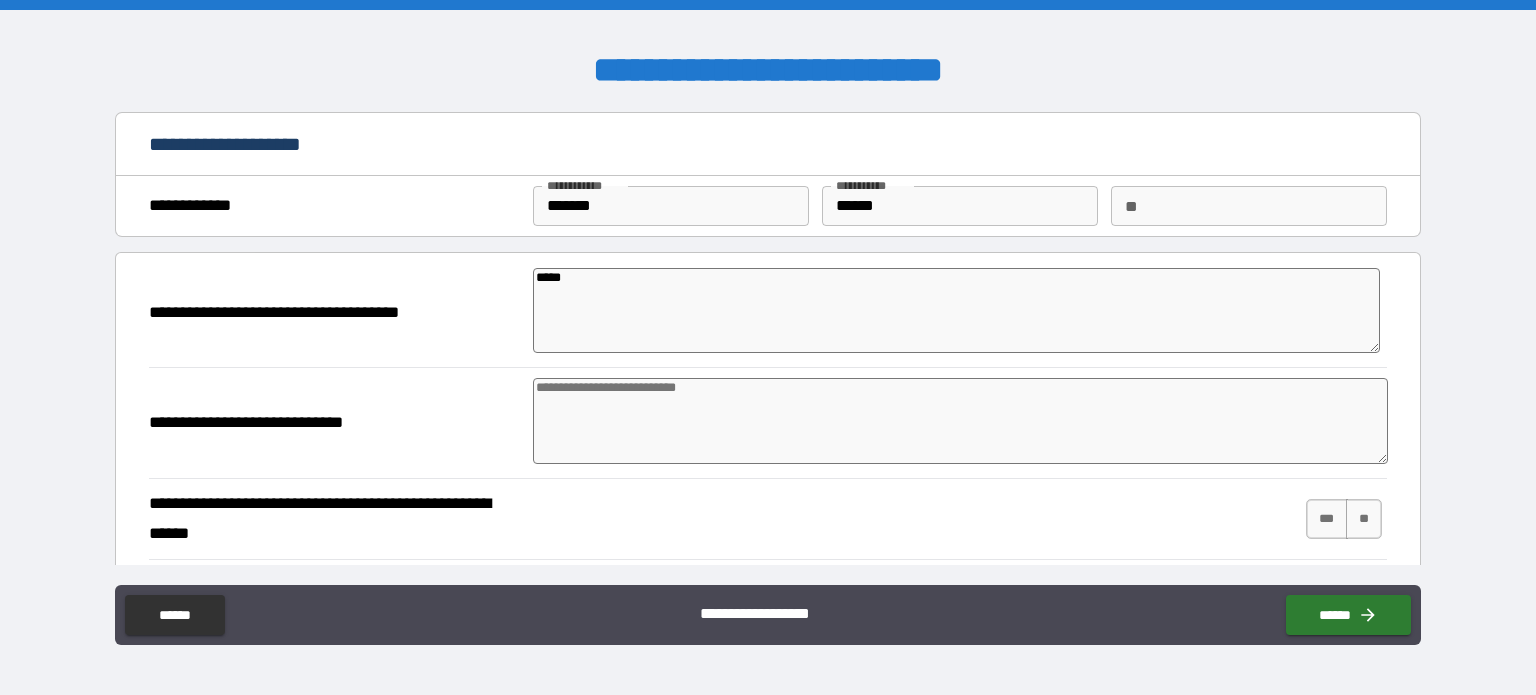 type on "*" 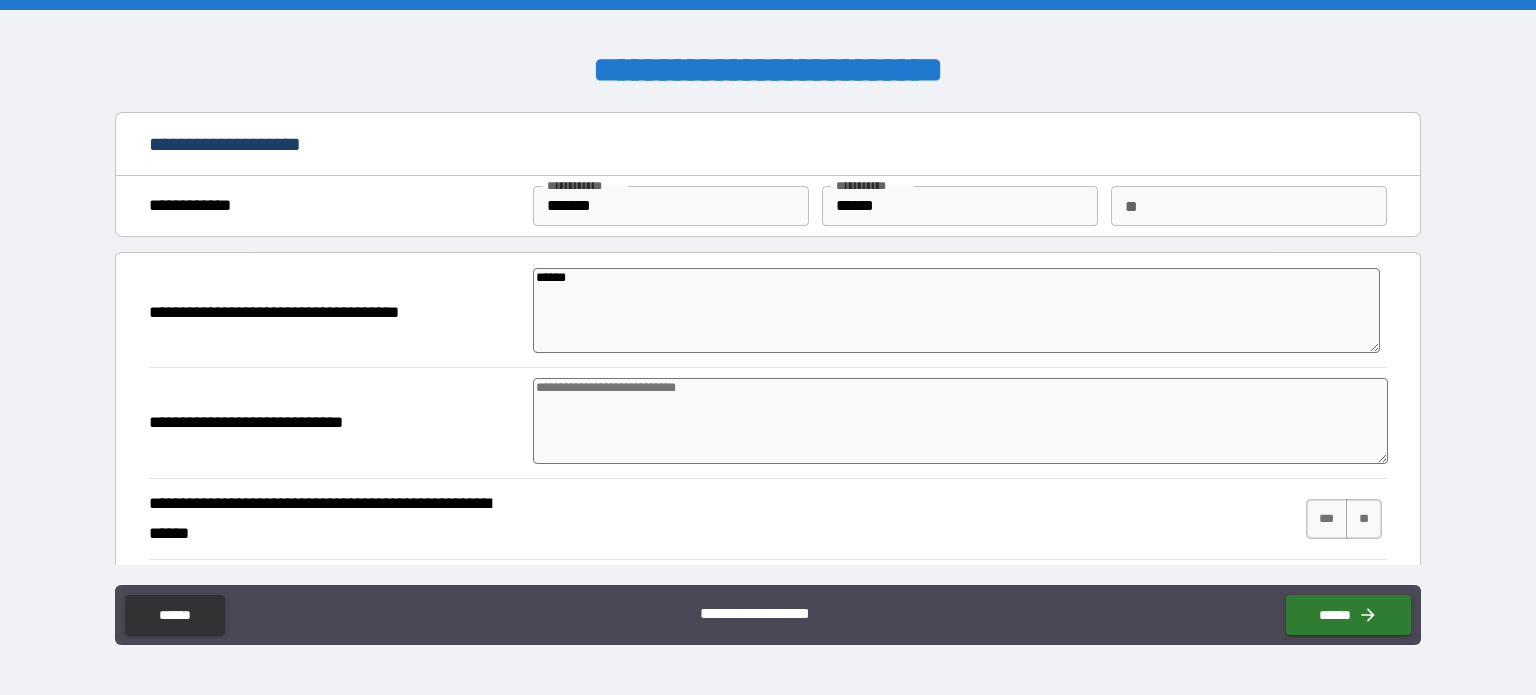 type on "*" 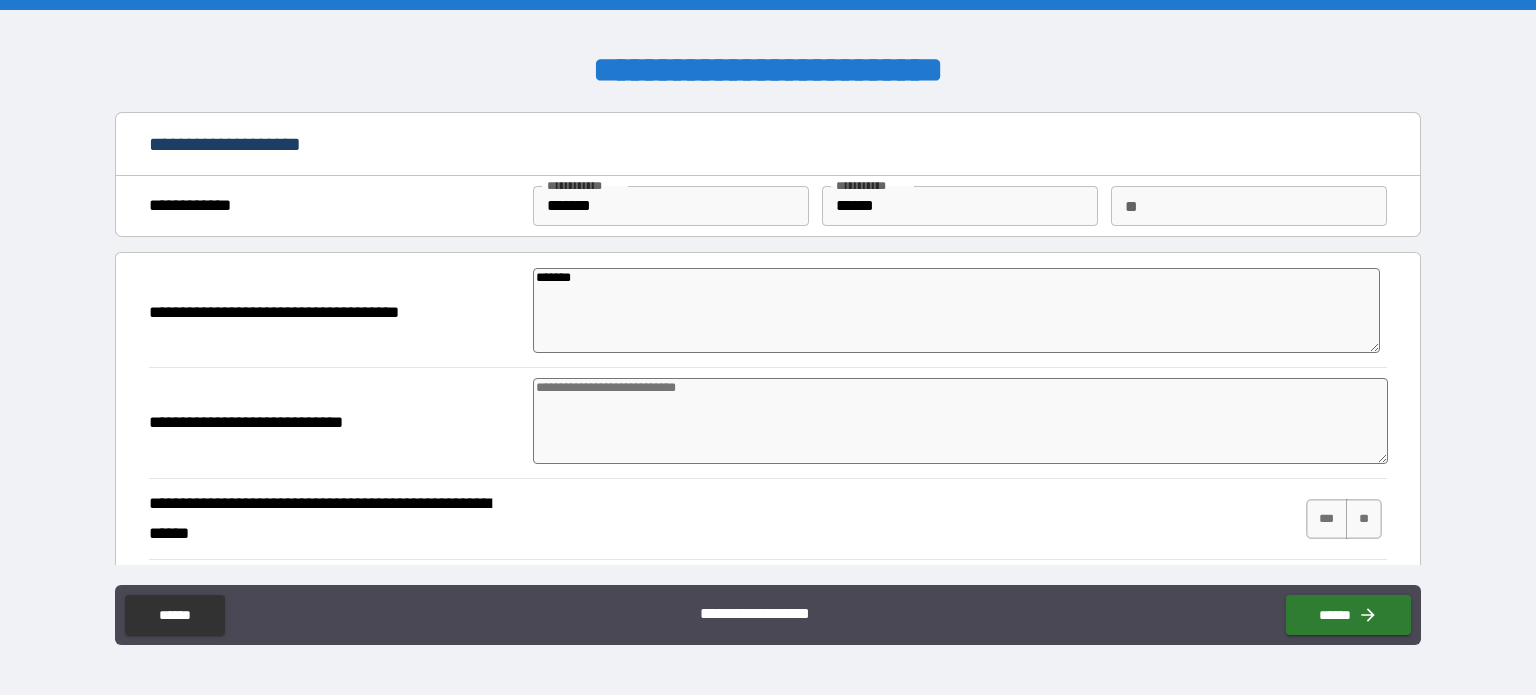 type on "********" 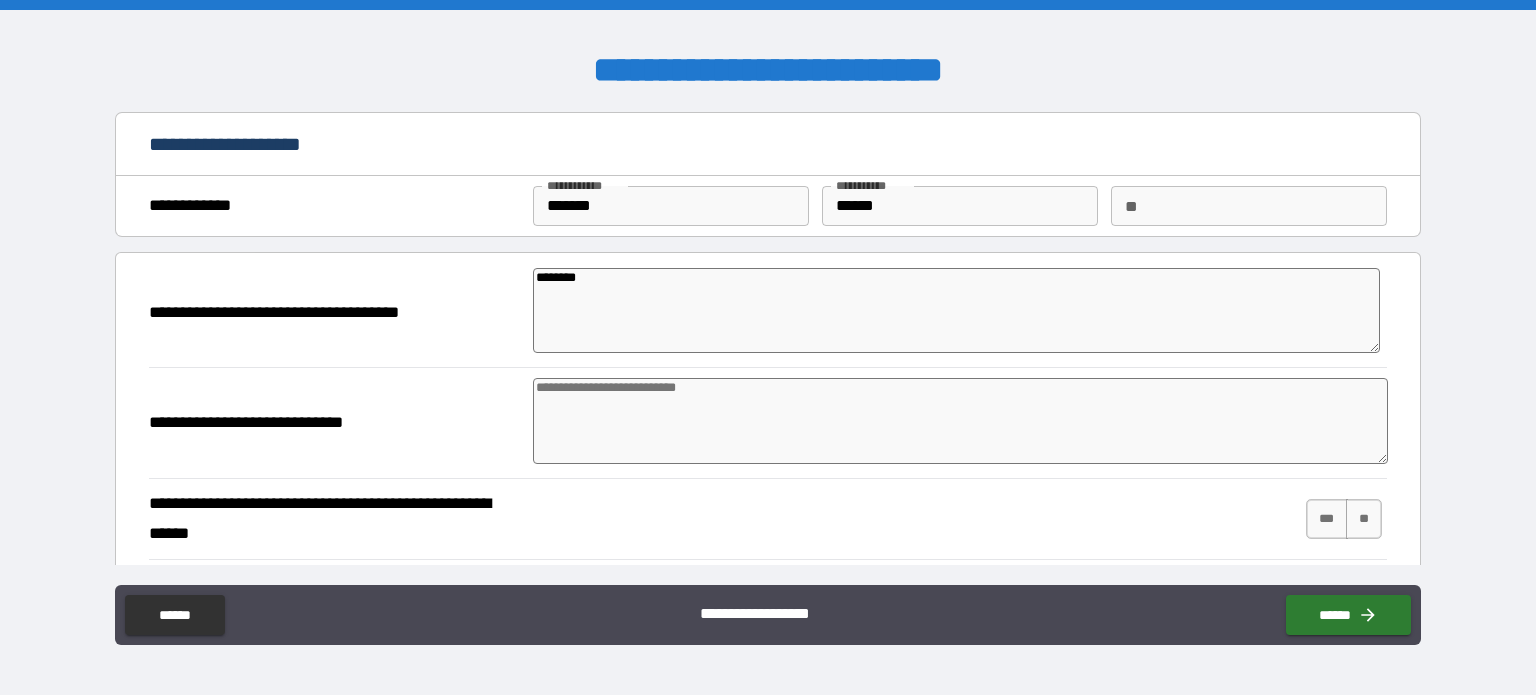 type on "*********" 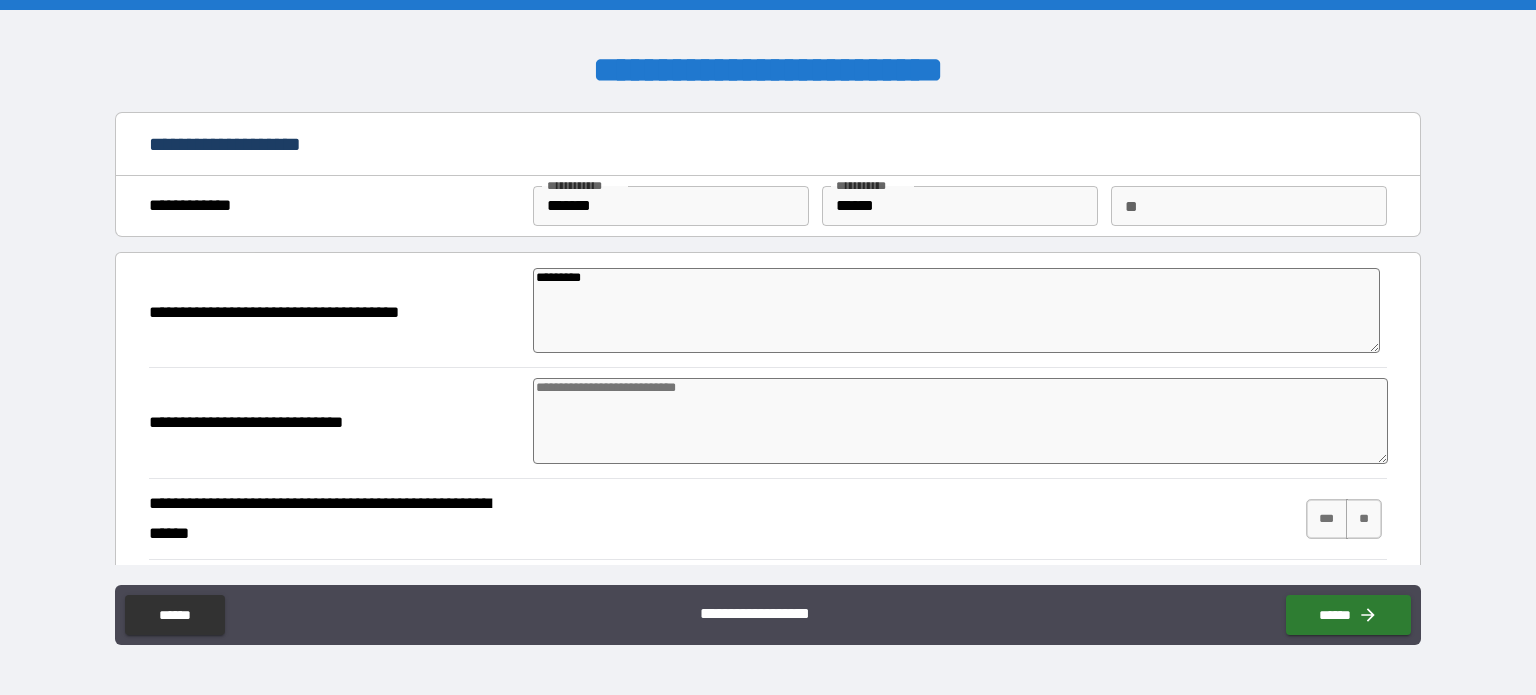 type on "**********" 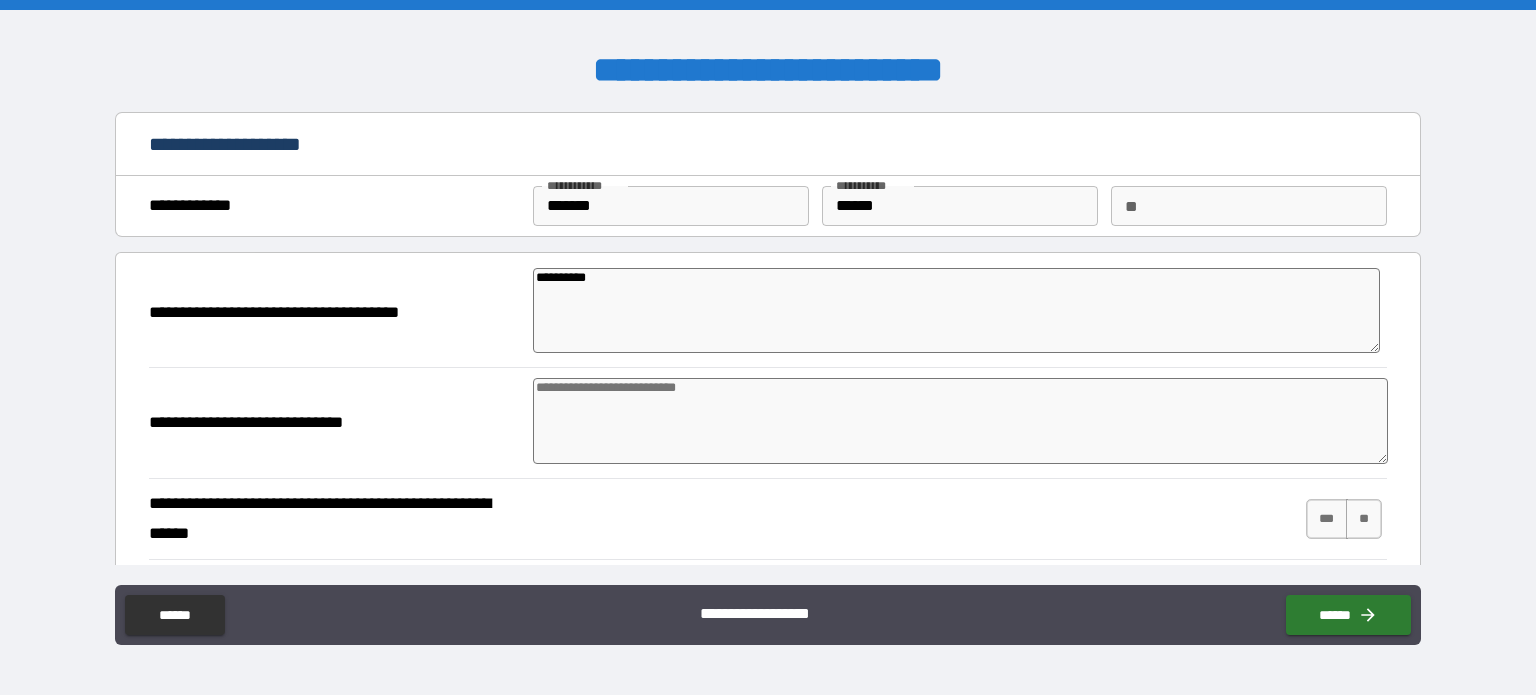 type on "*" 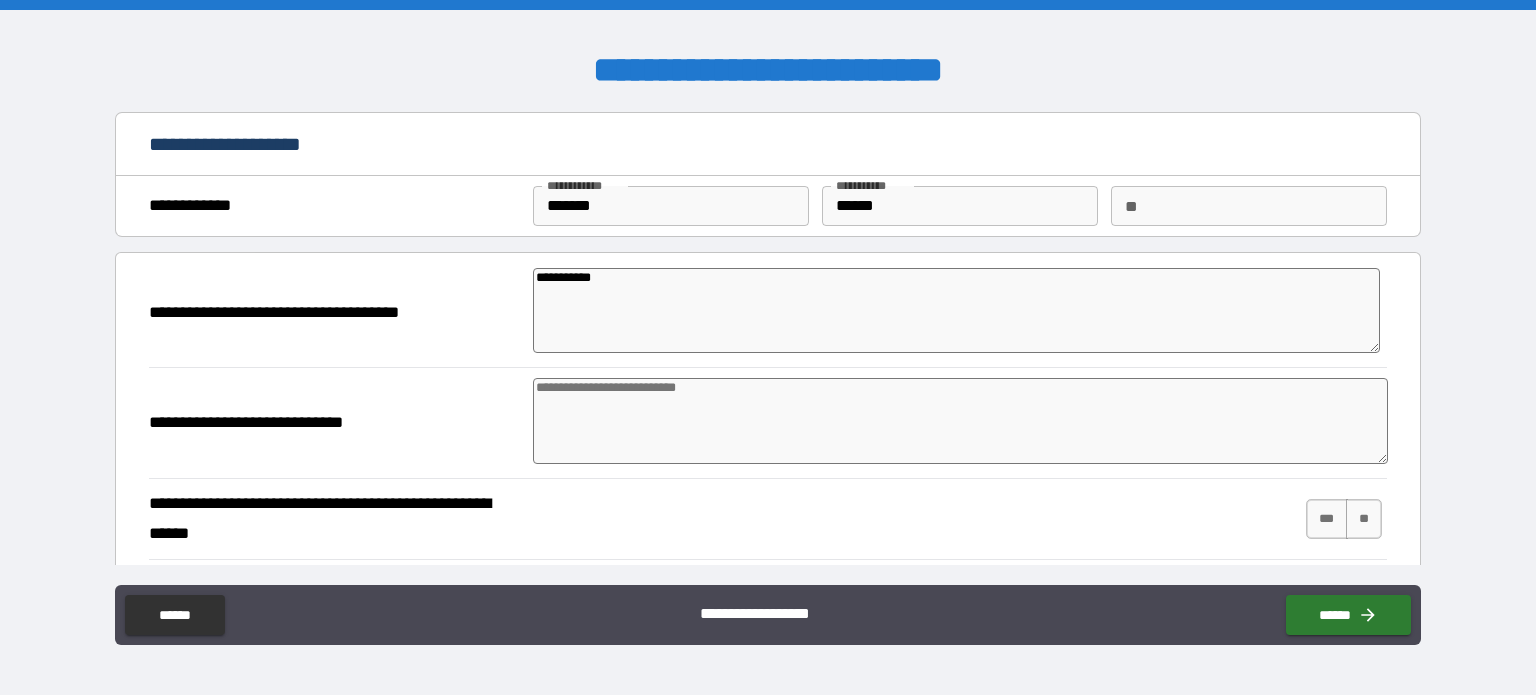 type on "*" 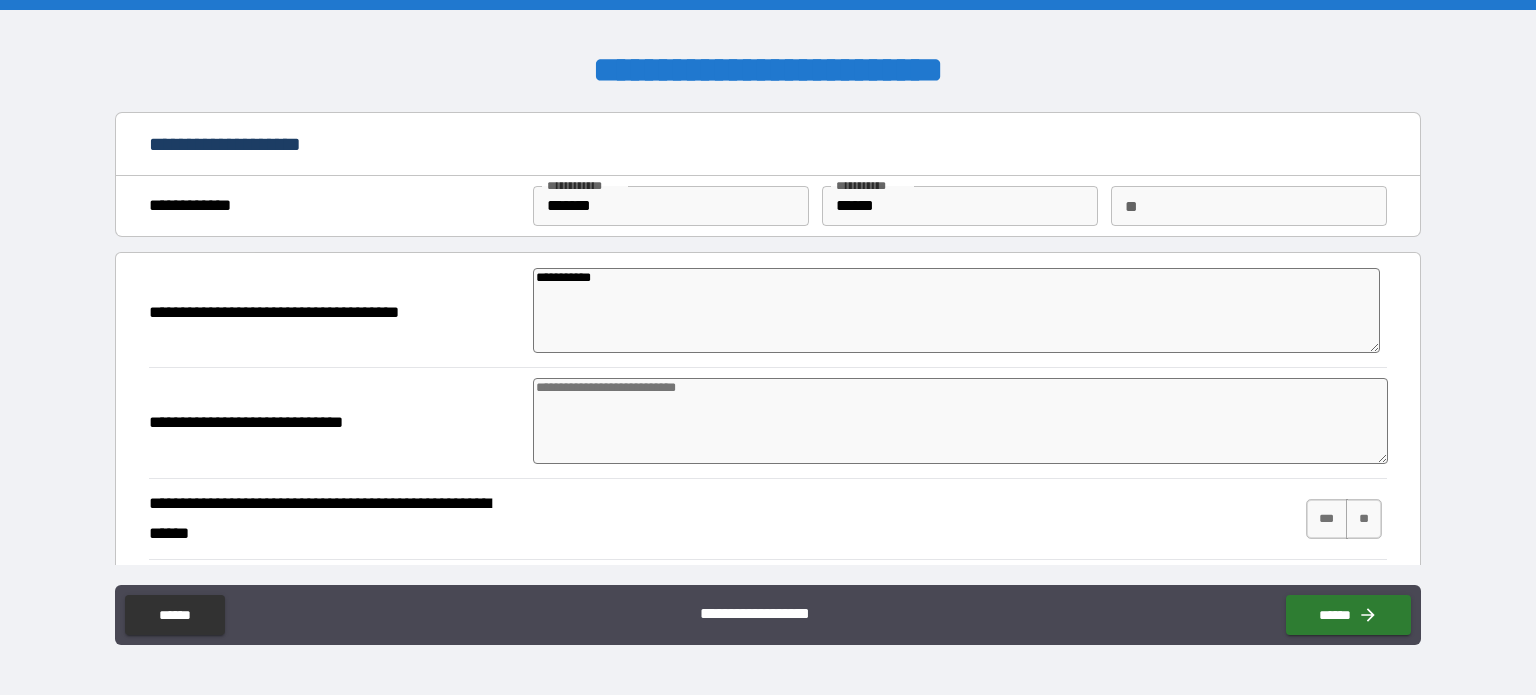 type on "*" 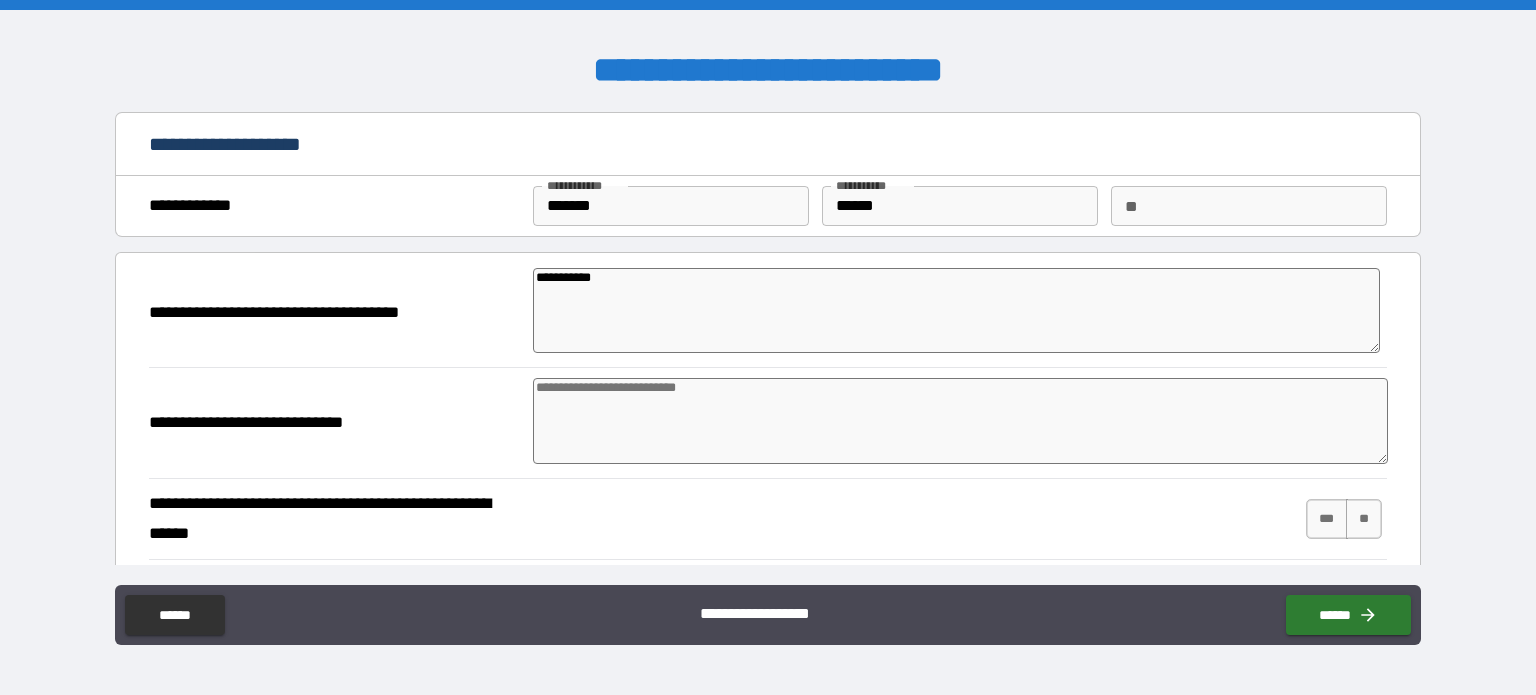 type on "*" 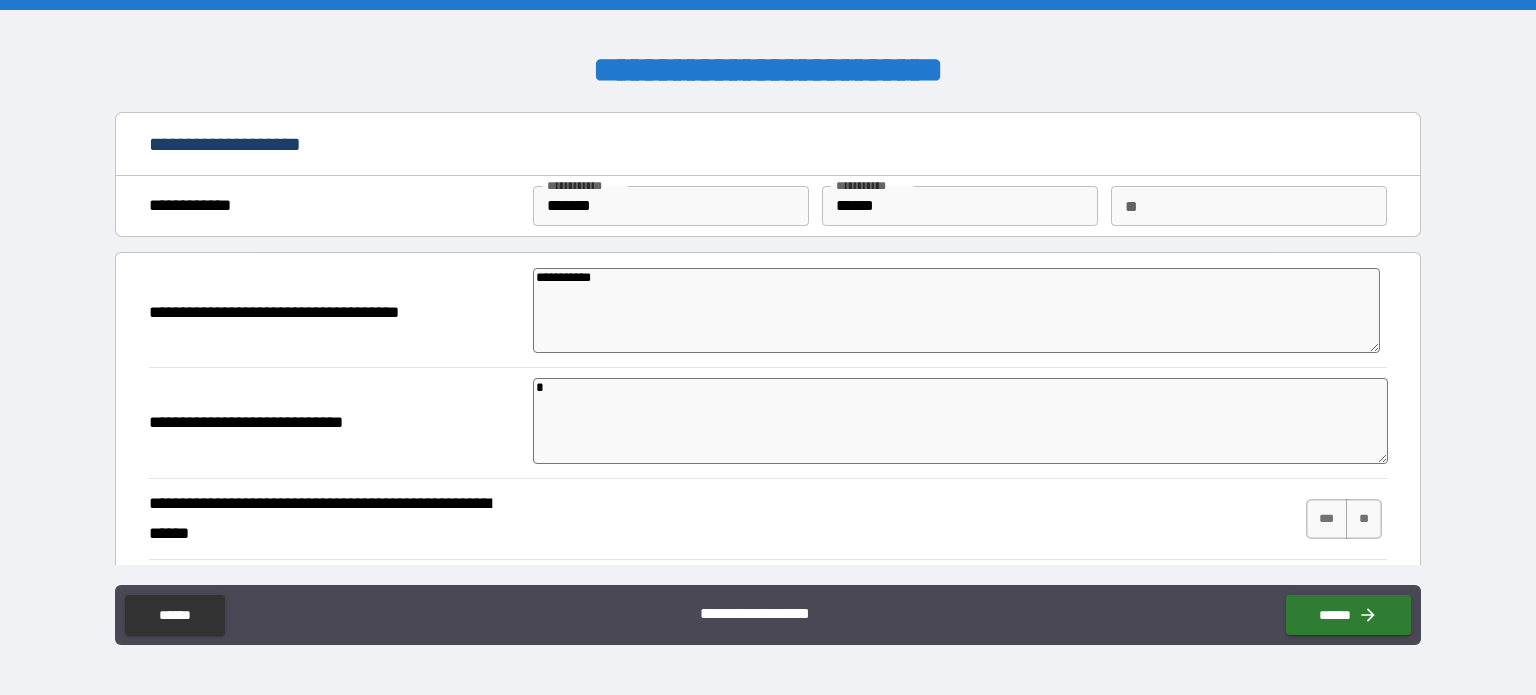type on "*" 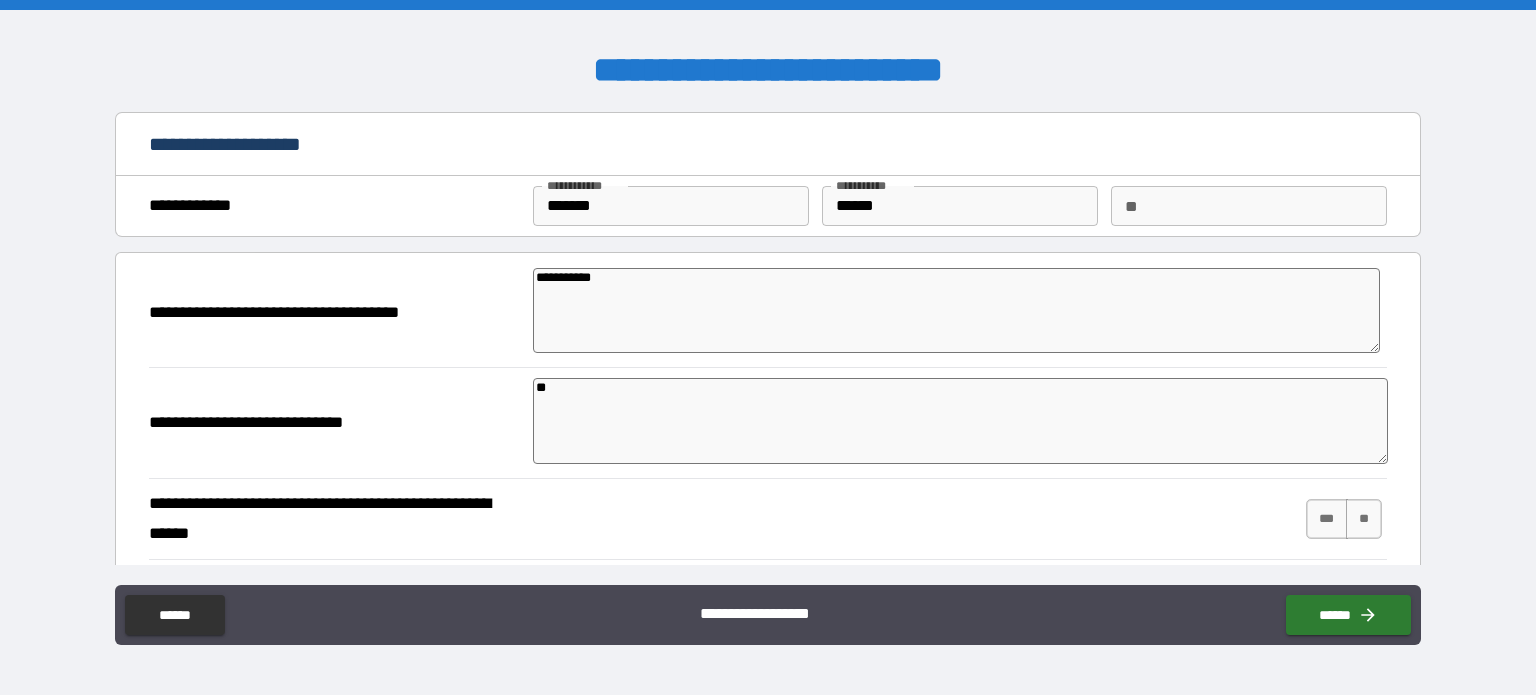 type on "*" 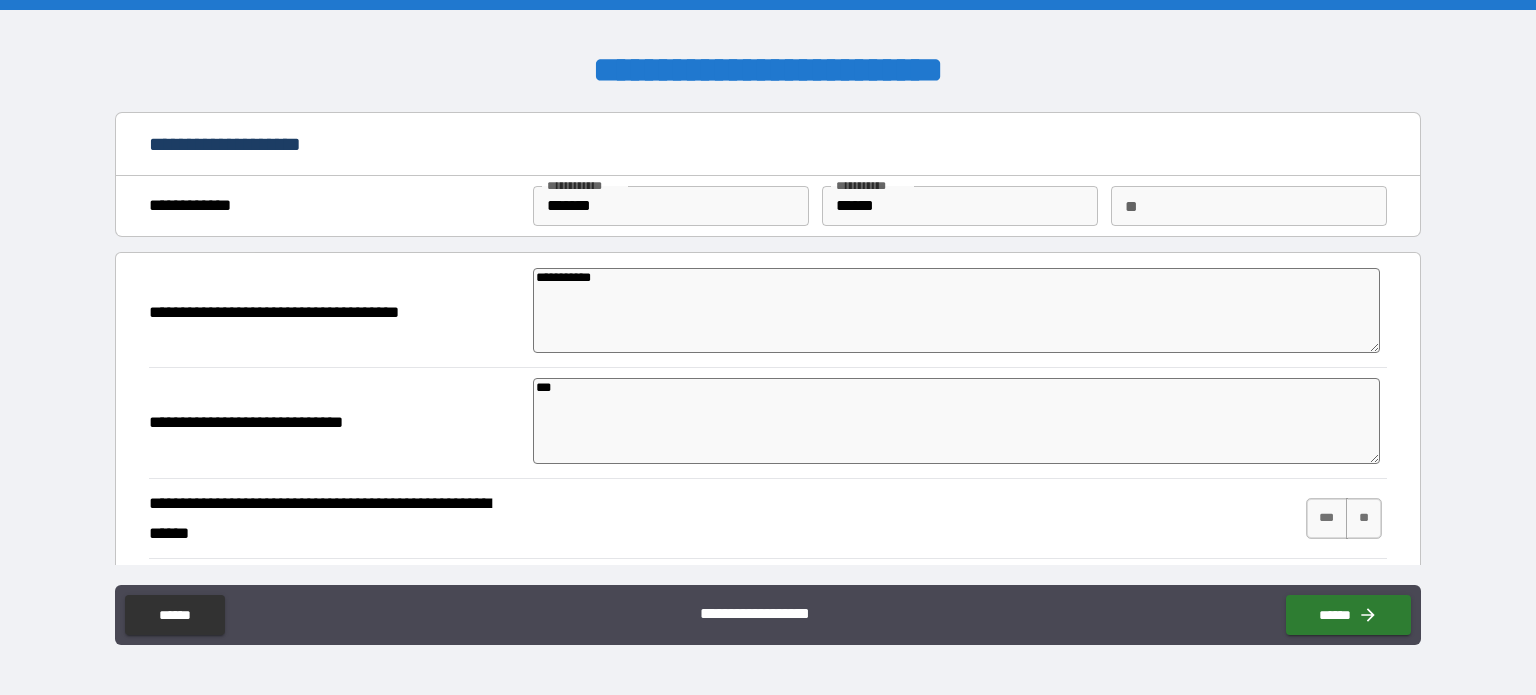 type on "*" 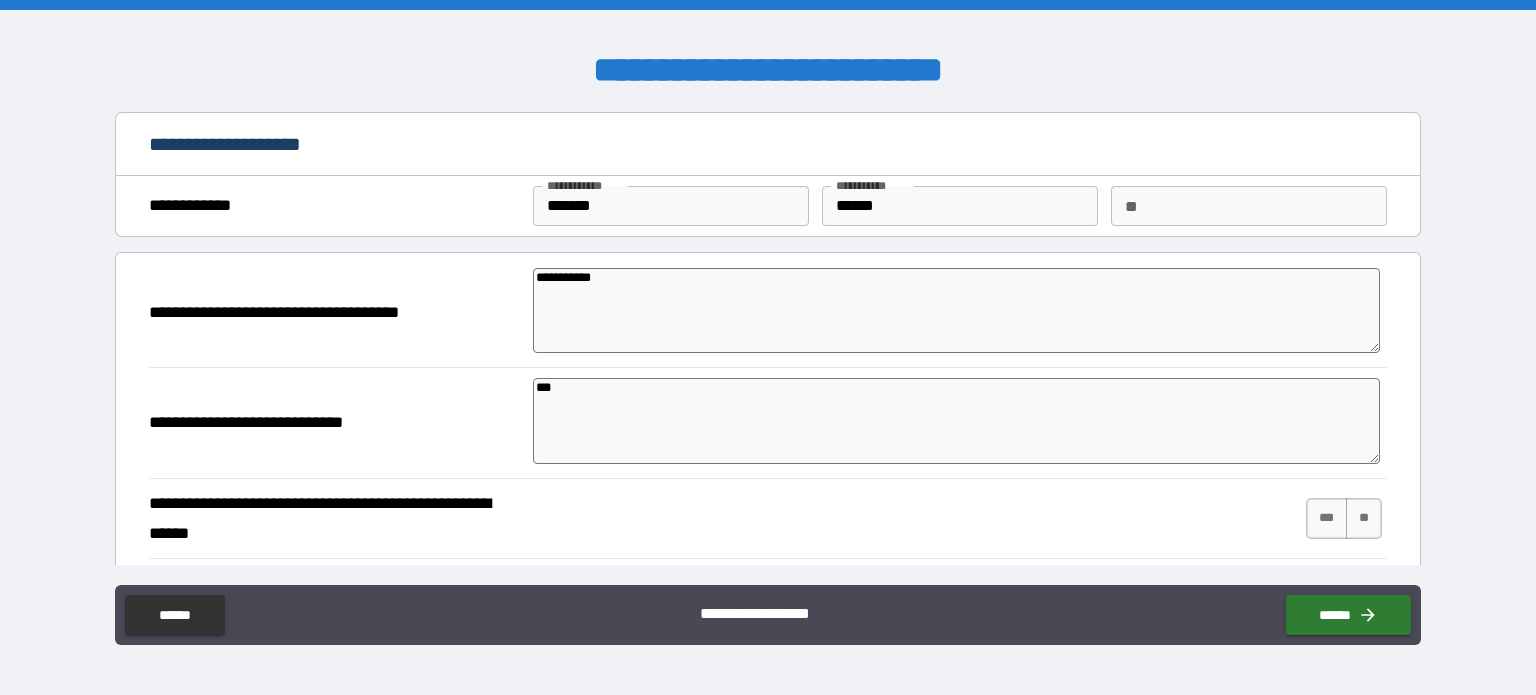 type on "*" 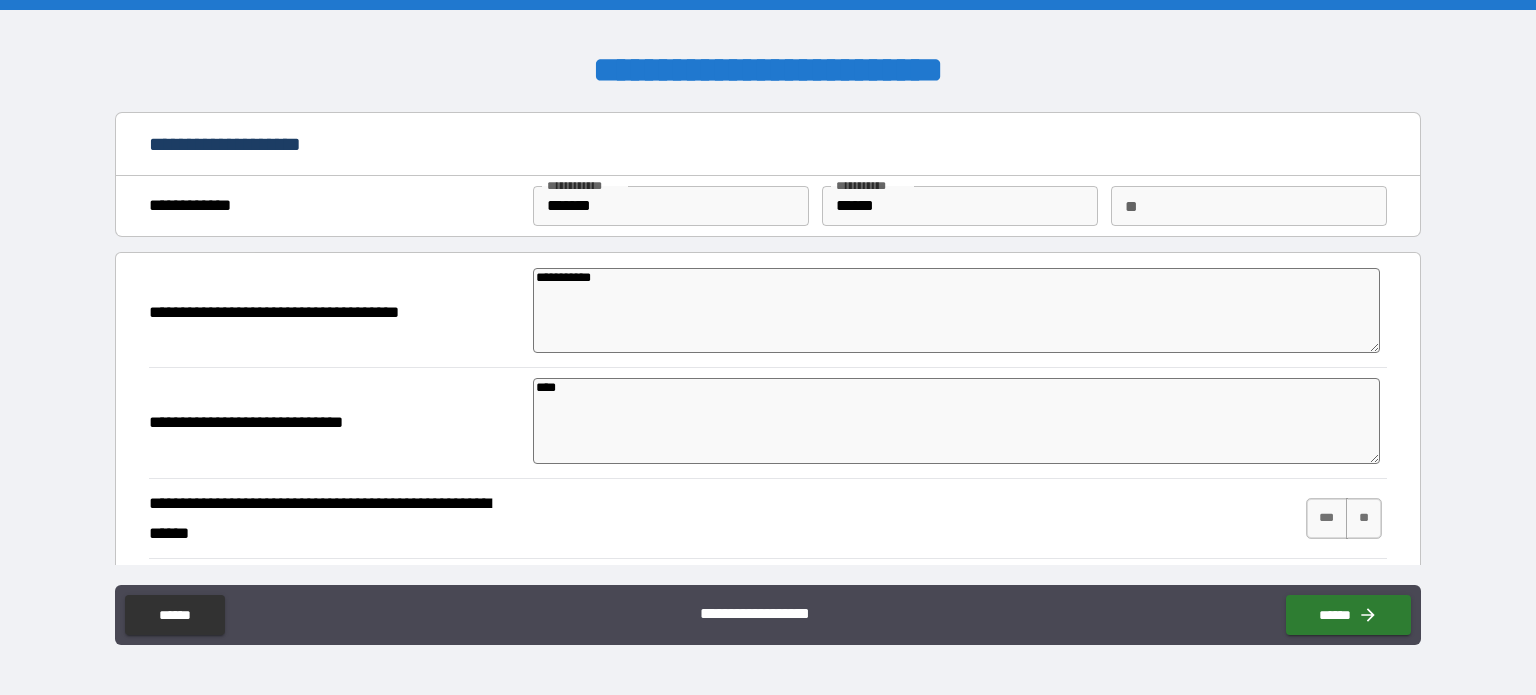 type on "*" 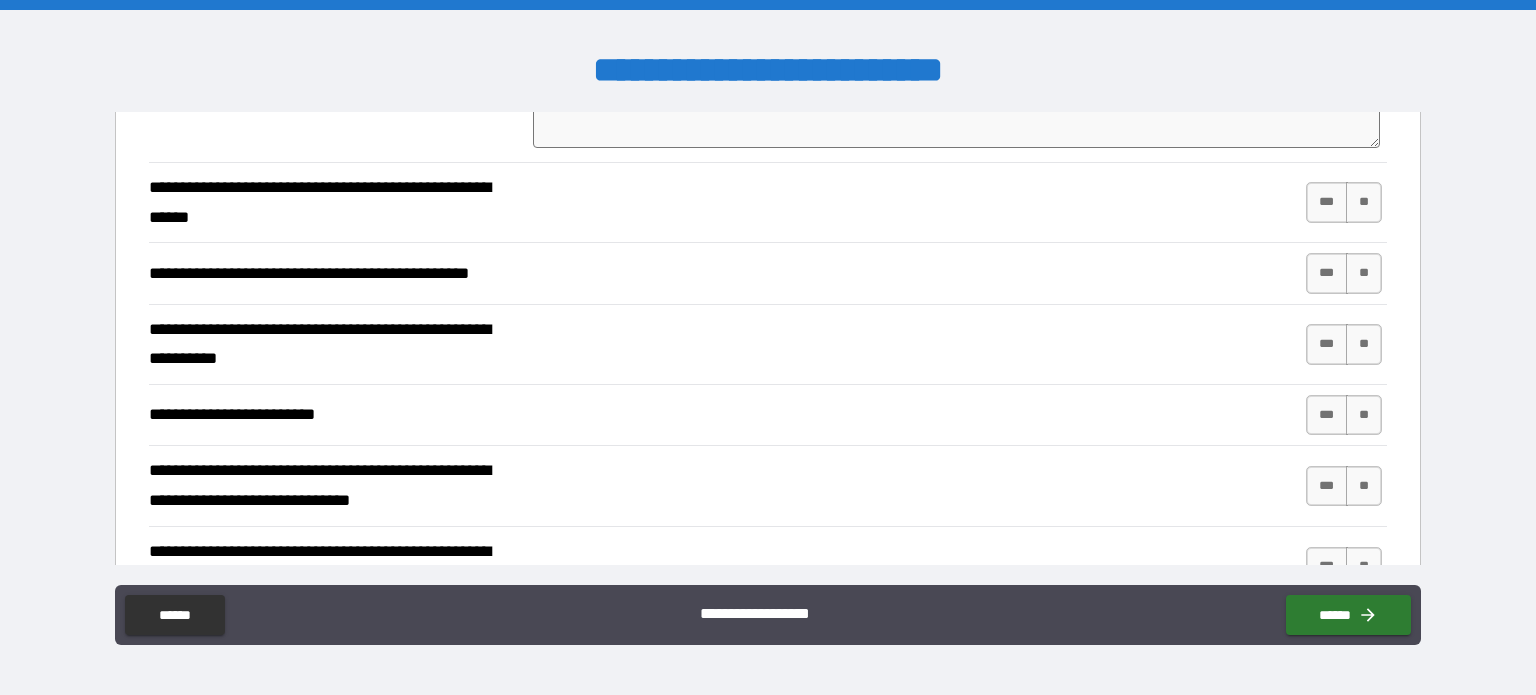 scroll, scrollTop: 324, scrollLeft: 0, axis: vertical 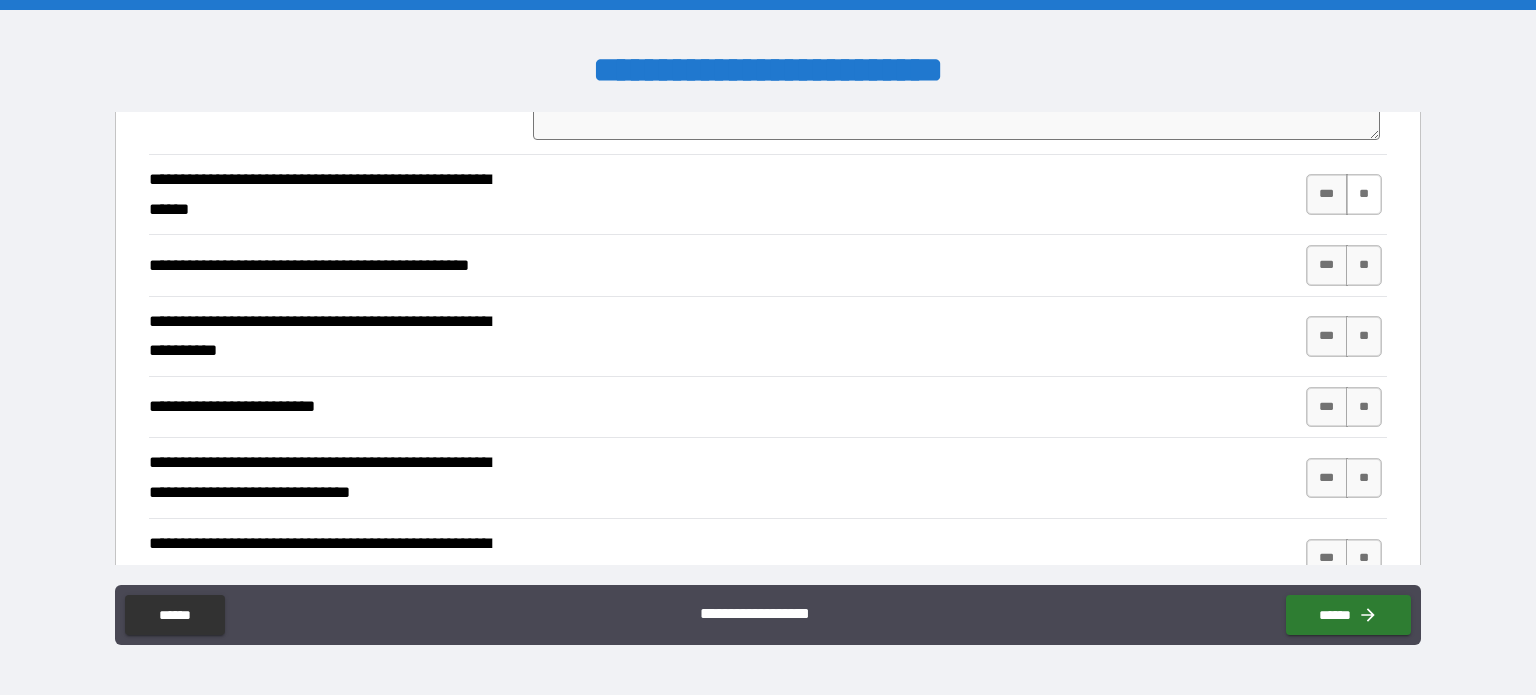 click on "**" at bounding box center (1364, 194) 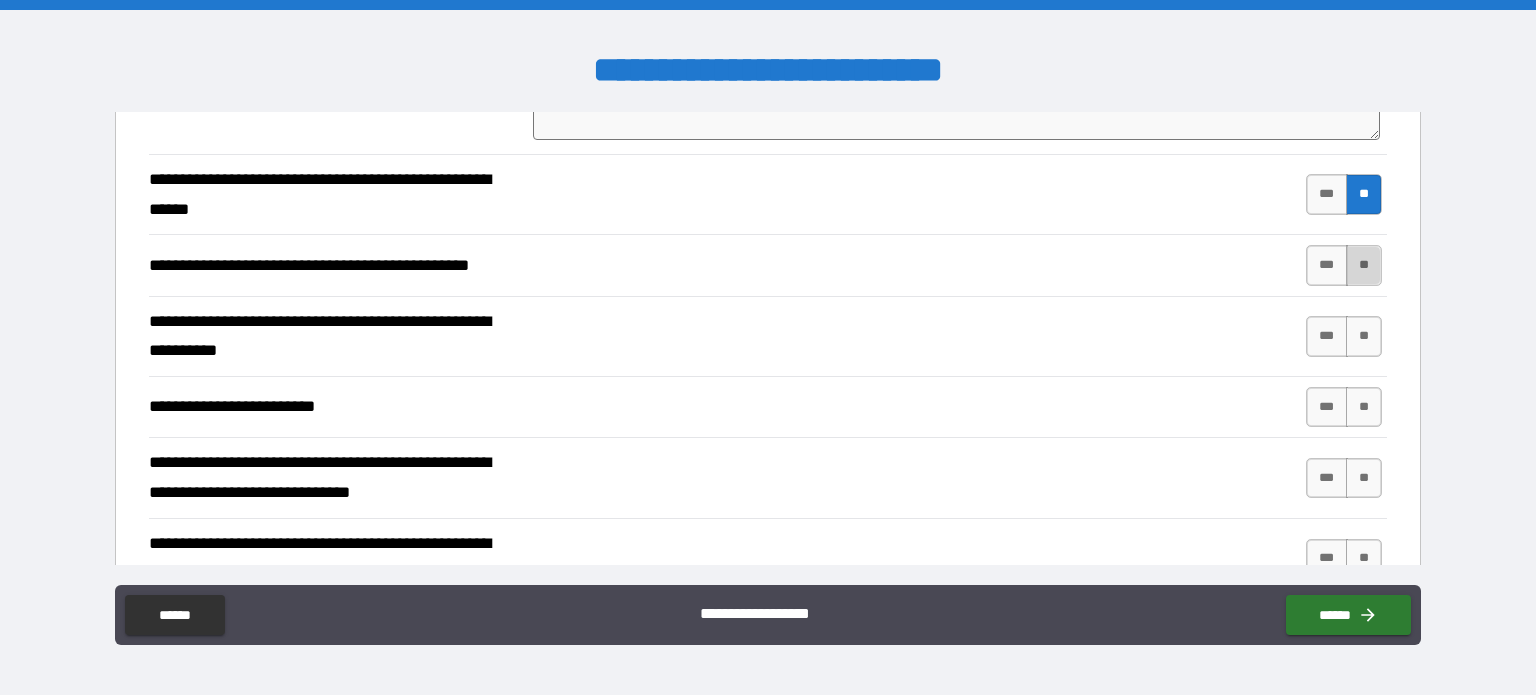 click on "**" at bounding box center [1364, 265] 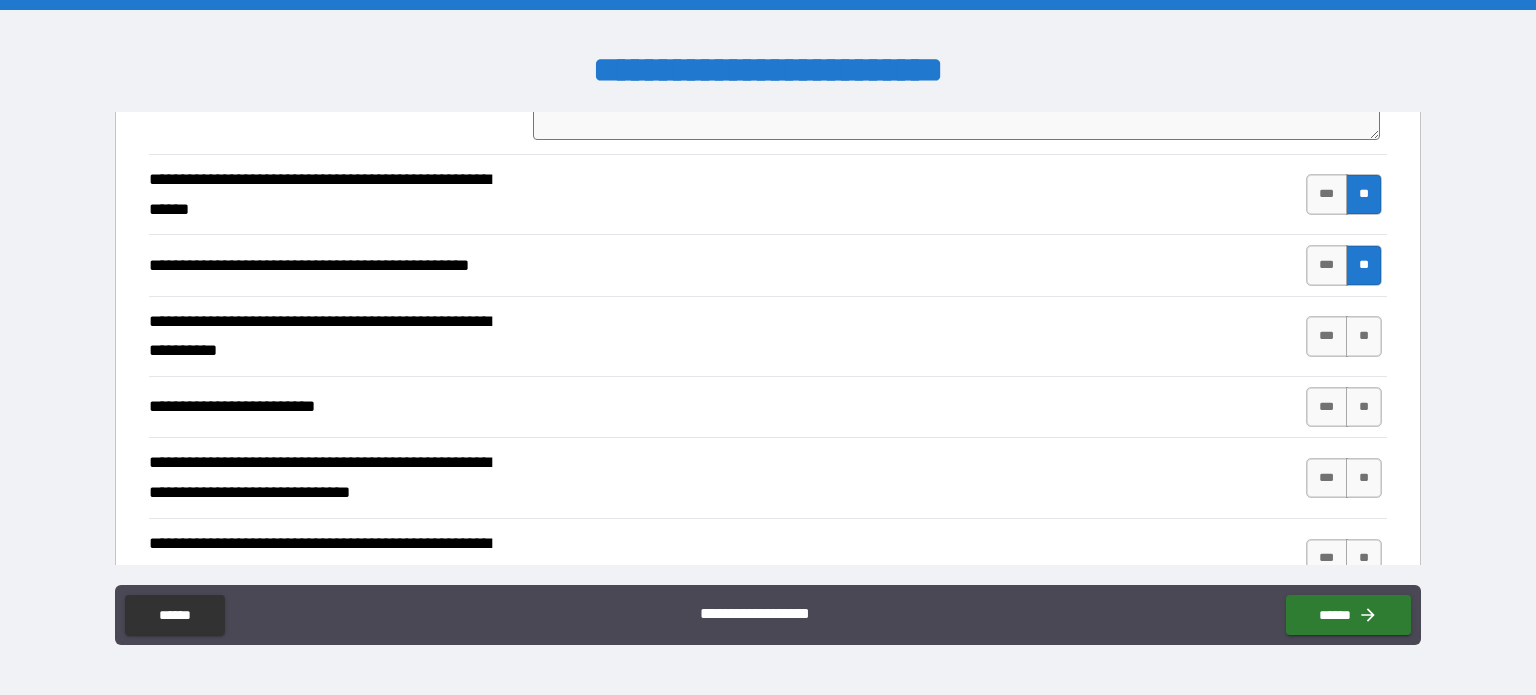 click on "***" at bounding box center [1327, 336] 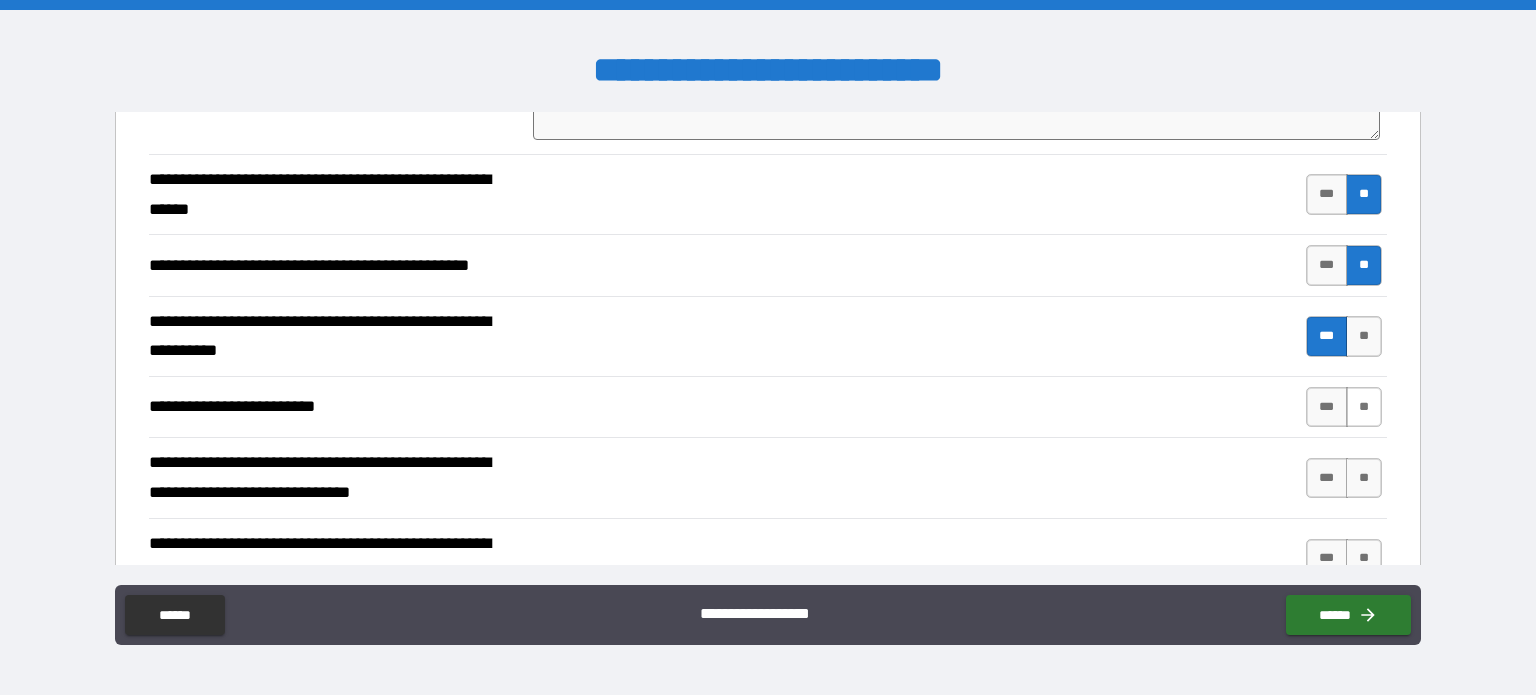 click on "**" at bounding box center (1364, 407) 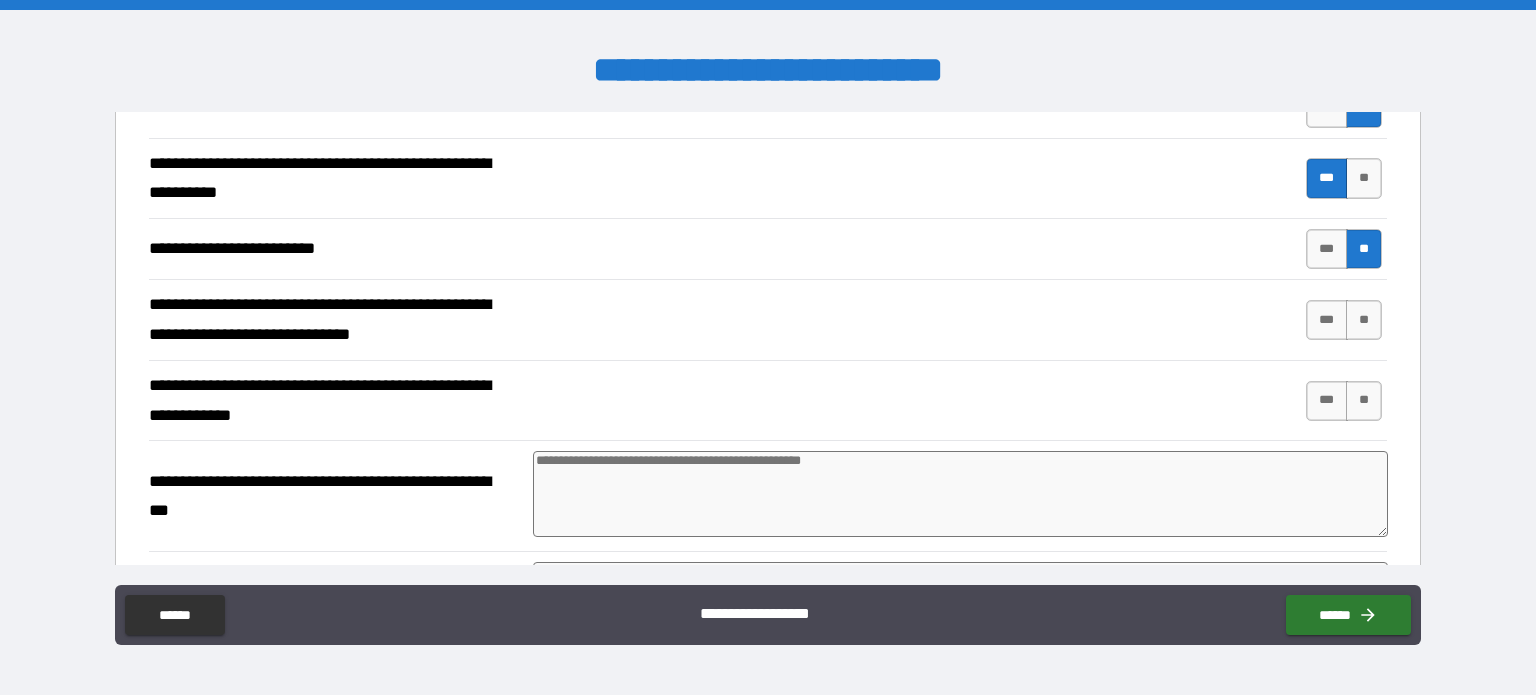 scroll, scrollTop: 488, scrollLeft: 0, axis: vertical 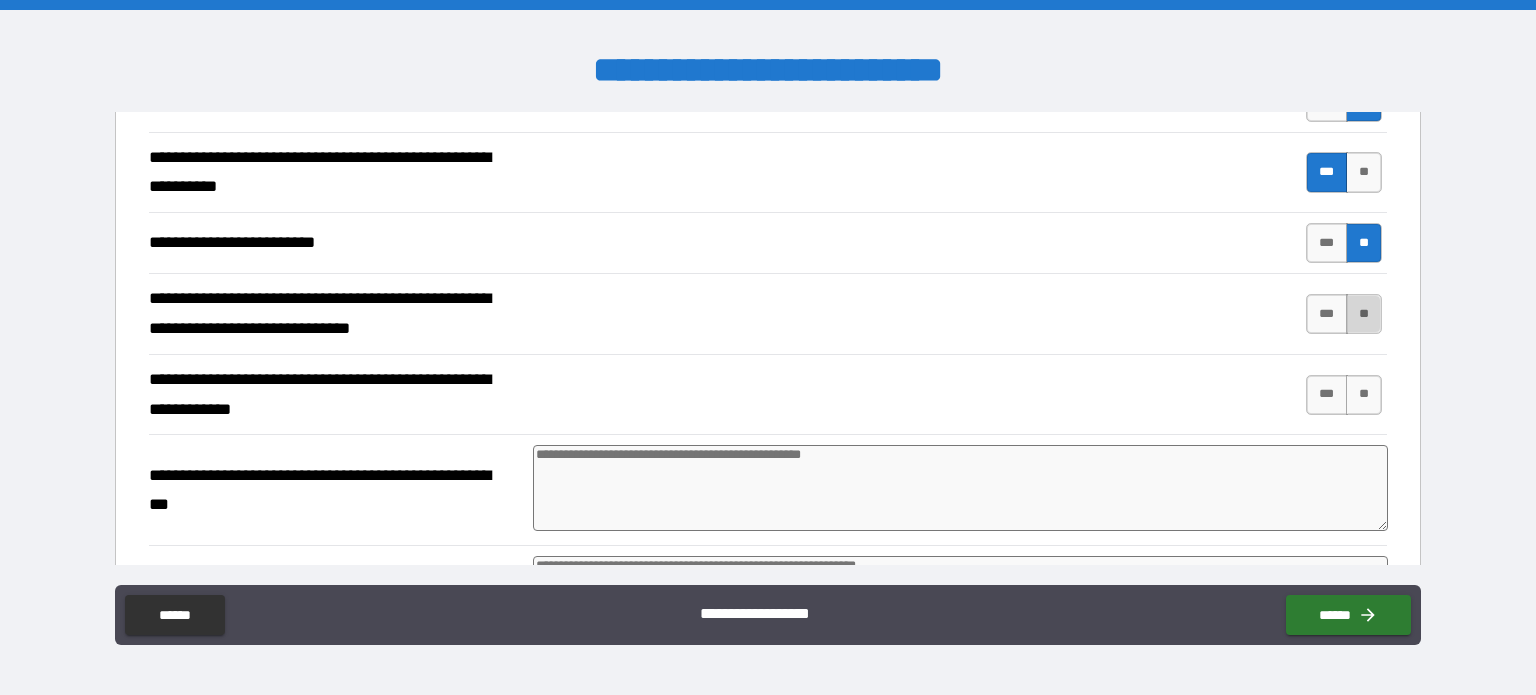 click on "**" at bounding box center [1364, 314] 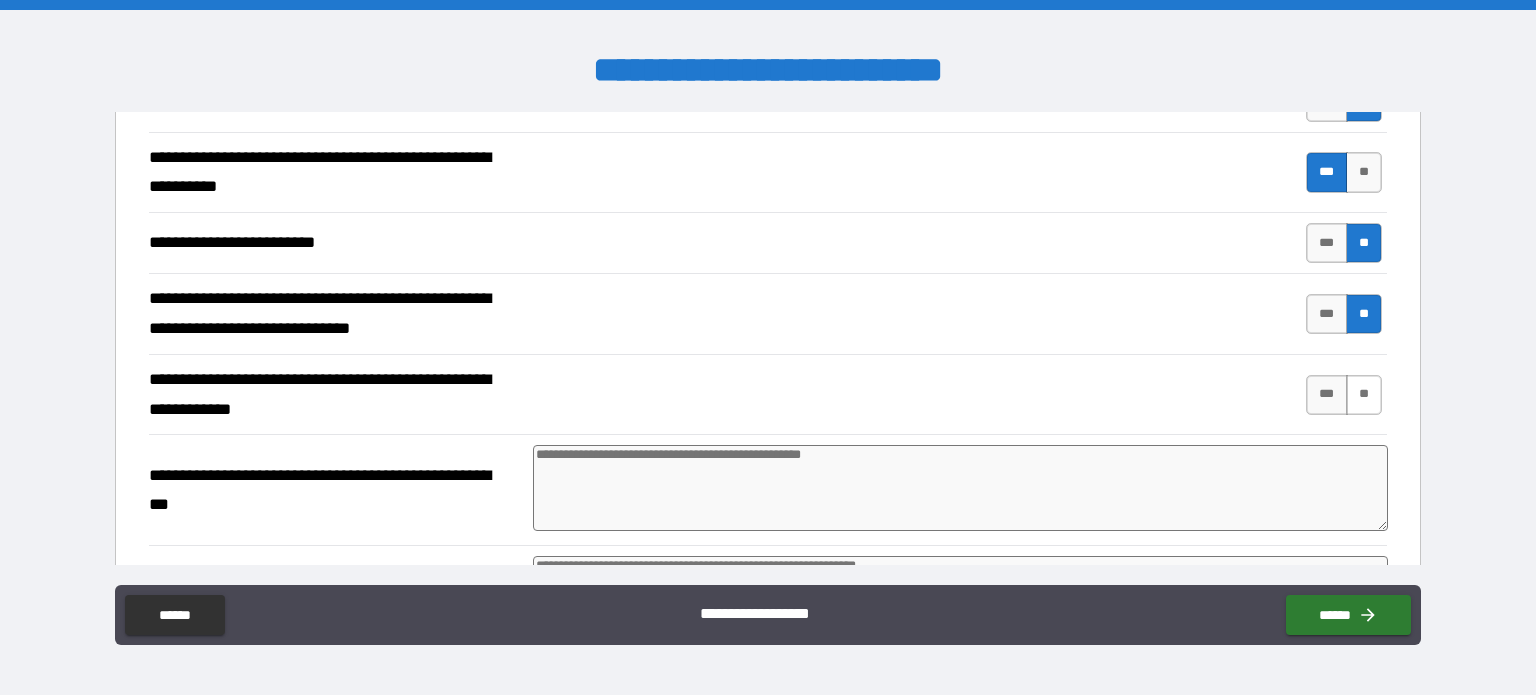 click on "**" at bounding box center [1364, 395] 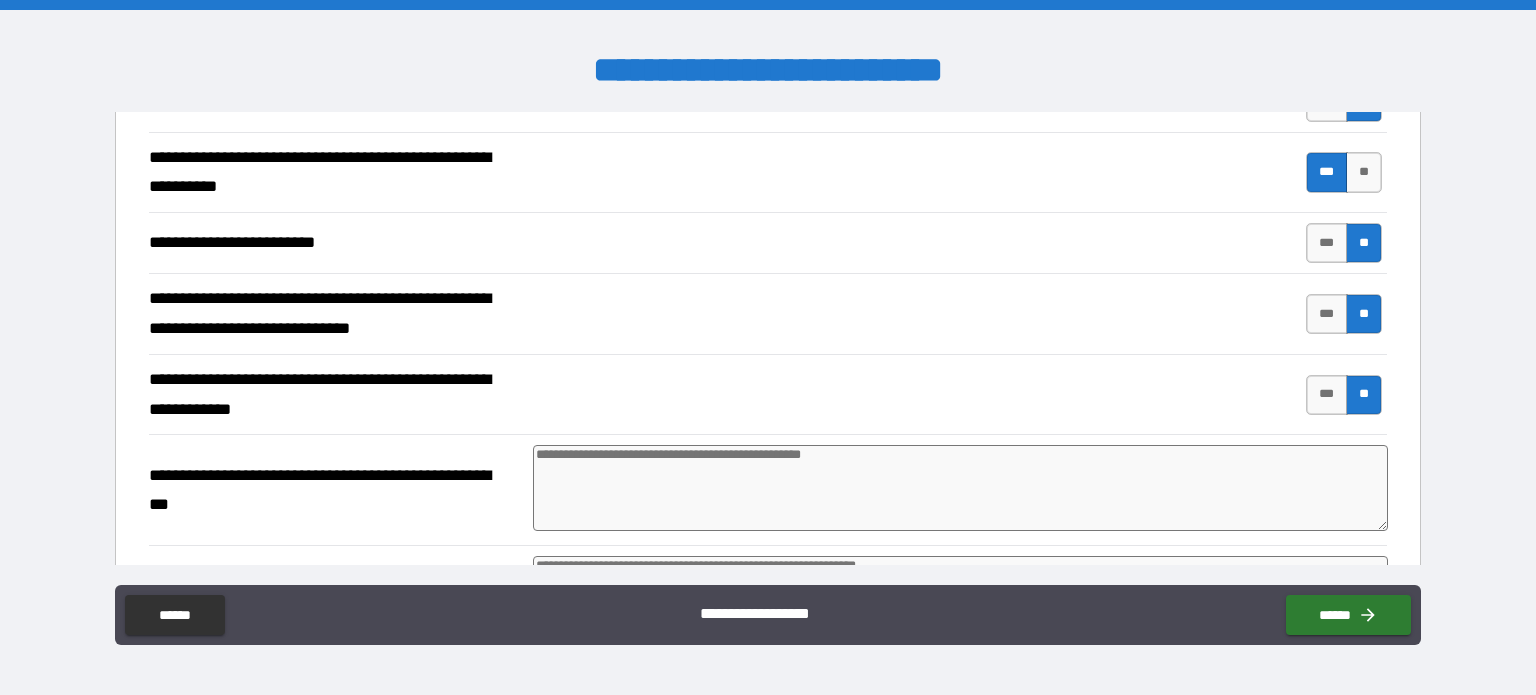 click at bounding box center (961, 488) 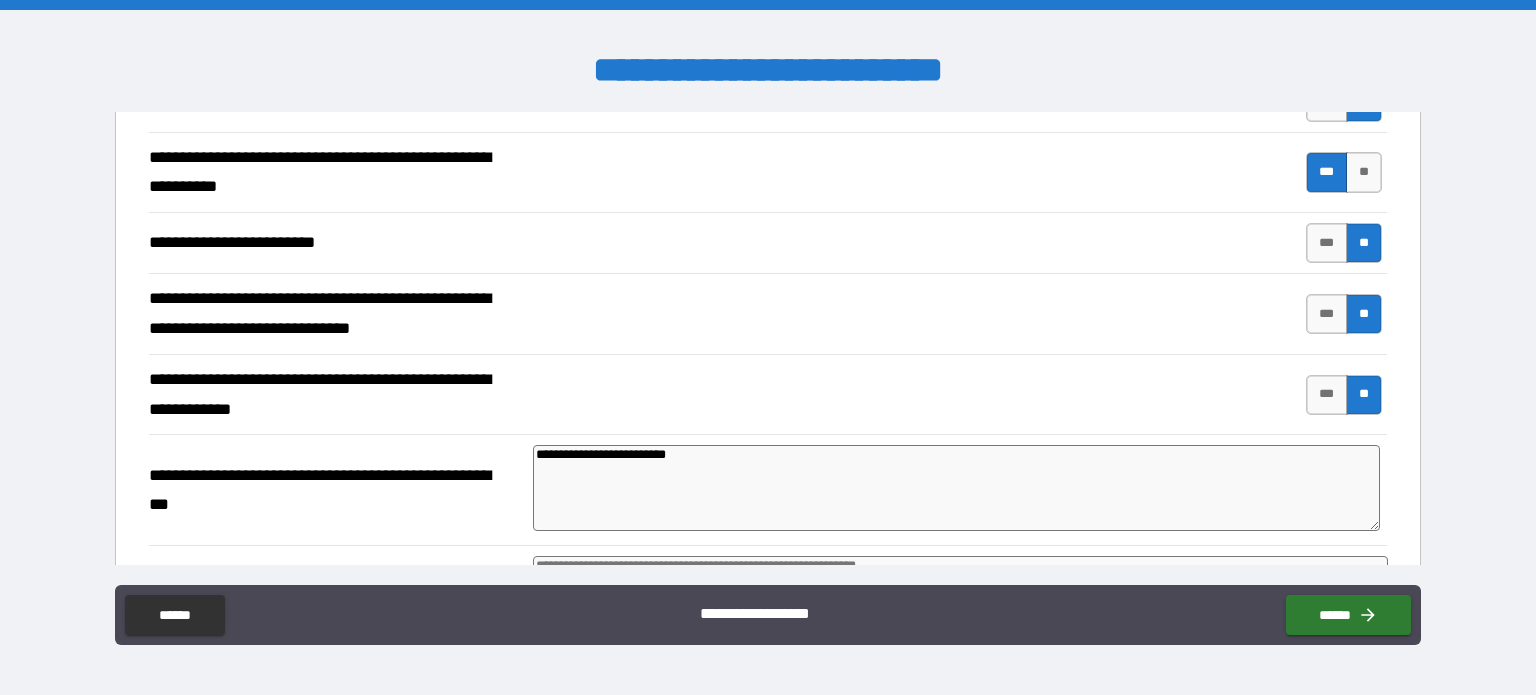 click on "**********" at bounding box center (956, 488) 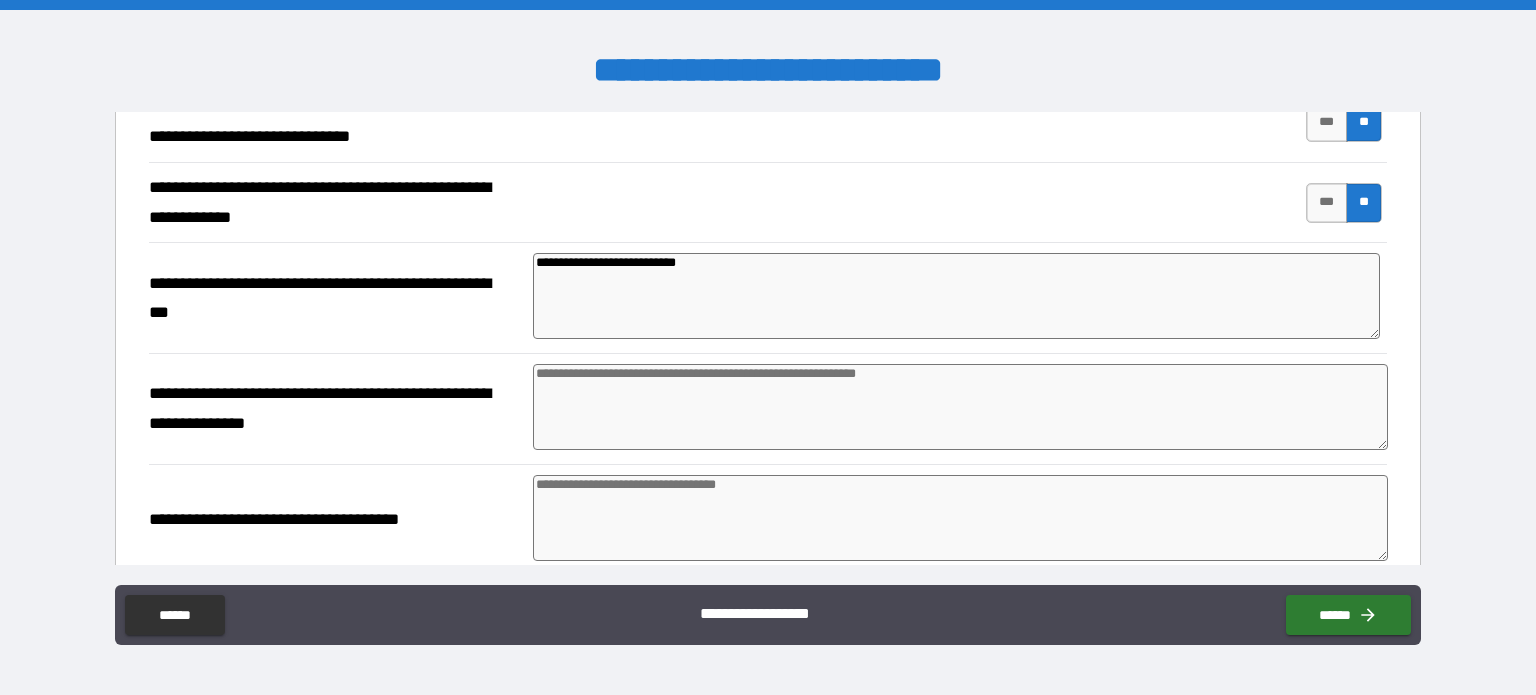 scroll, scrollTop: 689, scrollLeft: 0, axis: vertical 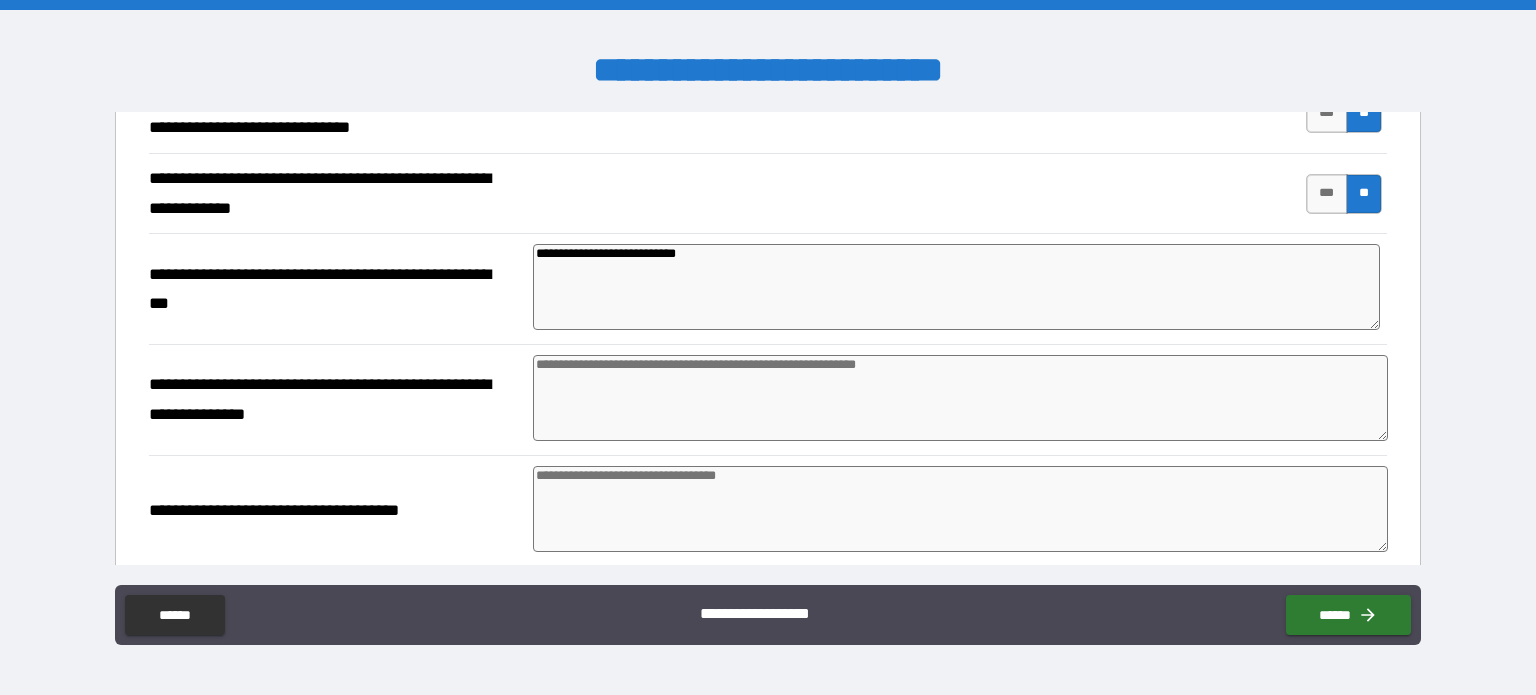 click at bounding box center (961, 398) 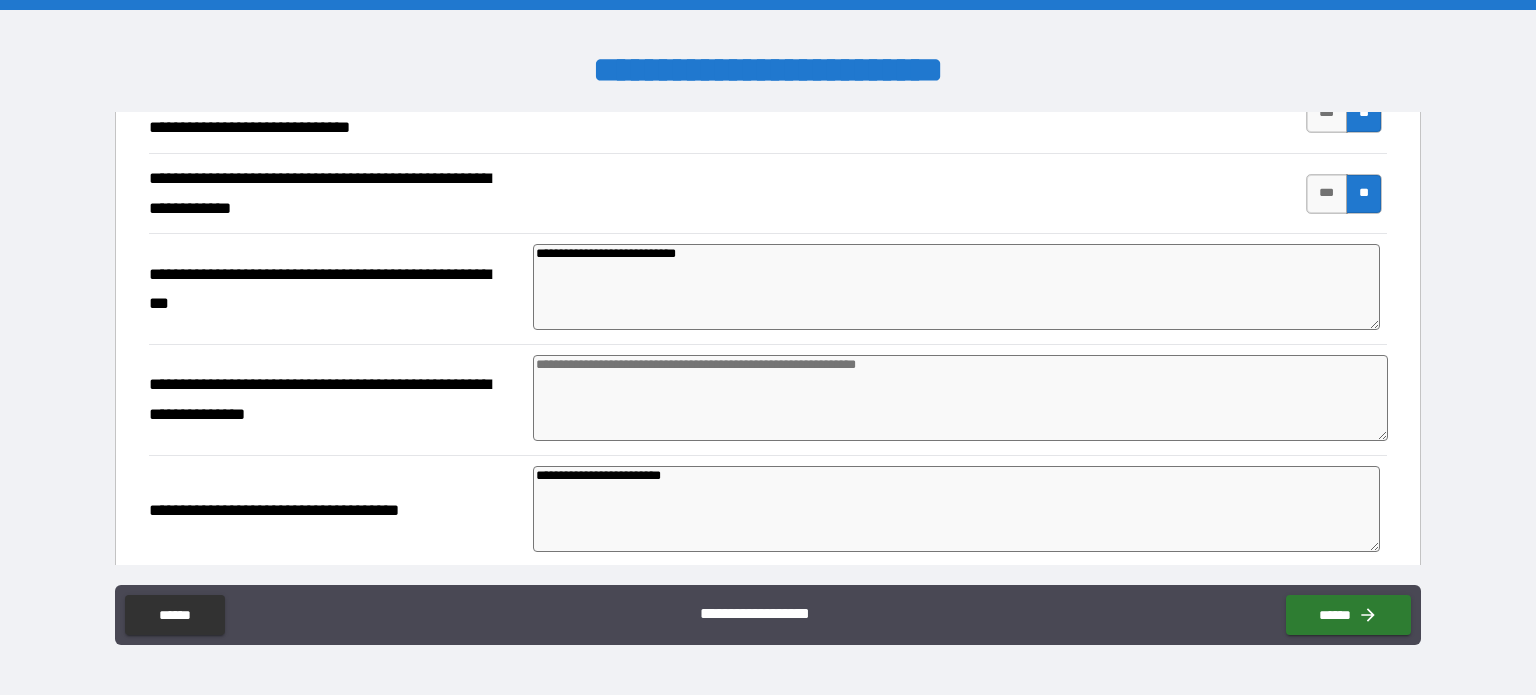 scroll, scrollTop: 707, scrollLeft: 0, axis: vertical 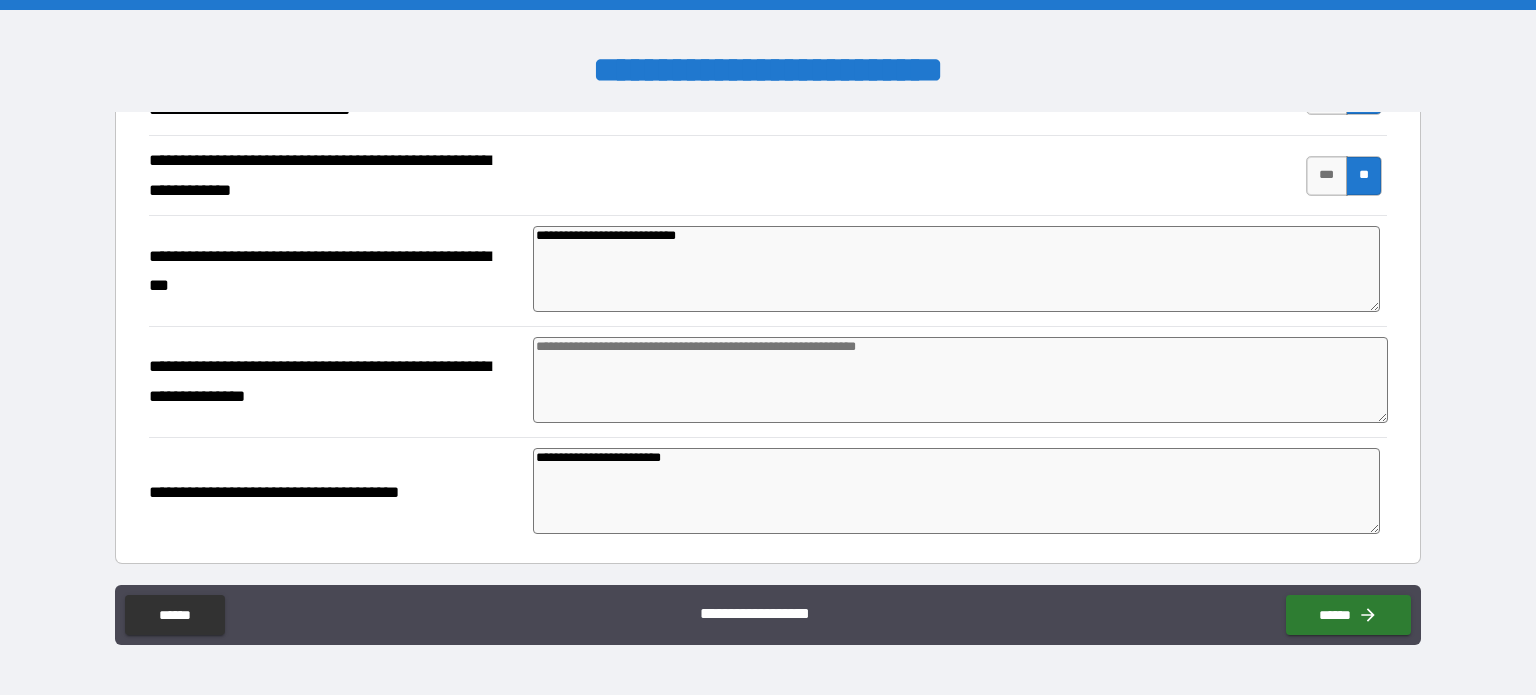 click on "**********" at bounding box center [956, 491] 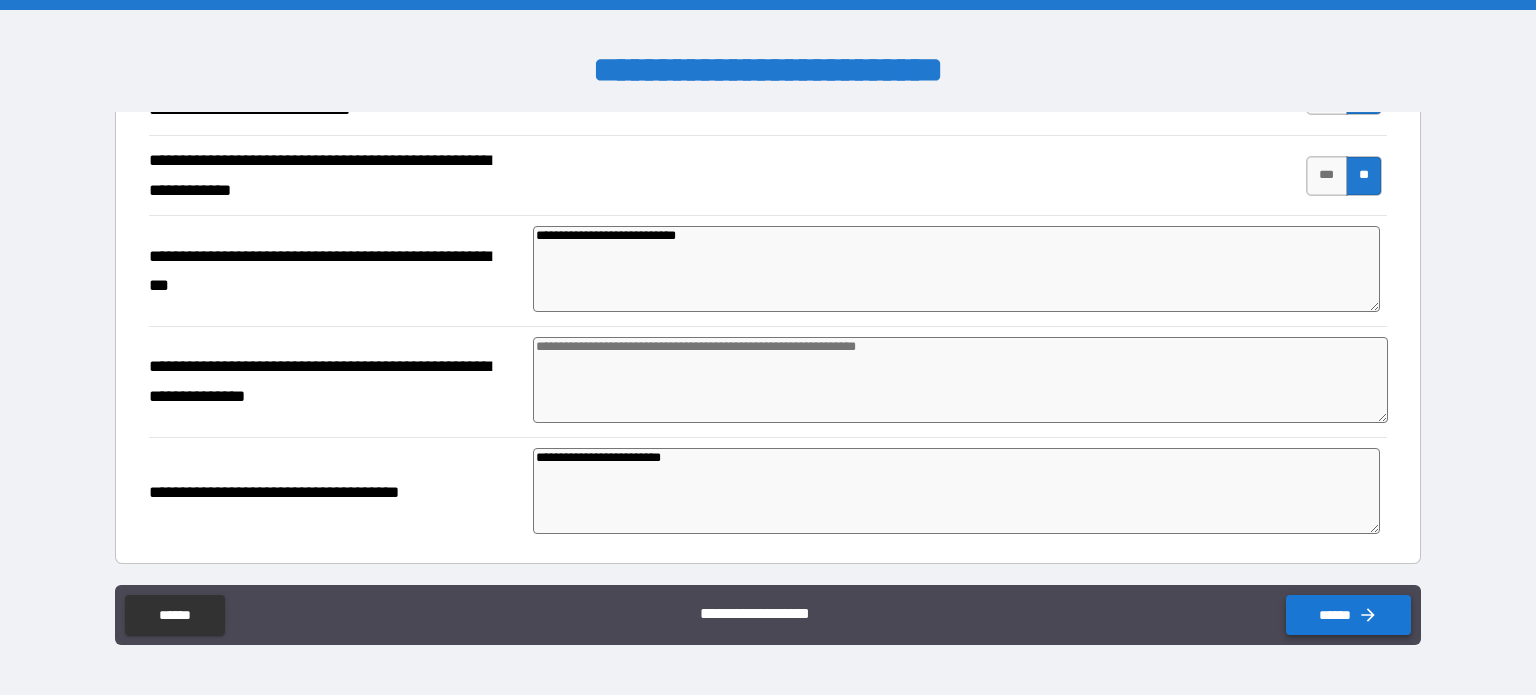 click on "******" at bounding box center [1348, 615] 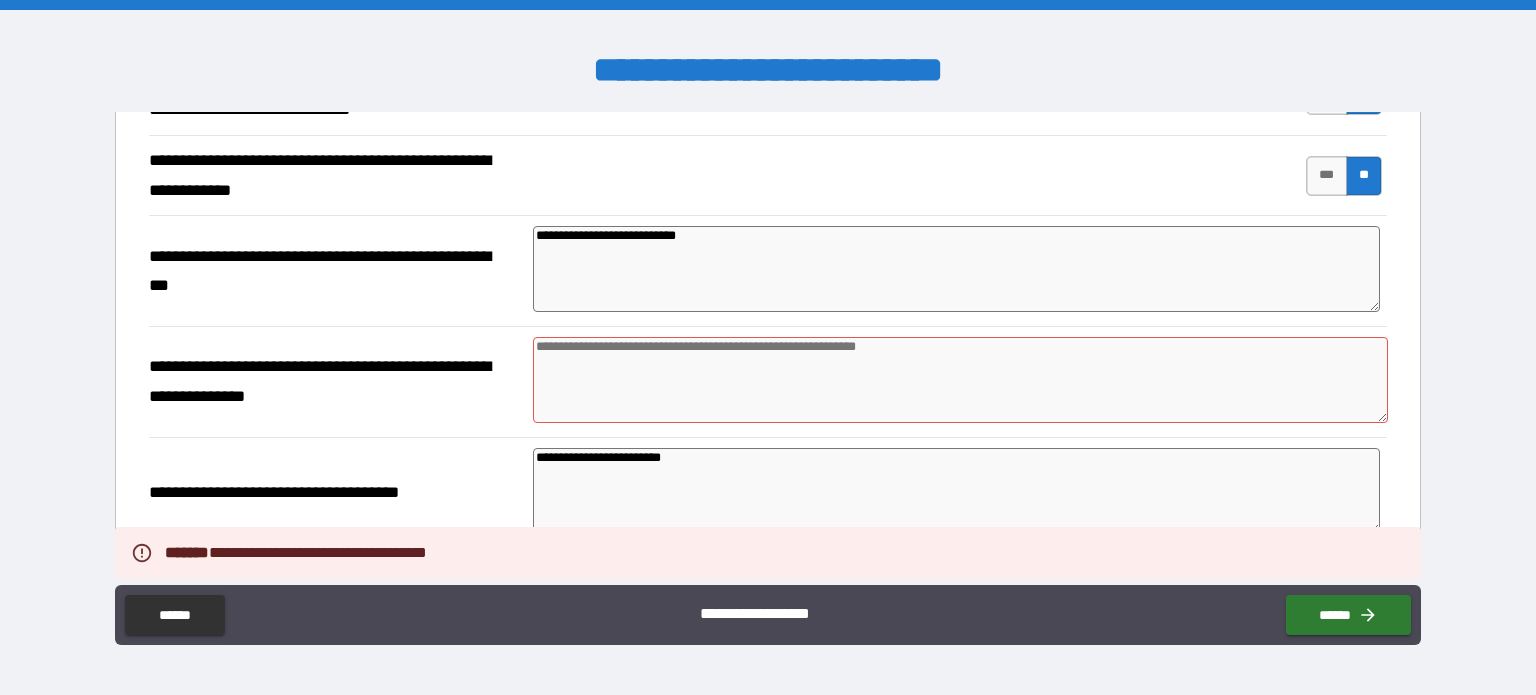 scroll, scrollTop: 702, scrollLeft: 0, axis: vertical 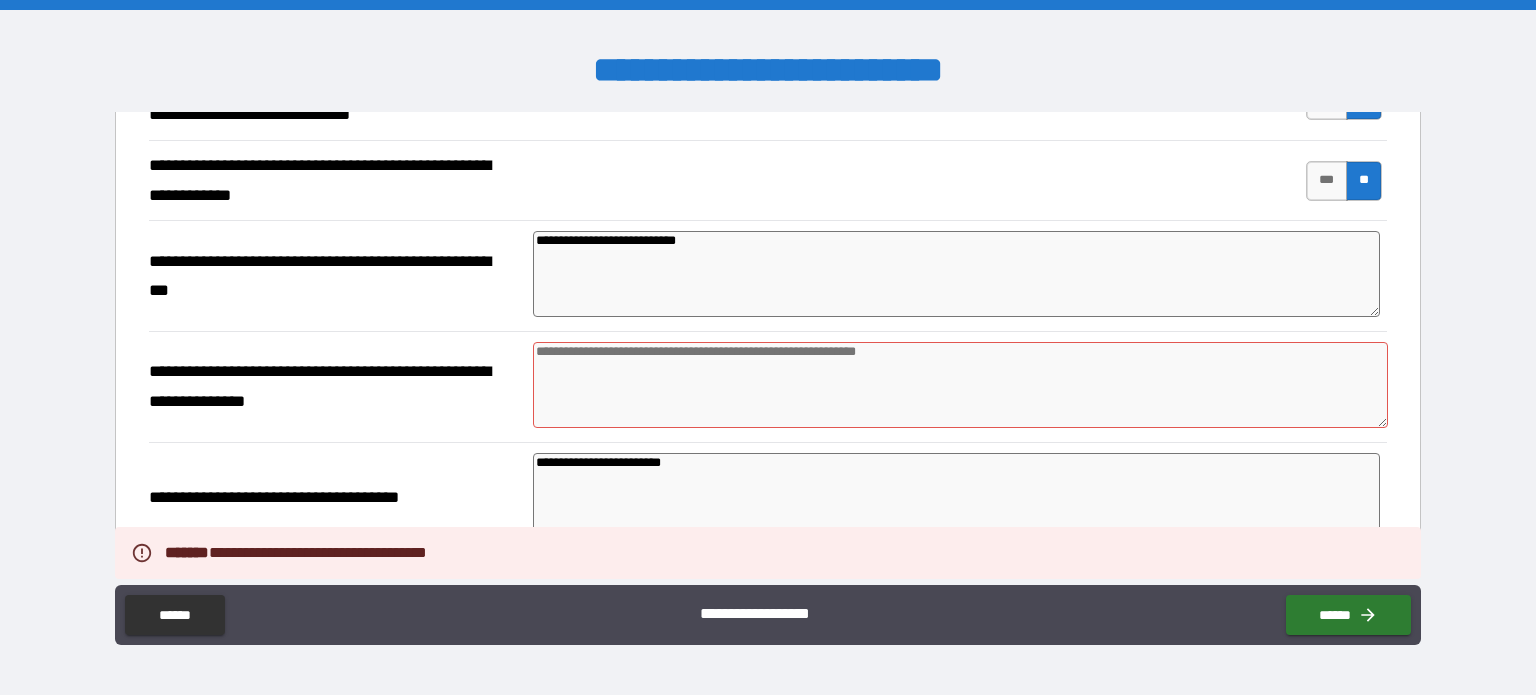 click at bounding box center [961, 385] 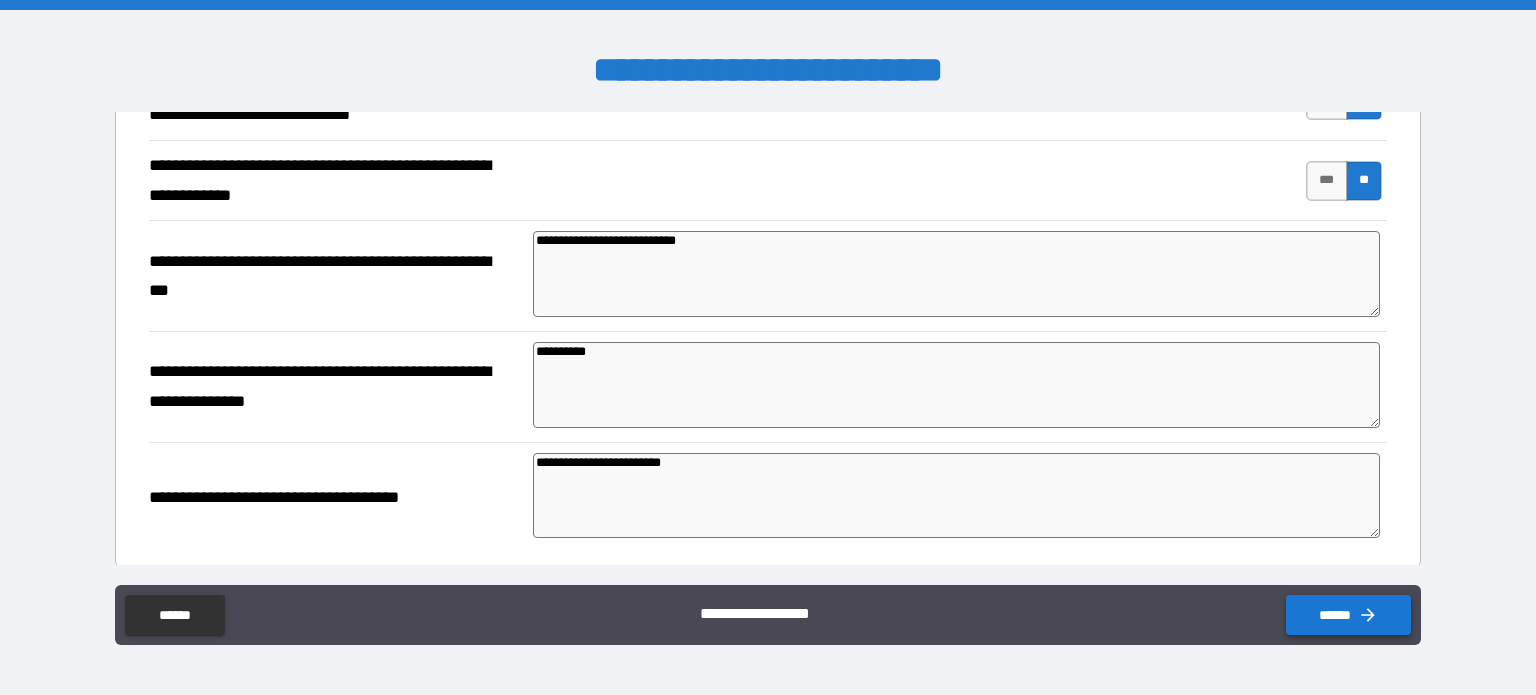 click on "******" at bounding box center (1348, 615) 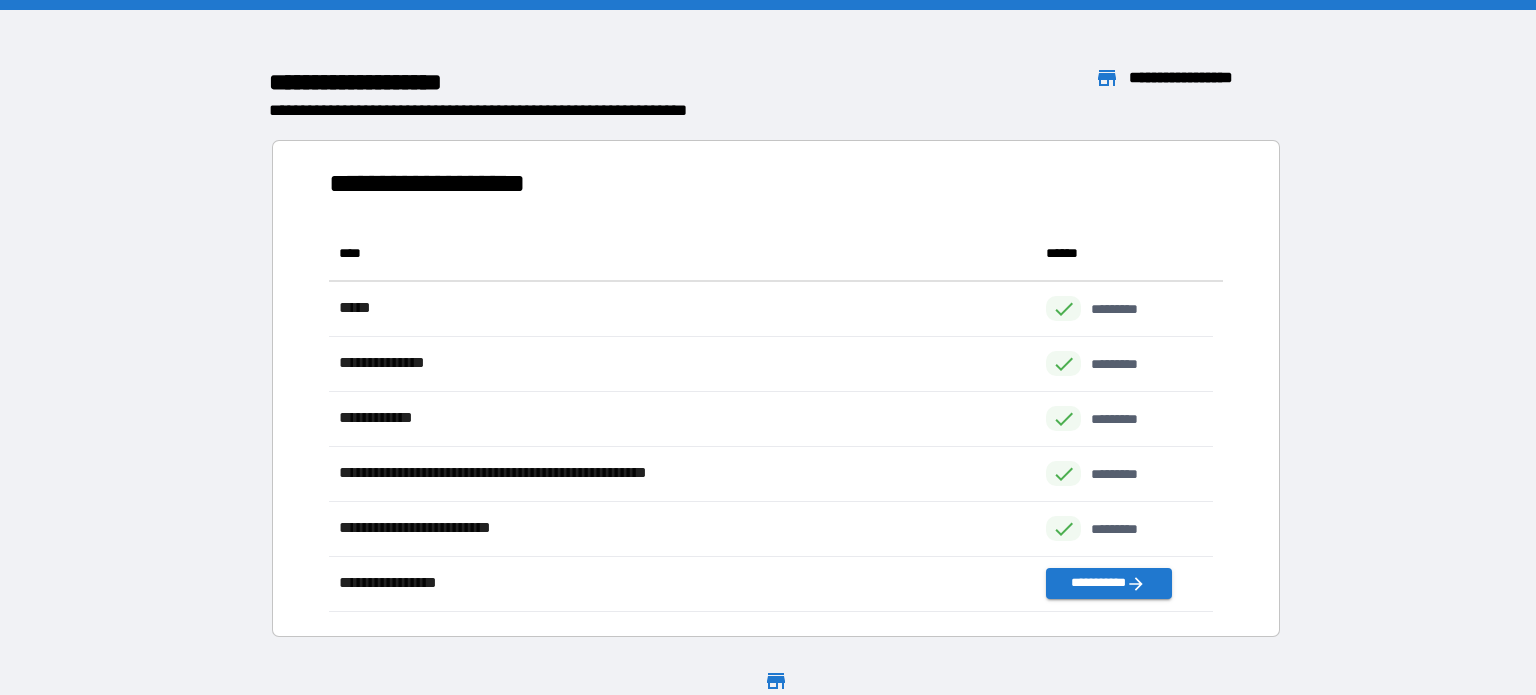 scroll, scrollTop: 16, scrollLeft: 16, axis: both 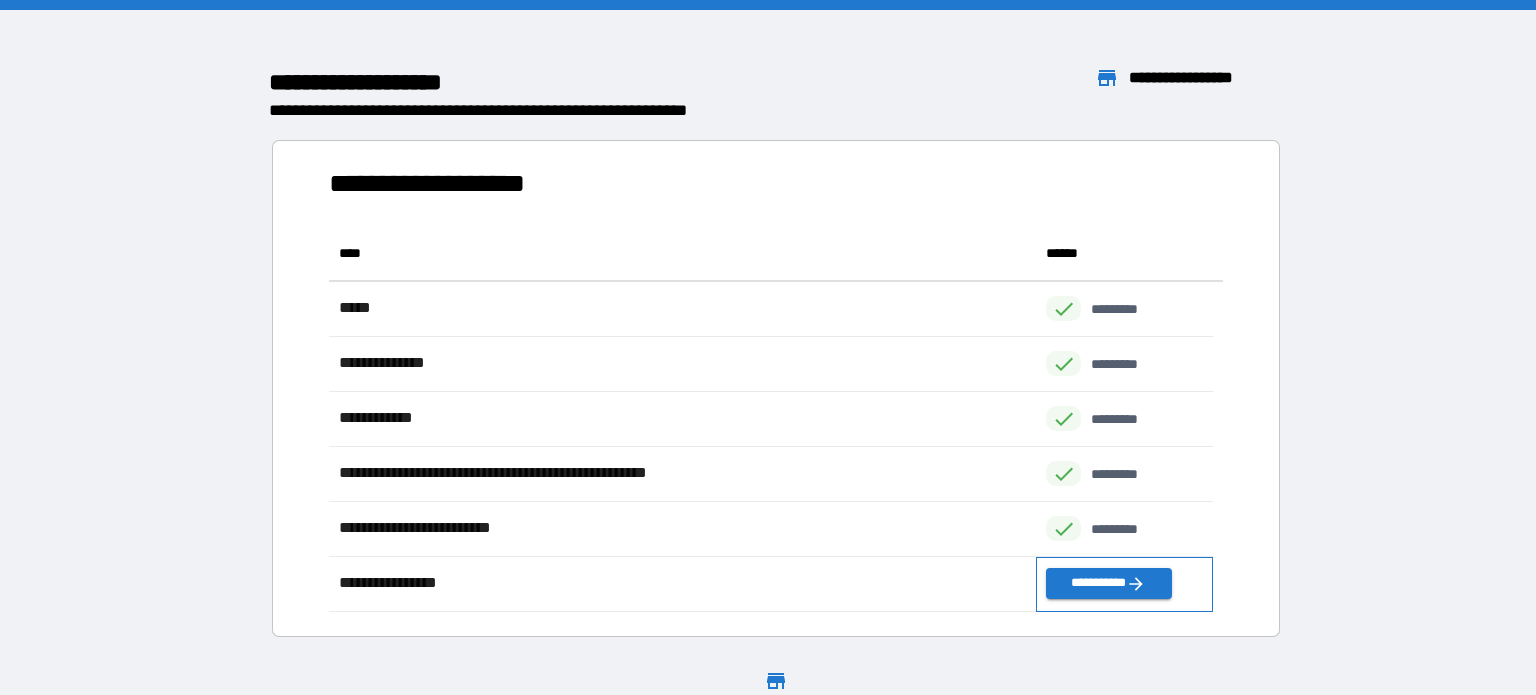 click on "**********" at bounding box center (1124, 584) 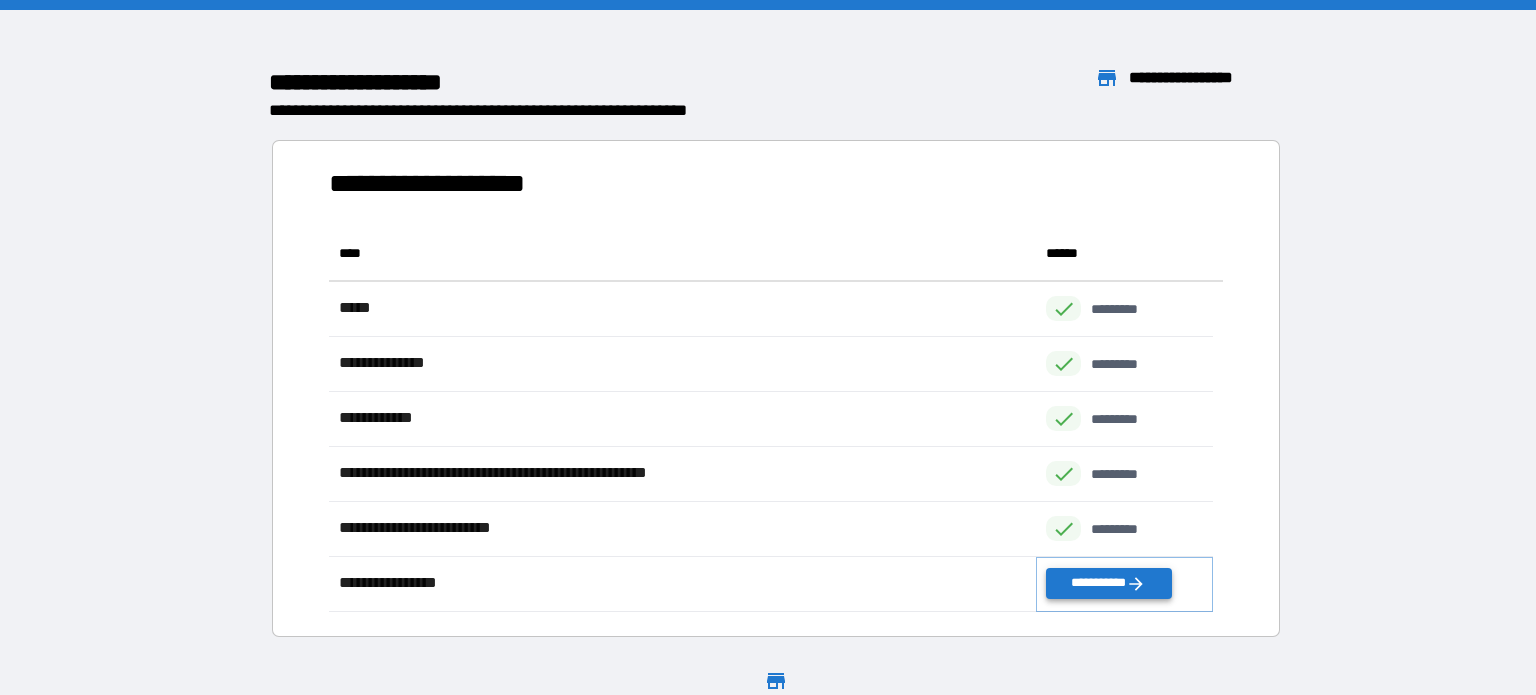click on "**********" at bounding box center [1108, 583] 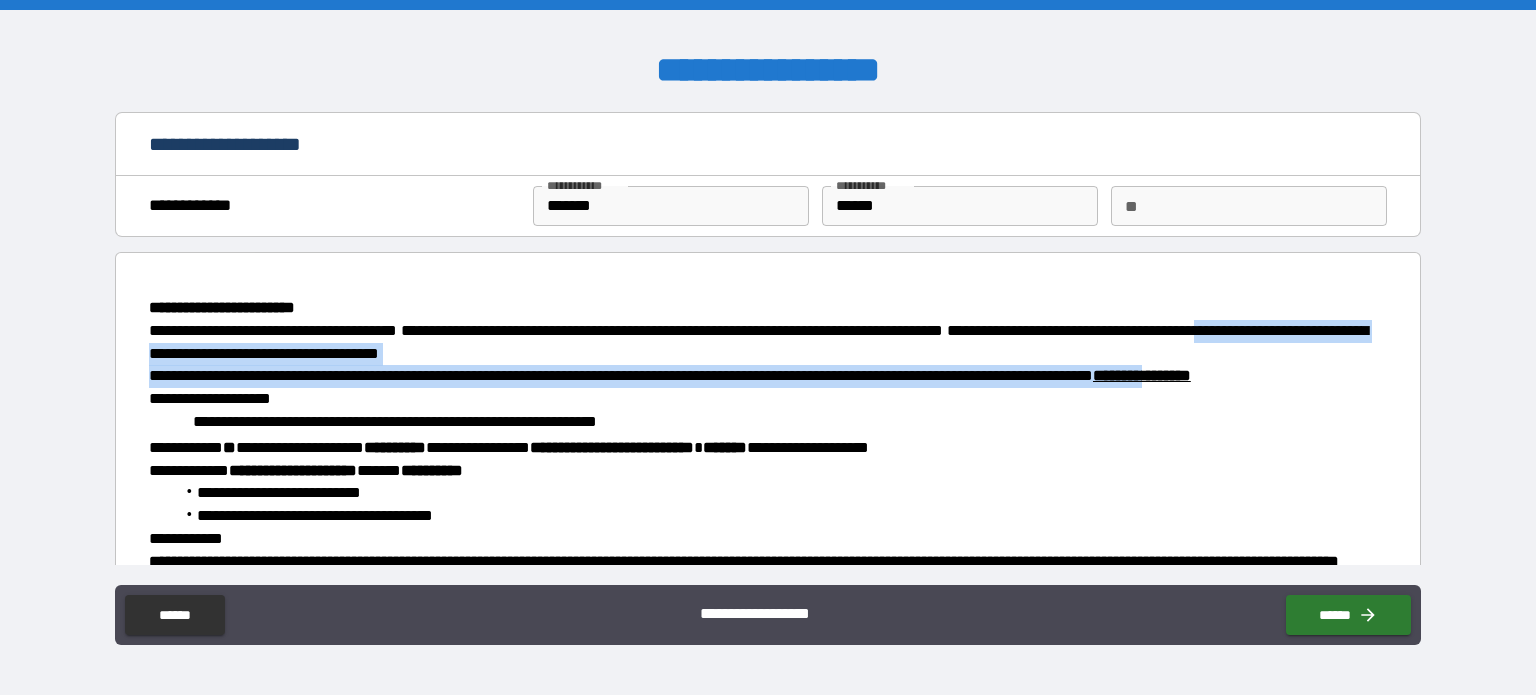 drag, startPoint x: 1406, startPoint y: 336, endPoint x: 1416, endPoint y: 381, distance: 46.09772 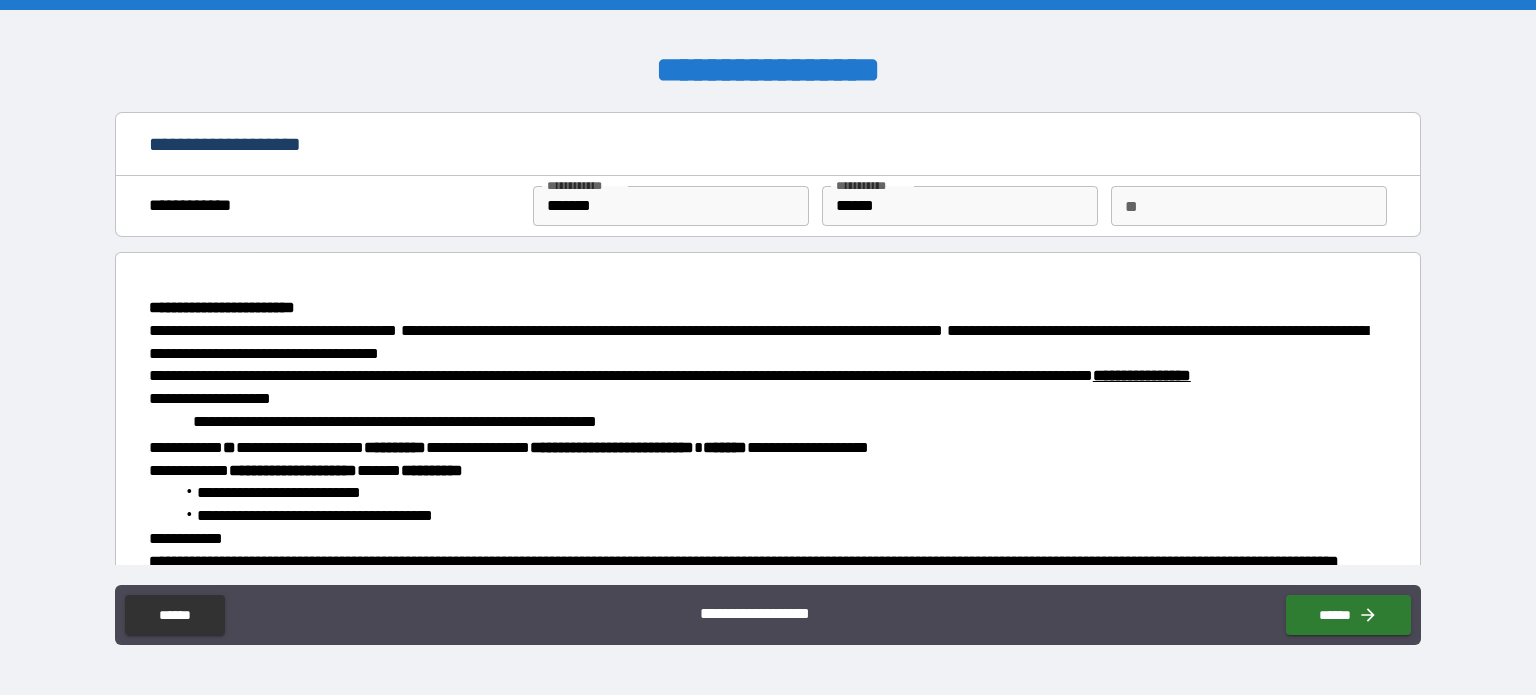 click on "**********" at bounding box center (768, 422) 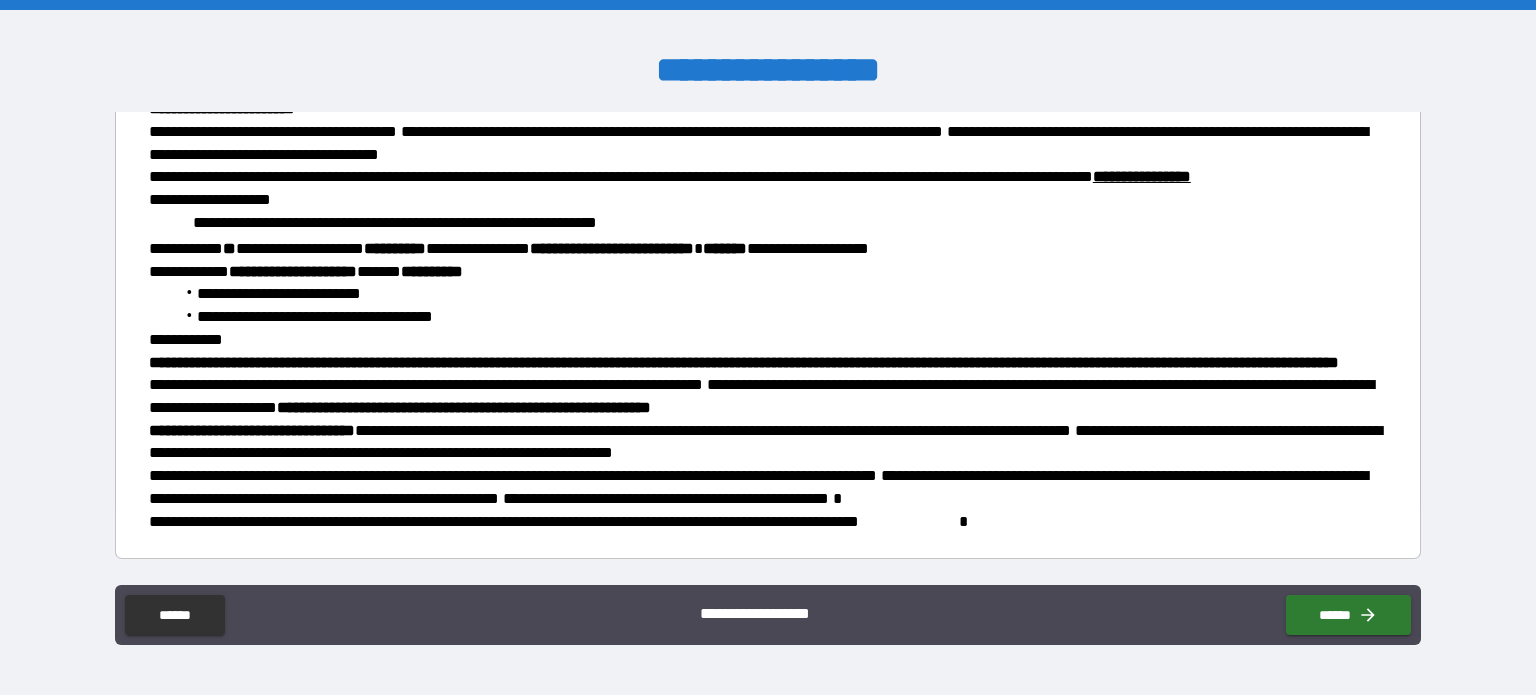 scroll, scrollTop: 242, scrollLeft: 0, axis: vertical 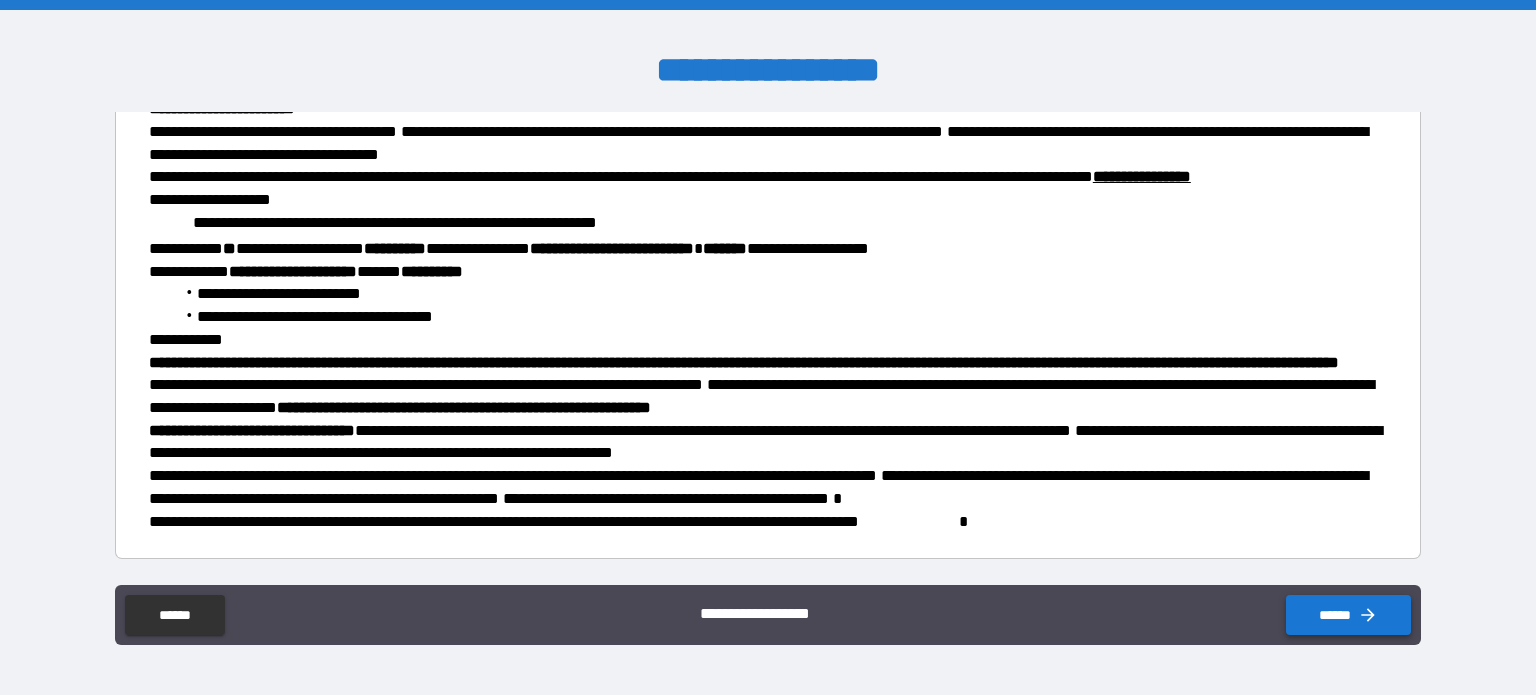 click on "******" at bounding box center [1348, 615] 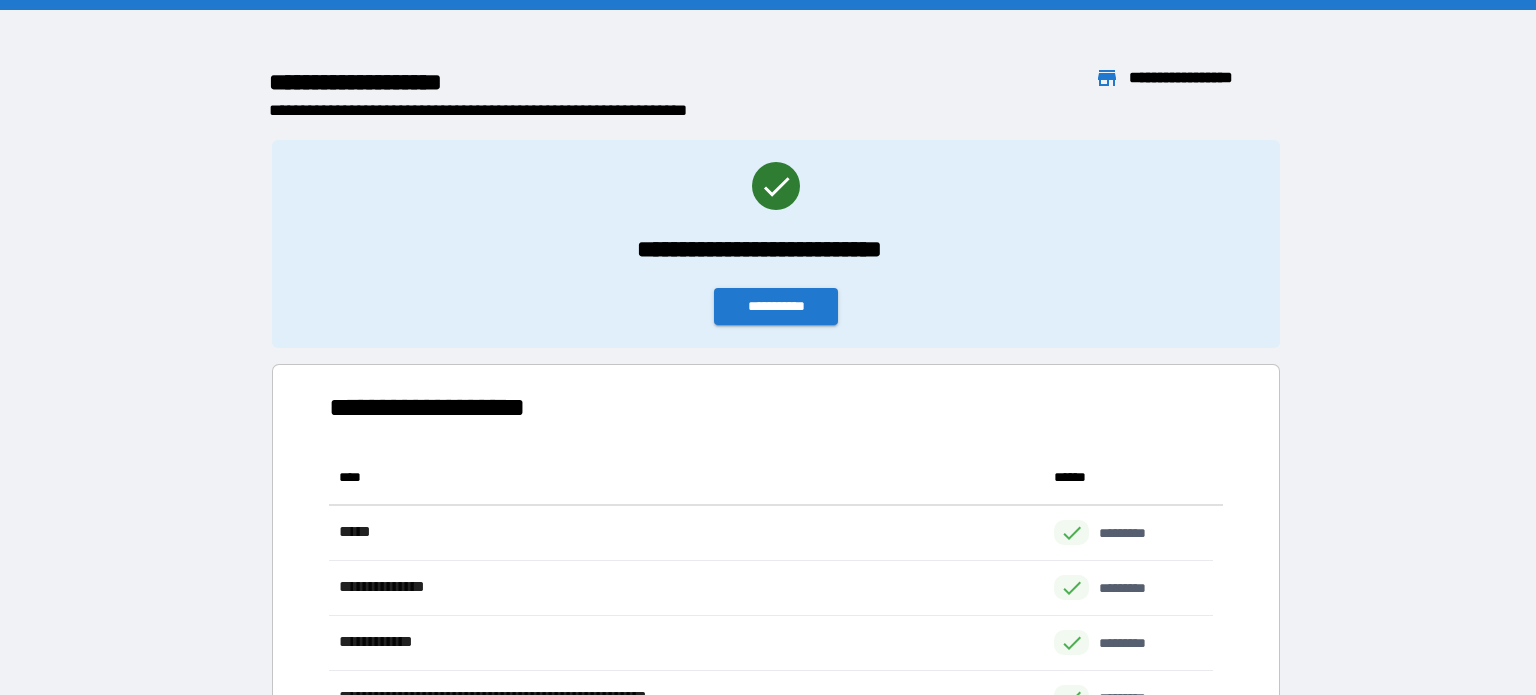 scroll, scrollTop: 16, scrollLeft: 16, axis: both 